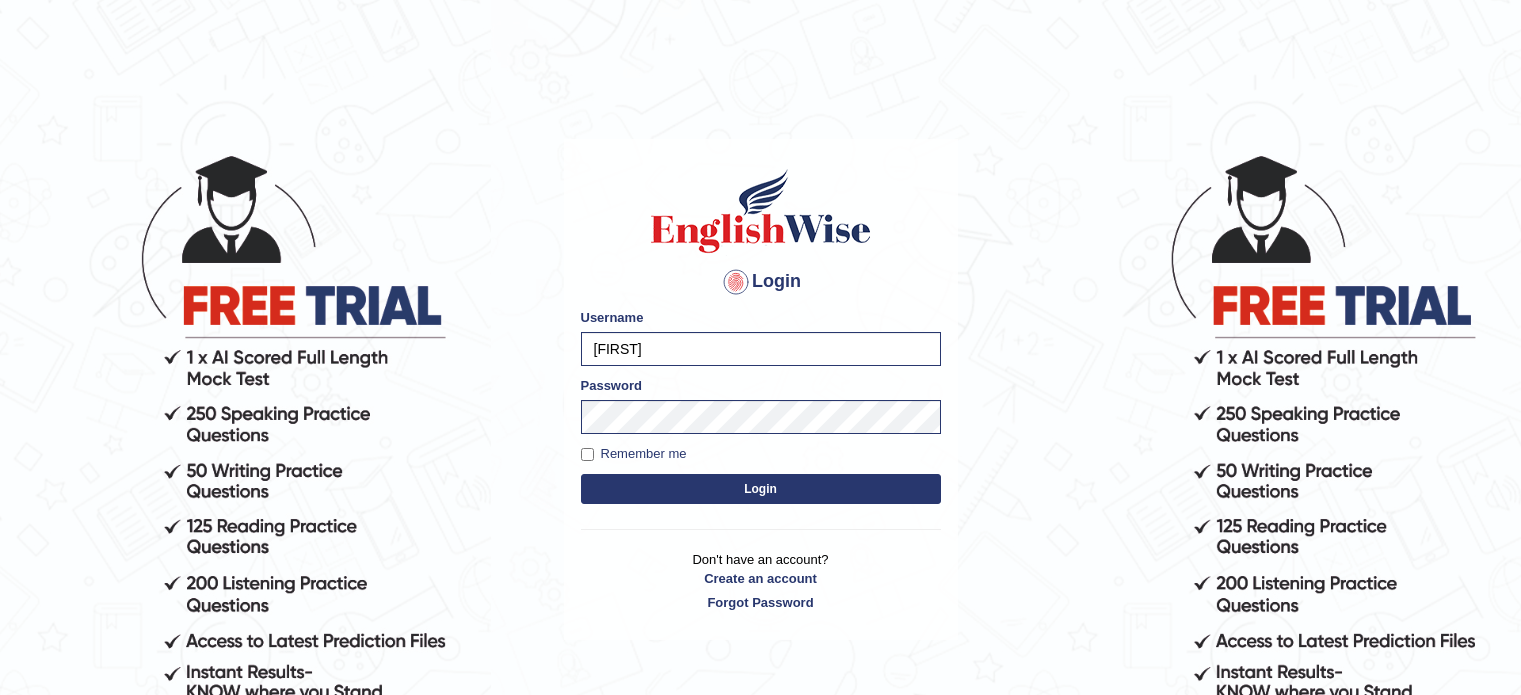 scroll, scrollTop: 0, scrollLeft: 0, axis: both 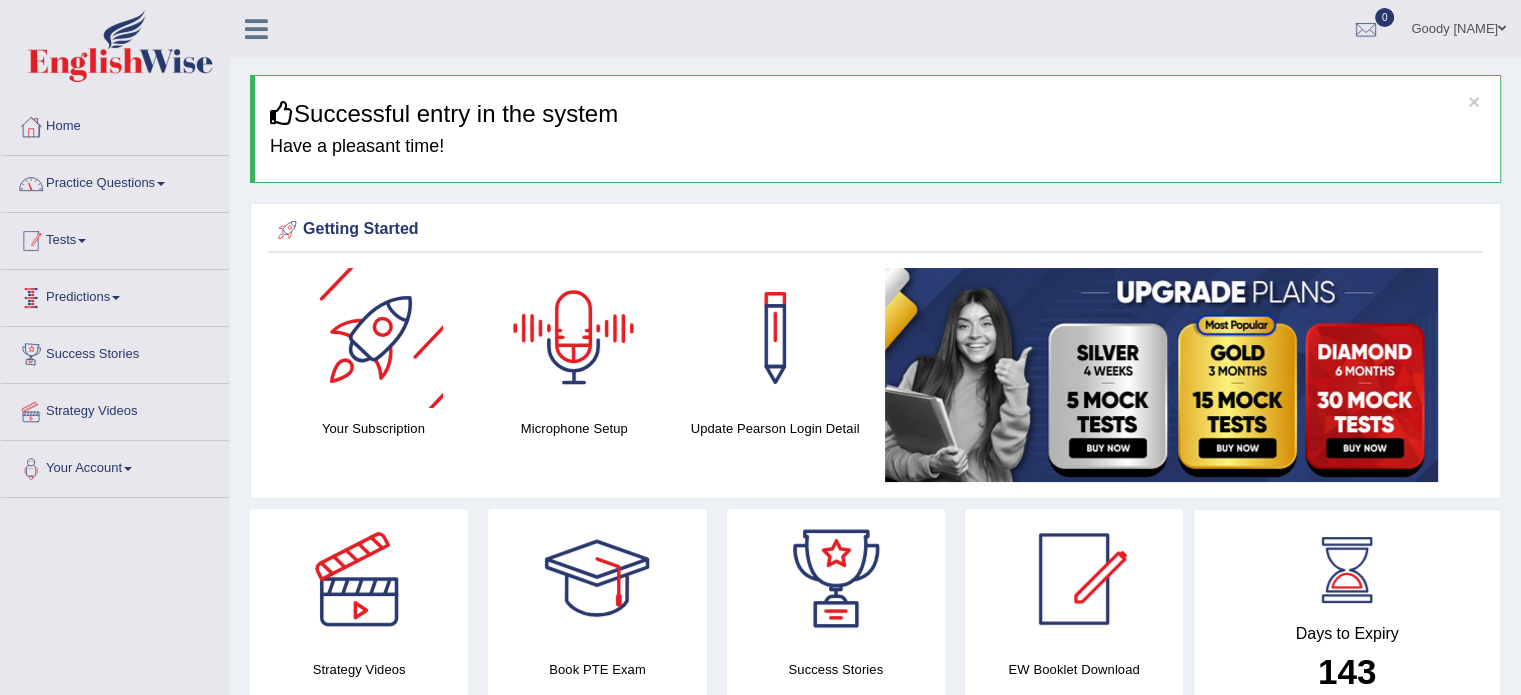 click on "Practice Questions" at bounding box center [115, 181] 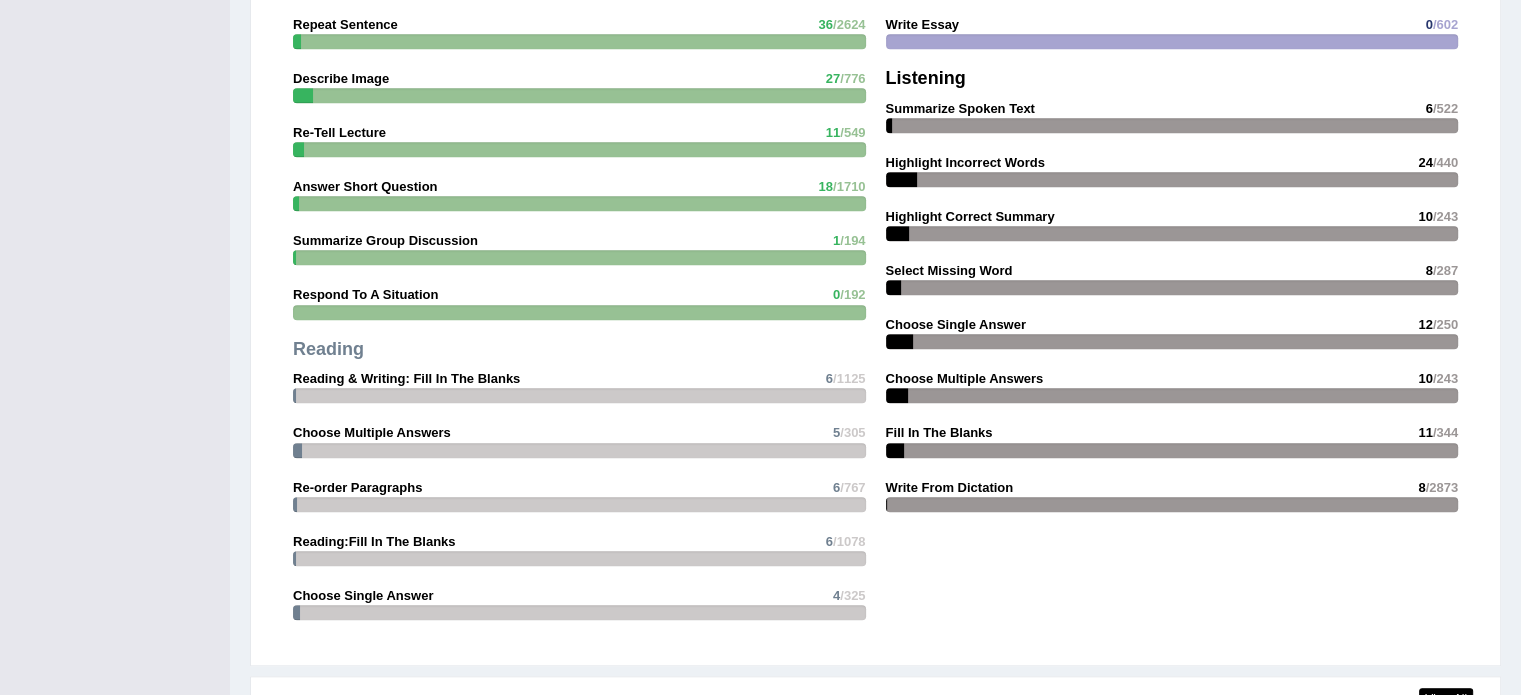 scroll, scrollTop: 1800, scrollLeft: 0, axis: vertical 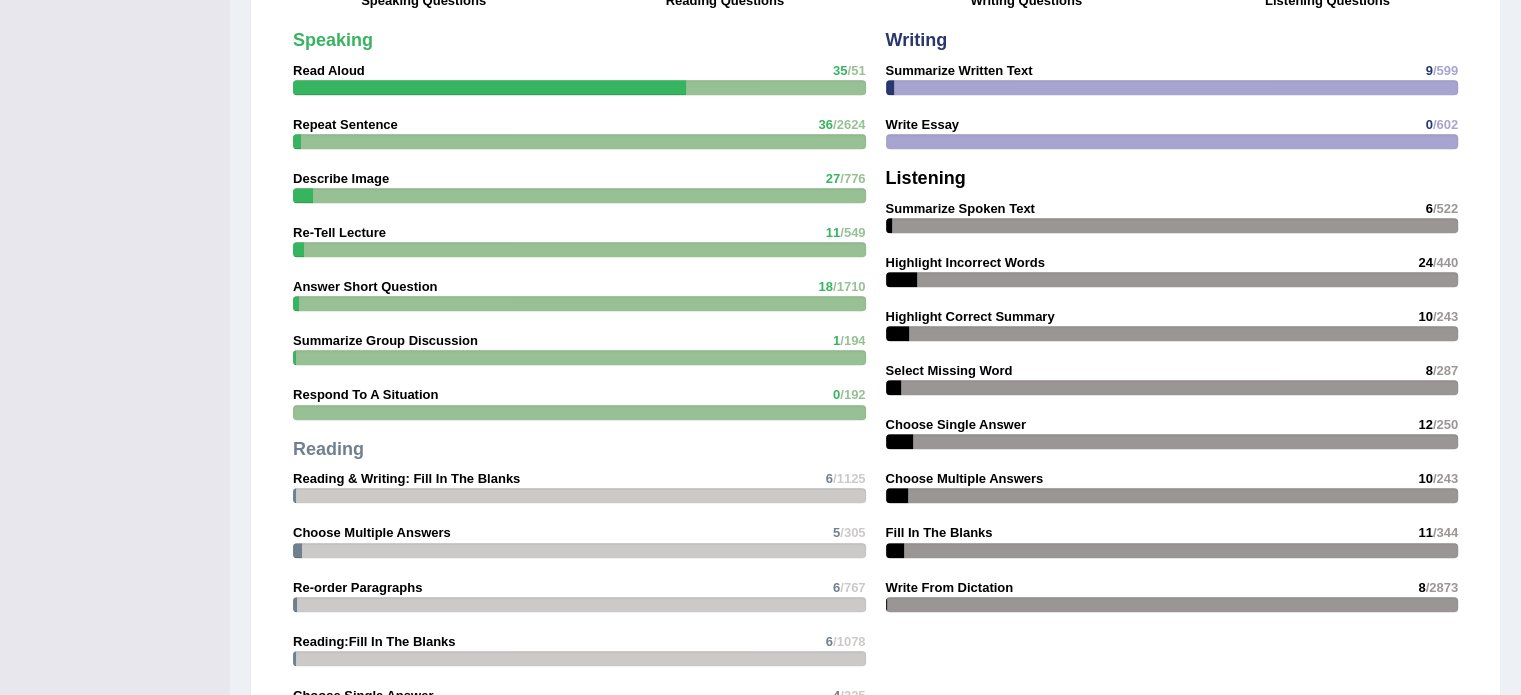 click on "Toggle navigation
Home
Practice Questions   Speaking Practice Read Aloud
Repeat Sentence
Describe Image
Re-tell Lecture
Answer Short Question
Summarize Group Discussion
Respond To A Situation
Writing Practice  Summarize Written Text
Write Essay
Reading Practice  Reading & Writing: Fill In The Blanks
Choose Multiple Answers
Re-order Paragraphs
Fill In The Blanks
Choose Single Answer
Listening Practice  Summarize Spoken Text
Highlight Incorrect Words
Highlight Correct Summary
Select Missing Word
Choose Single Answer
Choose Multiple Answers
Fill In The Blanks
Write From Dictation
Pronunciation
Tests  Take Practice Sectional Test
Take Mock Test" at bounding box center [760, -316] 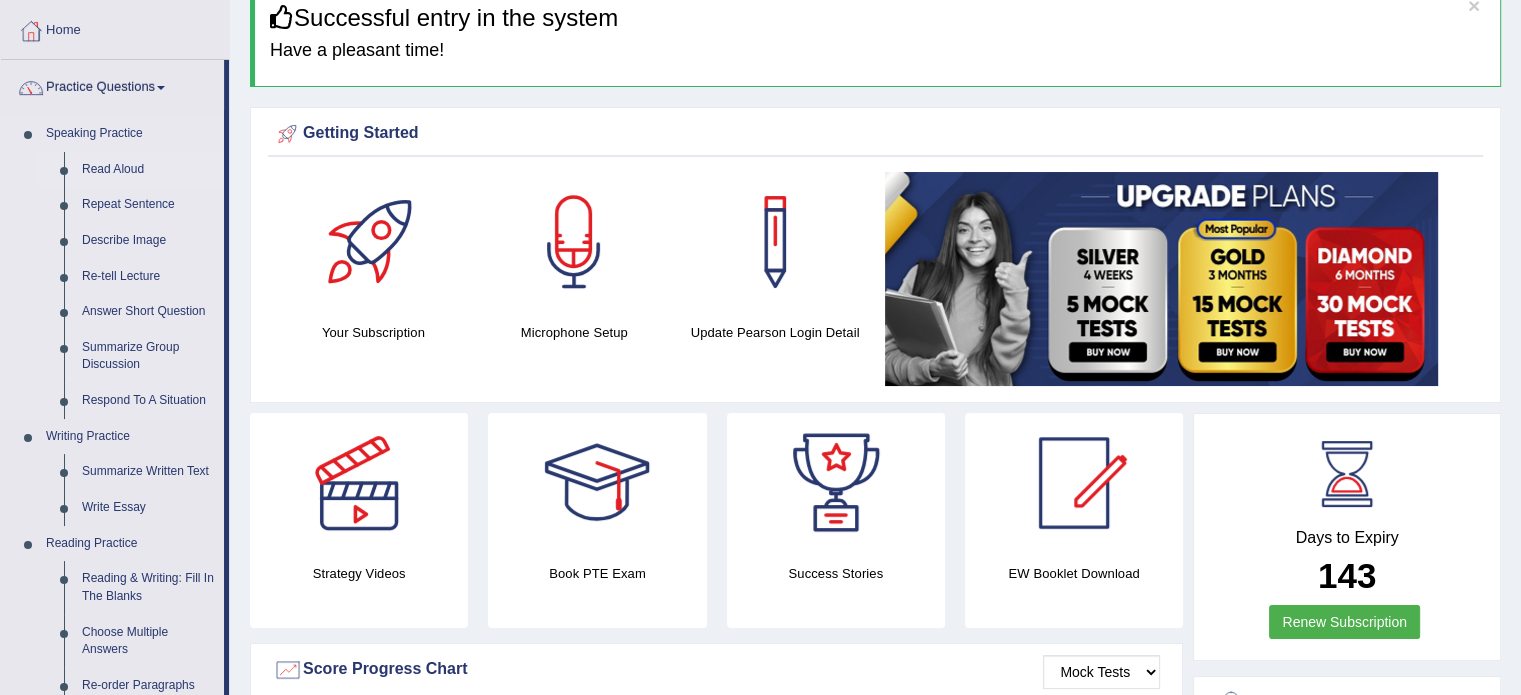 scroll, scrollTop: 0, scrollLeft: 0, axis: both 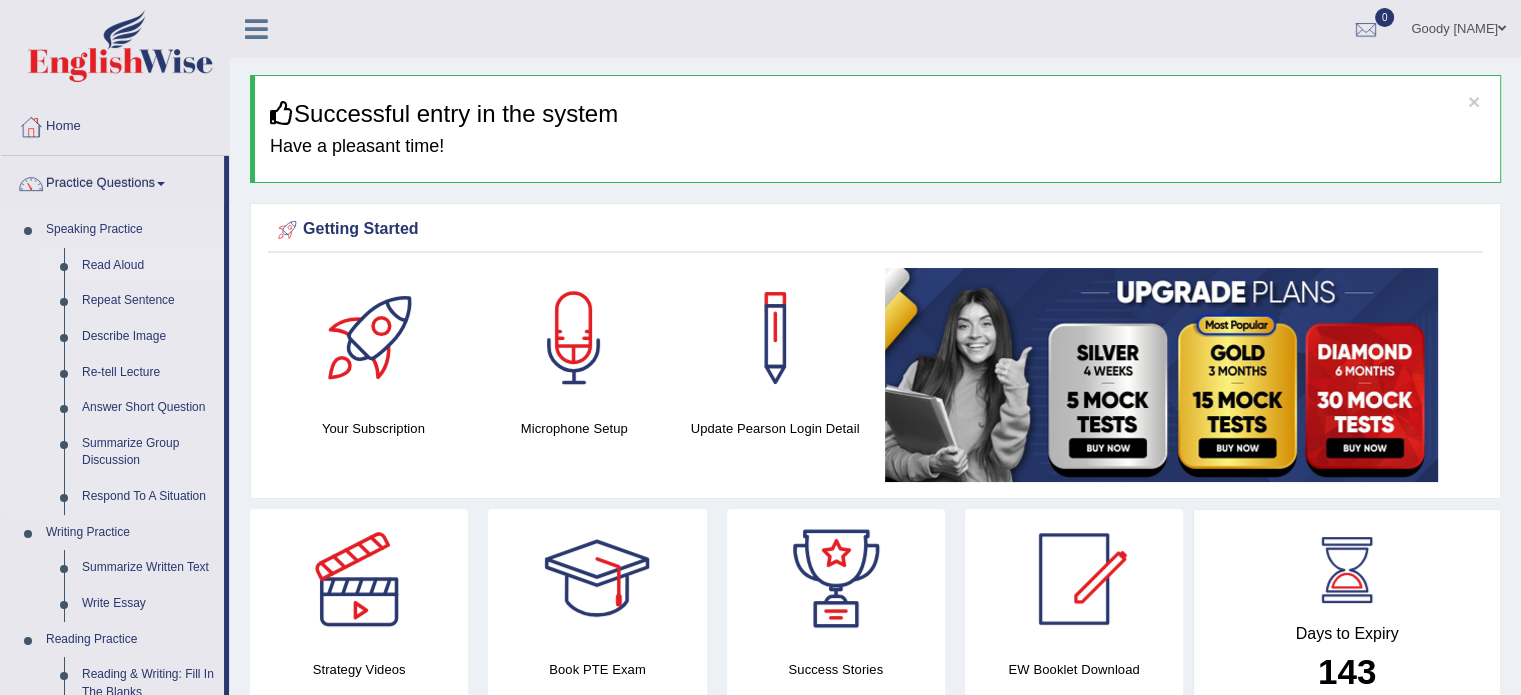 click on "Read Aloud" at bounding box center (148, 266) 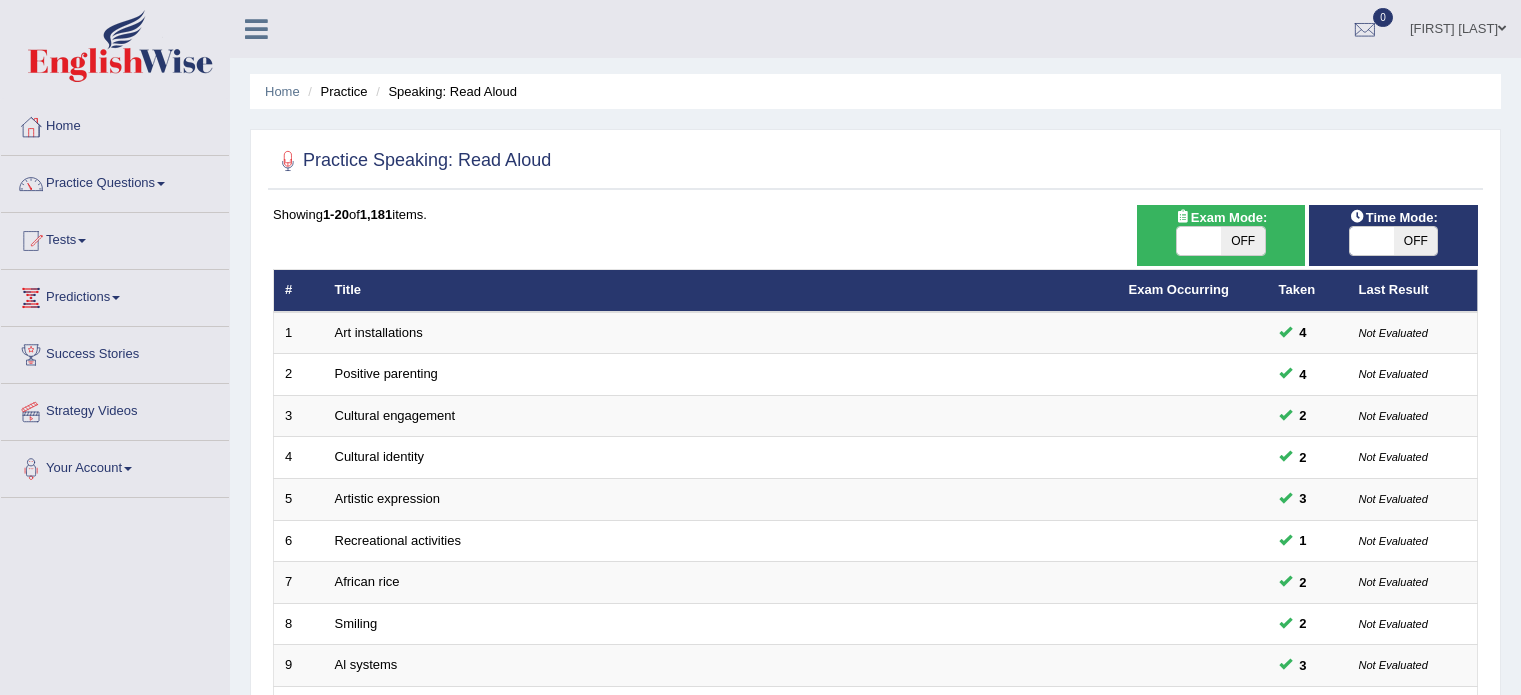 scroll, scrollTop: 100, scrollLeft: 0, axis: vertical 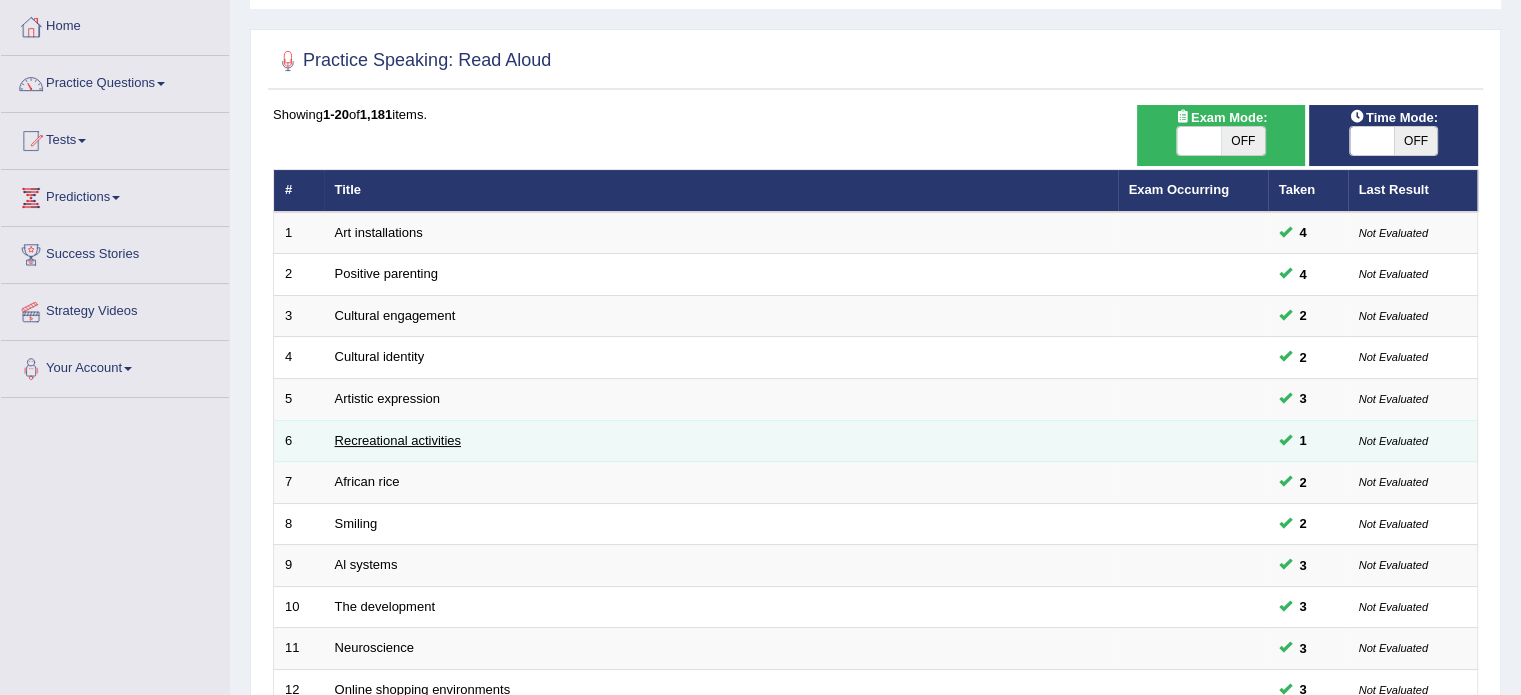 click on "Recreational activities" at bounding box center [398, 440] 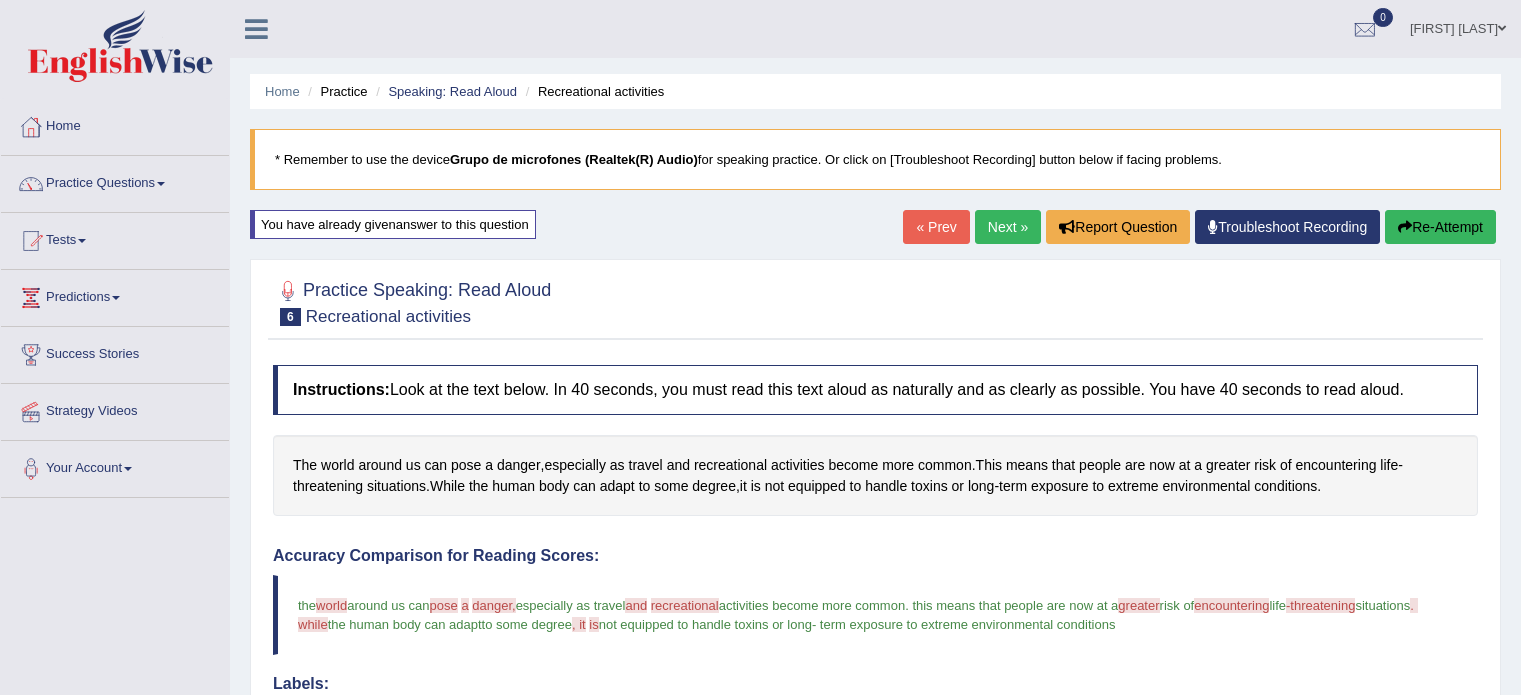 scroll, scrollTop: 0, scrollLeft: 0, axis: both 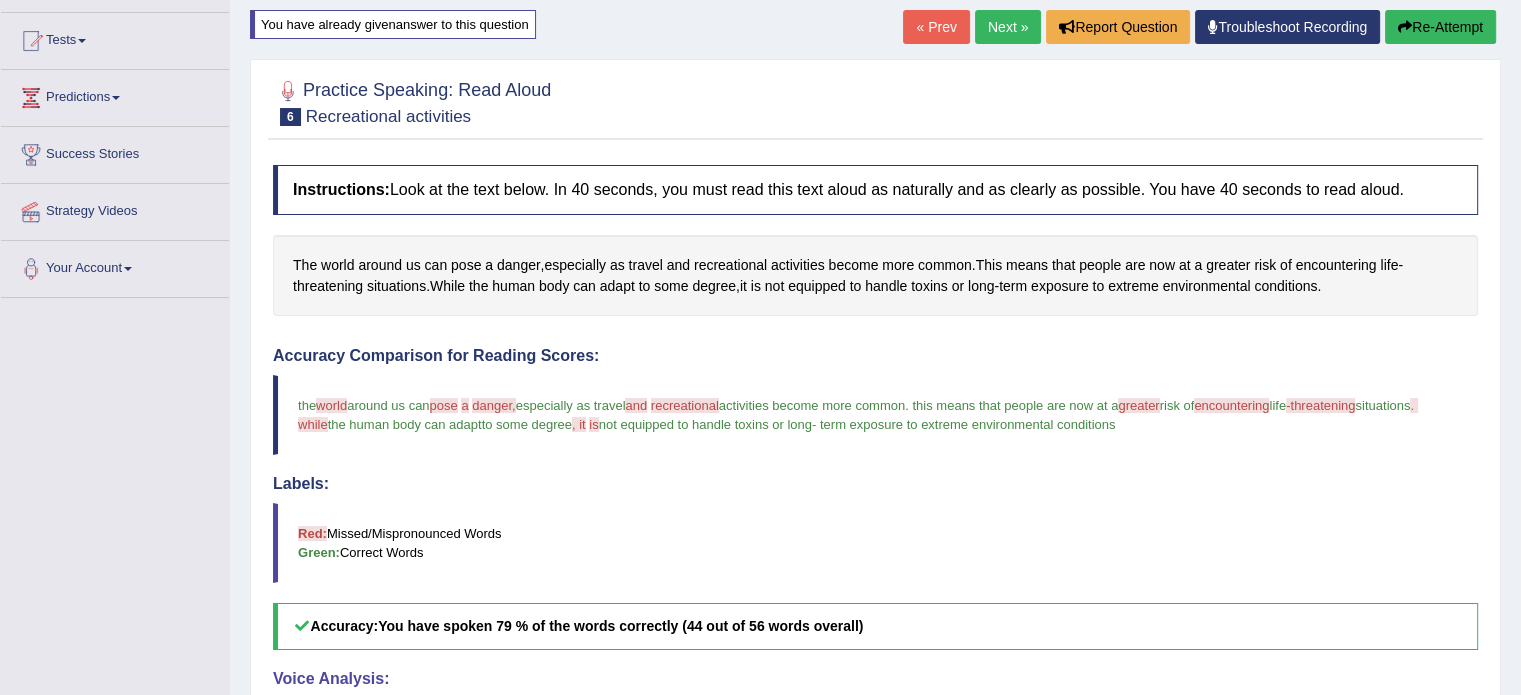 click on "Re-Attempt" at bounding box center (1440, 27) 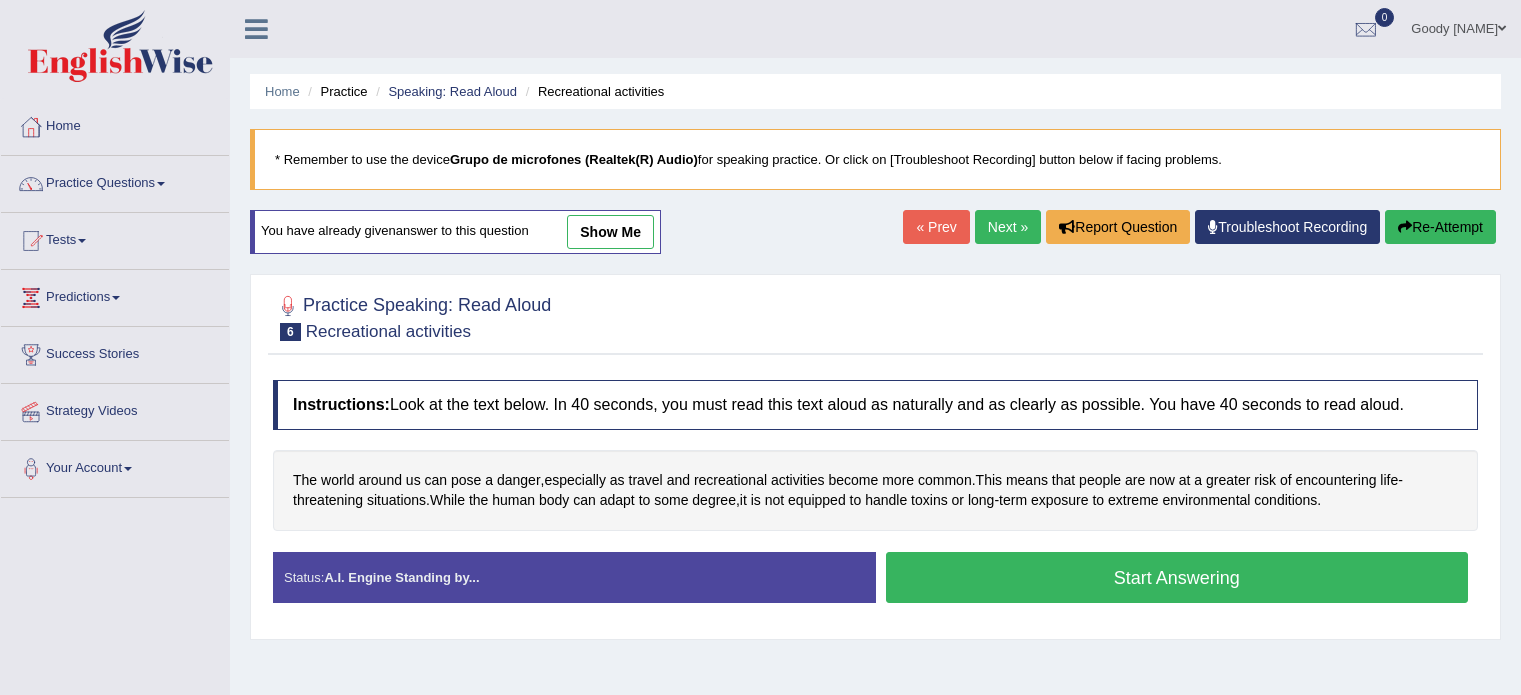 scroll, scrollTop: 300, scrollLeft: 0, axis: vertical 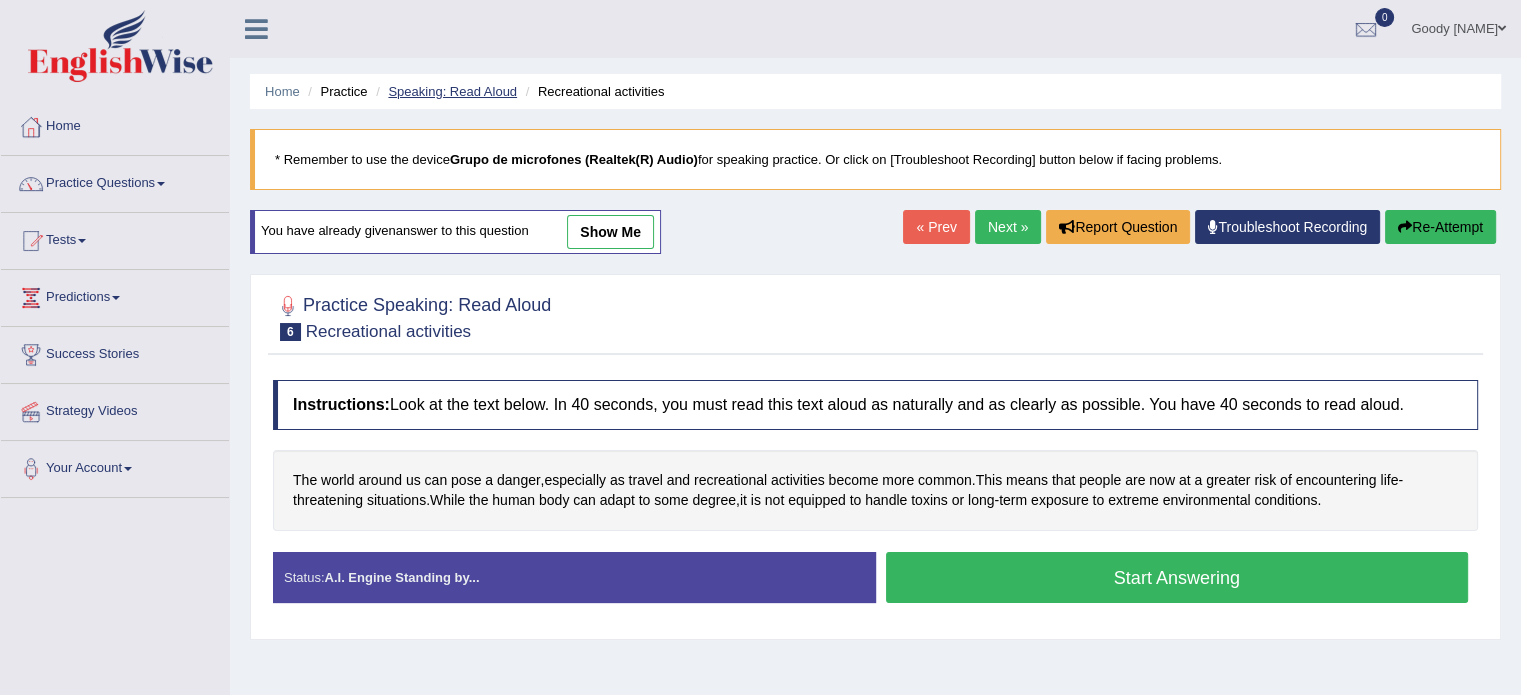 click on "Speaking: Read Aloud" at bounding box center [452, 91] 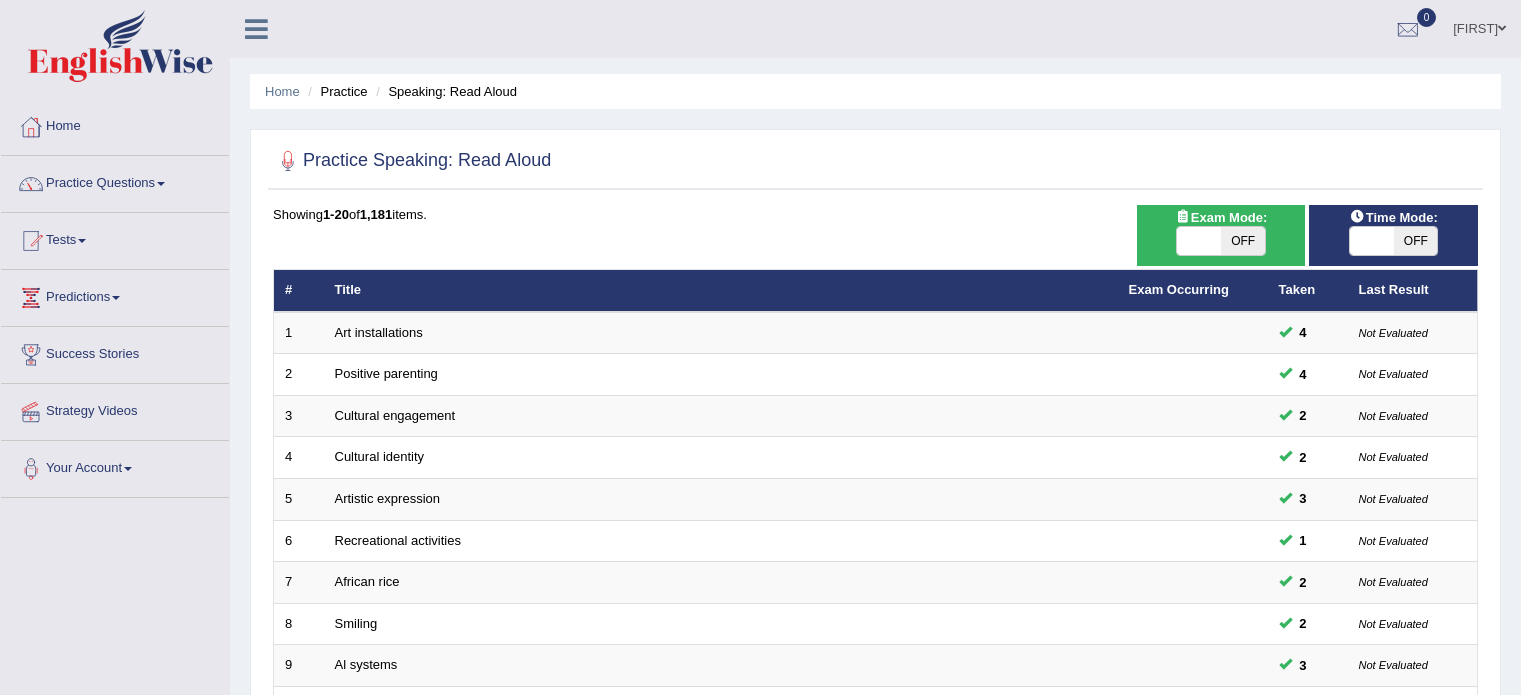 scroll, scrollTop: 0, scrollLeft: 0, axis: both 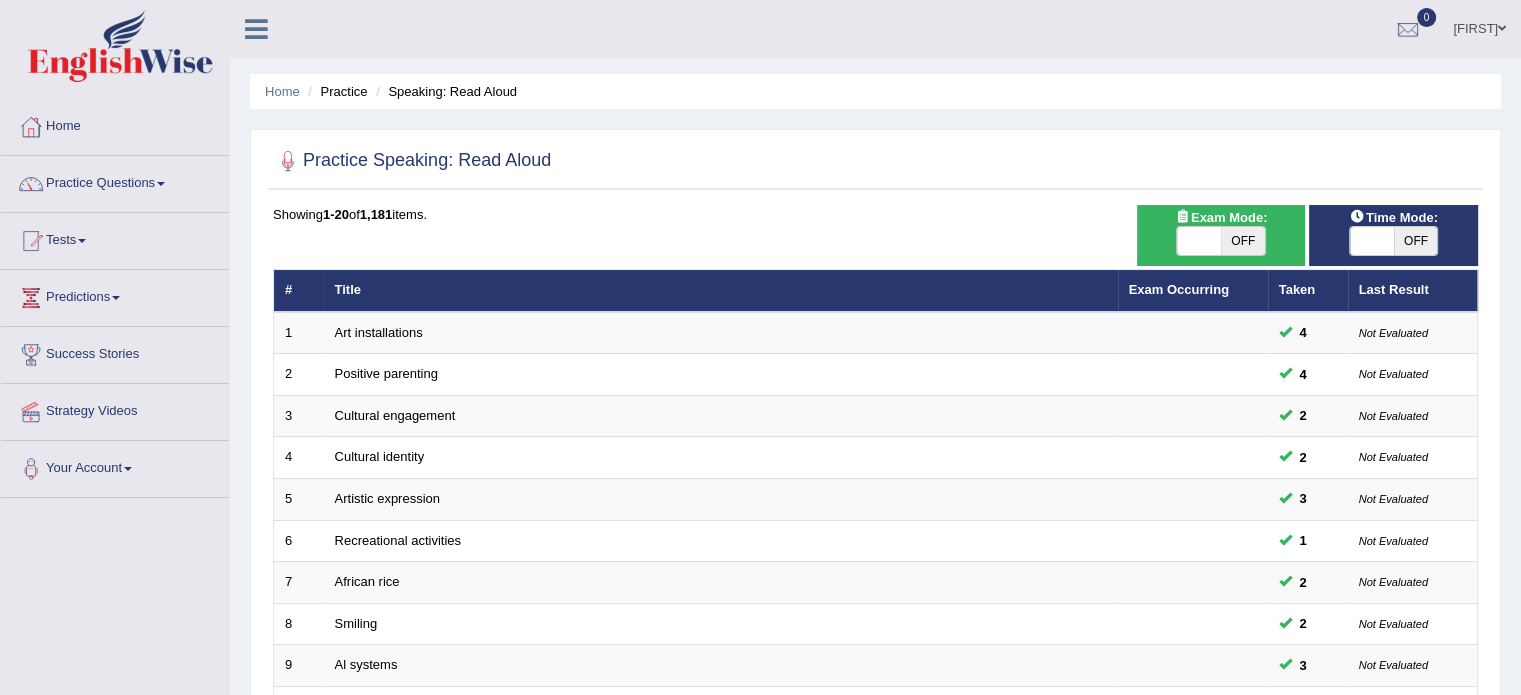 click on "OFF" at bounding box center [1416, 241] 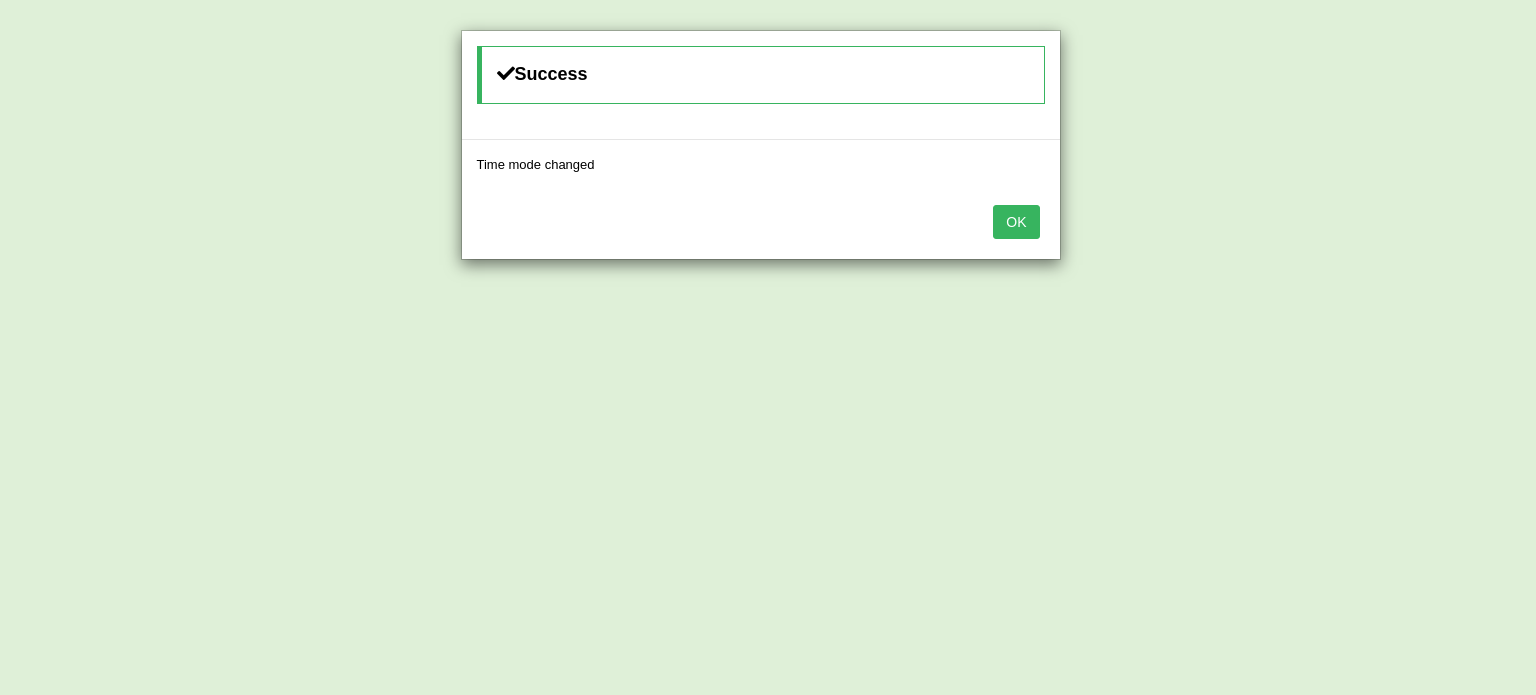 click on "OK" at bounding box center [1016, 222] 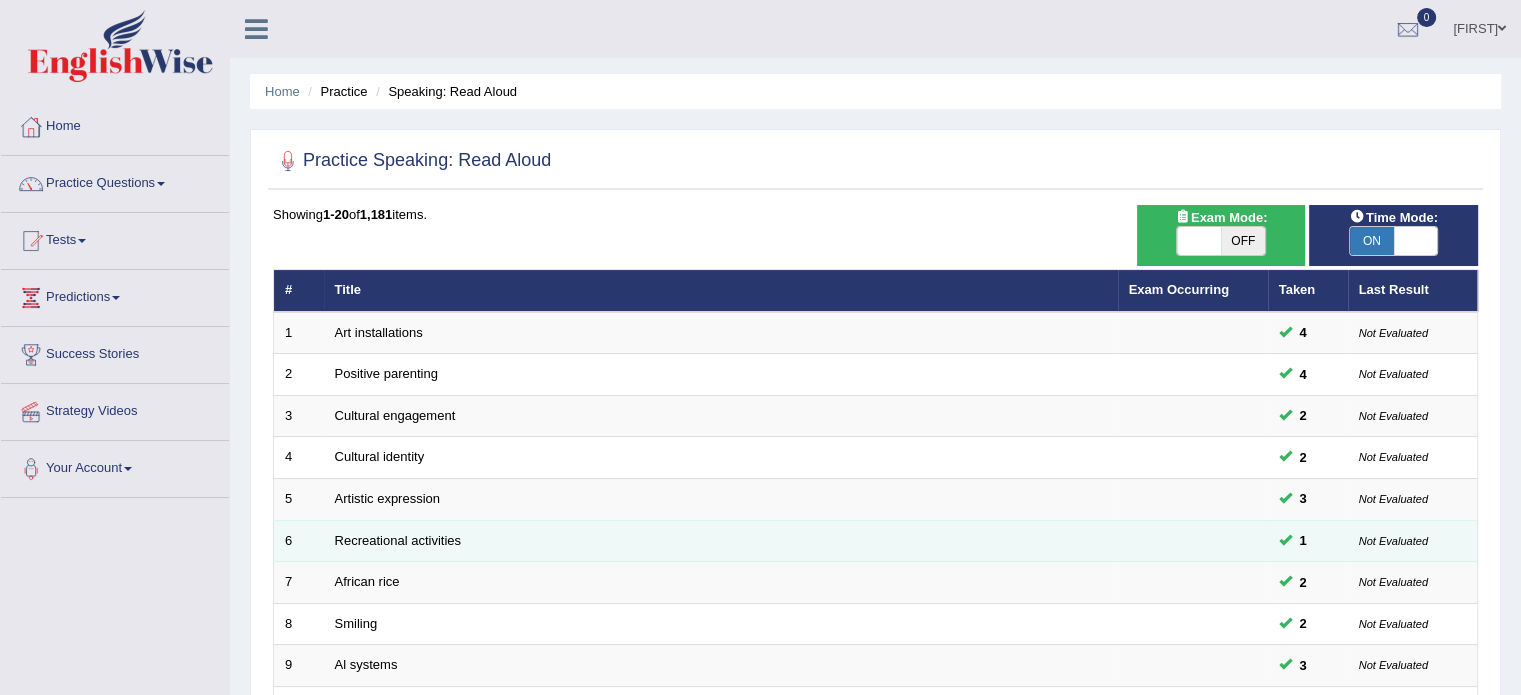 click on "Recreational activities" at bounding box center (721, 541) 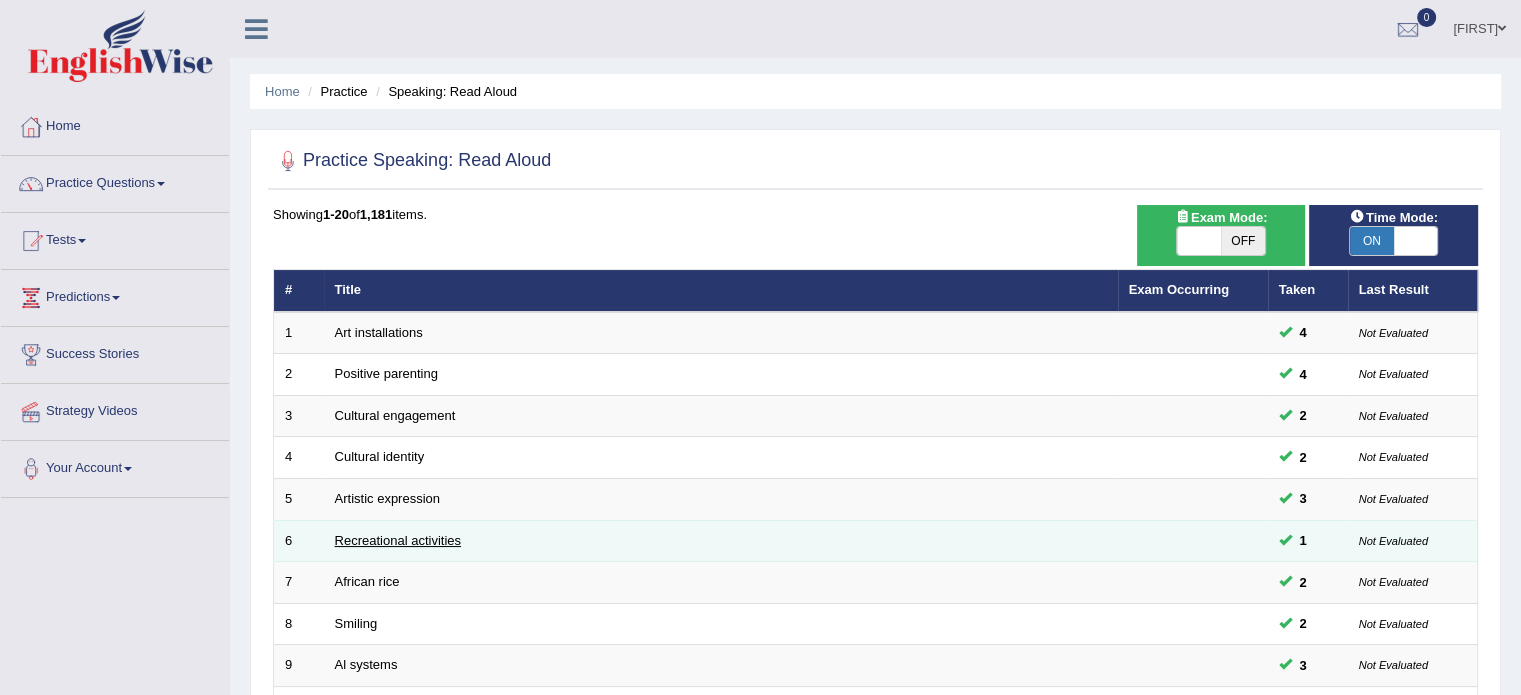 click on "Recreational activities" at bounding box center (398, 540) 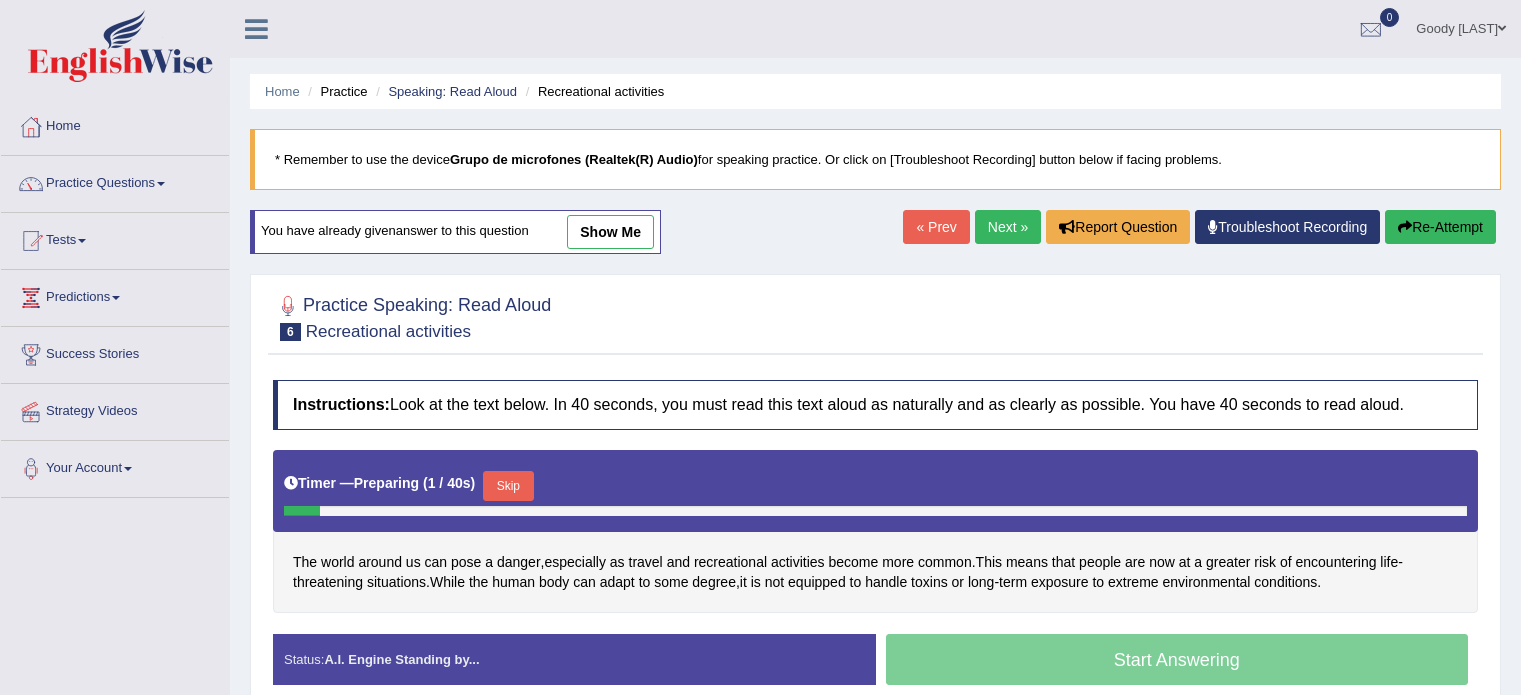 scroll, scrollTop: 200, scrollLeft: 0, axis: vertical 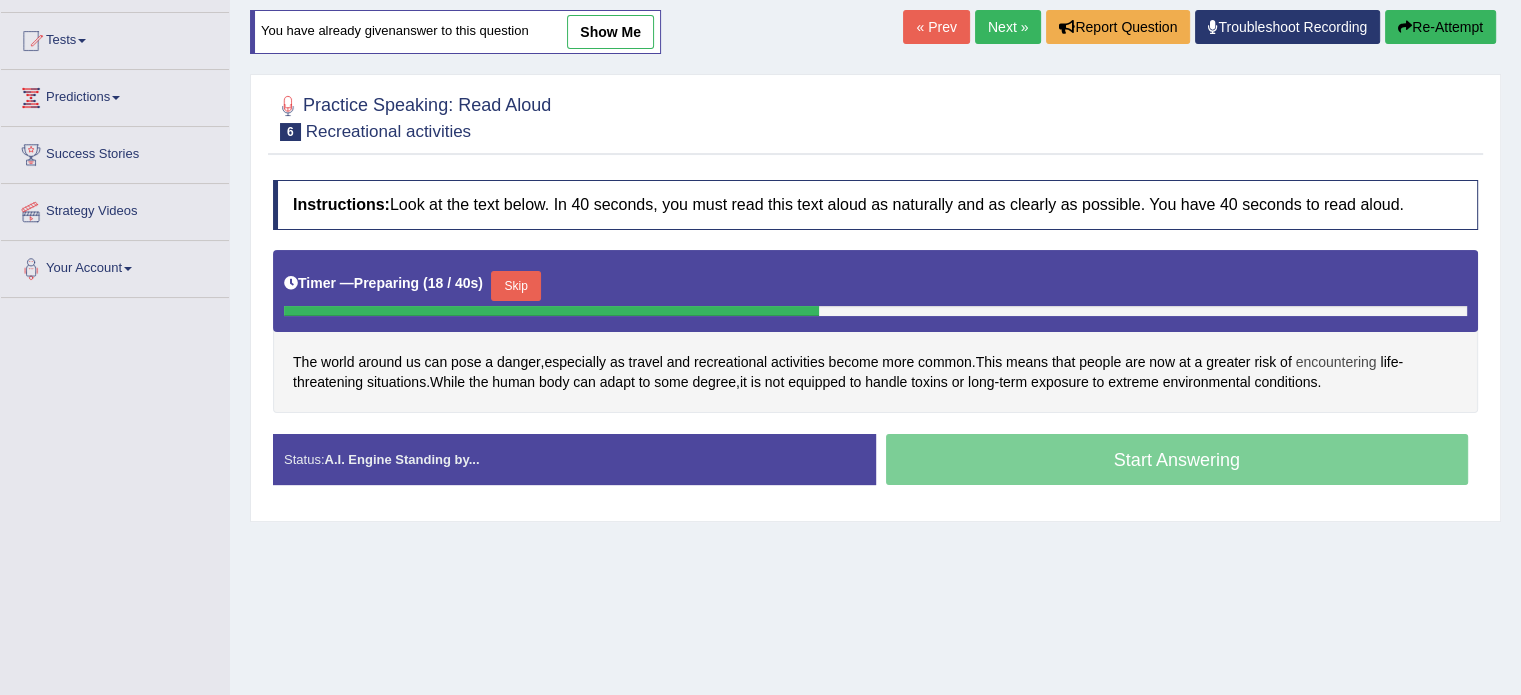 click on "encountering" at bounding box center [1336, 362] 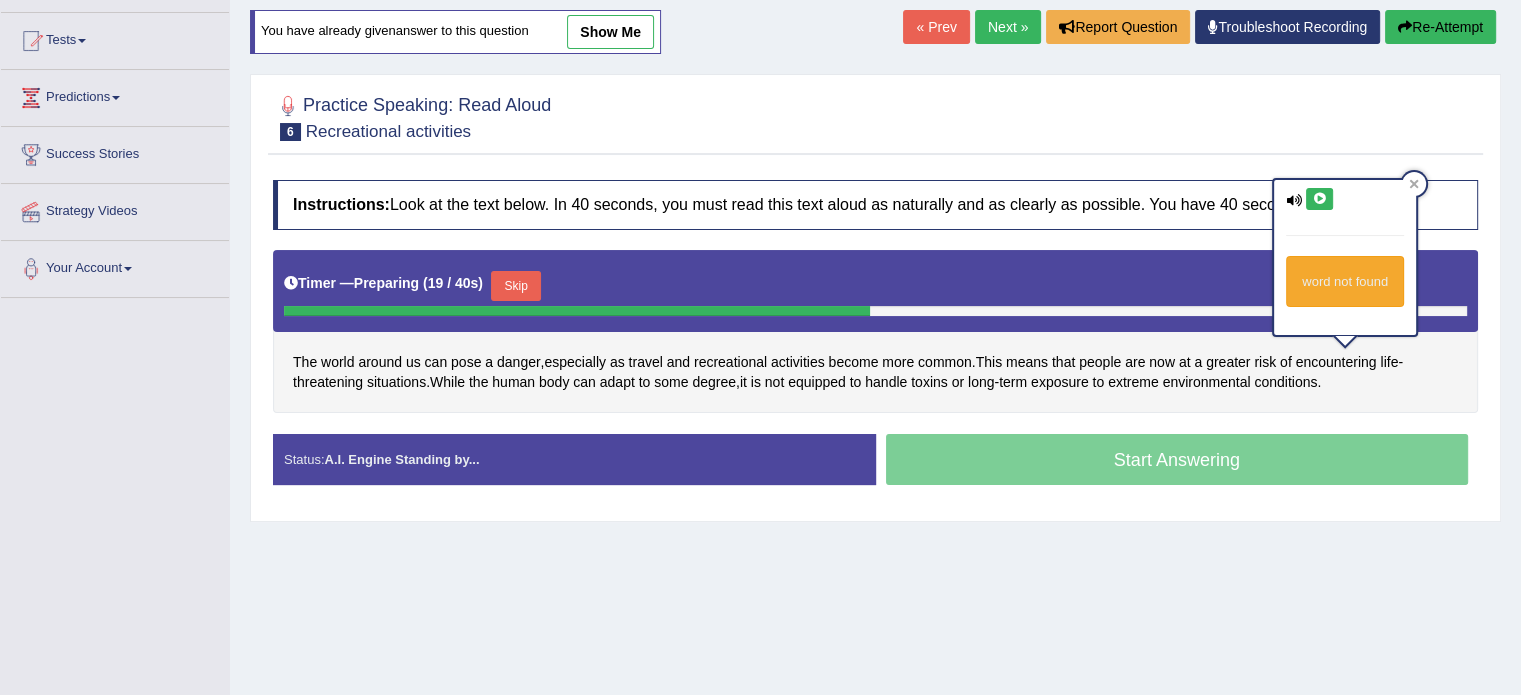 click at bounding box center [1319, 199] 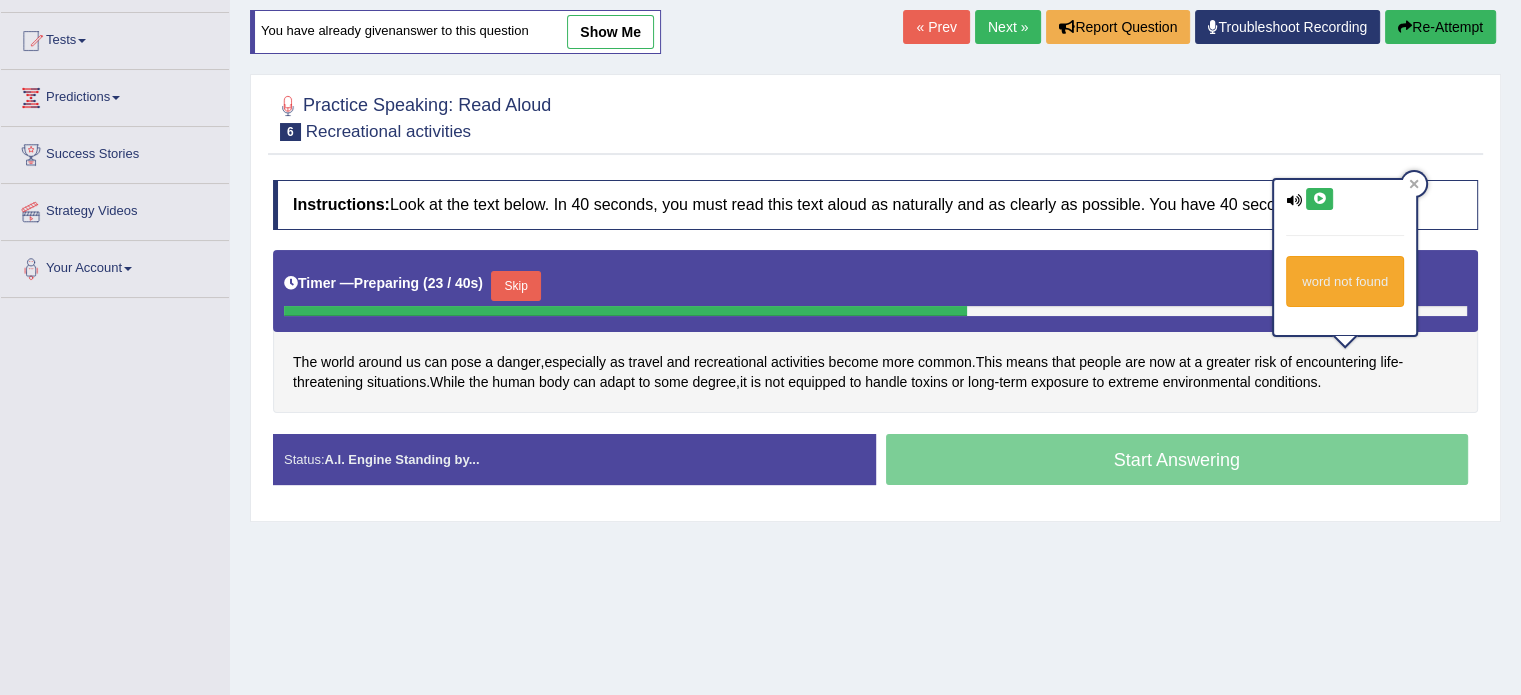 click on "The   world   around   us   can   pose   a   danger ,  especially   as   travel   and   recreational   activities   become   more   common .  This   means   that   people   are   now   at   a   greater   risk   of   encountering   life - threatening   situations .  While   the   human   body   can   adapt   to   some   degree ,  it   is   not   equipped   to   handle   toxins   or   long - term   exposure   to   extreme   environmental   conditions ." at bounding box center (875, 331) 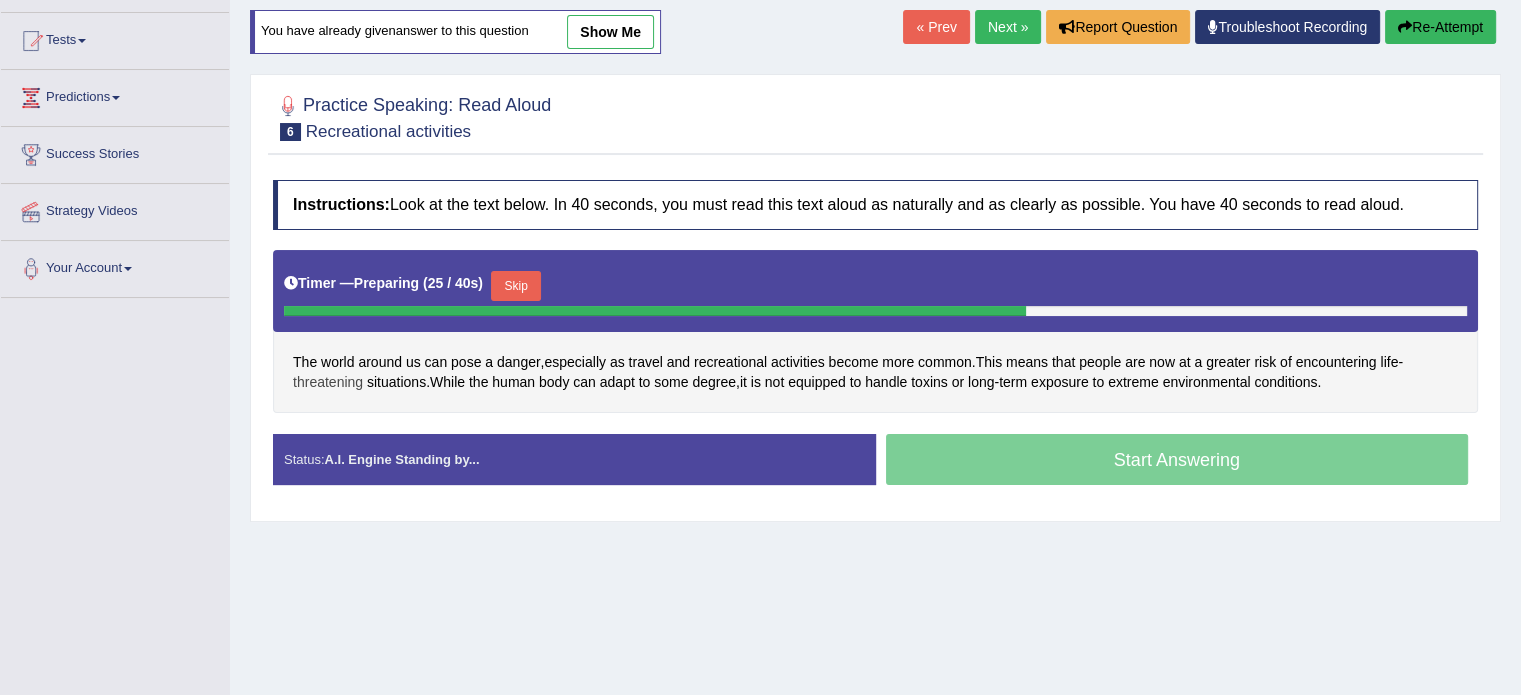 click on "threatening" at bounding box center [328, 382] 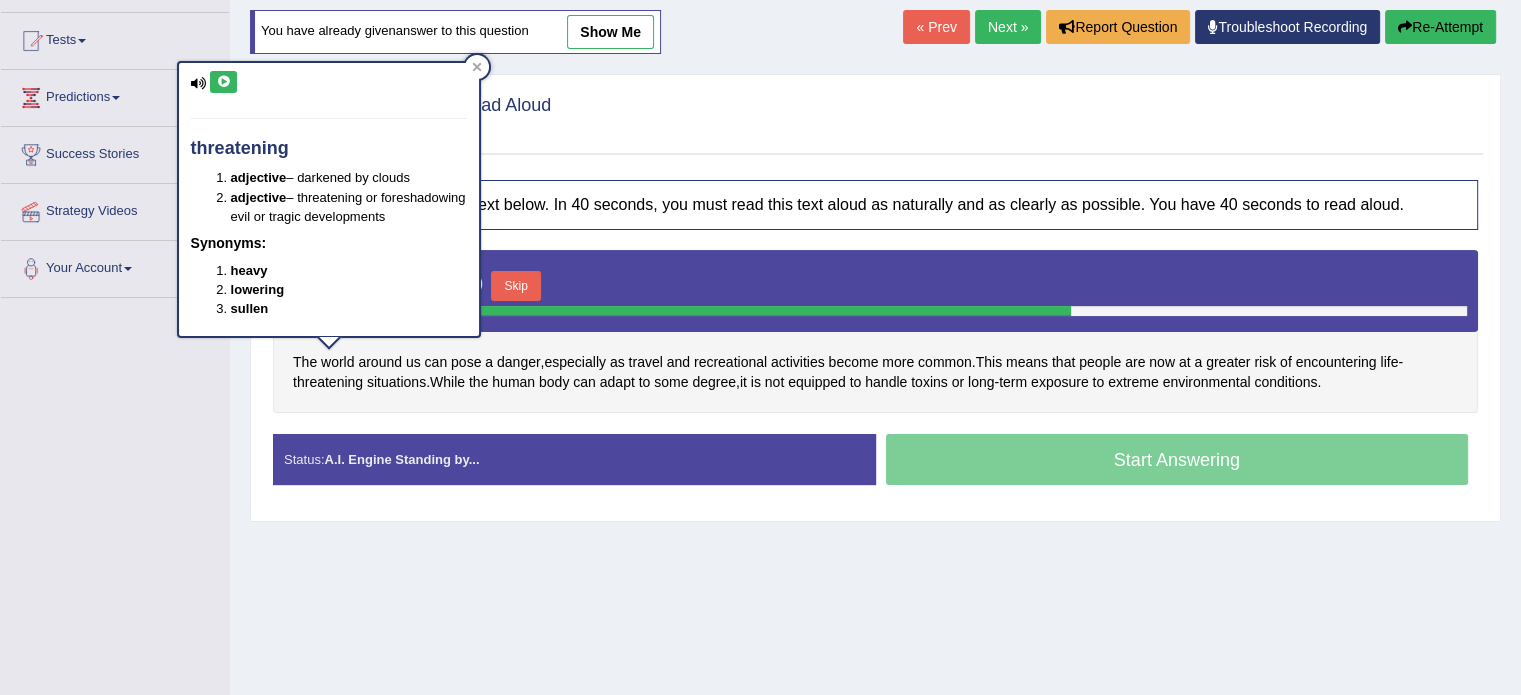 click at bounding box center [223, 82] 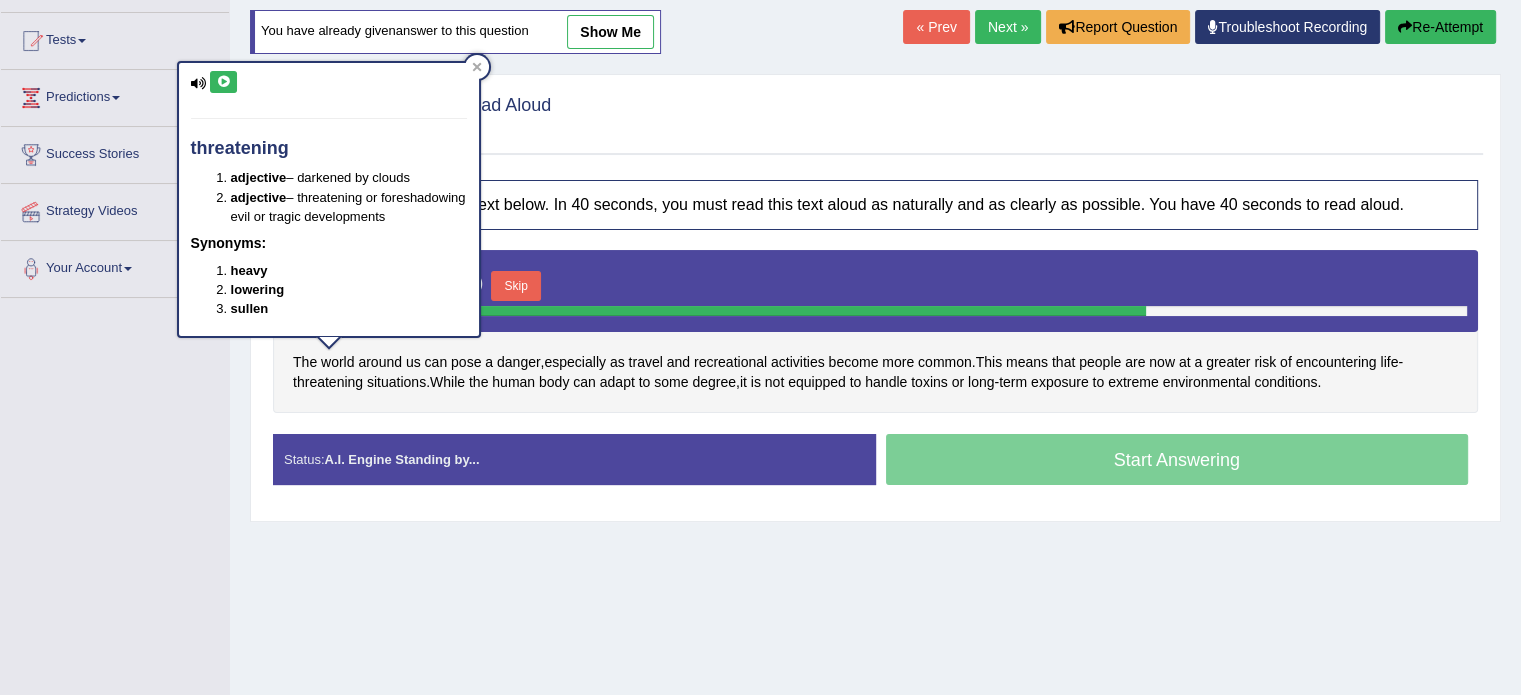 click on "The   world   around   us   can   pose   a   danger ,  especially   as   travel   and   recreational   activities   become   more   common .  This   means   that   people   are   now   at   a   greater   risk   of   encountering   life - threatening   situations .  While   the   human   body   can   adapt   to   some   degree ,  it   is   not   equipped   to   handle   toxins   or   long - term   exposure   to   extreme   environmental   conditions ." at bounding box center (875, 331) 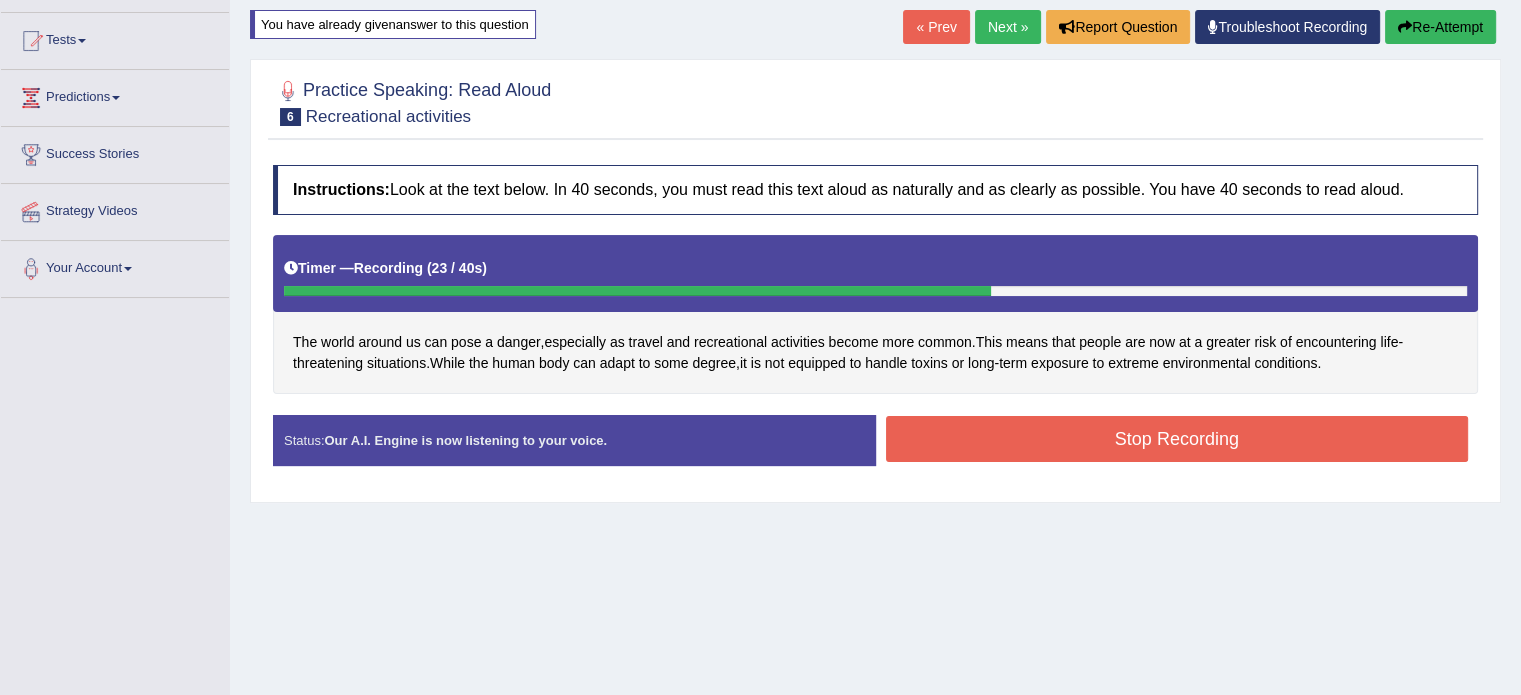 drag, startPoint x: 1208, startPoint y: 441, endPoint x: 1265, endPoint y: 439, distance: 57.035076 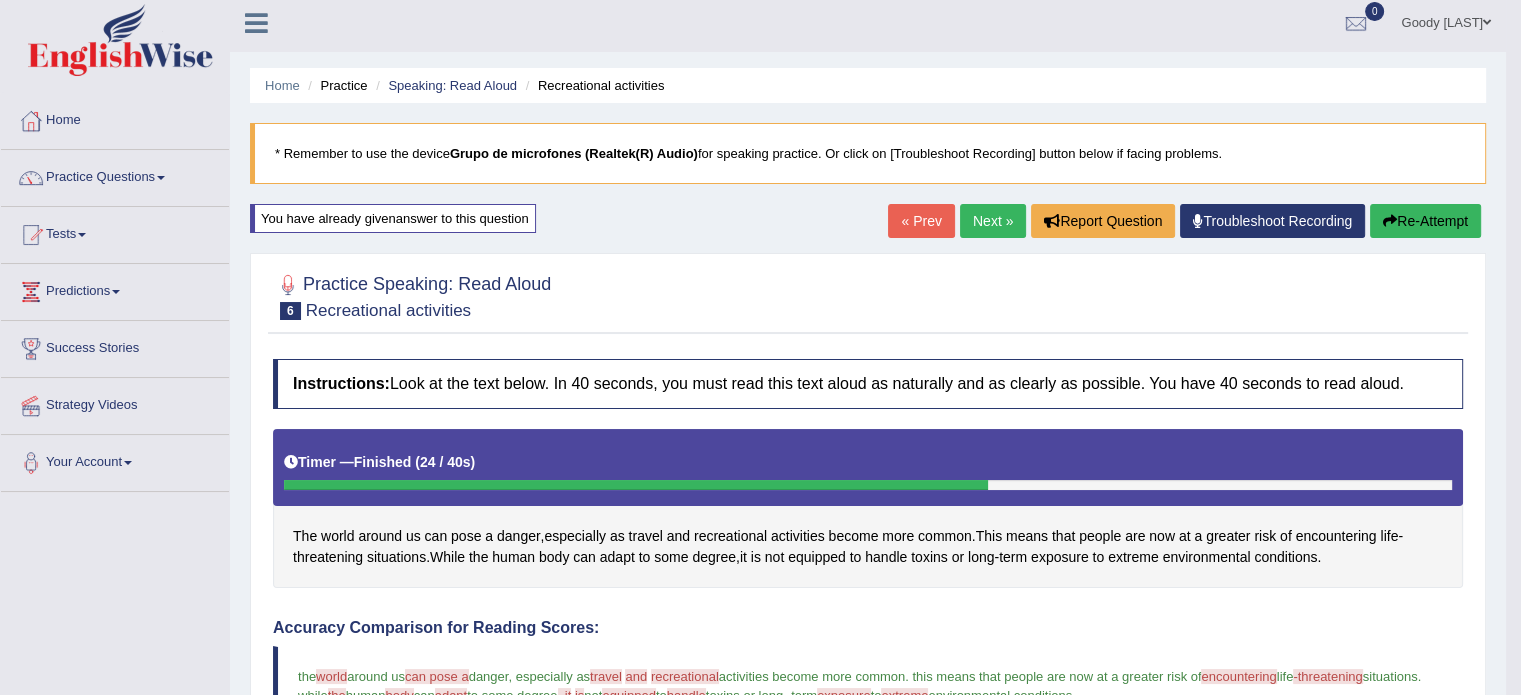 scroll, scrollTop: 0, scrollLeft: 0, axis: both 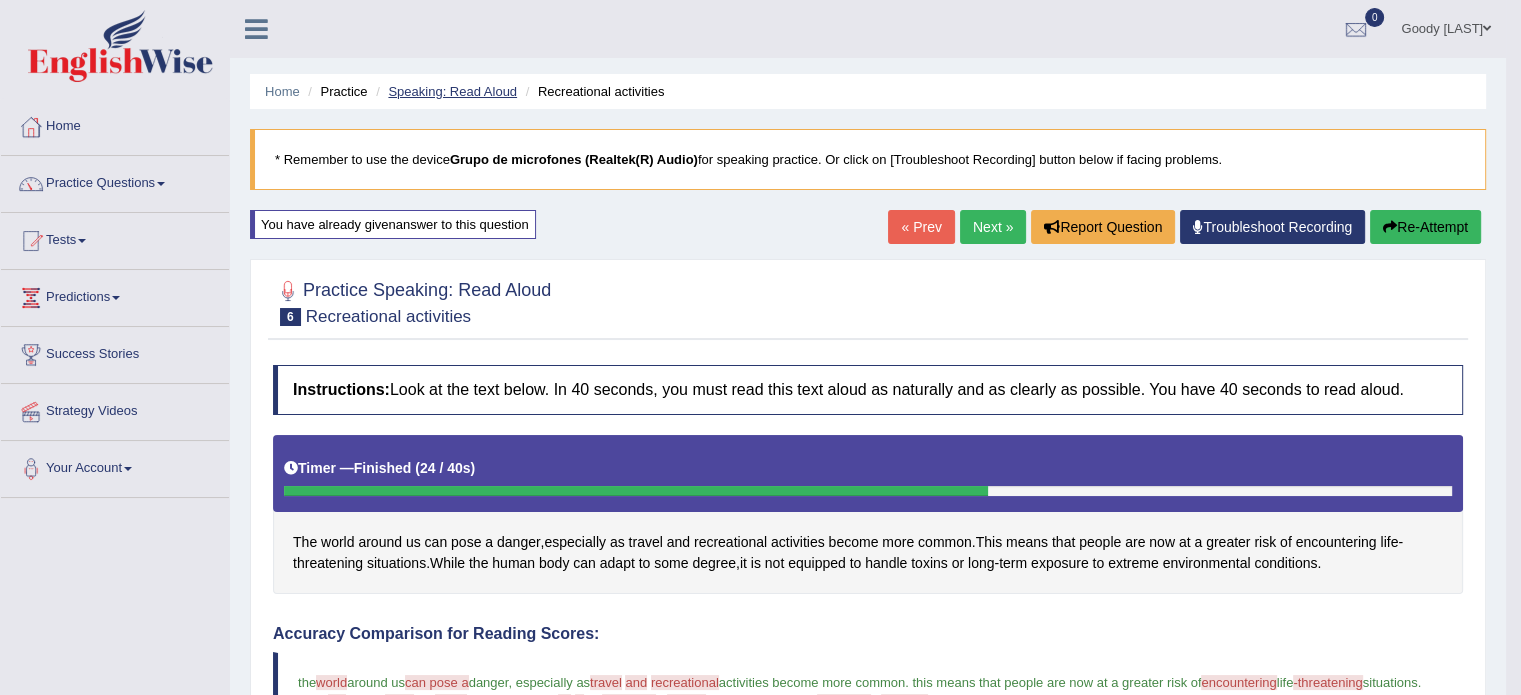 click on "Speaking: Read Aloud" at bounding box center [452, 91] 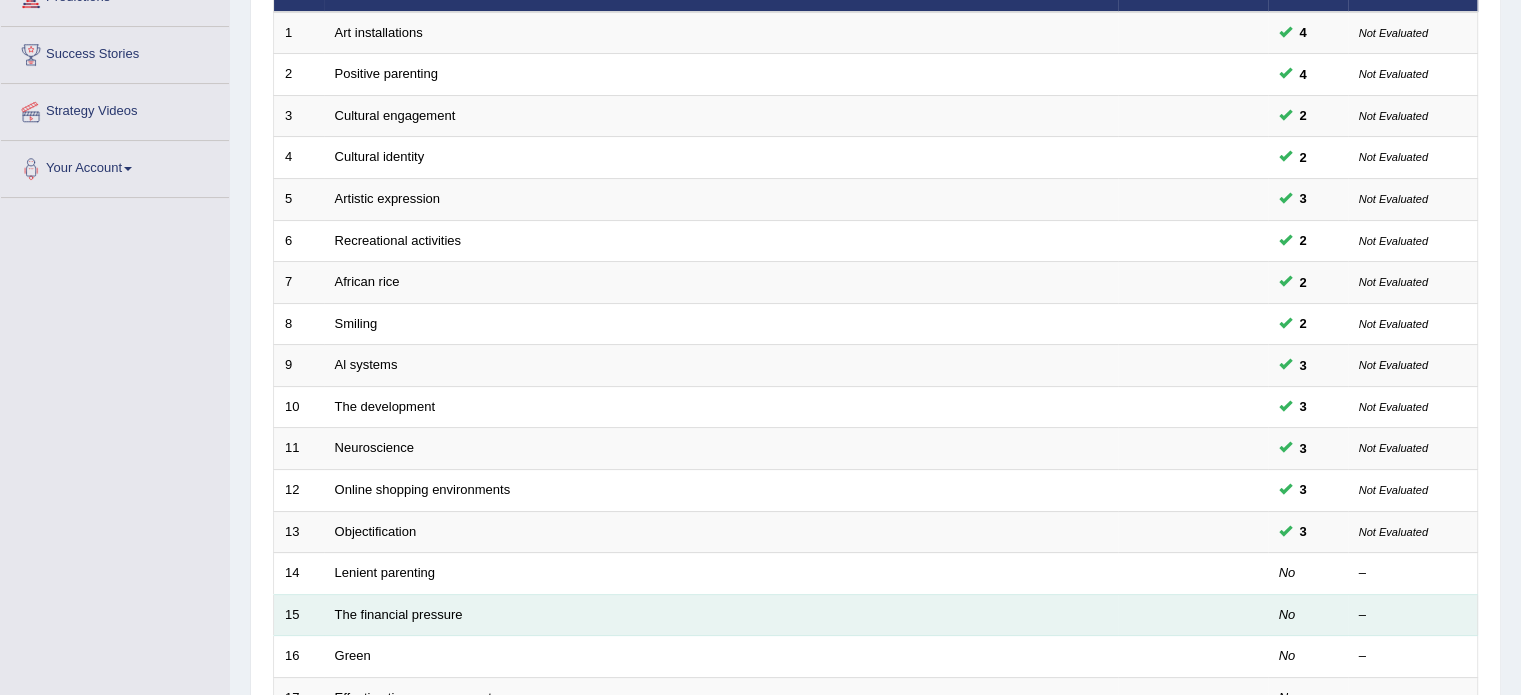 scroll, scrollTop: 300, scrollLeft: 0, axis: vertical 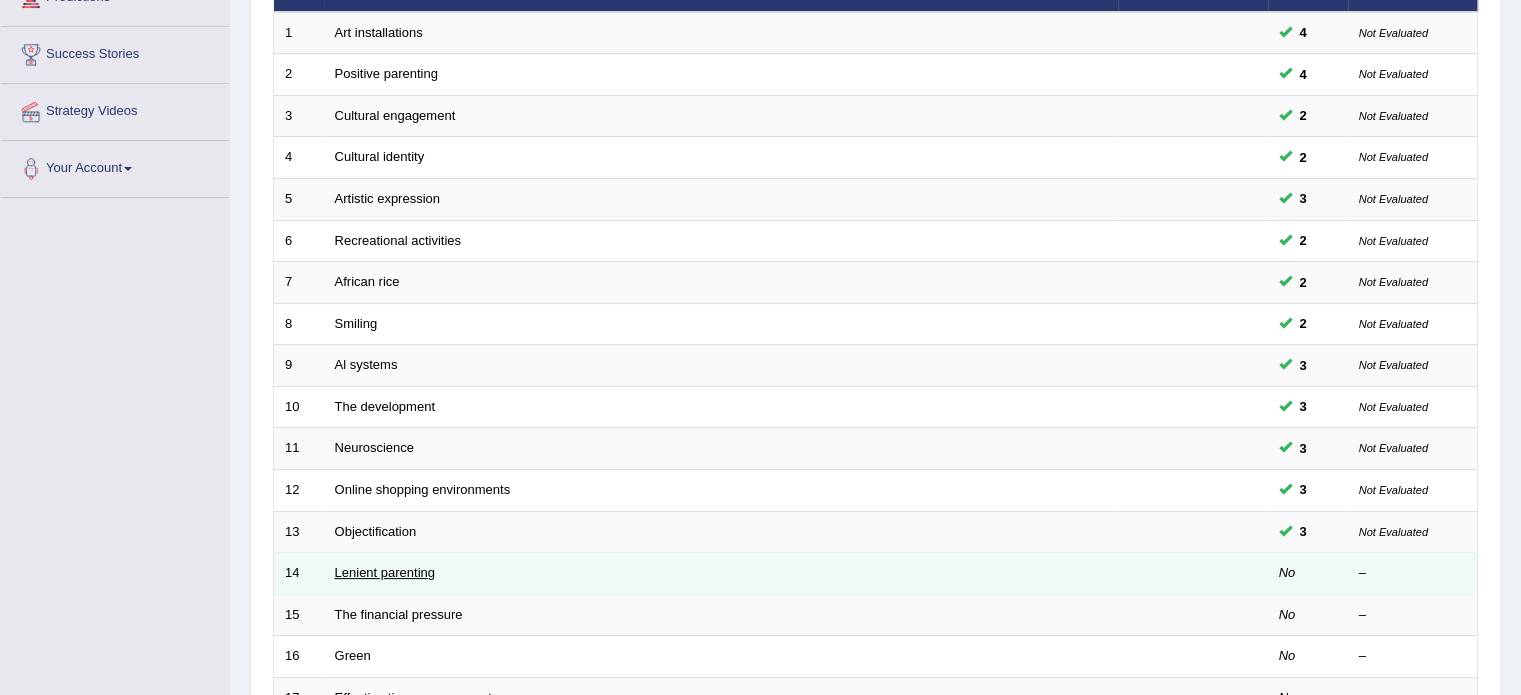 click on "Lenient parenting" at bounding box center [385, 572] 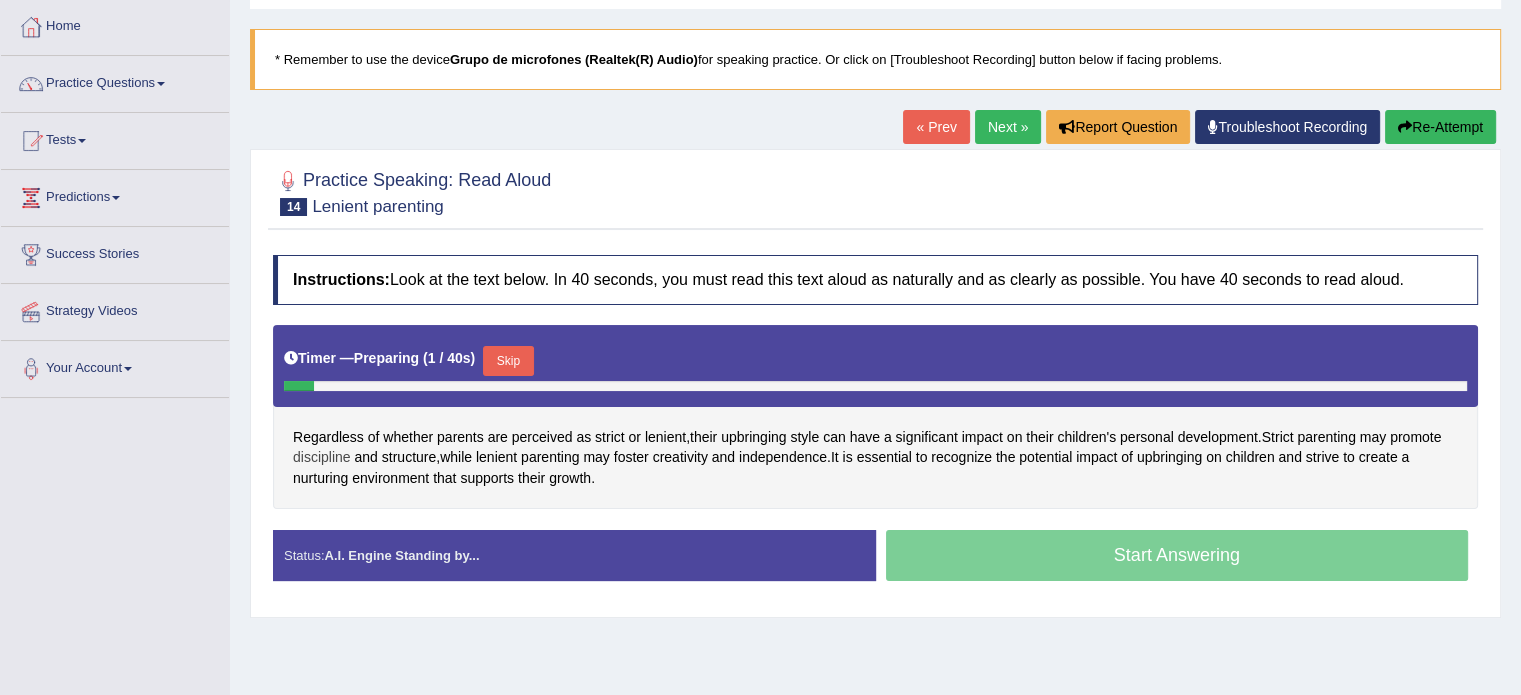 scroll, scrollTop: 100, scrollLeft: 0, axis: vertical 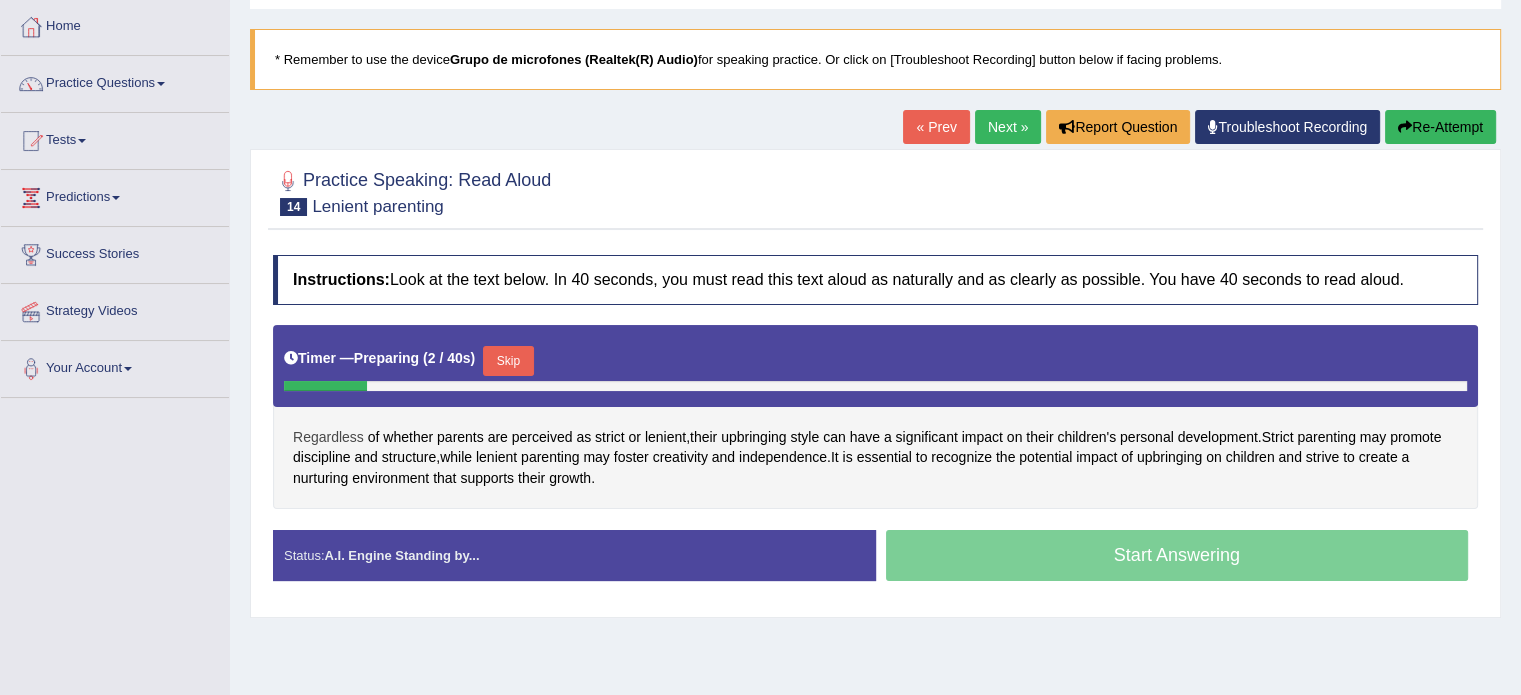 click on "Regardless" at bounding box center (328, 437) 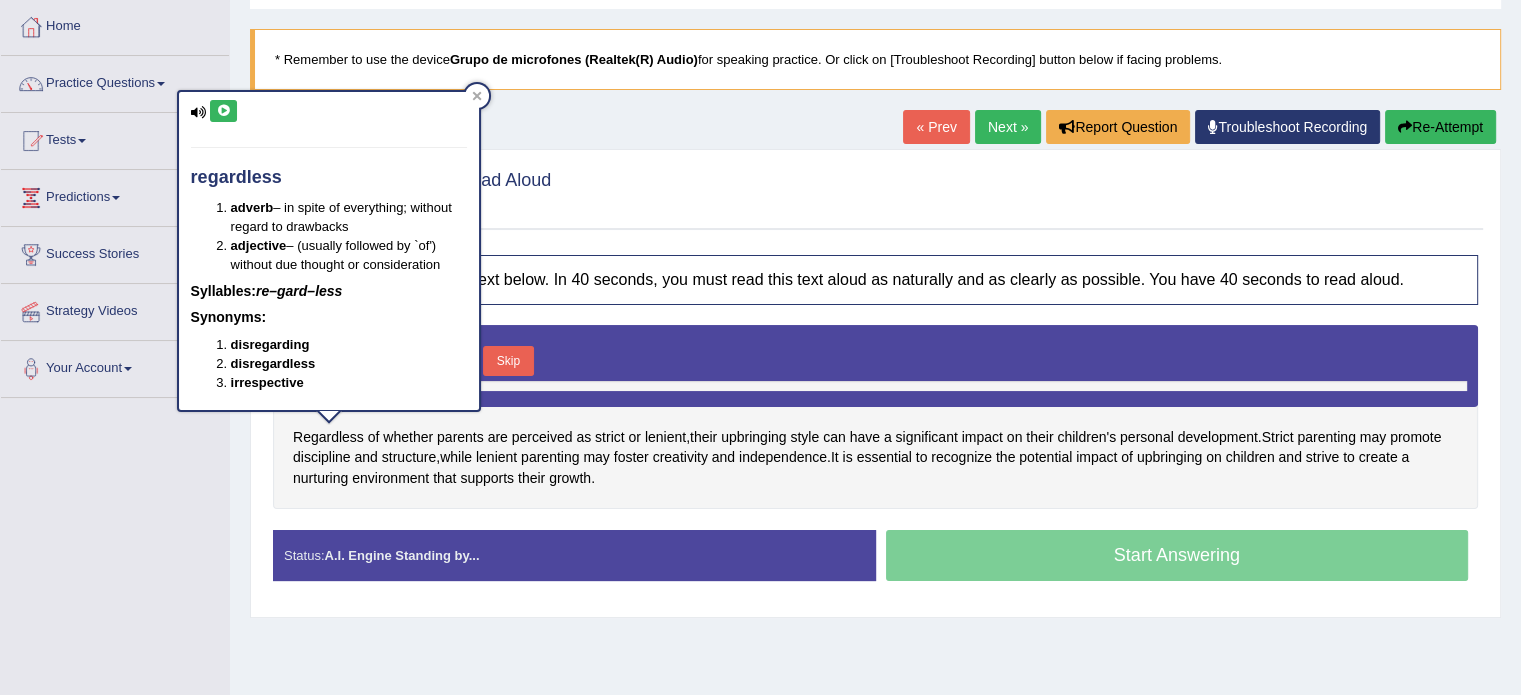 click at bounding box center (223, 111) 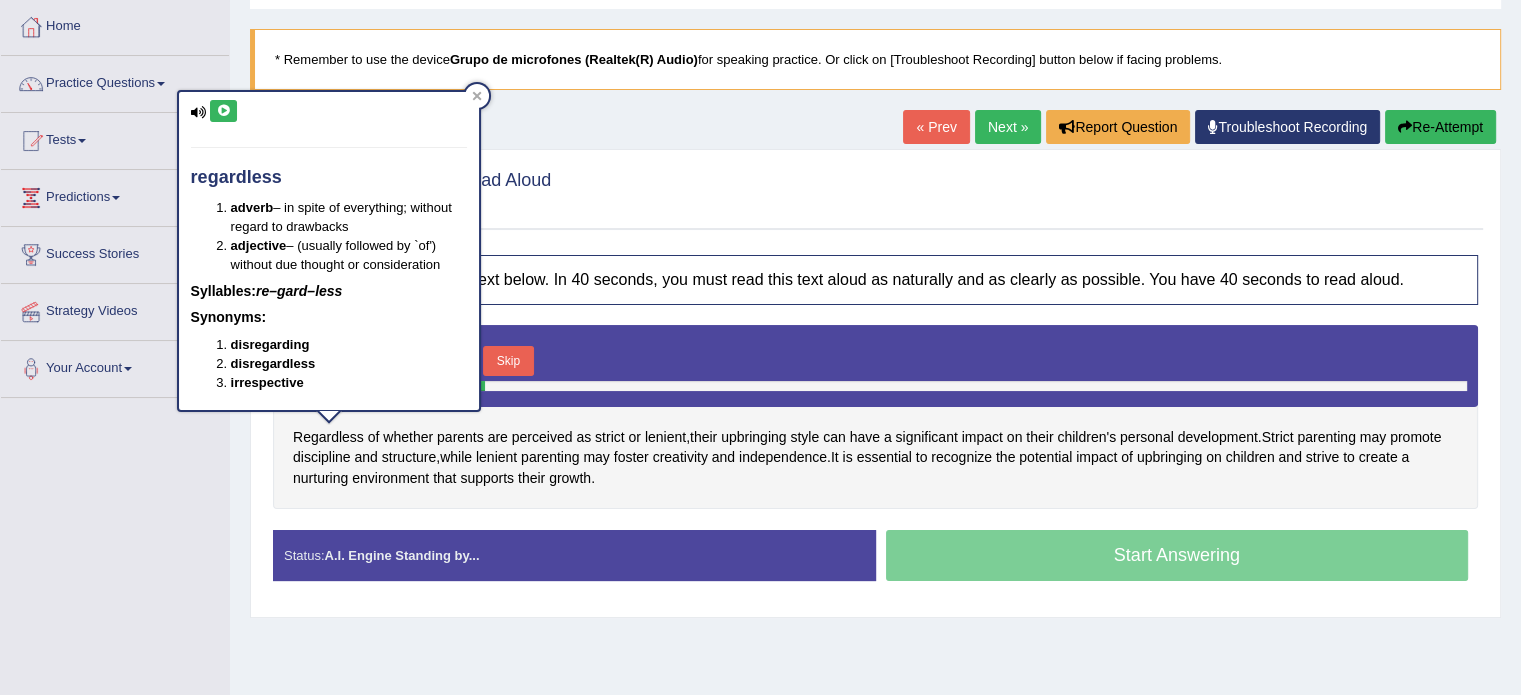 click on "Regardless   of   whether   parents   are   perceived   as   strict   or   lenient ,  their   upbringing   style   can   have   a   significant   impact   on   their   children's   personal   development .  Strict   parenting   may   promote   discipline   and   structure ,  while   lenient   parenting   may   foster   creativity   and   independence .  It   is   essential   to   recognize   the   potential   impact   of   upbringing   on   children   and   strive   to   create   a   nurturing   environment   that   supports   their   growth ." at bounding box center (875, 417) 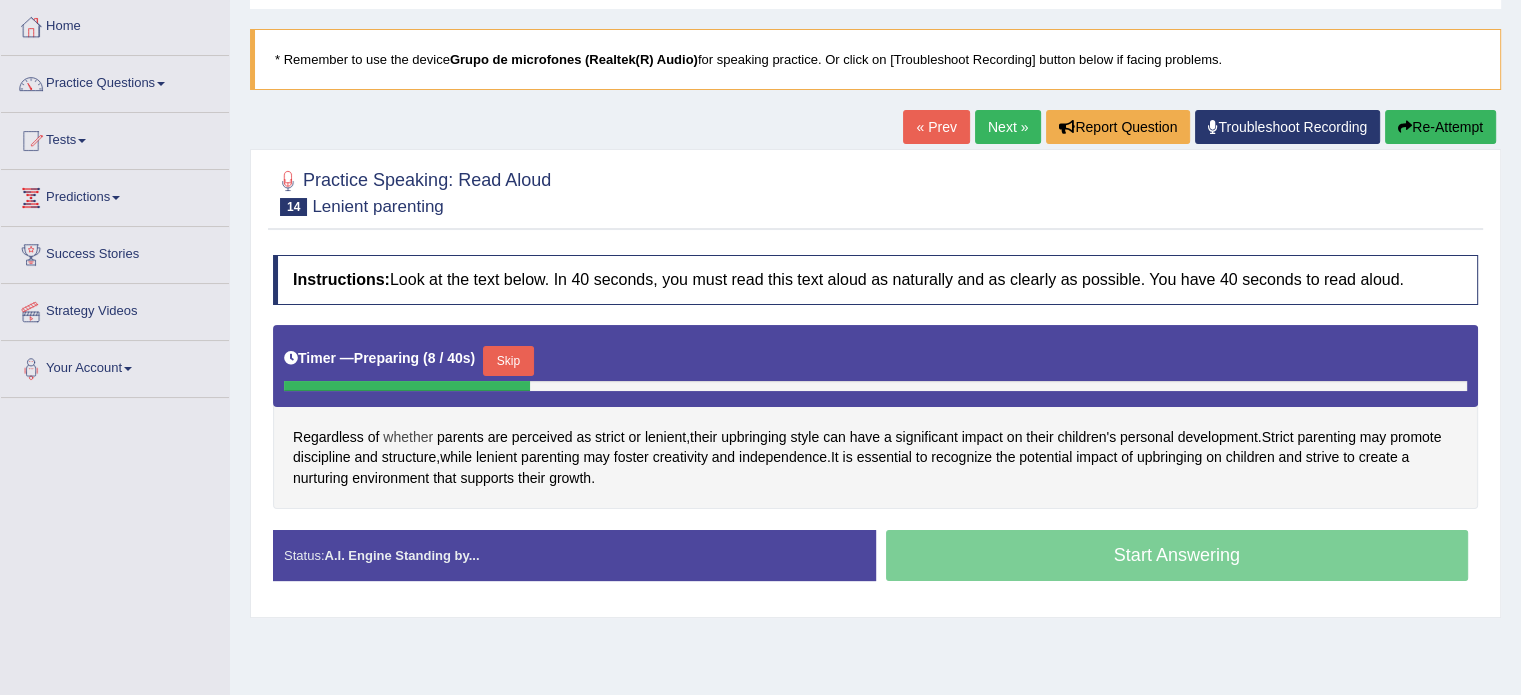 click on "whether" at bounding box center (408, 437) 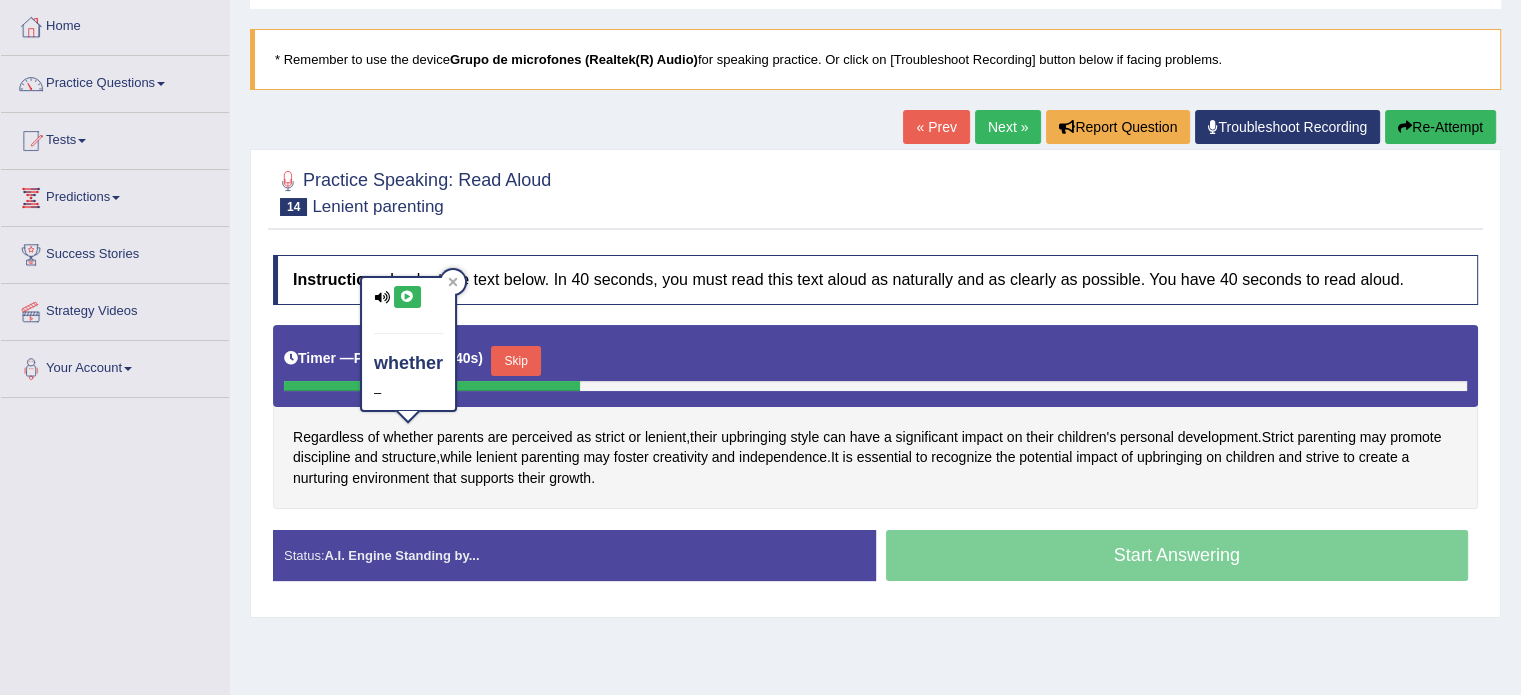click at bounding box center [407, 297] 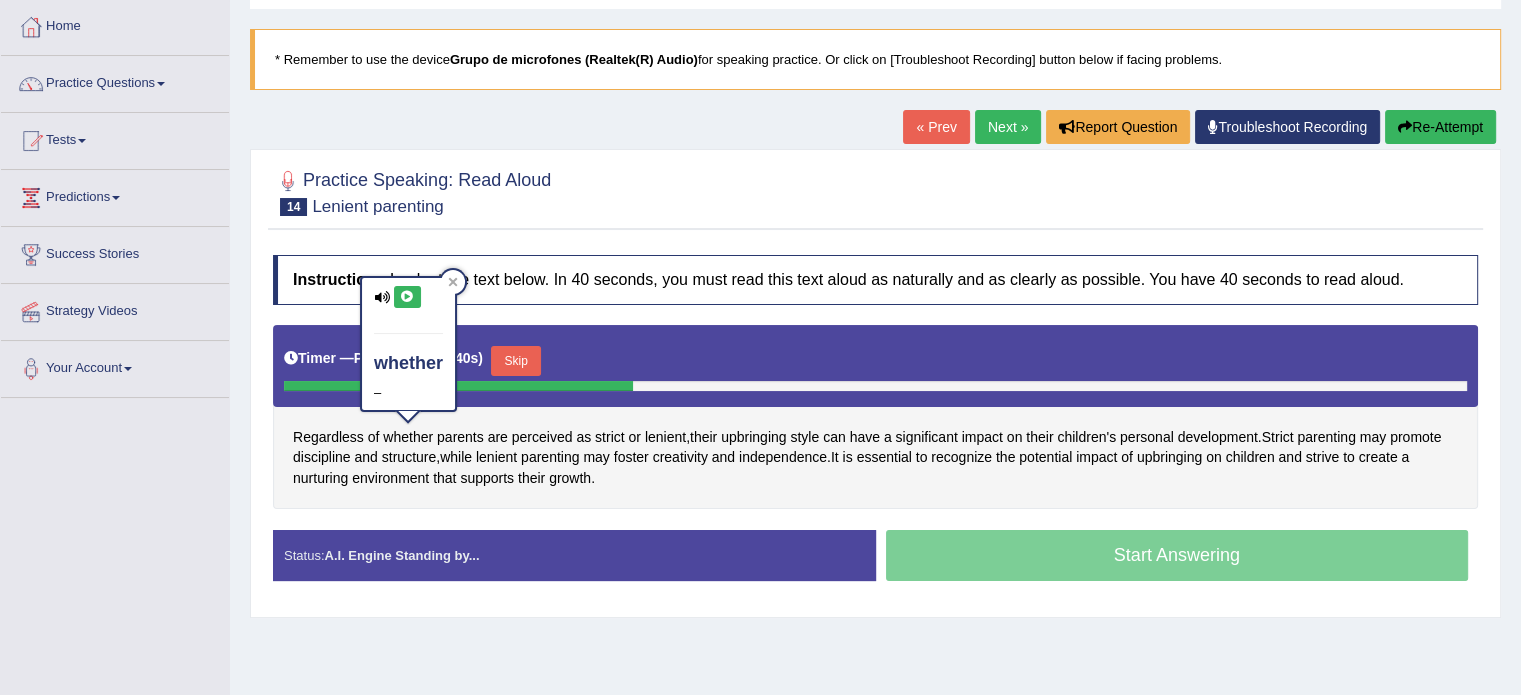 click on "Regardless   of   whether   parents   are   perceived   as   strict   or   lenient ,  their   upbringing   style   can   have   a   significant   impact   on   their   children's   personal   development .  Strict   parenting   may   promote   discipline   and   structure ,  while   lenient   parenting   may   foster   creativity   and   independence .  It   is   essential   to   recognize   the   potential   impact   of   upbringing   on   children   and   strive   to   create   a   nurturing   environment   that   supports   their   growth ." at bounding box center [875, 417] 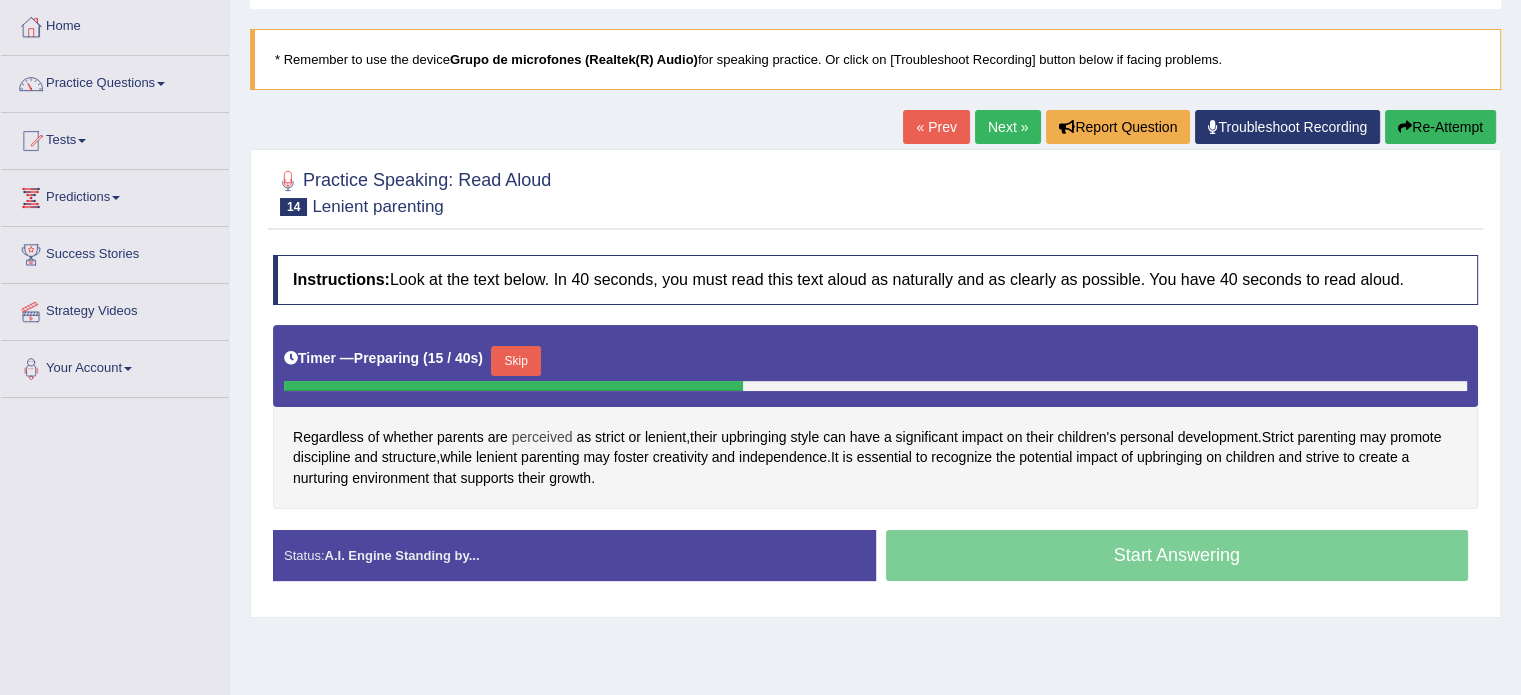 click on "perceived" at bounding box center [542, 437] 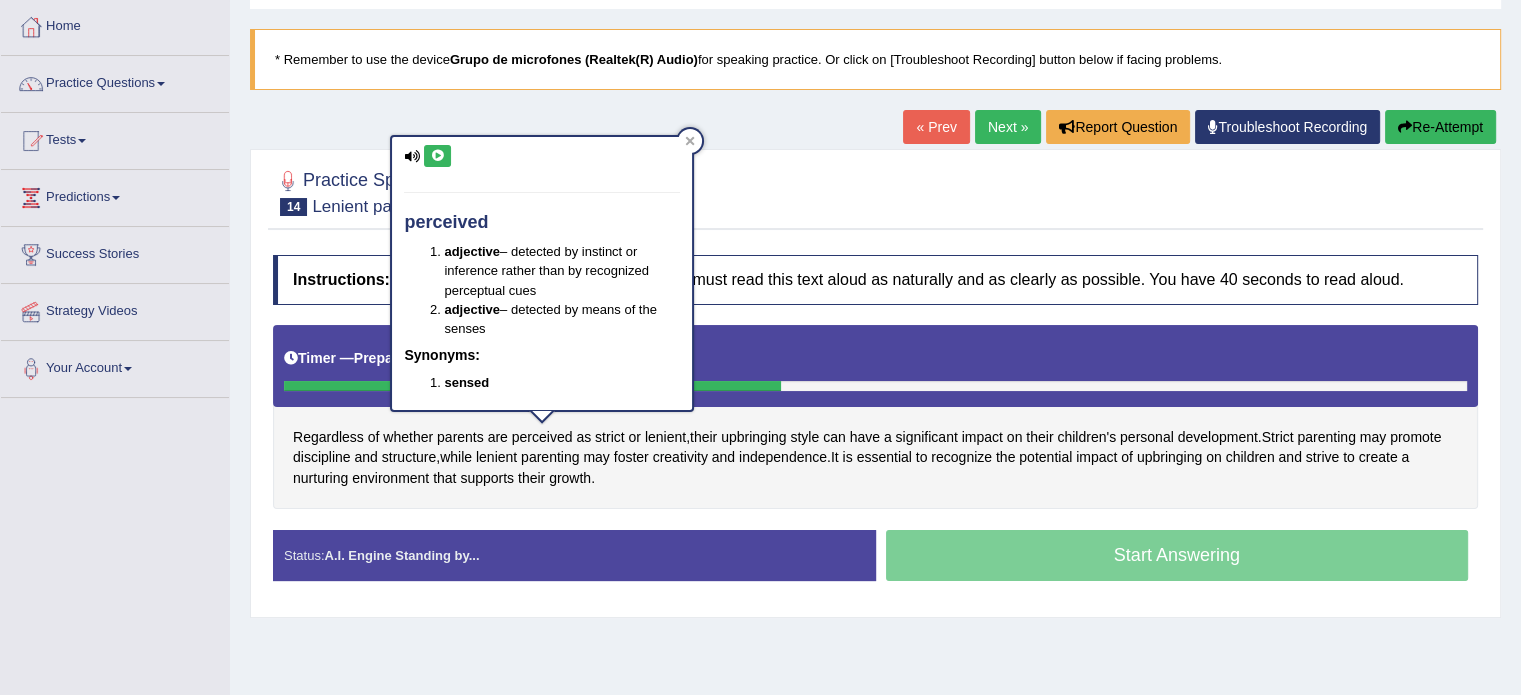 click at bounding box center [437, 156] 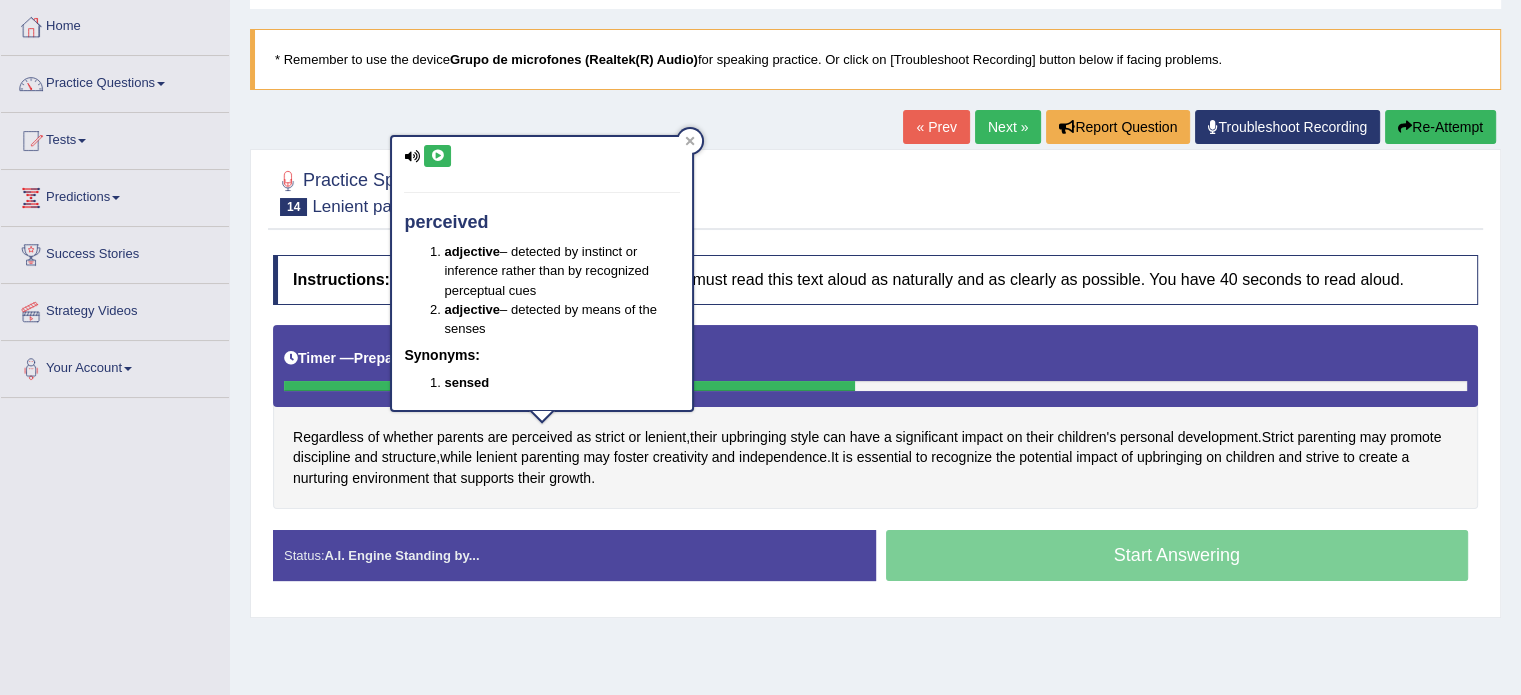 click on "Regardless   of   whether   parents   are   perceived   as   strict   or   lenient ,  their   upbringing   style   can   have   a   significant   impact   on   their   children's   personal   development .  Strict   parenting   may   promote   discipline   and   structure ,  while   lenient   parenting   may   foster   creativity   and   independence .  It   is   essential   to   recognize   the   potential   impact   of   upbringing   on   children   and   strive   to   create   a   nurturing   environment   that   supports   their   growth ." at bounding box center (875, 417) 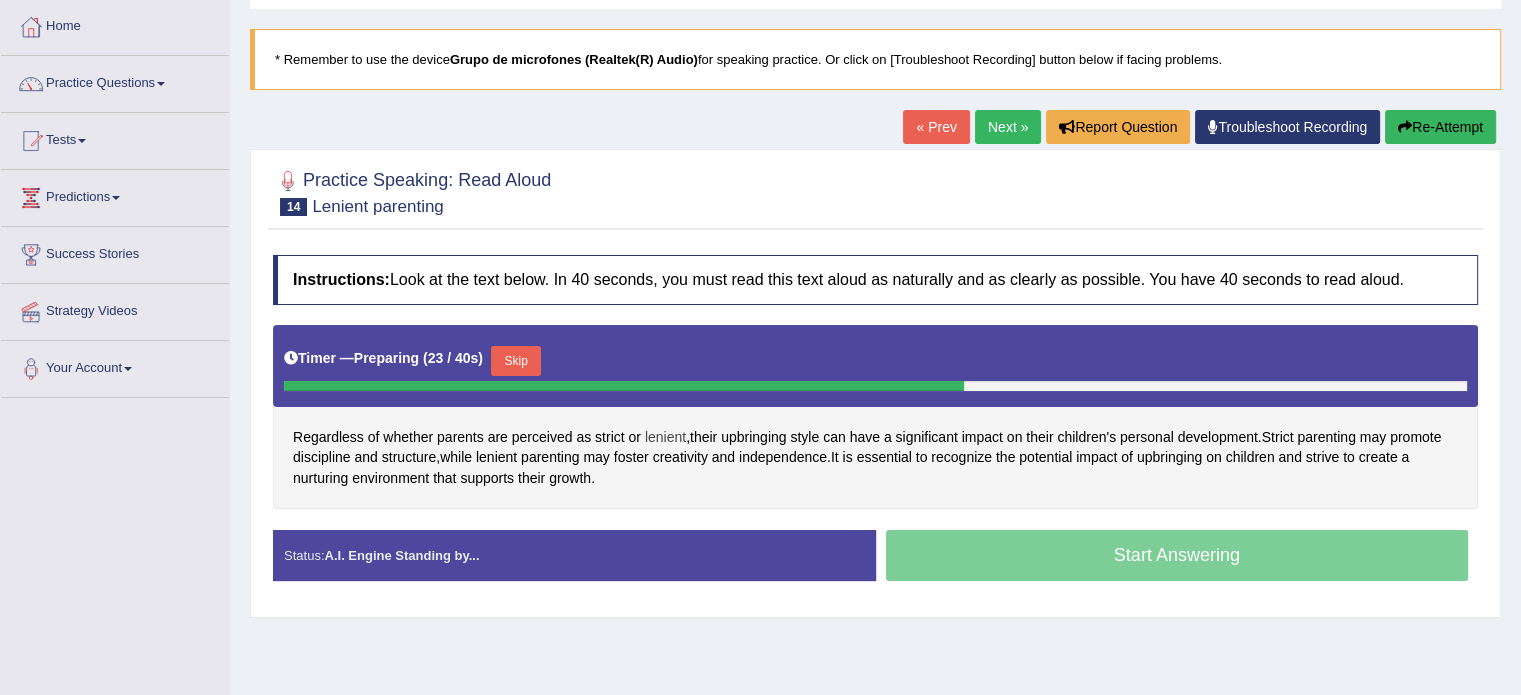 click on "lenient" at bounding box center [665, 437] 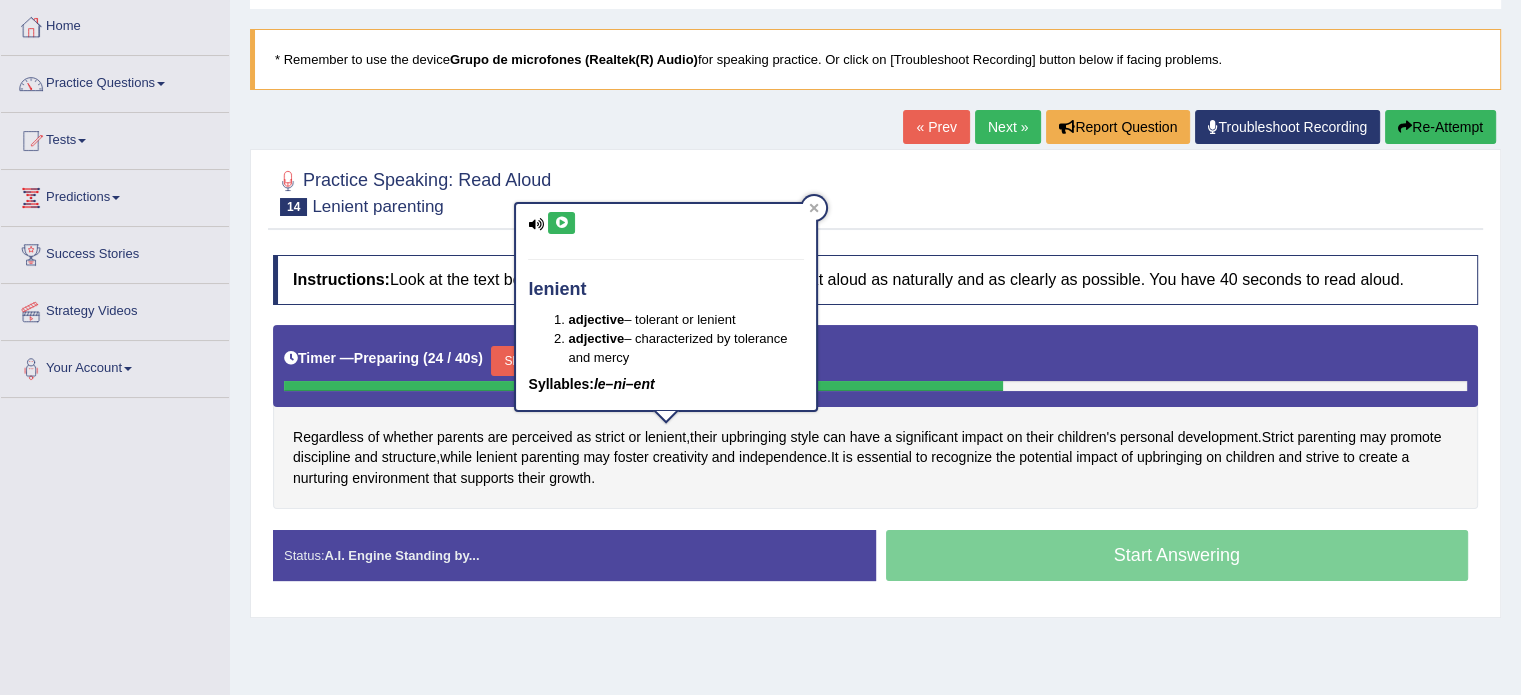 click at bounding box center (561, 223) 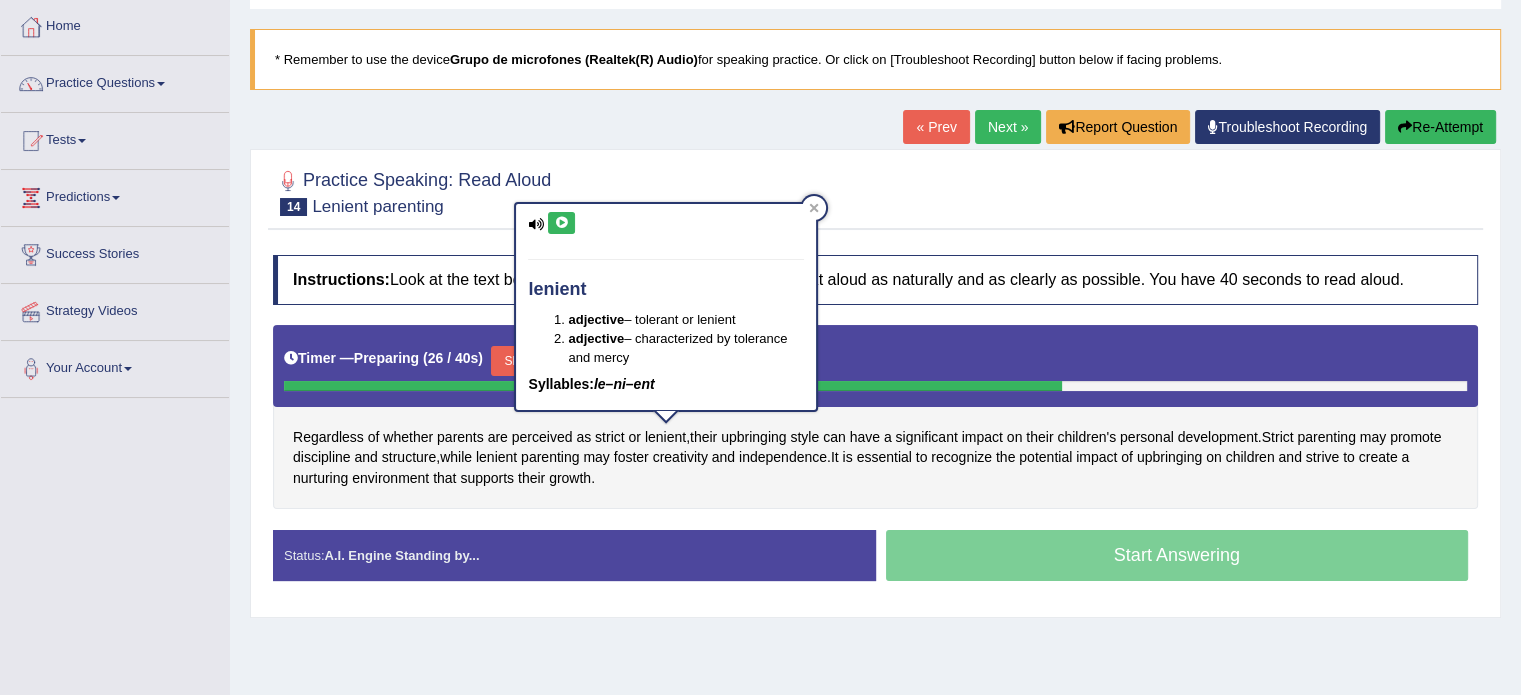 click on "Regardless   of   whether   parents   are   perceived   as   strict   or   lenient ,  their   upbringing   style   can   have   a   significant   impact   on   their   children's   personal   development .  Strict   parenting   may   promote   discipline   and   structure ,  while   lenient   parenting   may   foster   creativity   and   independence .  It   is   essential   to   recognize   the   potential   impact   of   upbringing   on   children   and   strive   to   create   a   nurturing   environment   that   supports   their   growth ." at bounding box center [875, 417] 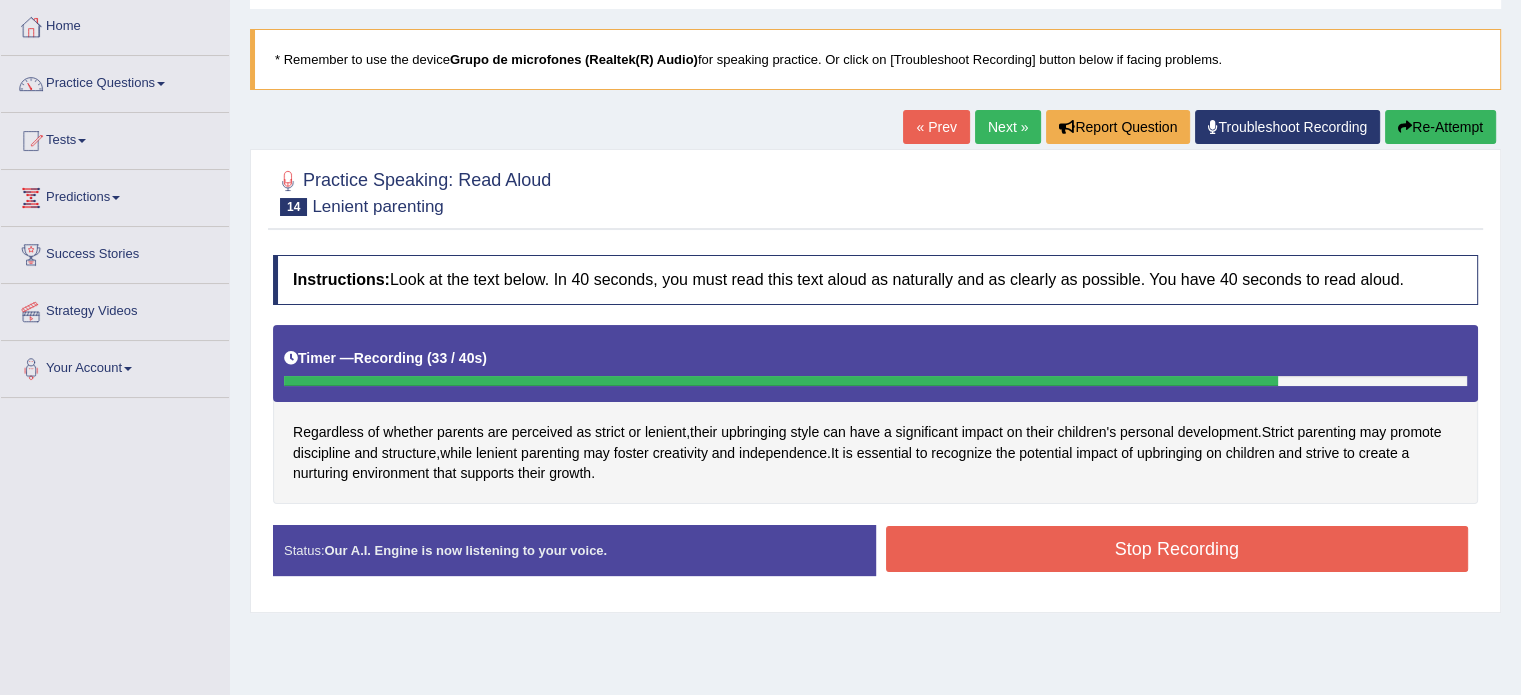 click on "Stop Recording" at bounding box center (1177, 549) 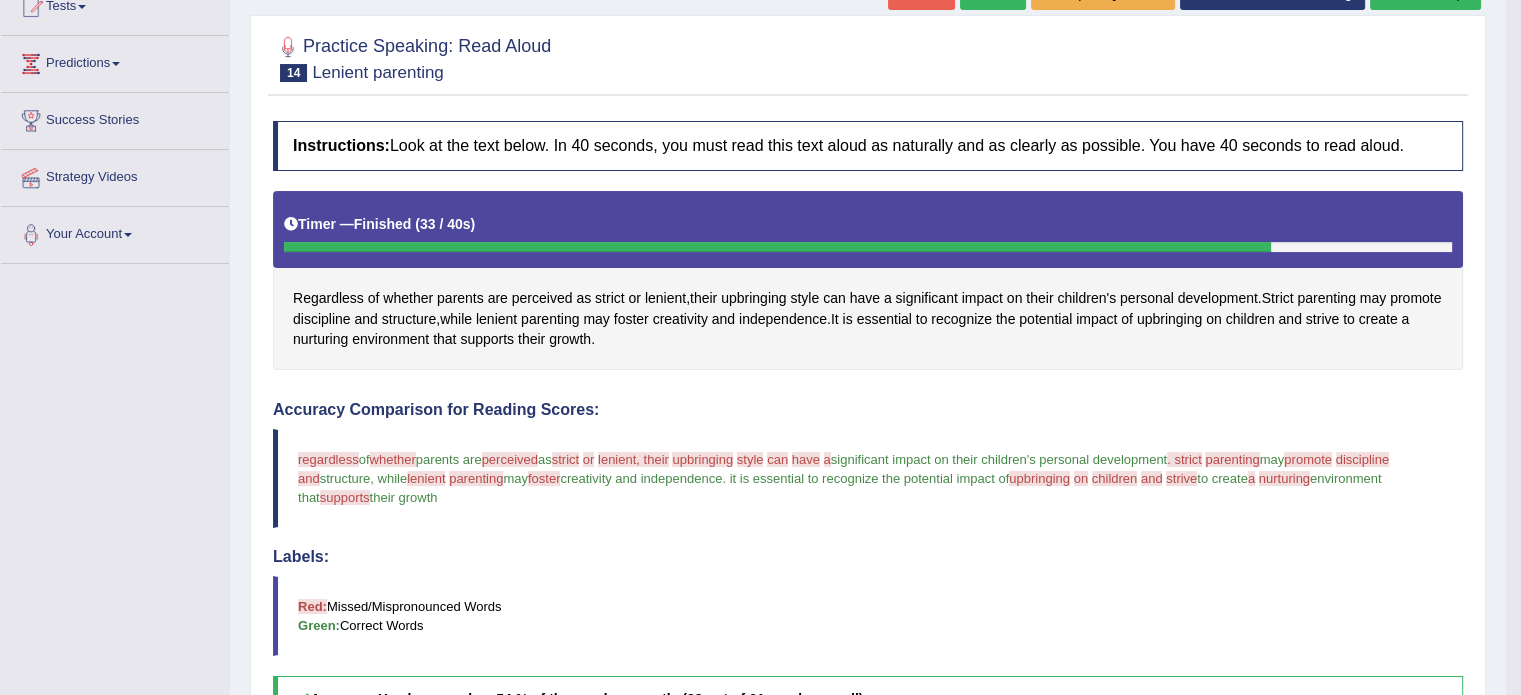 scroll, scrollTop: 200, scrollLeft: 0, axis: vertical 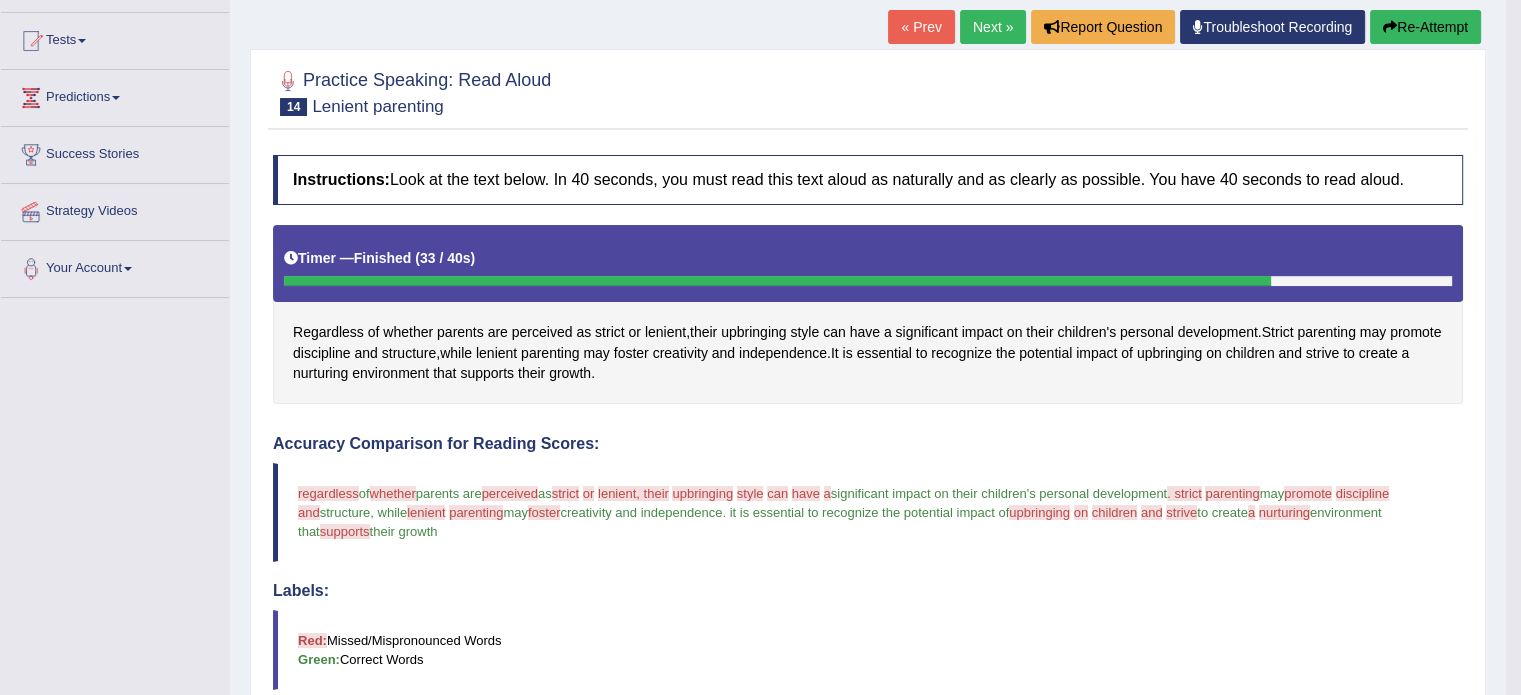 click at bounding box center (1390, 27) 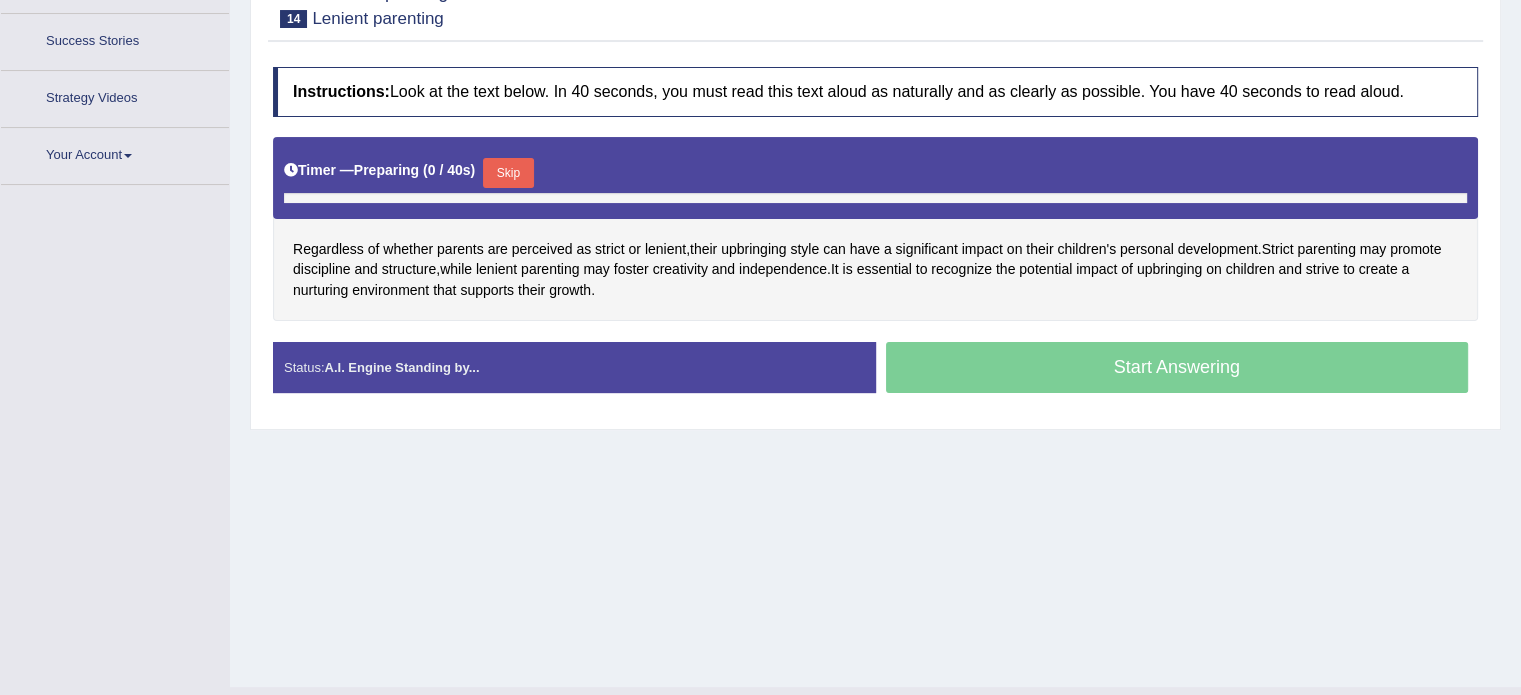 scroll, scrollTop: 237, scrollLeft: 0, axis: vertical 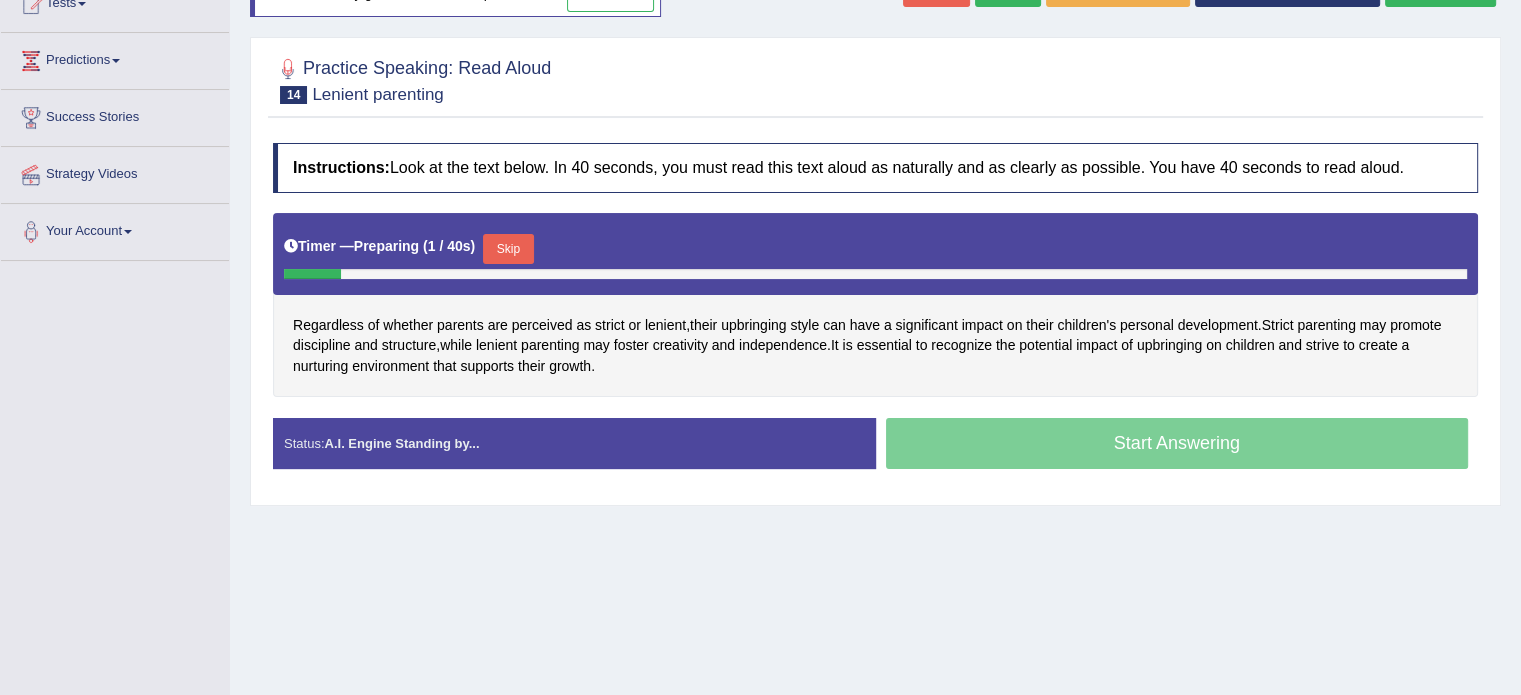 click on "Skip" at bounding box center (508, 249) 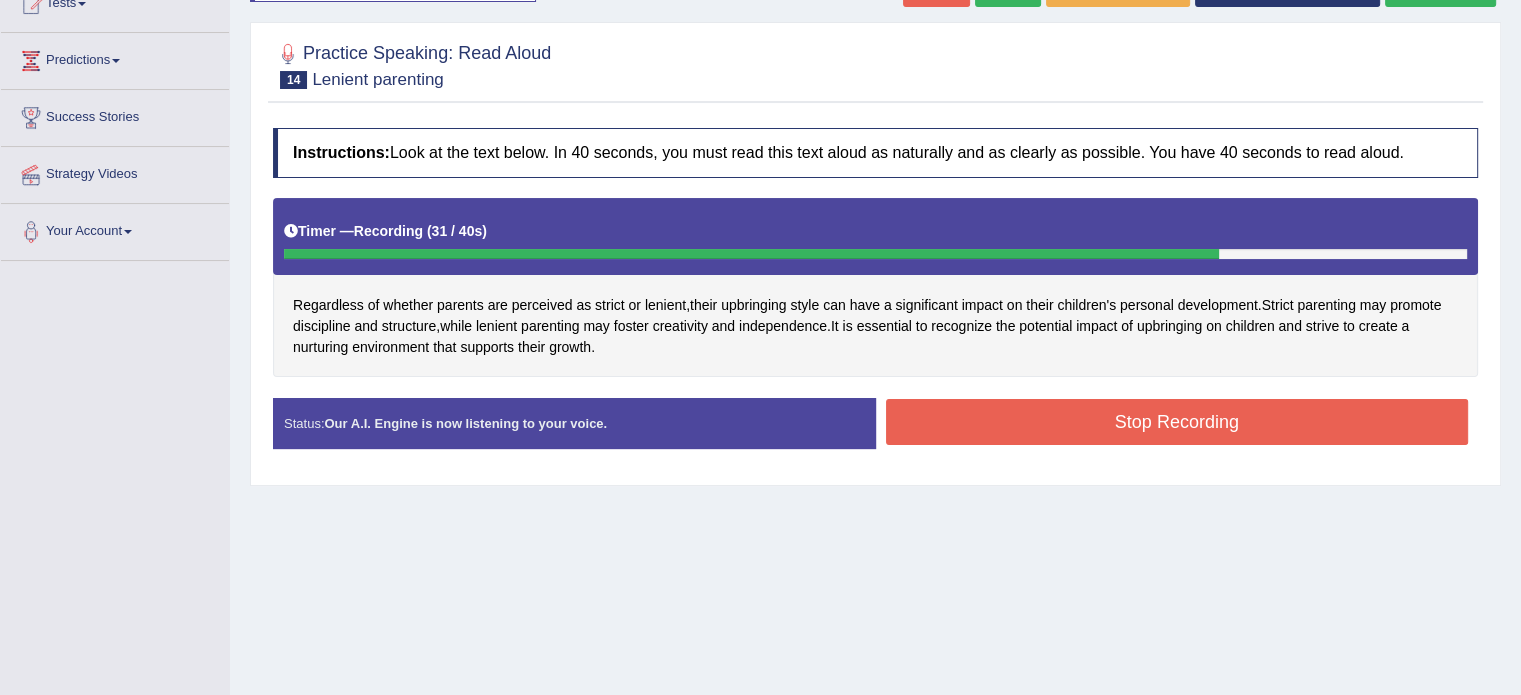 click on "Stop Recording" at bounding box center [1177, 422] 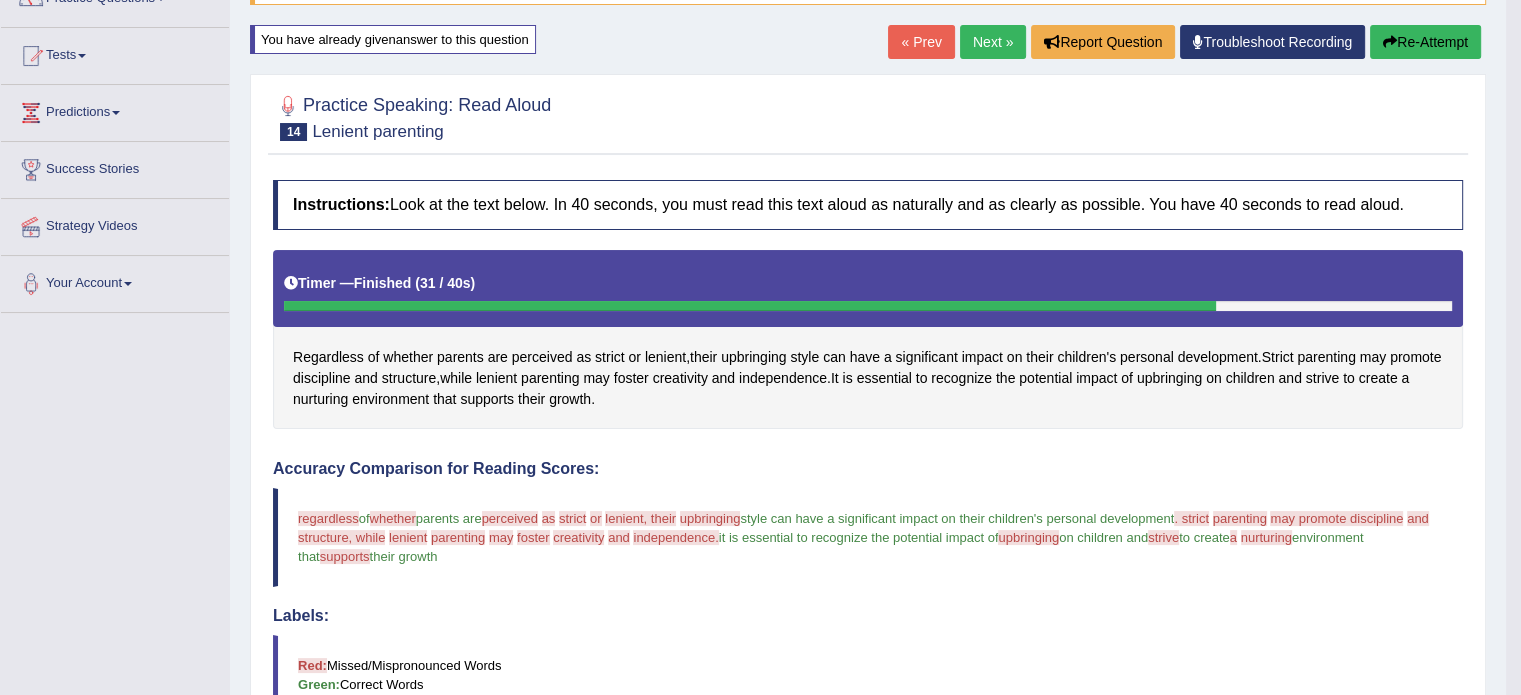 scroll, scrollTop: 137, scrollLeft: 0, axis: vertical 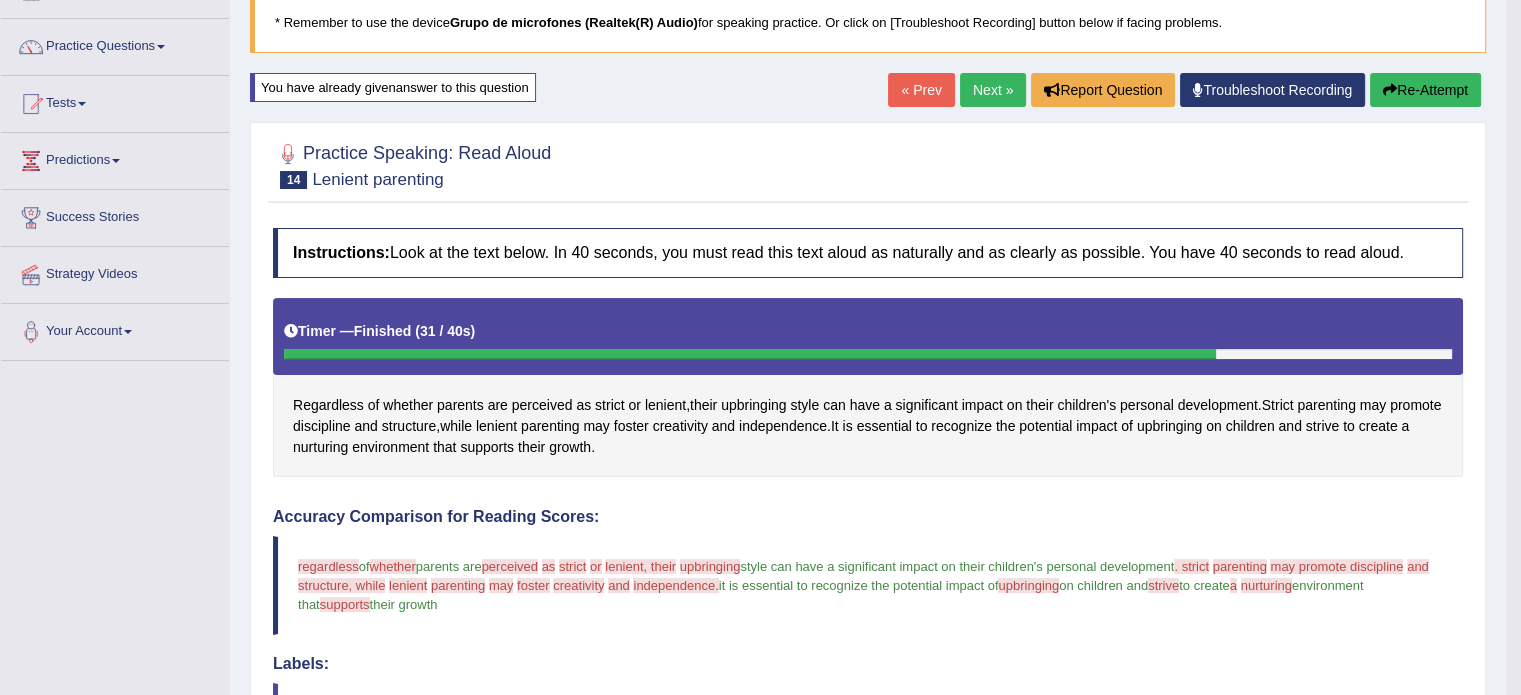 click on "Re-Attempt" at bounding box center [1425, 90] 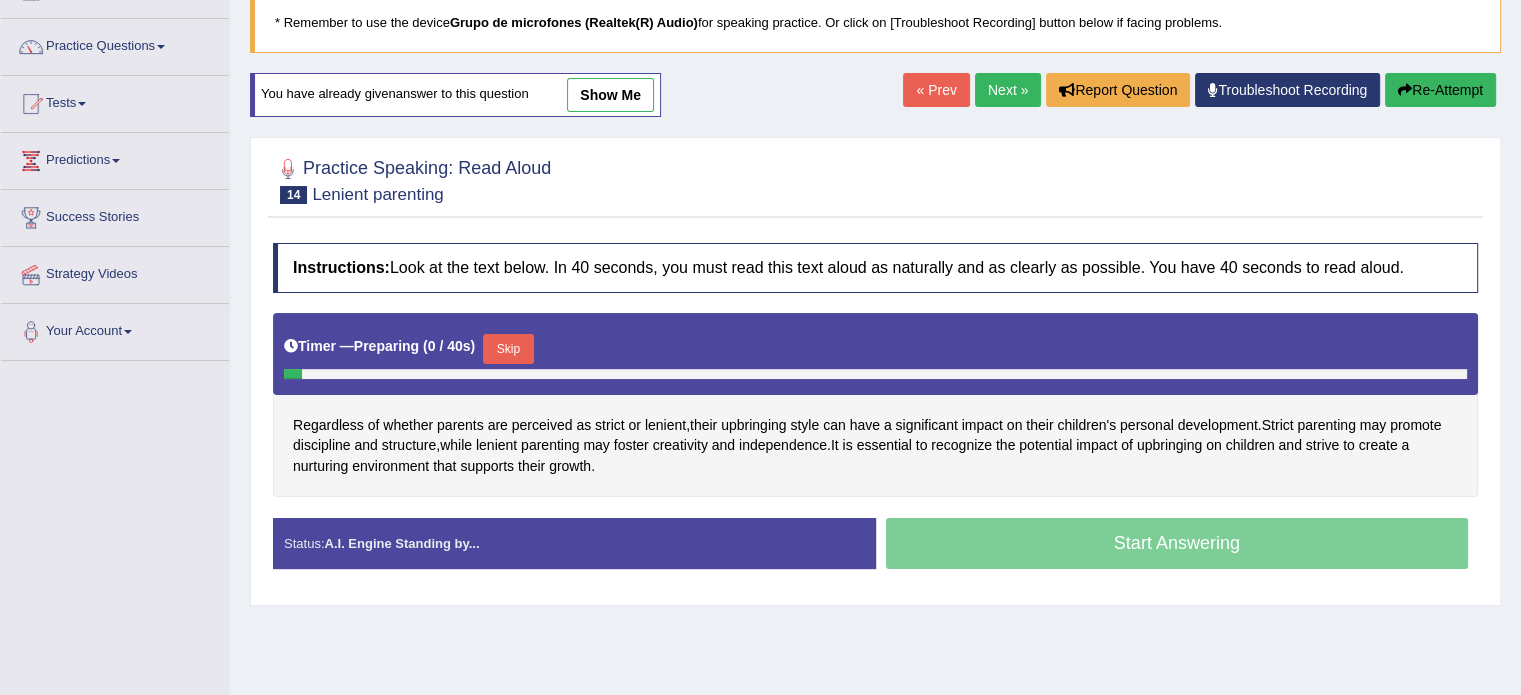 scroll, scrollTop: 137, scrollLeft: 0, axis: vertical 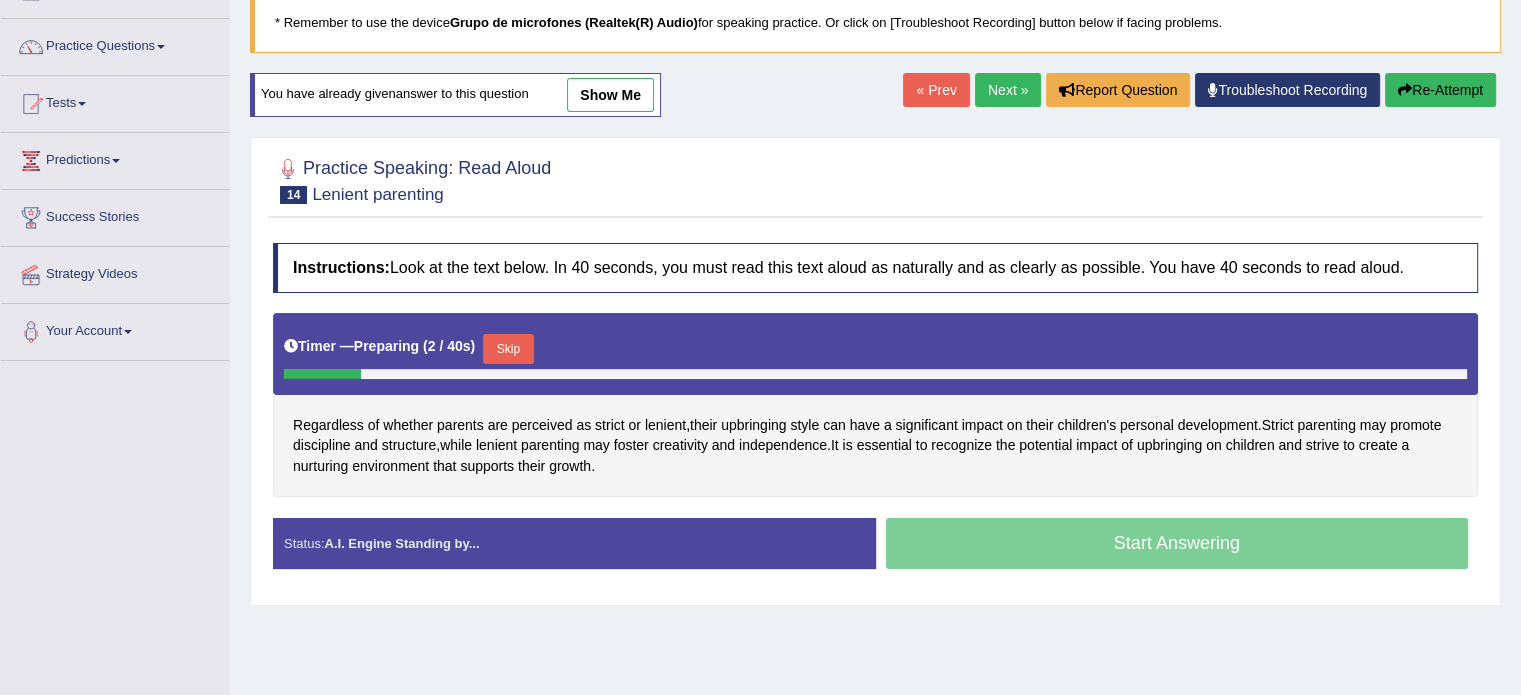 click on "Skip" at bounding box center [508, 349] 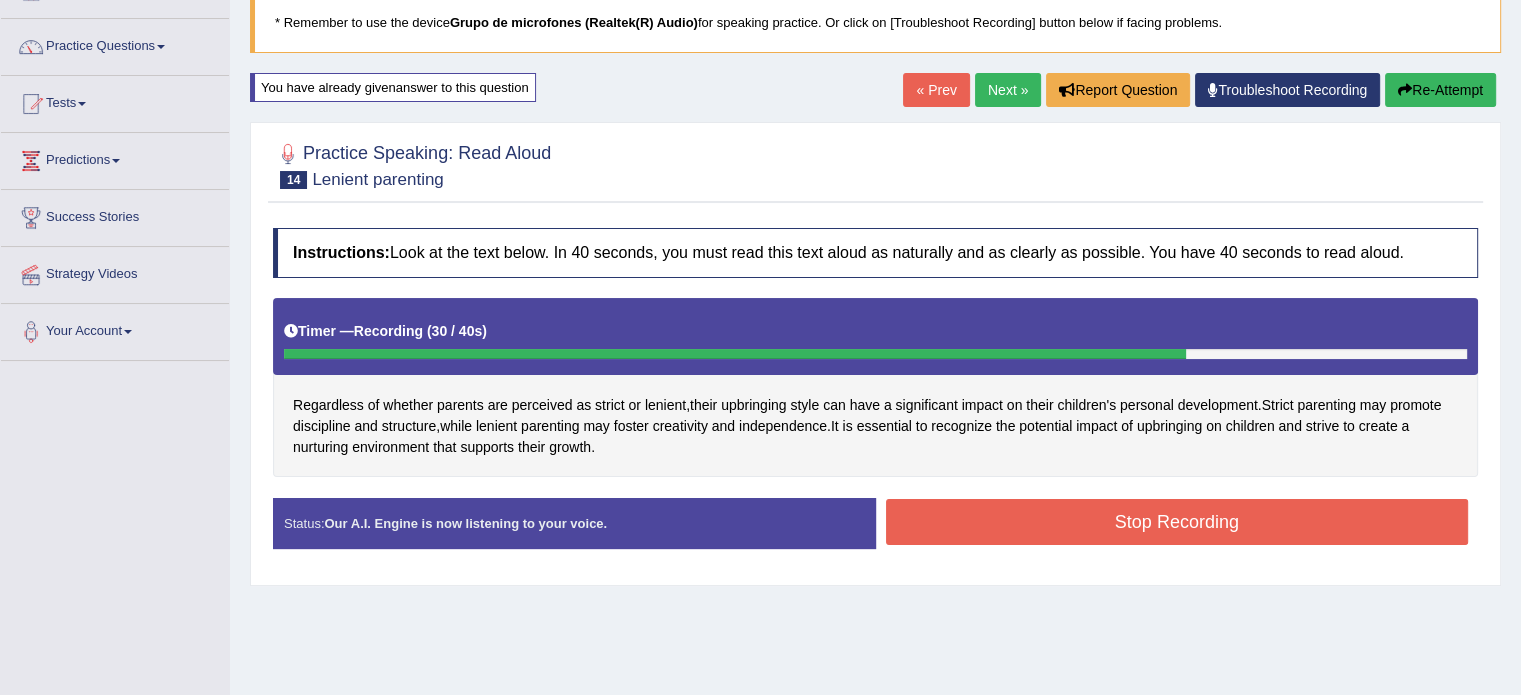 click on "Stop Recording" at bounding box center (1177, 522) 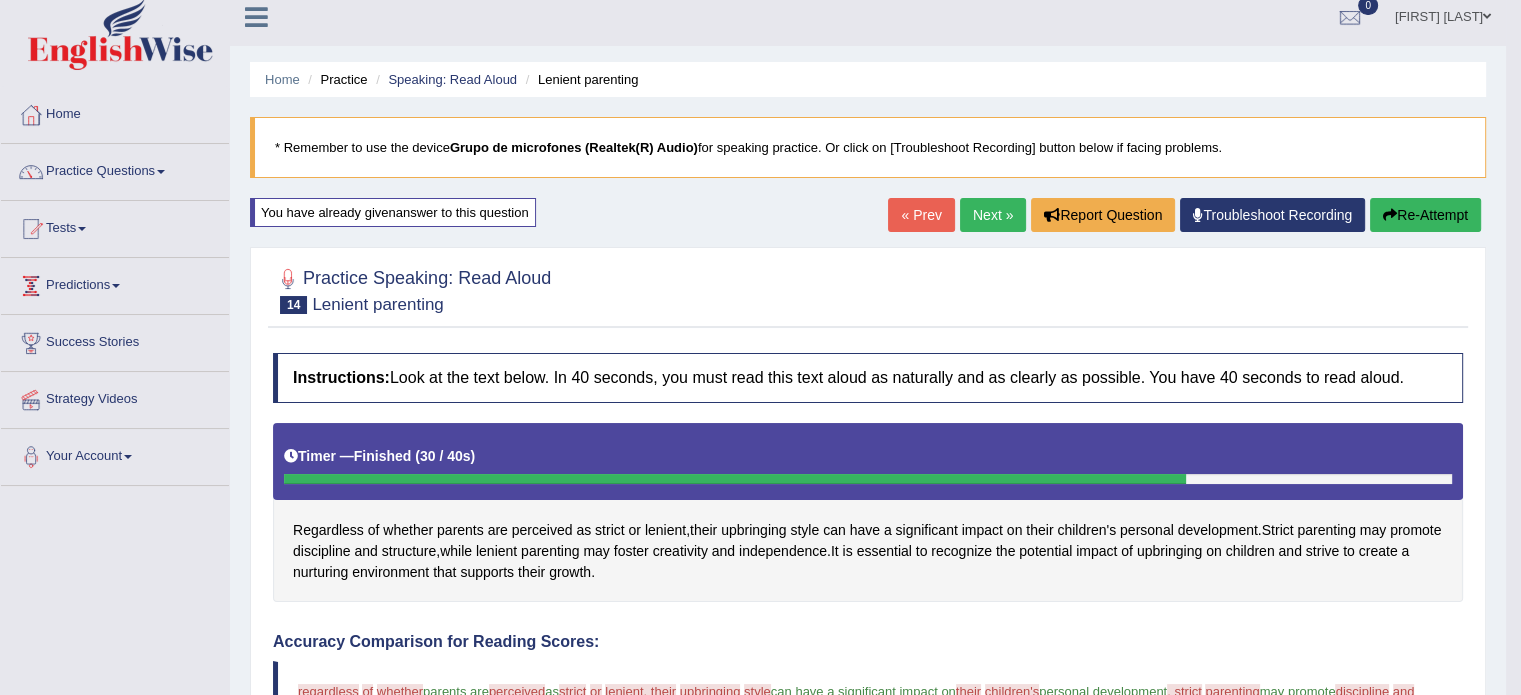 scroll, scrollTop: 0, scrollLeft: 0, axis: both 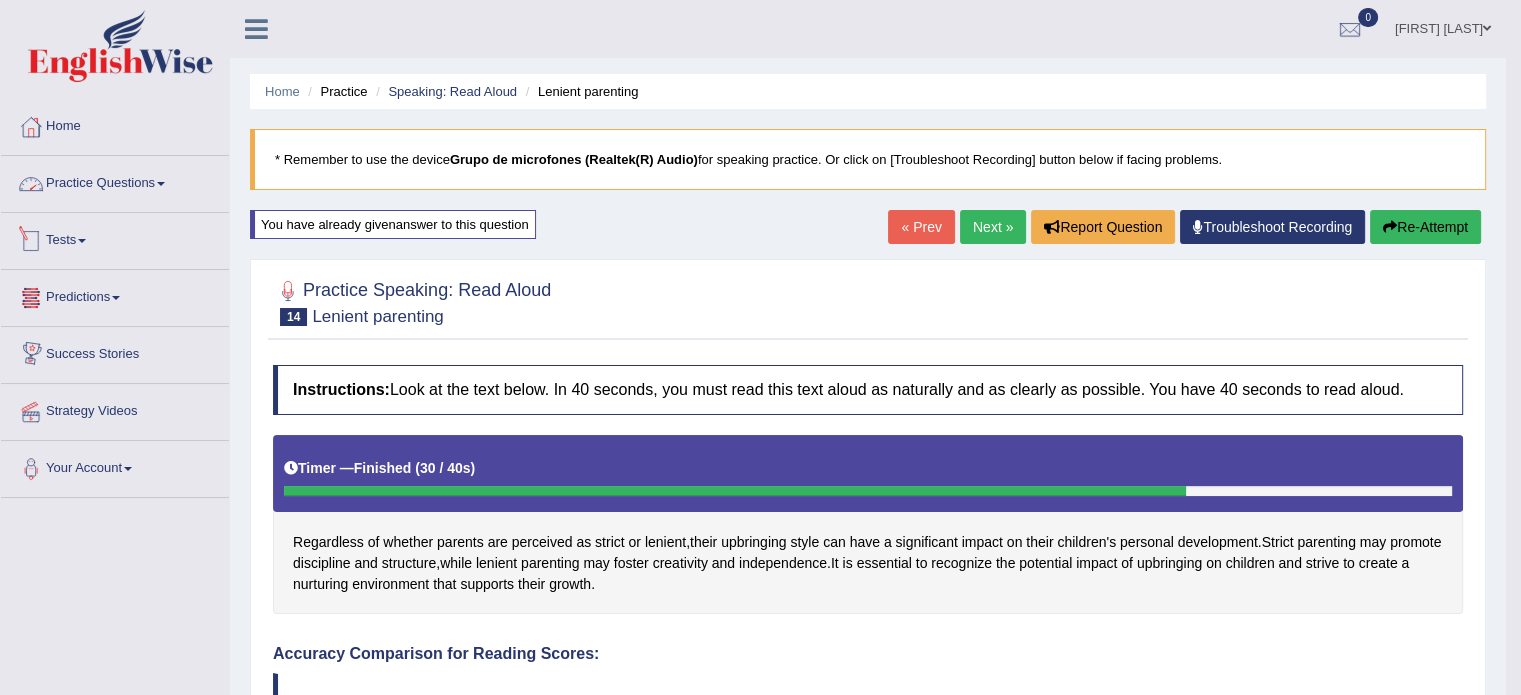 click on "Practice Questions" at bounding box center [115, 181] 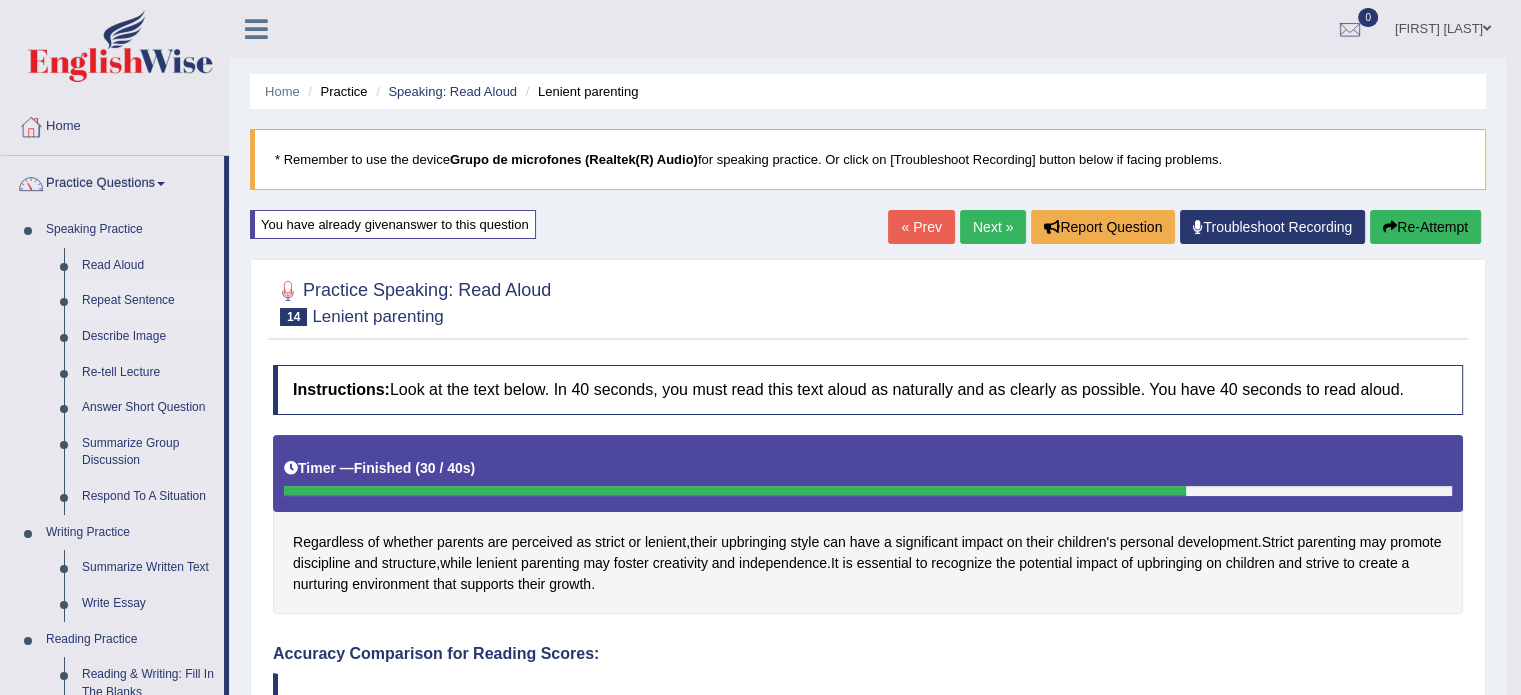 click on "Repeat Sentence" at bounding box center [148, 301] 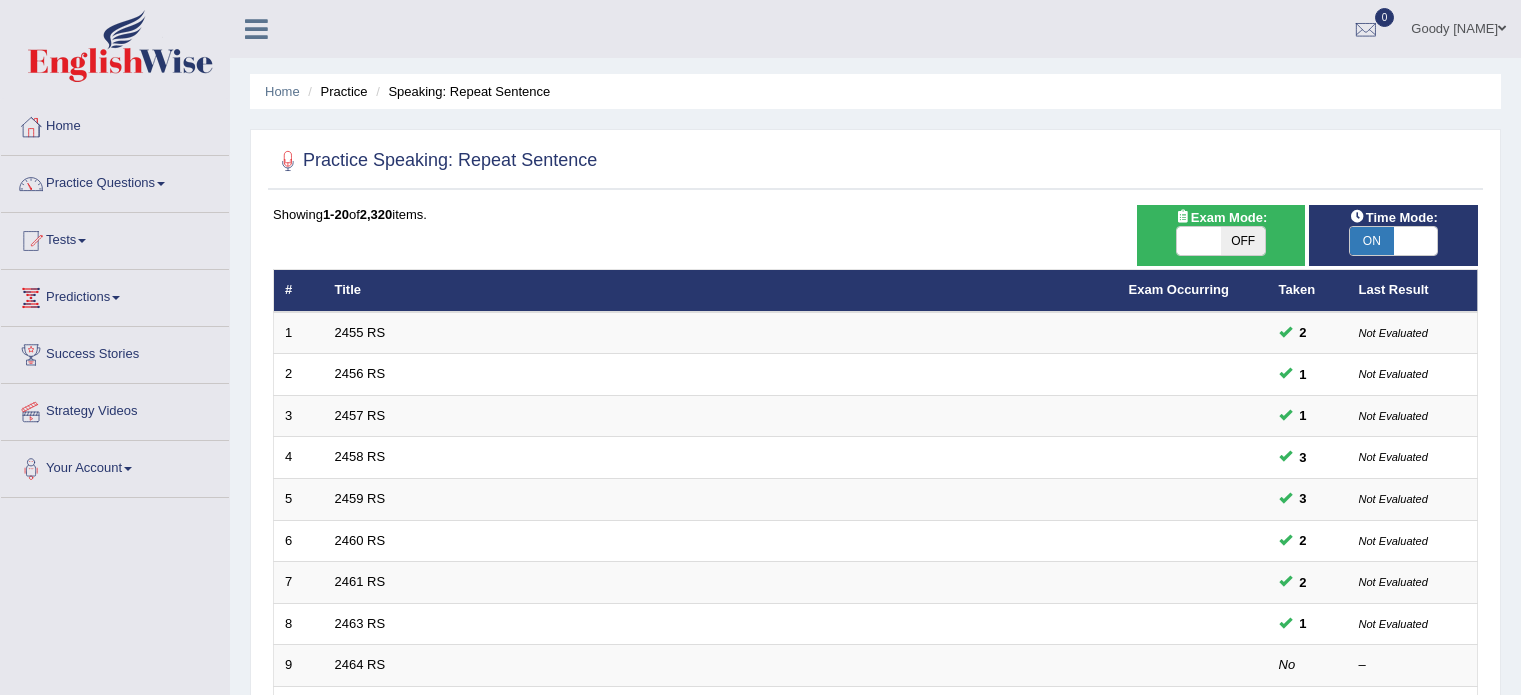 scroll, scrollTop: 100, scrollLeft: 0, axis: vertical 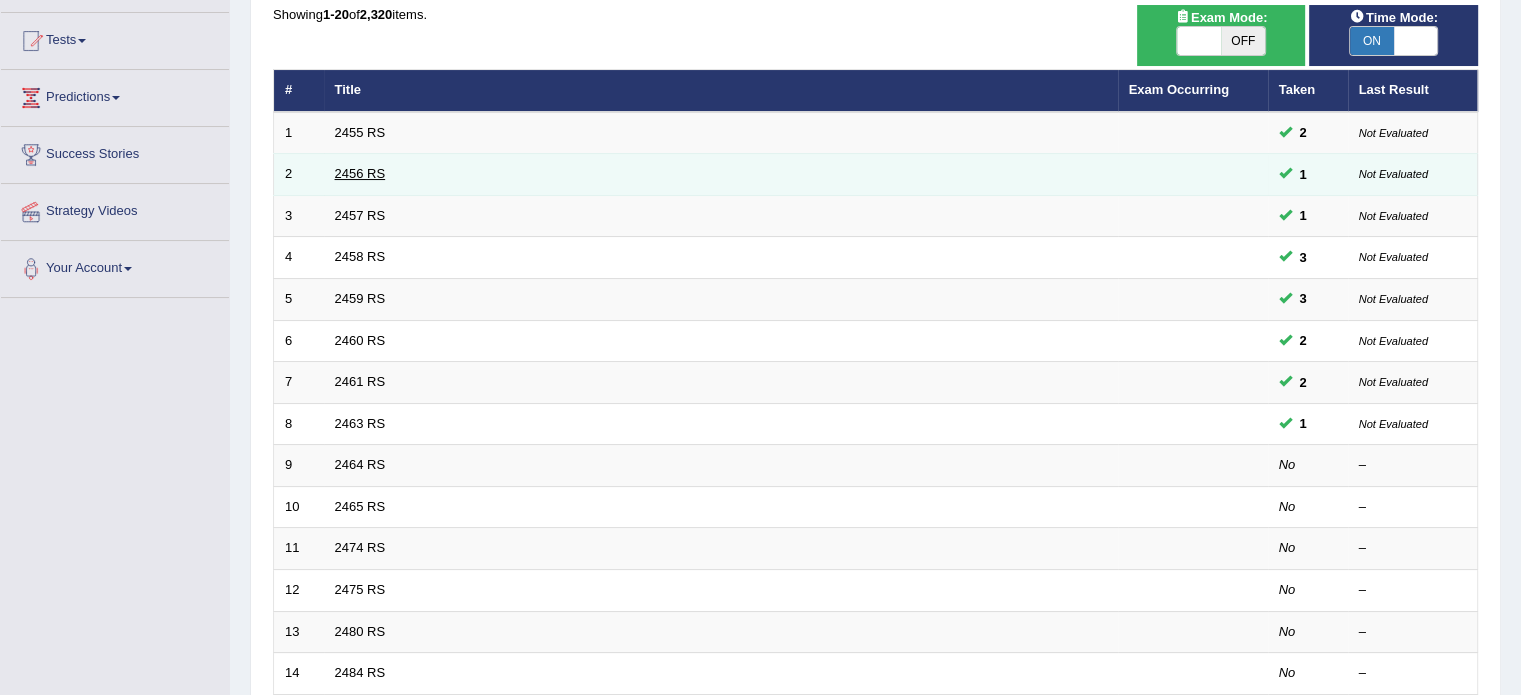 click on "2456 RS" at bounding box center (360, 173) 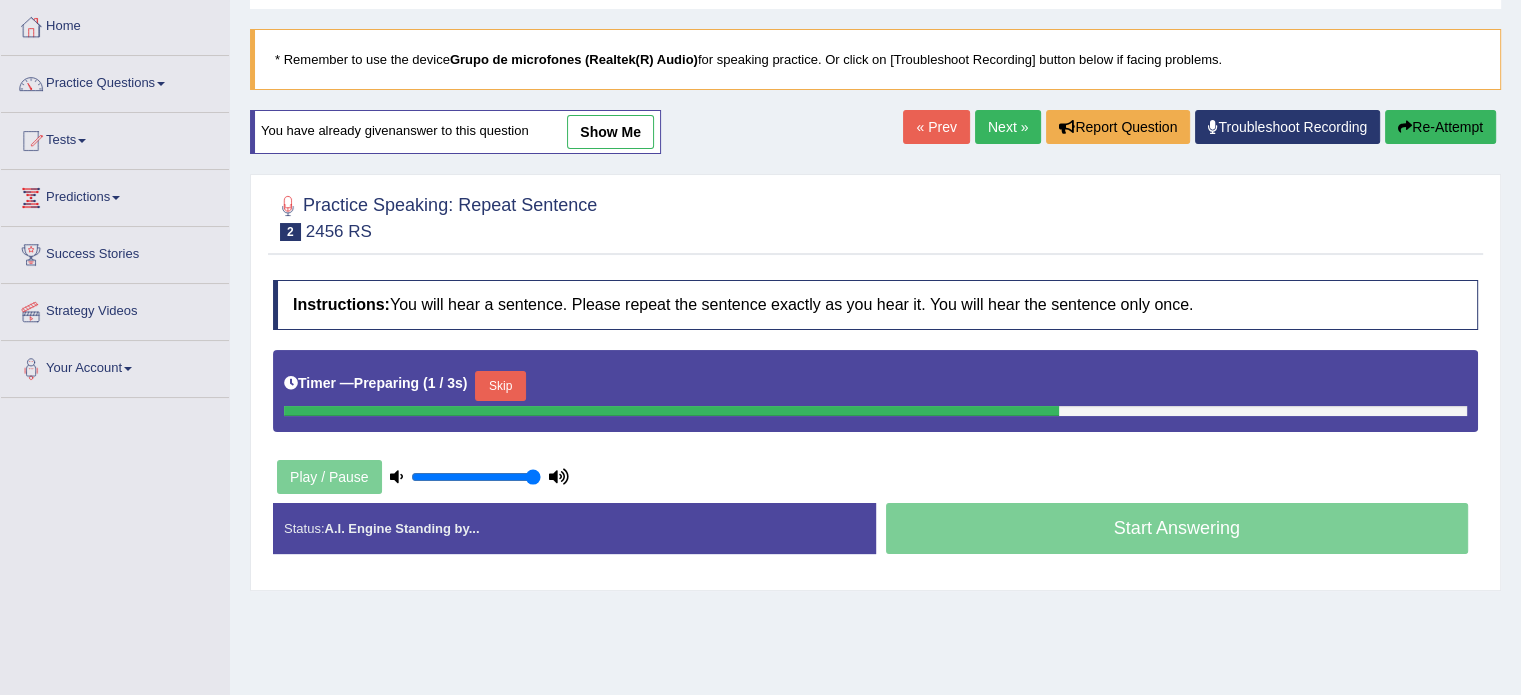 scroll, scrollTop: 100, scrollLeft: 0, axis: vertical 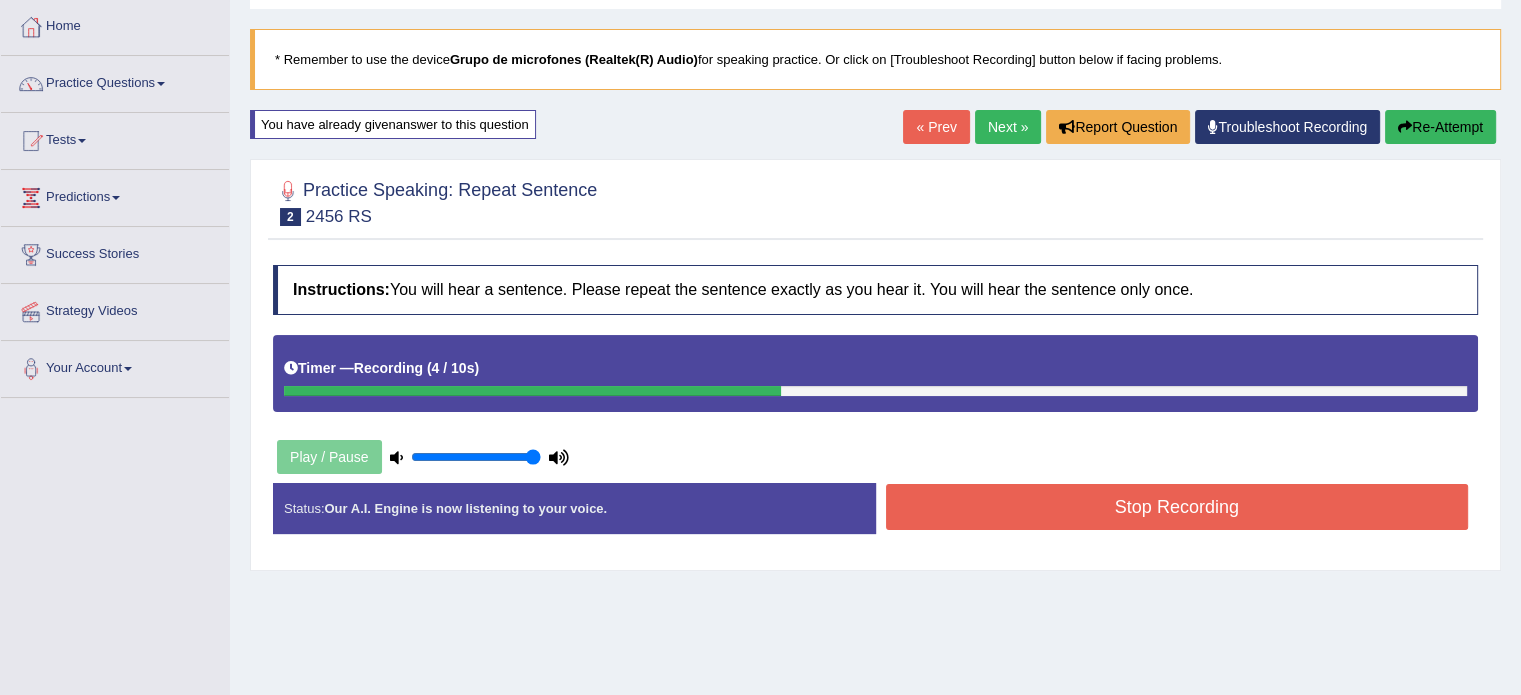 click on "Stop Recording" at bounding box center (1177, 507) 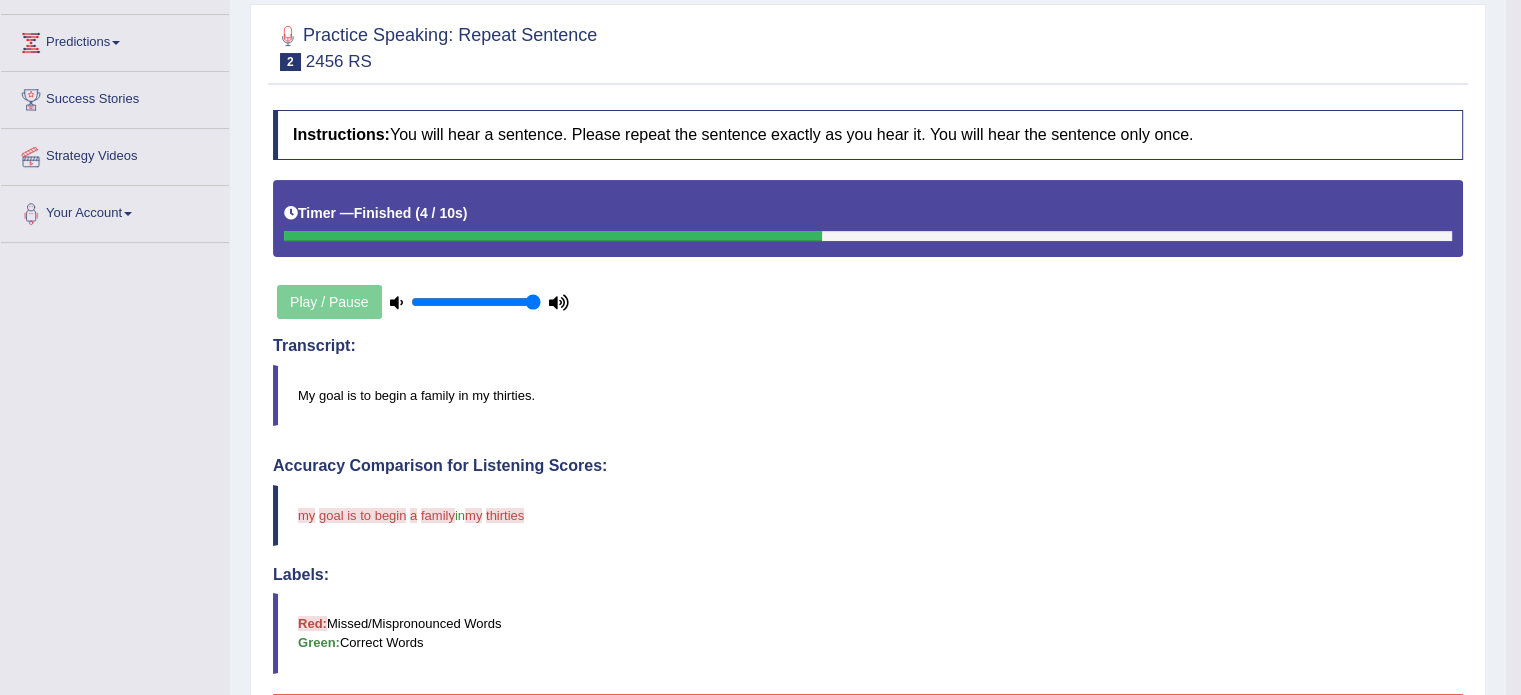 scroll, scrollTop: 200, scrollLeft: 0, axis: vertical 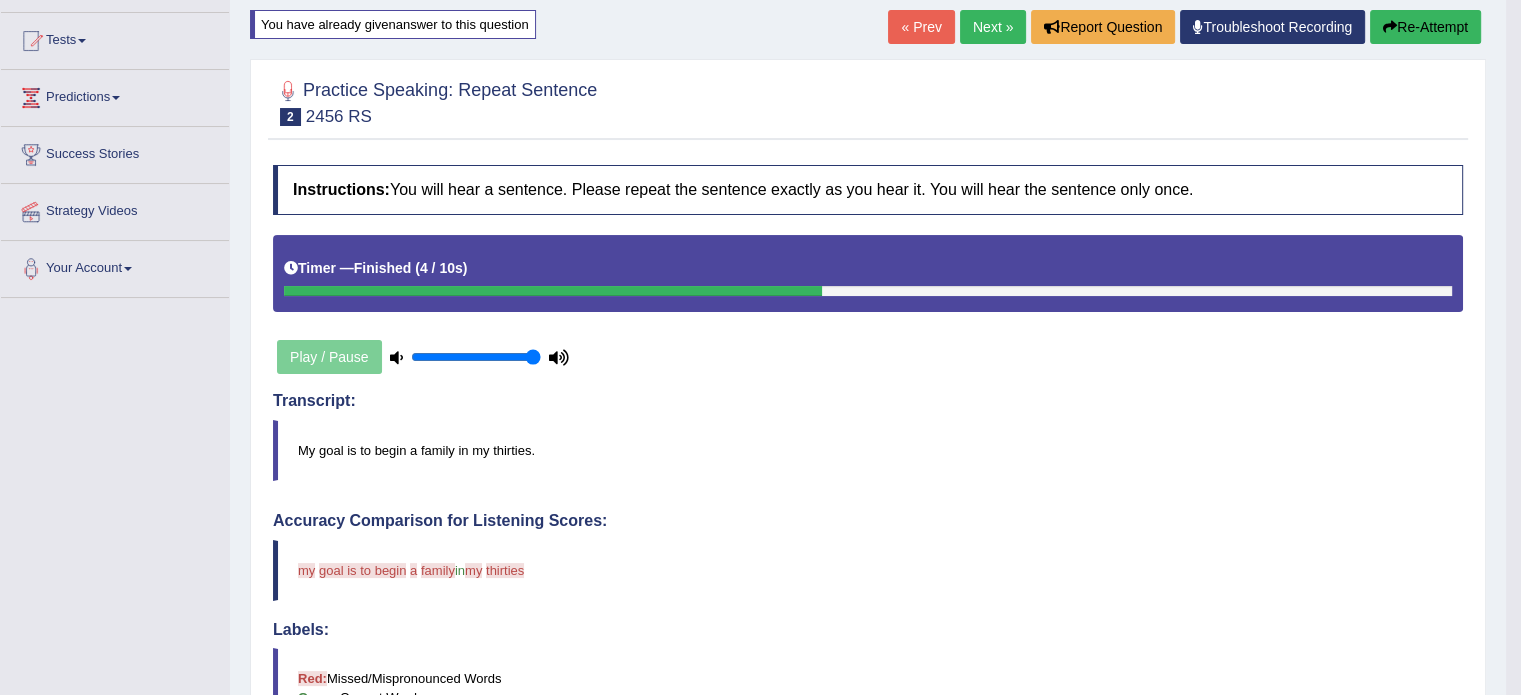 click on "Re-Attempt" at bounding box center (1425, 27) 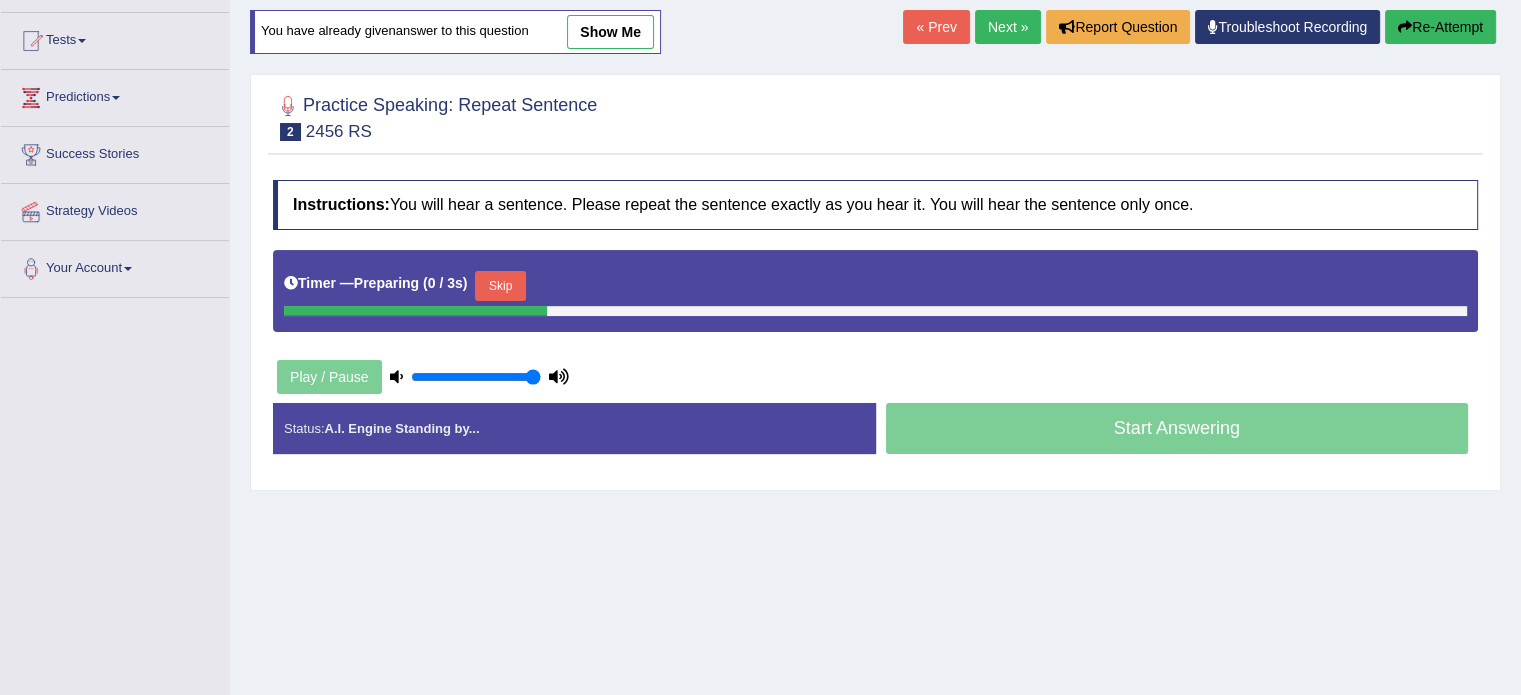 scroll, scrollTop: 0, scrollLeft: 0, axis: both 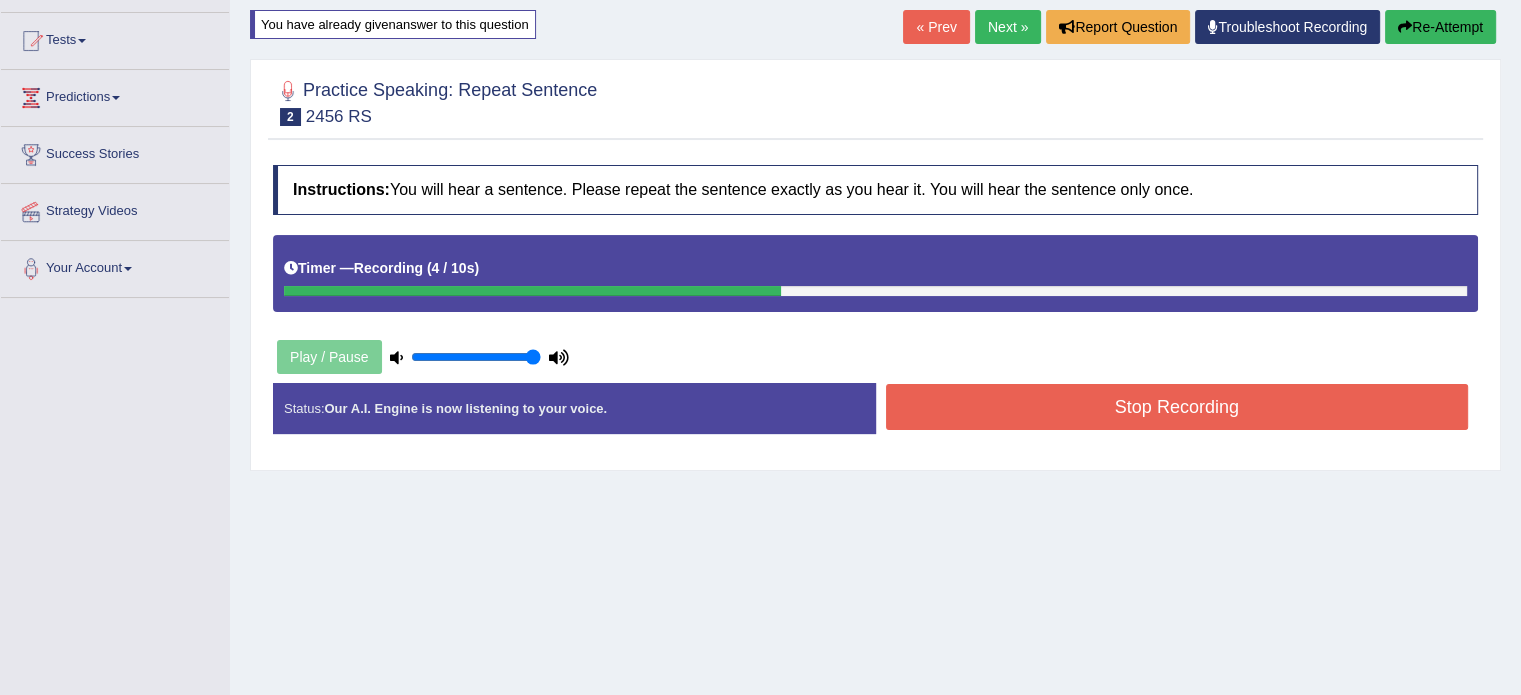click on "Stop Recording" at bounding box center (1177, 407) 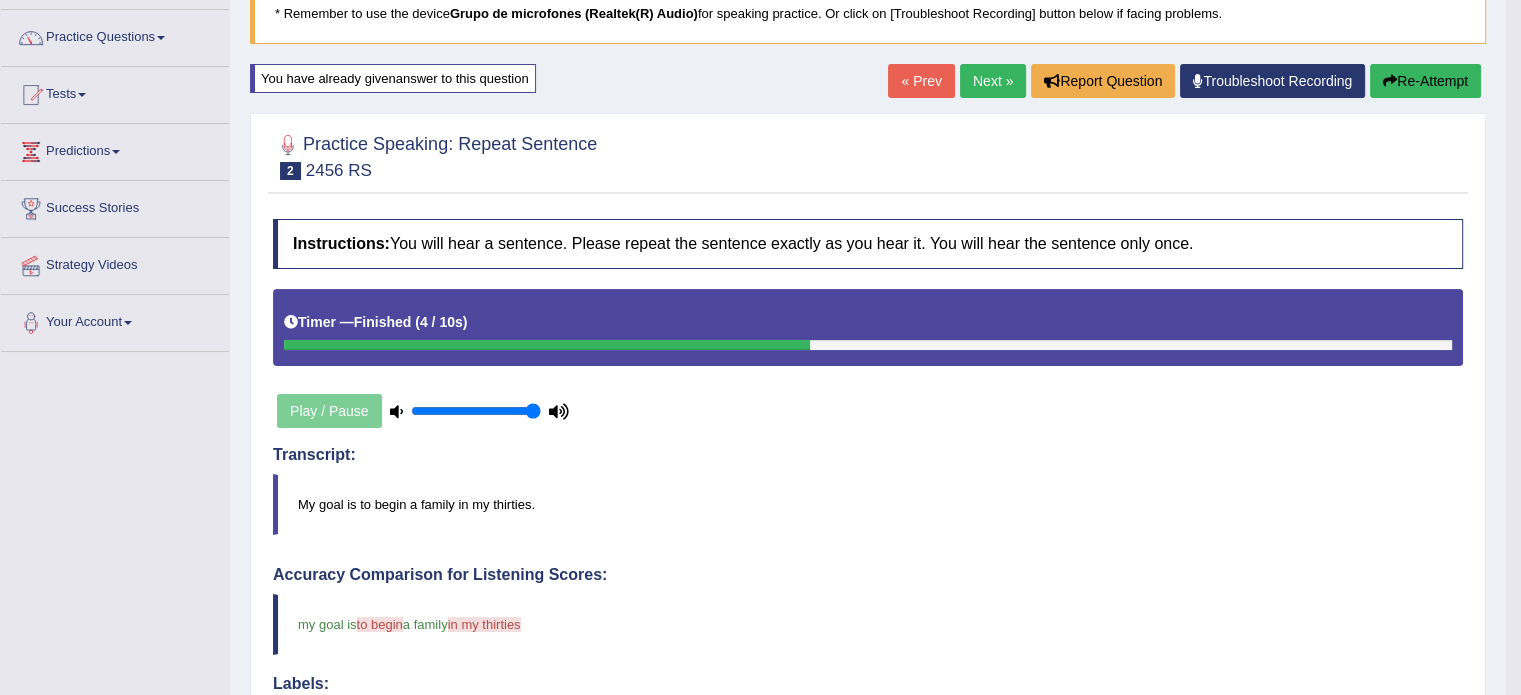 scroll, scrollTop: 100, scrollLeft: 0, axis: vertical 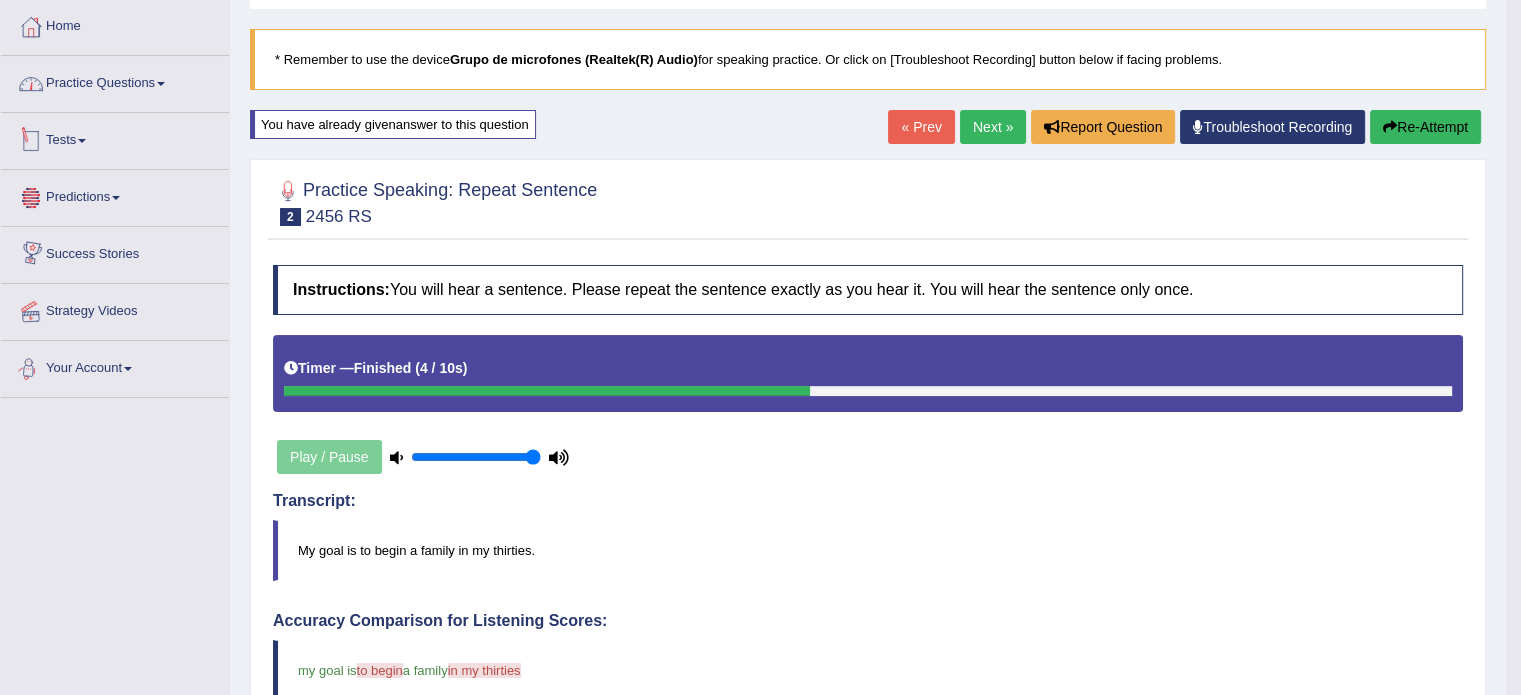click on "Practice Questions" at bounding box center [115, 81] 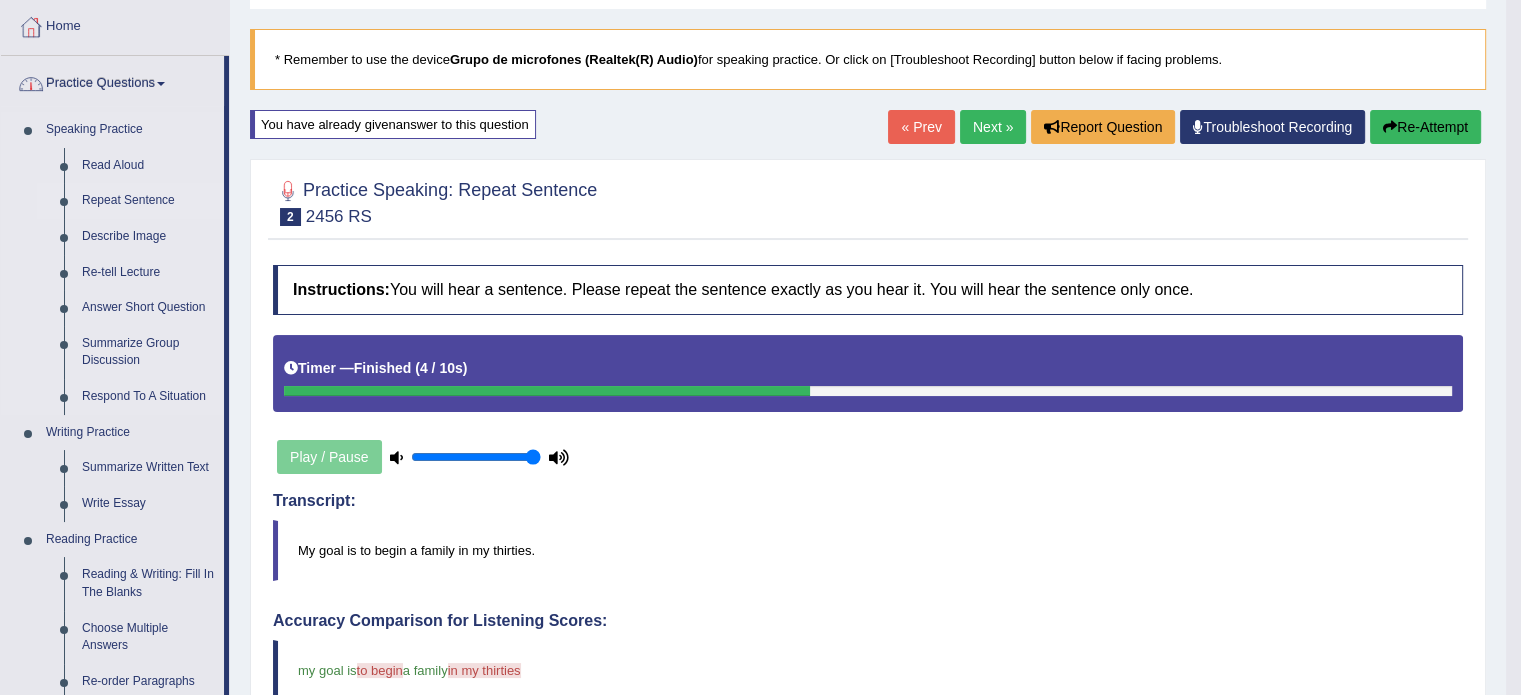 click on "Repeat Sentence" at bounding box center (148, 201) 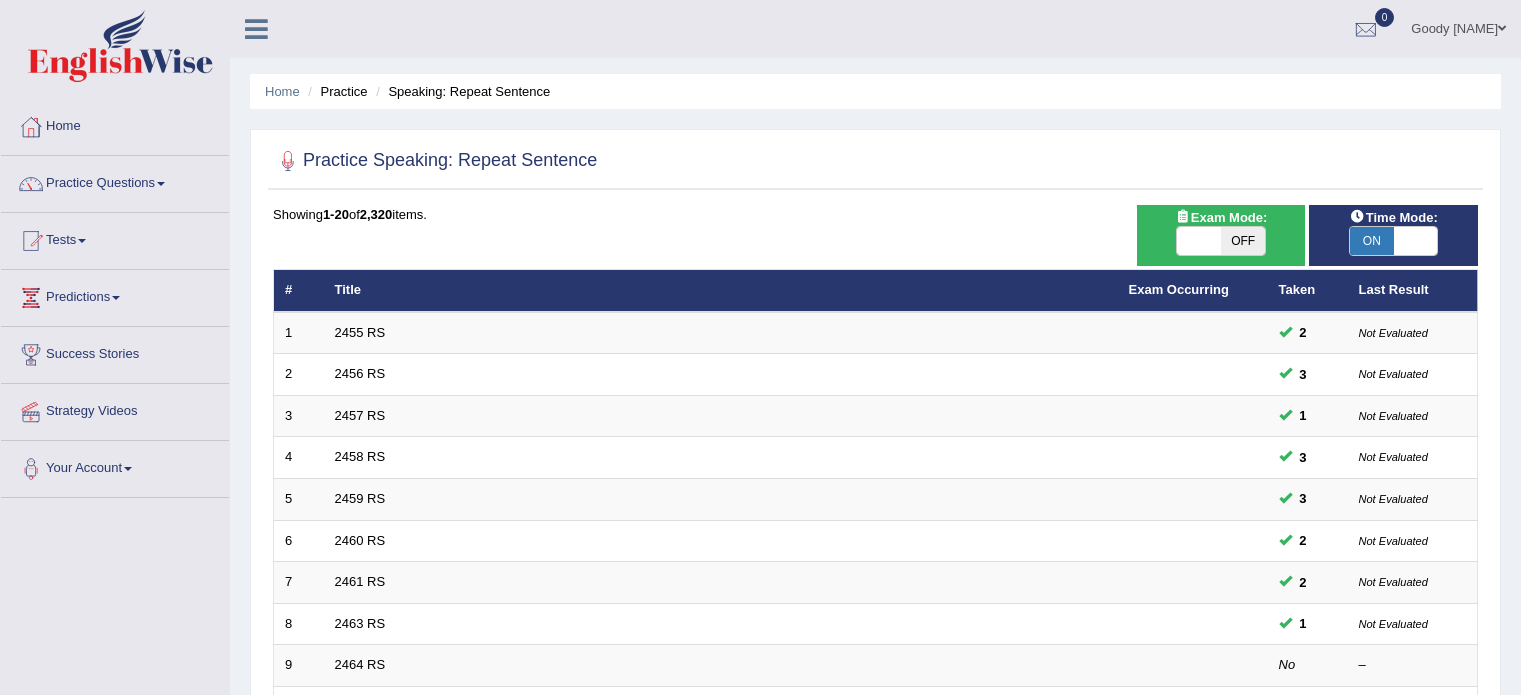 scroll, scrollTop: 0, scrollLeft: 0, axis: both 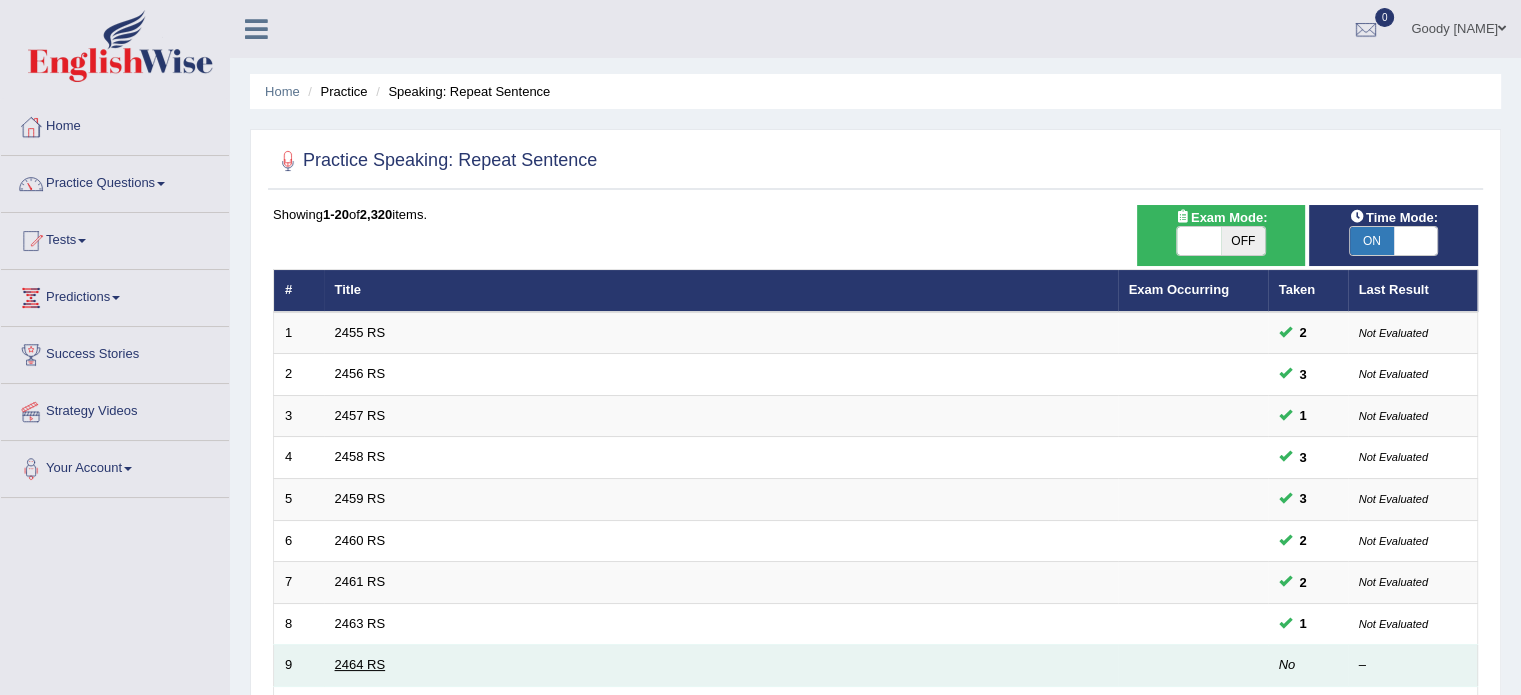 click on "2464 RS" at bounding box center [360, 664] 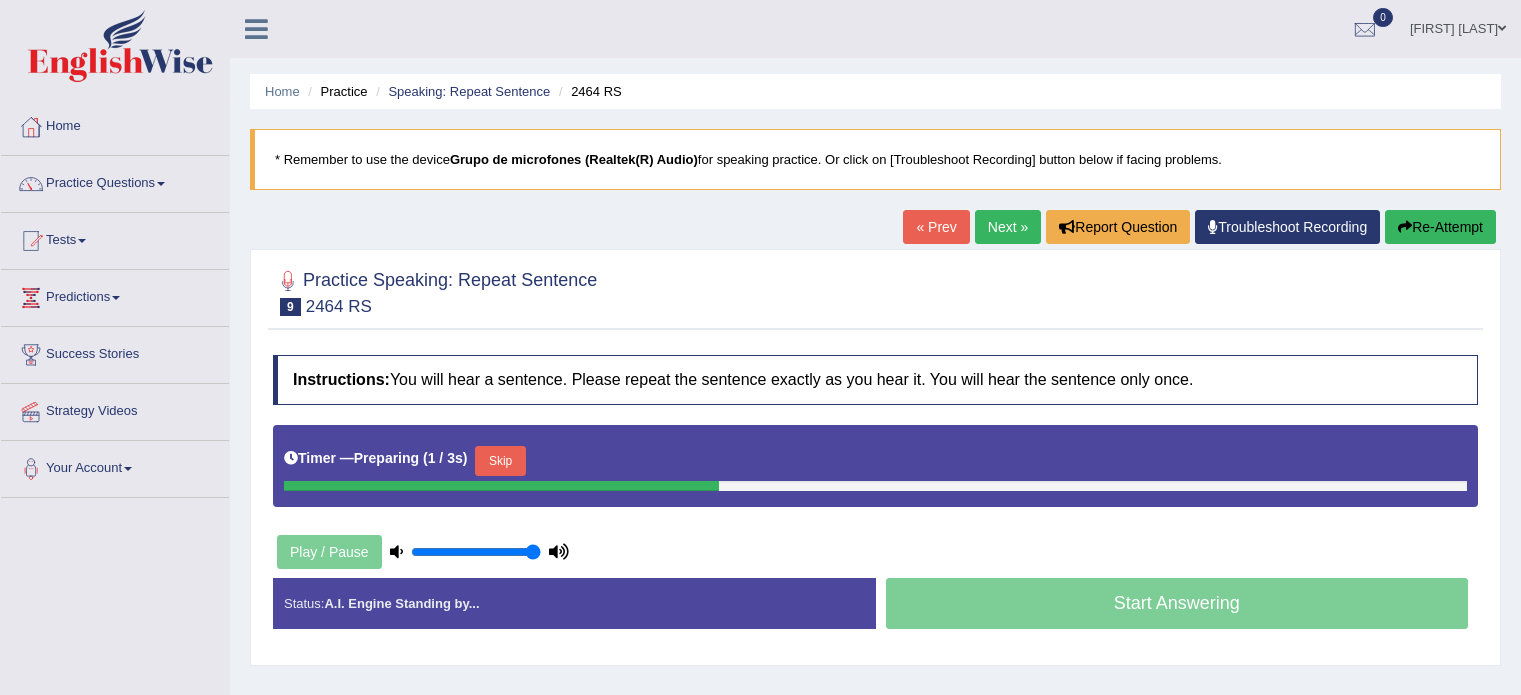 scroll, scrollTop: 200, scrollLeft: 0, axis: vertical 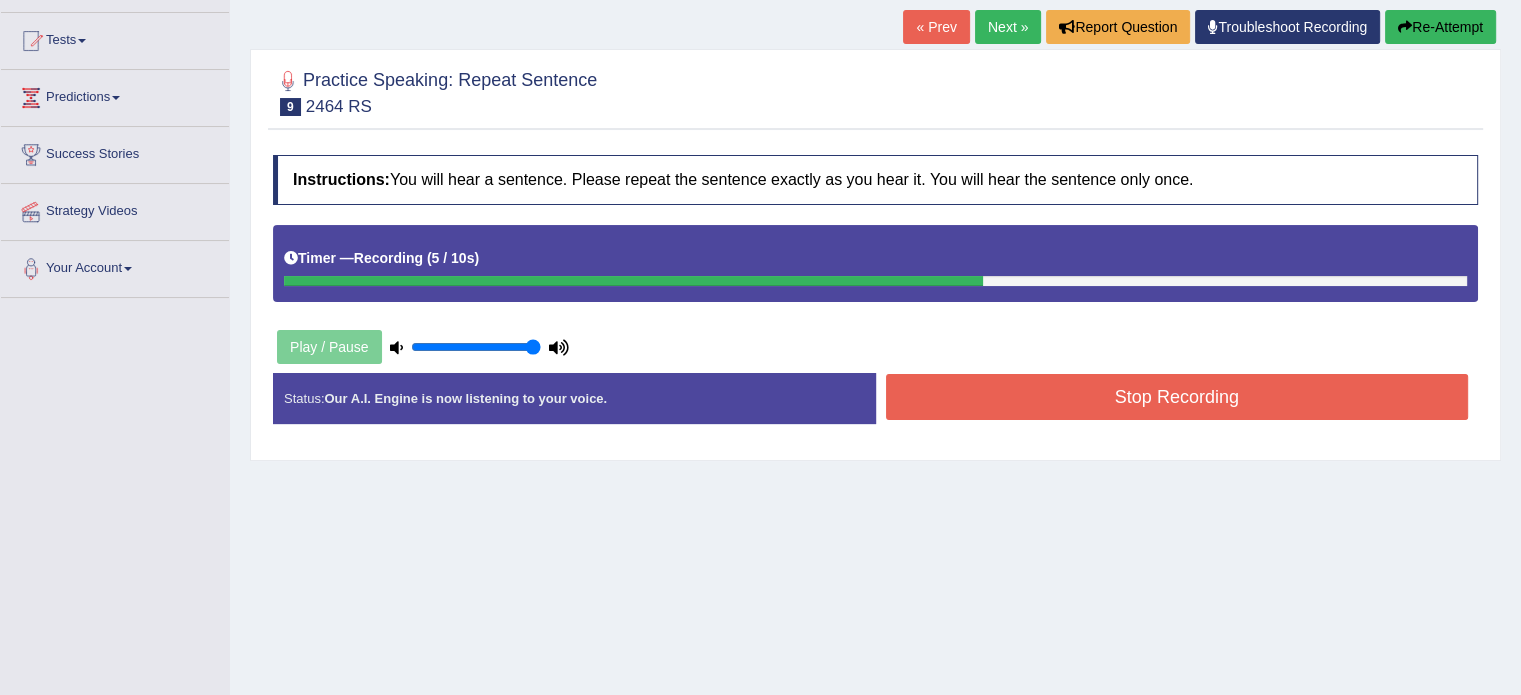 click on "Stop Recording" at bounding box center [1177, 397] 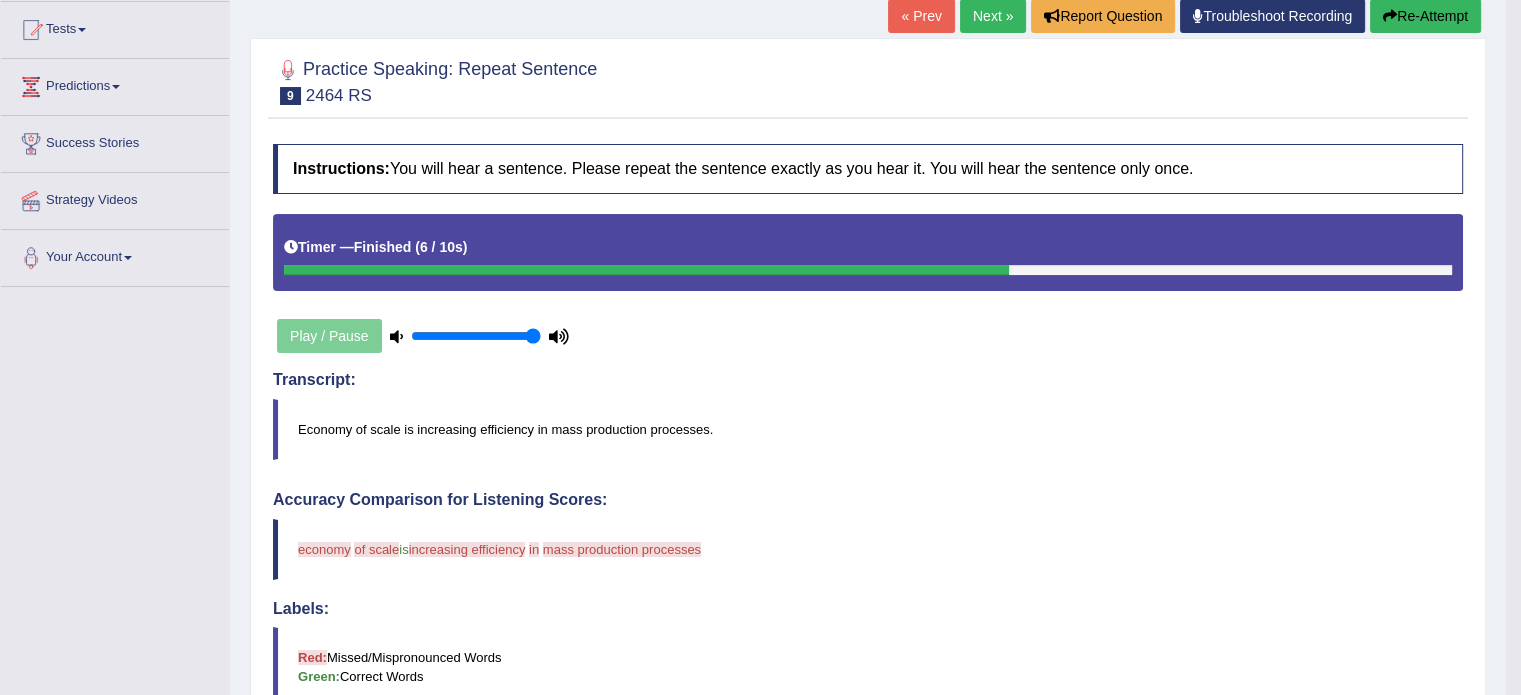 scroll, scrollTop: 200, scrollLeft: 0, axis: vertical 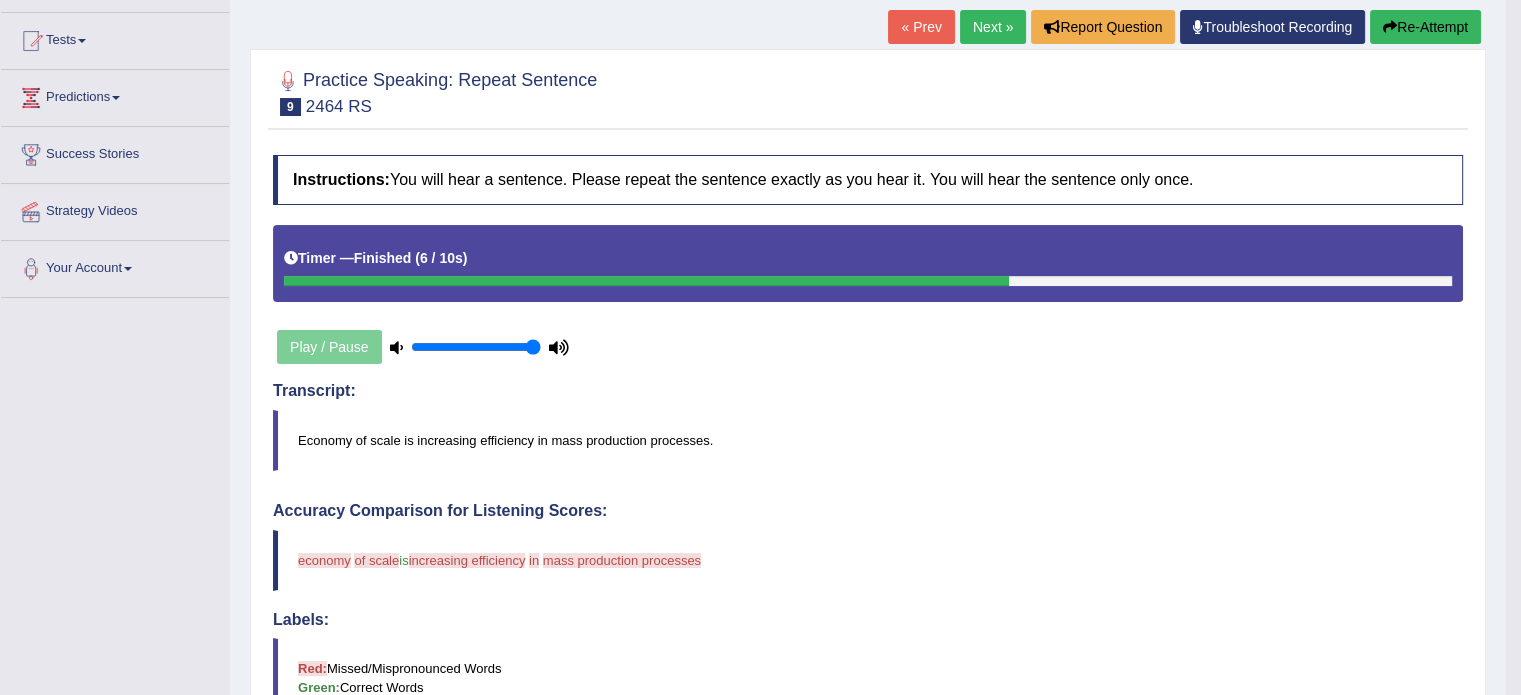 click on "Re-Attempt" at bounding box center (1425, 27) 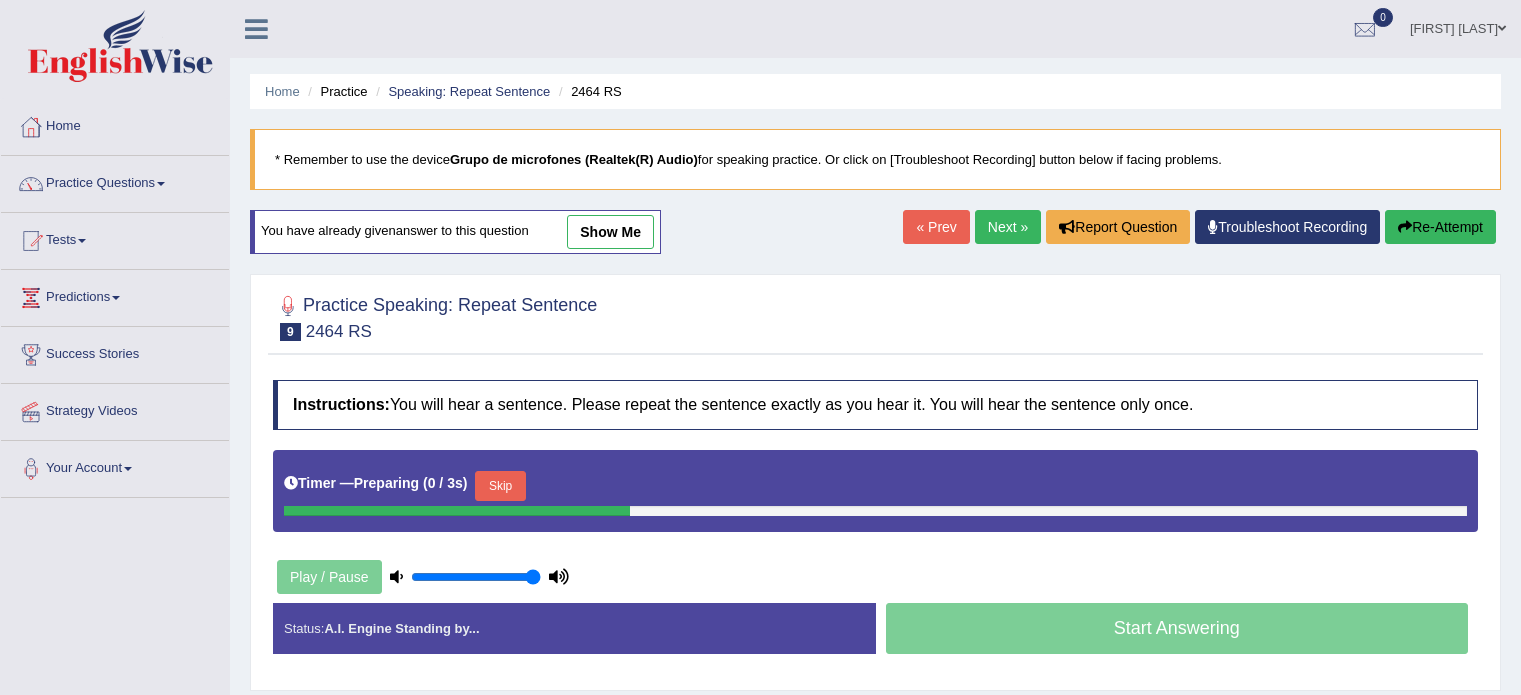 scroll, scrollTop: 200, scrollLeft: 0, axis: vertical 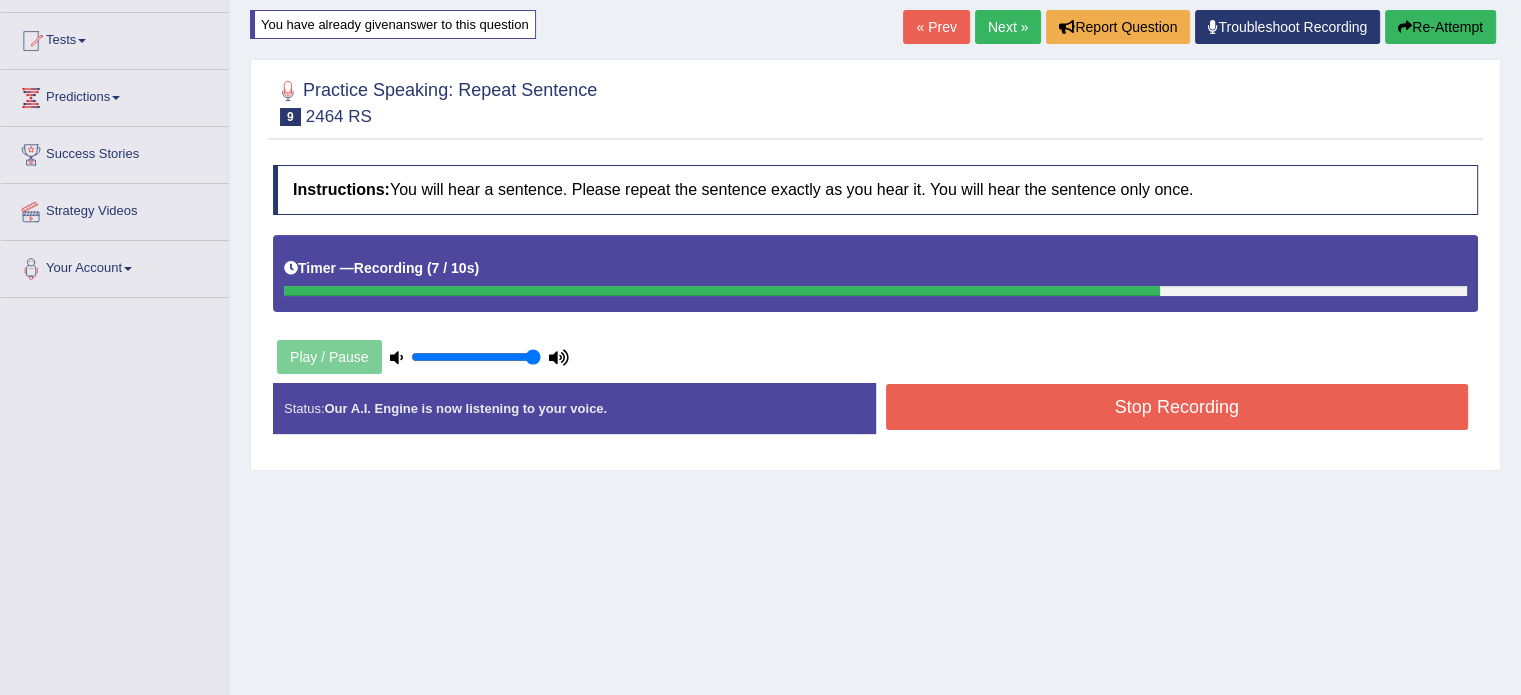 click on "Stop Recording" at bounding box center [1177, 407] 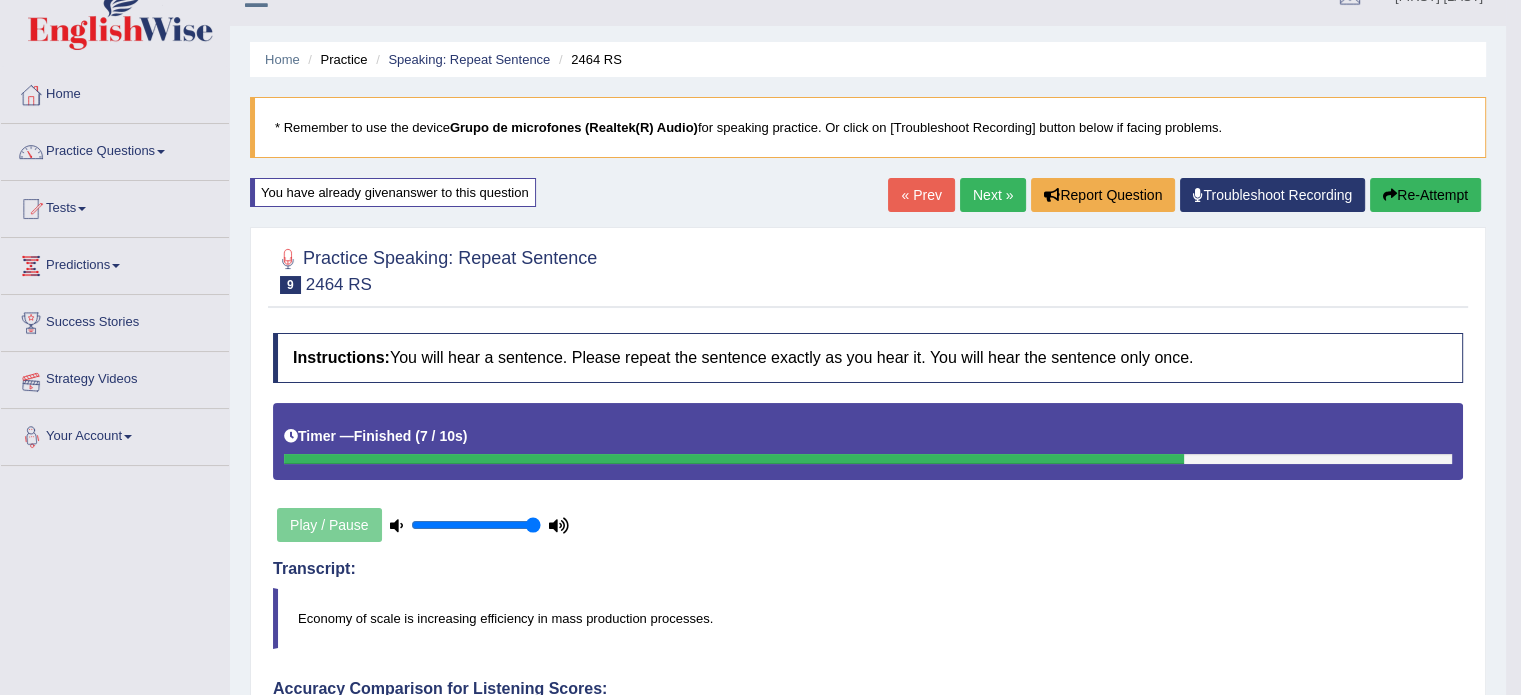 scroll, scrollTop: 0, scrollLeft: 0, axis: both 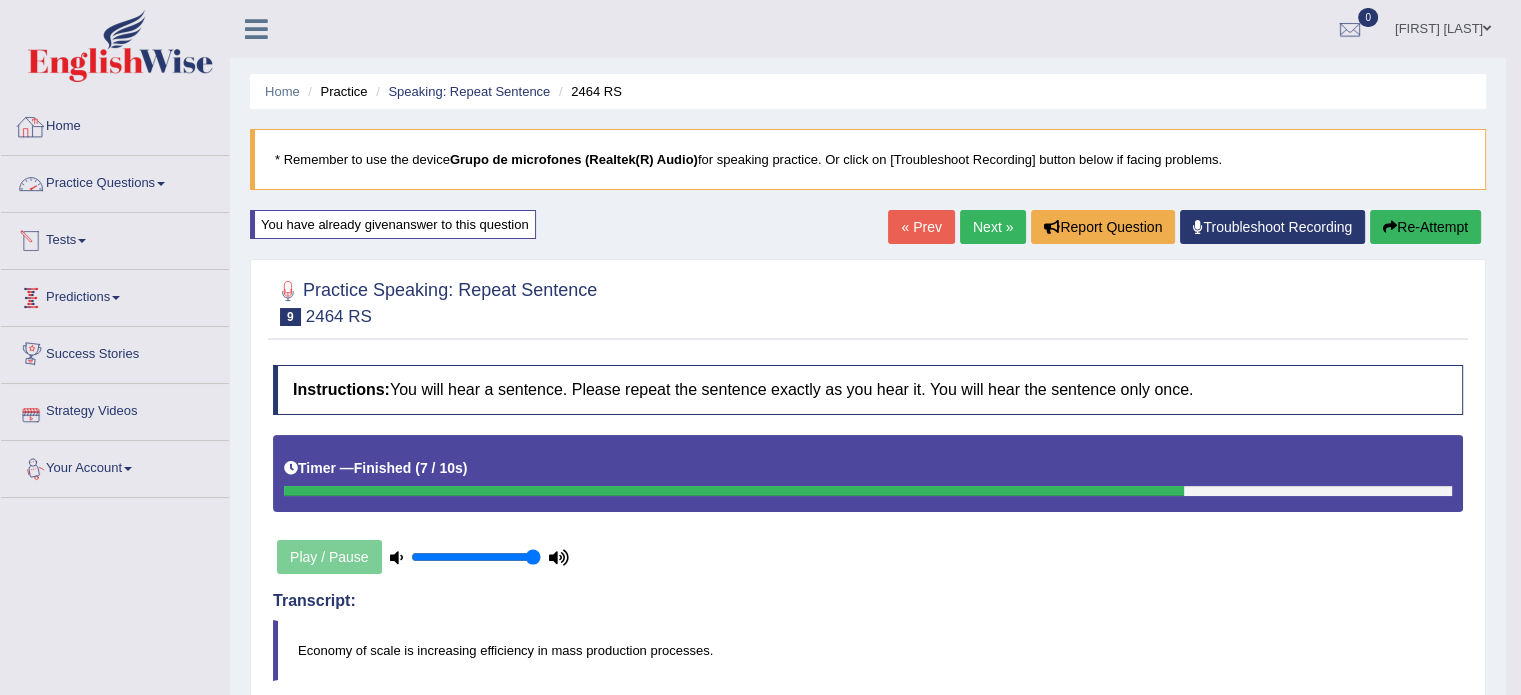 click on "Practice Questions" at bounding box center (115, 181) 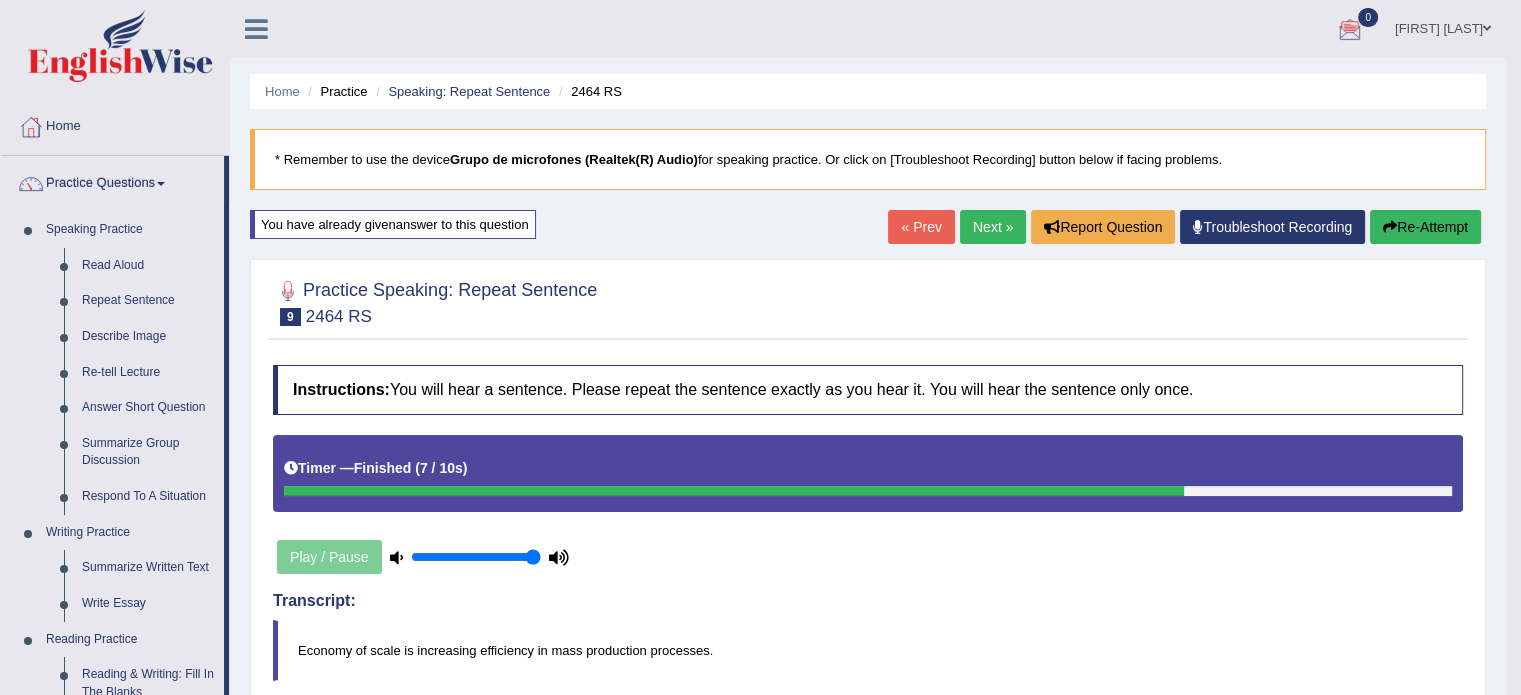 click on "Next »" at bounding box center [993, 227] 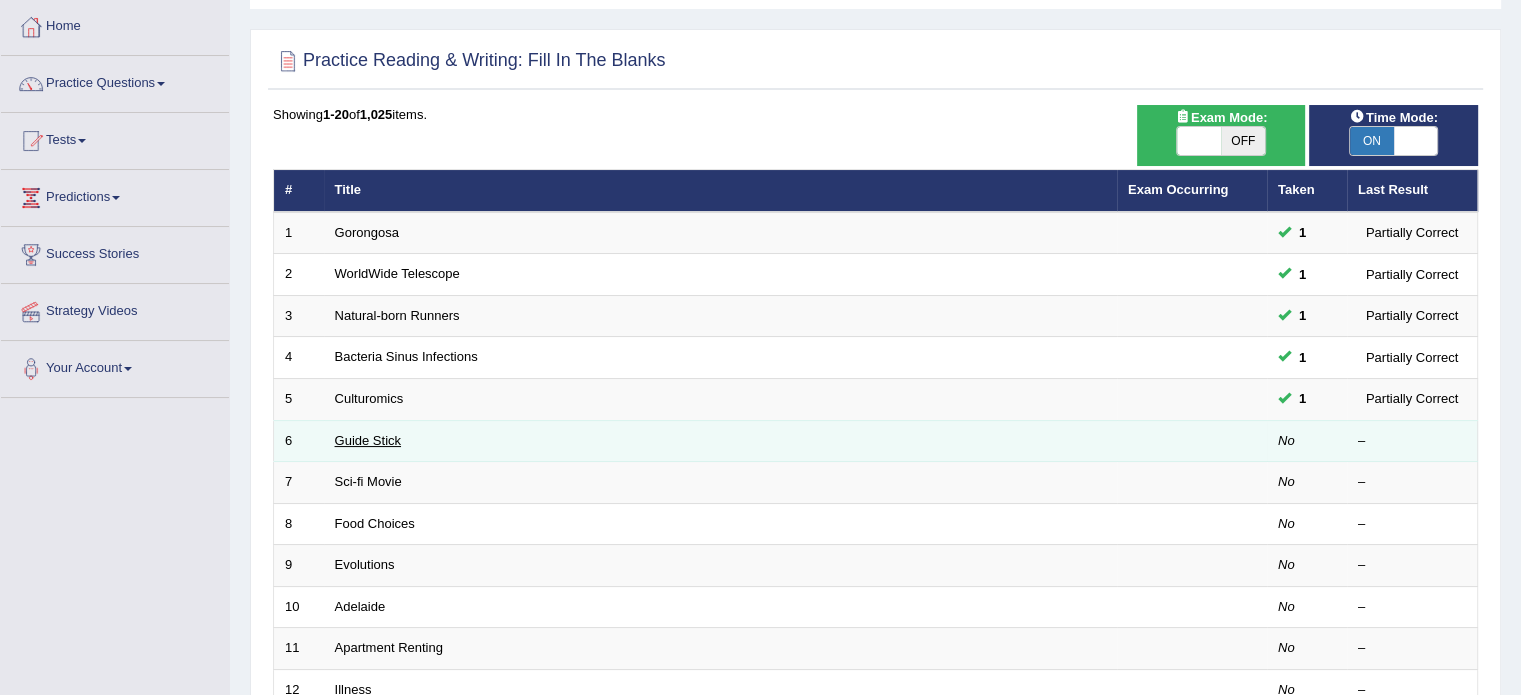 scroll, scrollTop: 0, scrollLeft: 0, axis: both 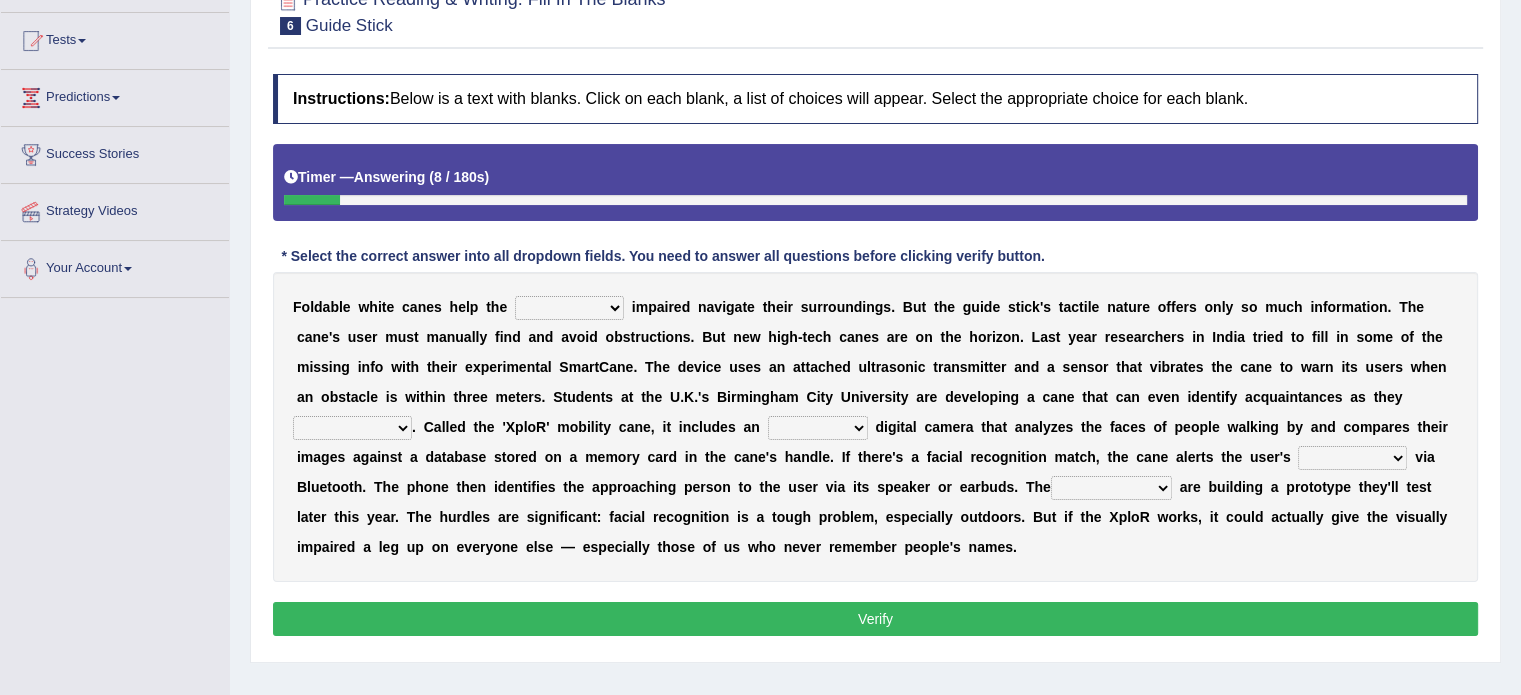 click on "felicity insensitivity visually malleability" at bounding box center [569, 308] 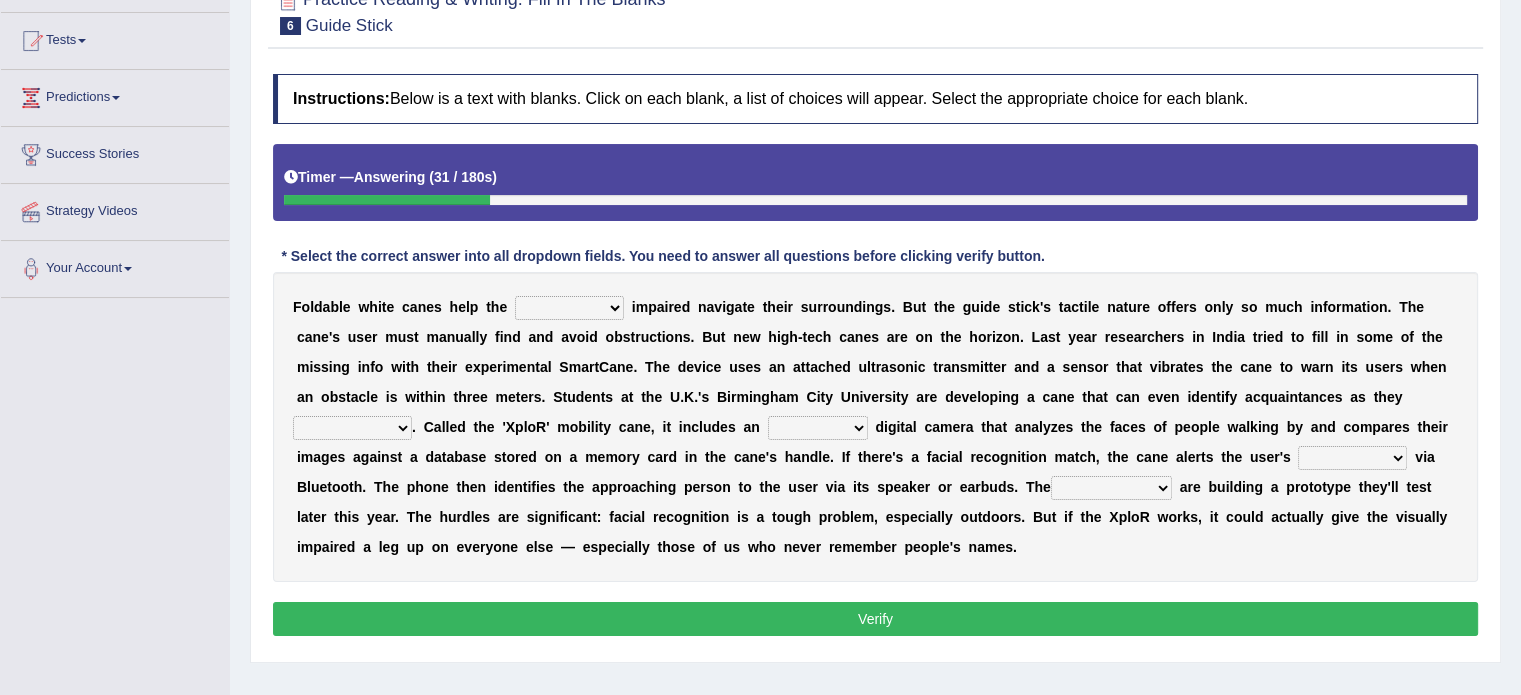 select on "visually" 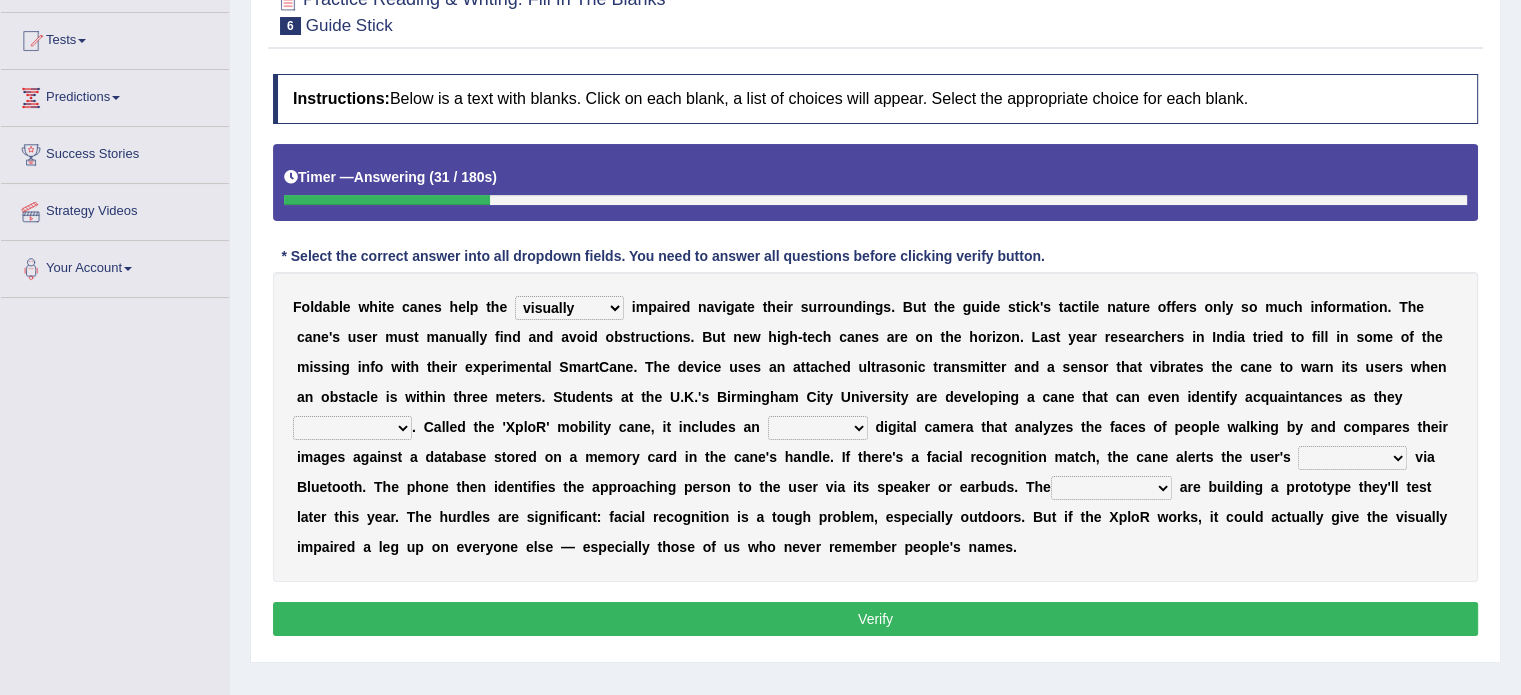 click on "felicity insensitivity visually malleability" at bounding box center [569, 308] 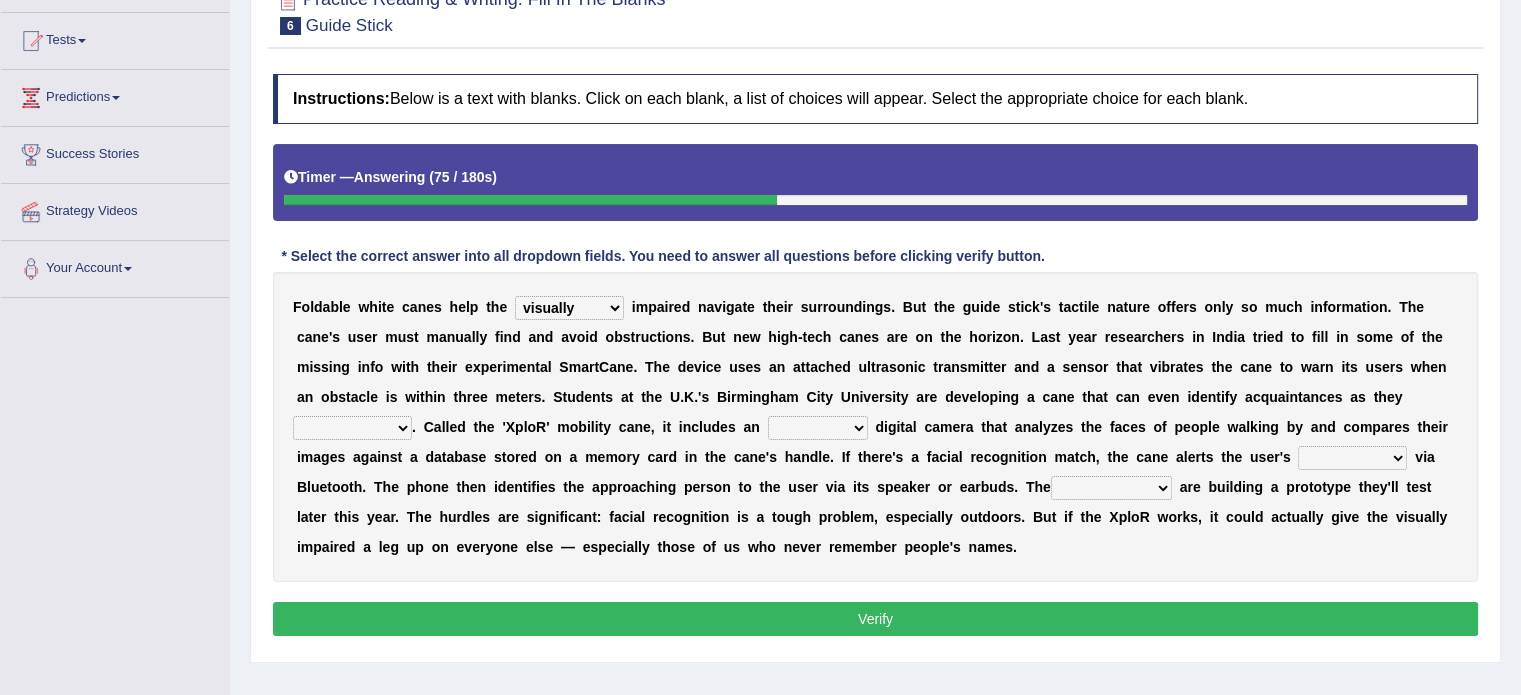 click on "likelihood throat northernmost approach" at bounding box center [352, 428] 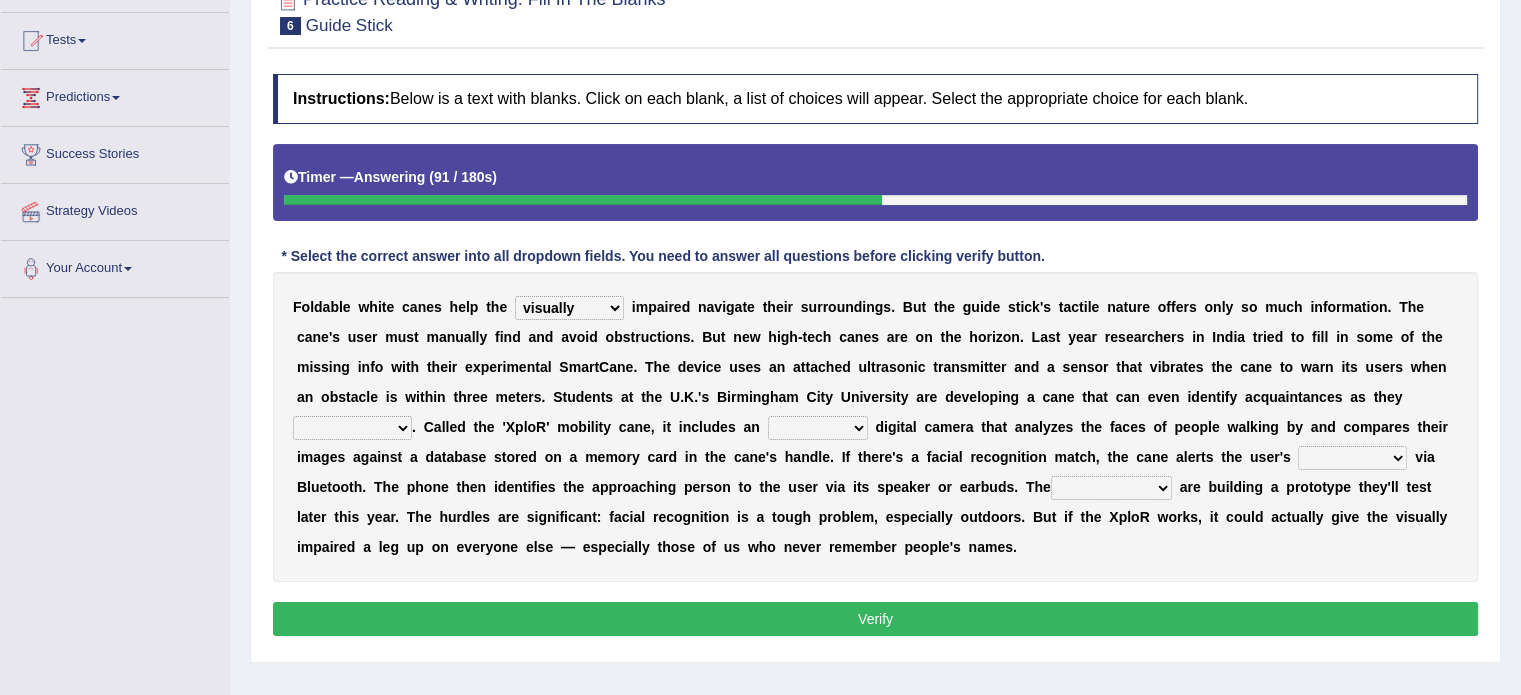 select on "approach" 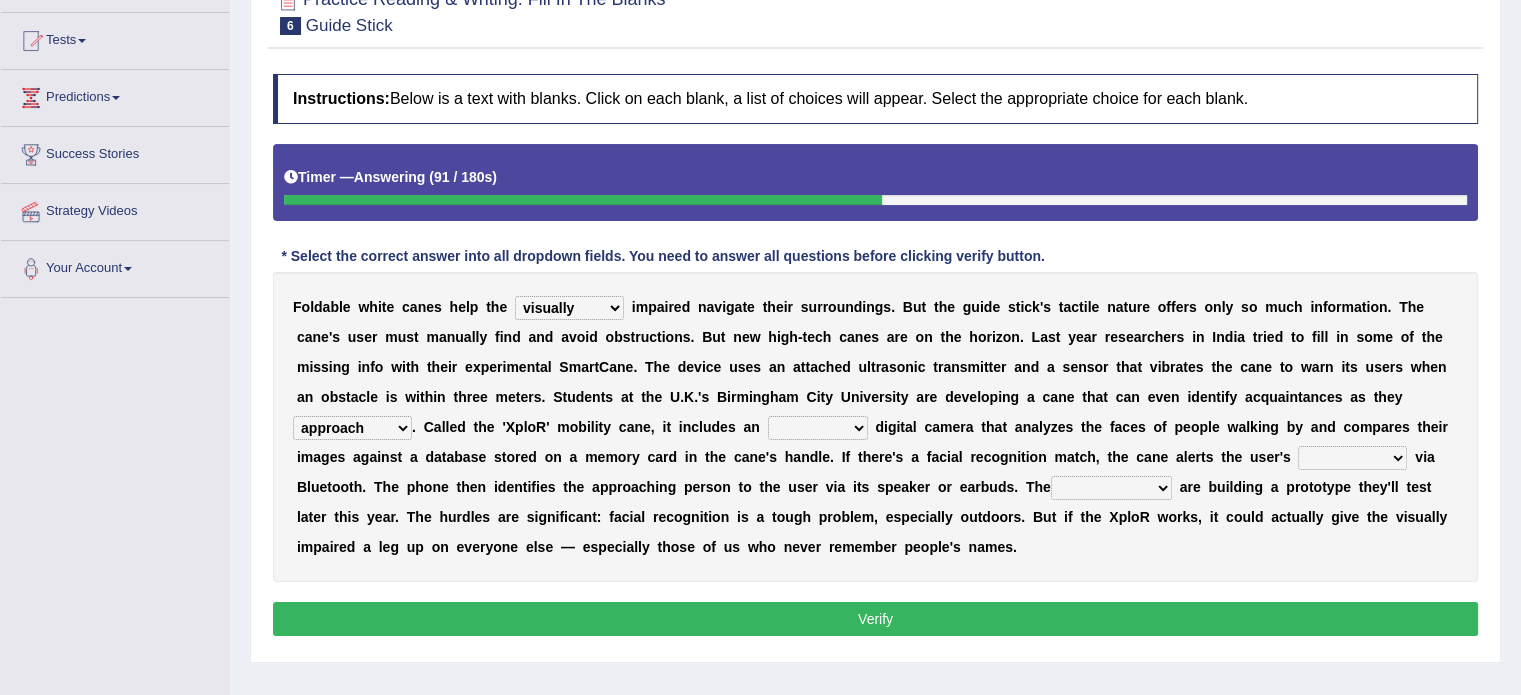 click on "likelihood throat northernmost approach" at bounding box center [352, 428] 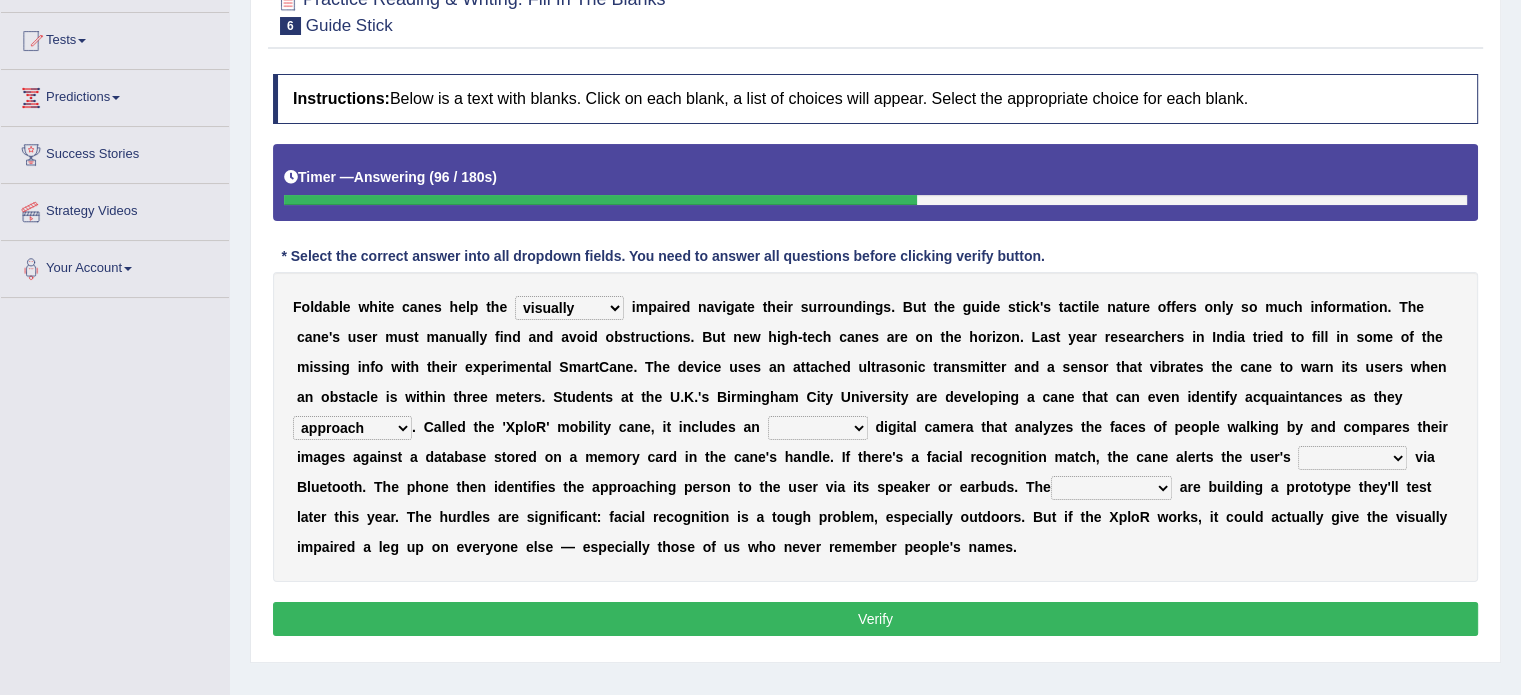 click on "untested embedded deadest skinhead" at bounding box center [818, 428] 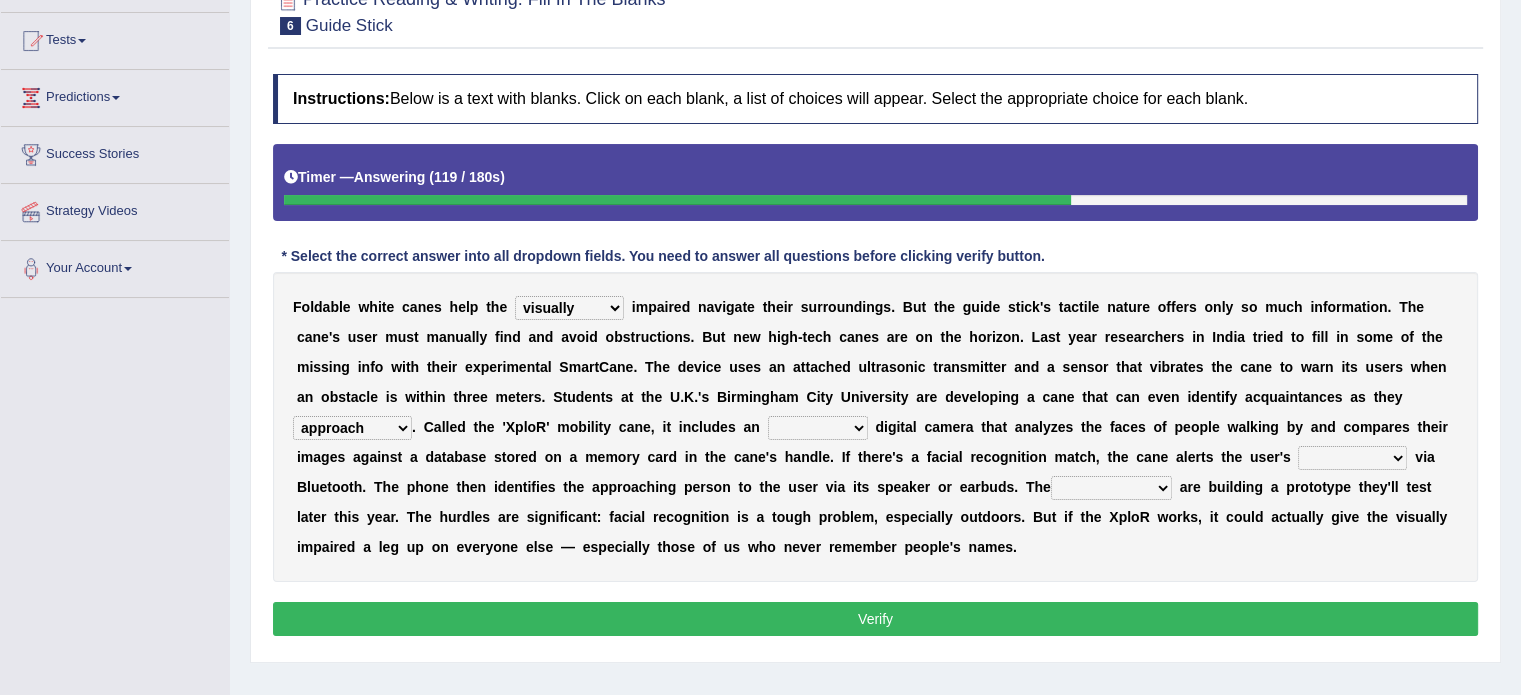 select on "embedded" 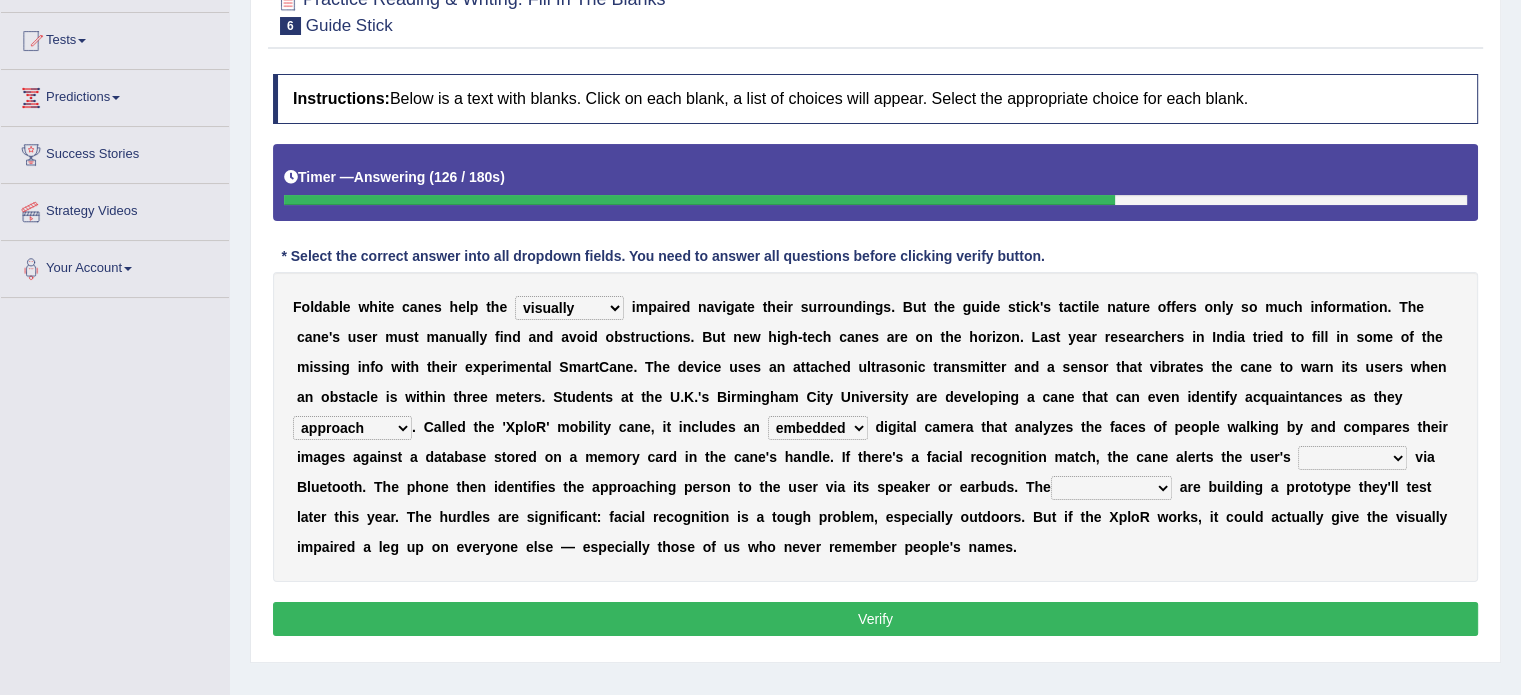 click on "waterborne alone smartphone postpone" at bounding box center [1352, 458] 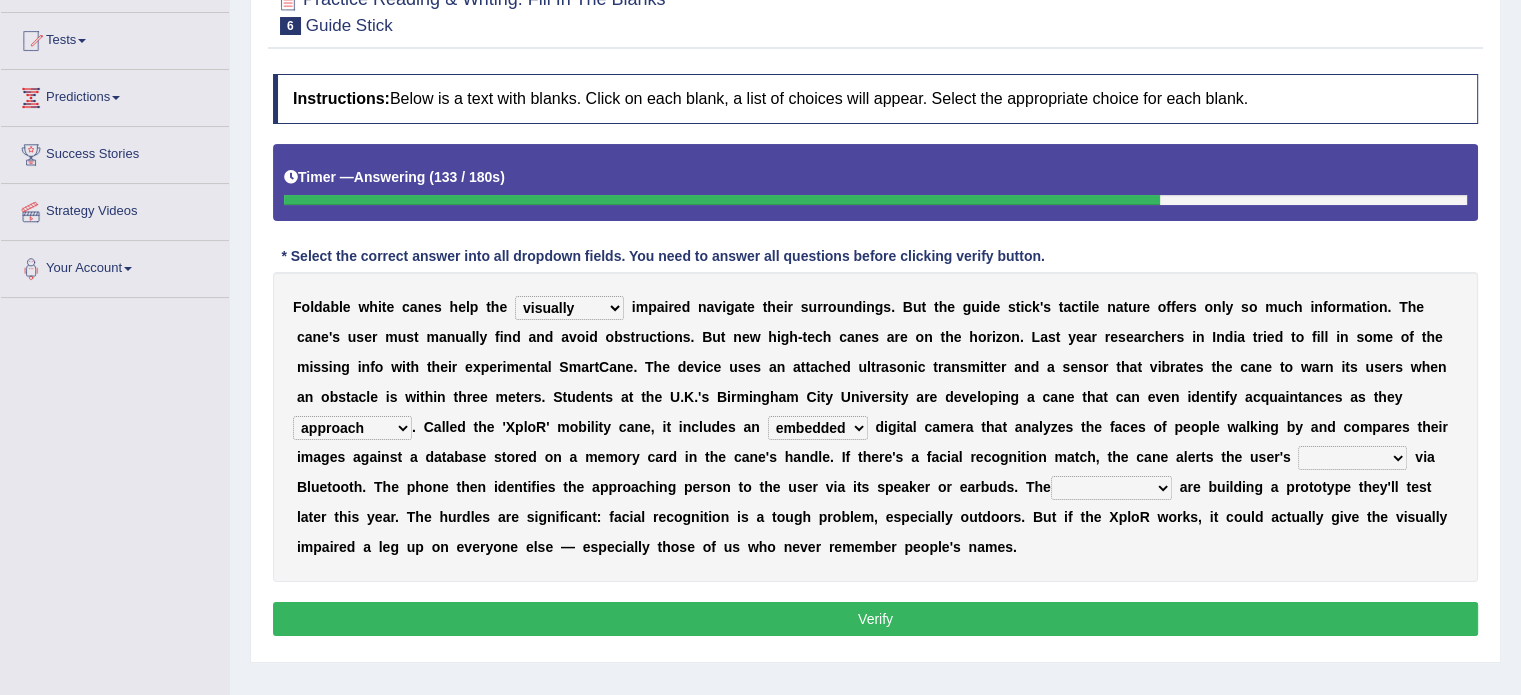 select on "smartphone" 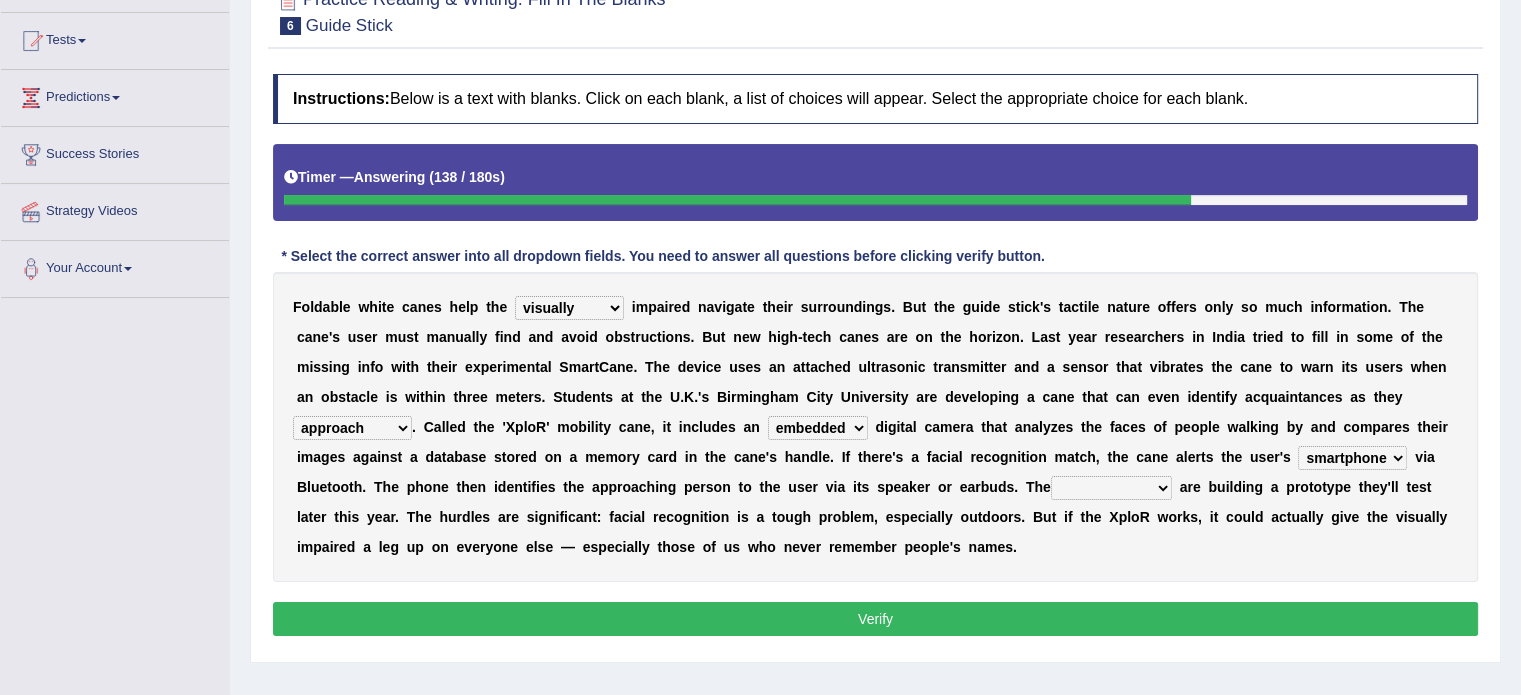 click on "waterborne alone smartphone postpone" at bounding box center (1352, 458) 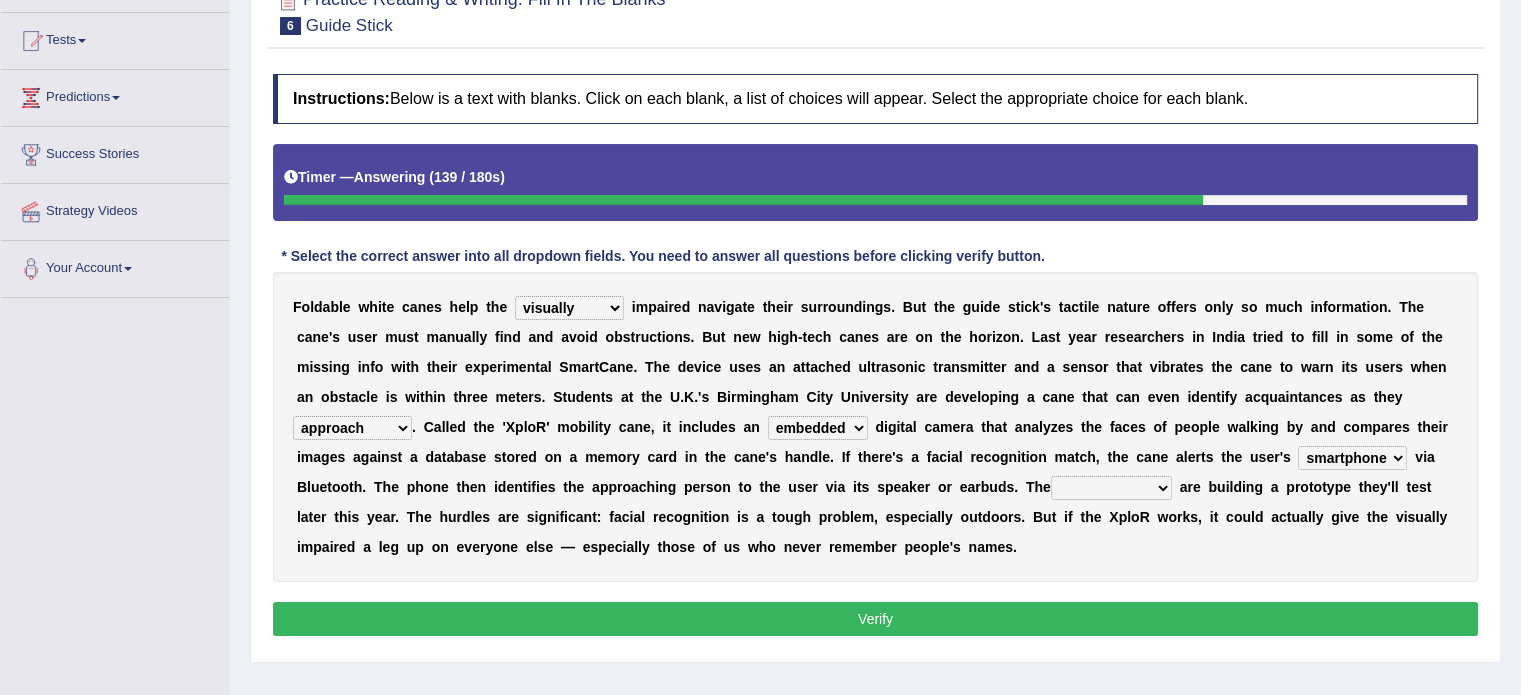 click on "waterborne alone smartphone postpone" at bounding box center (1352, 458) 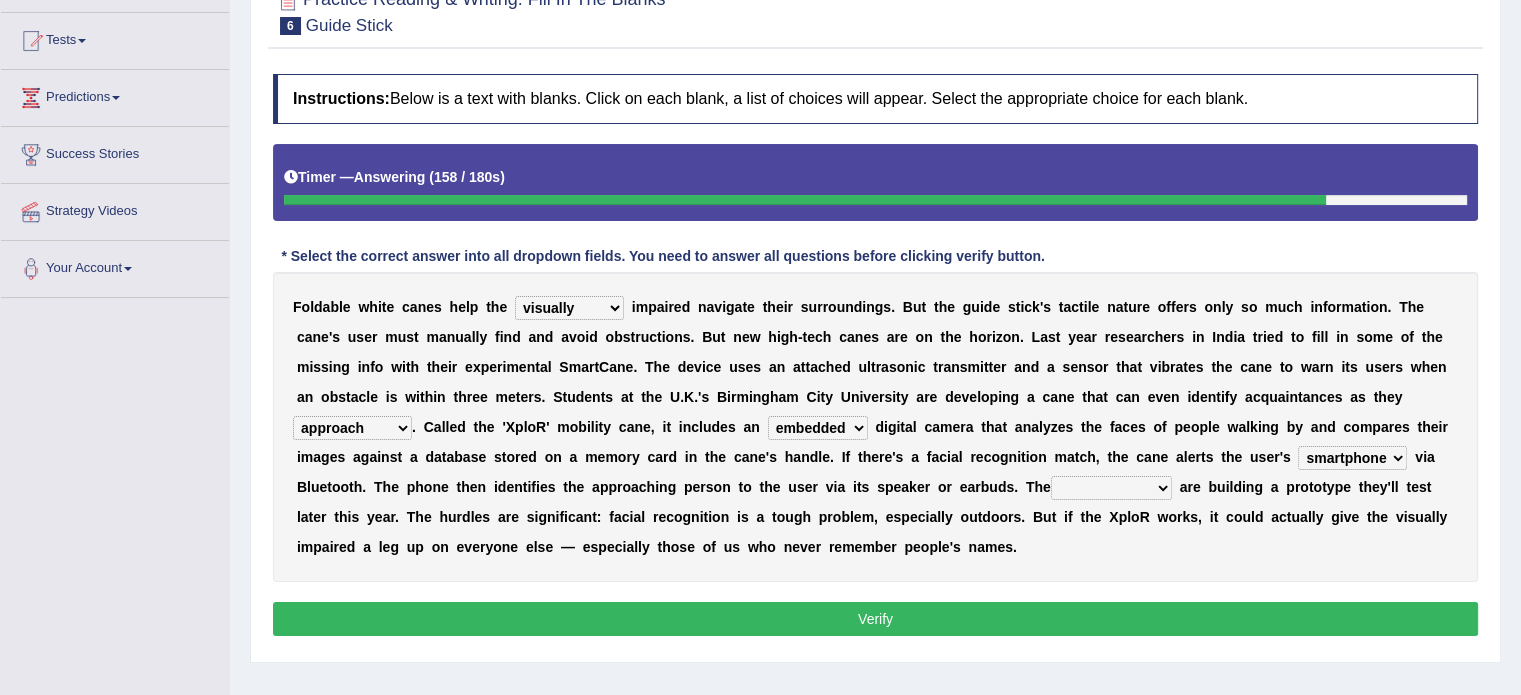 click on "jurisprudence bootless students jukebox" at bounding box center [1111, 488] 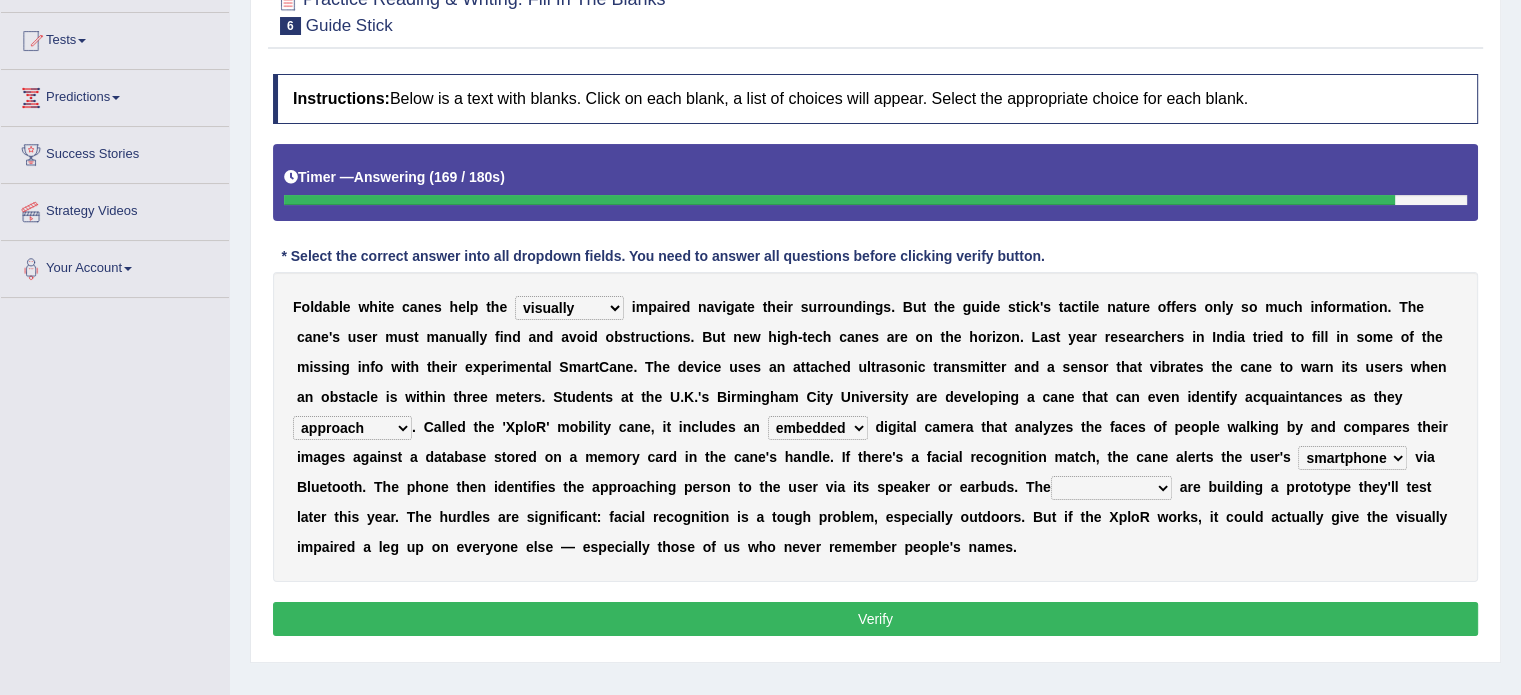 select on "students" 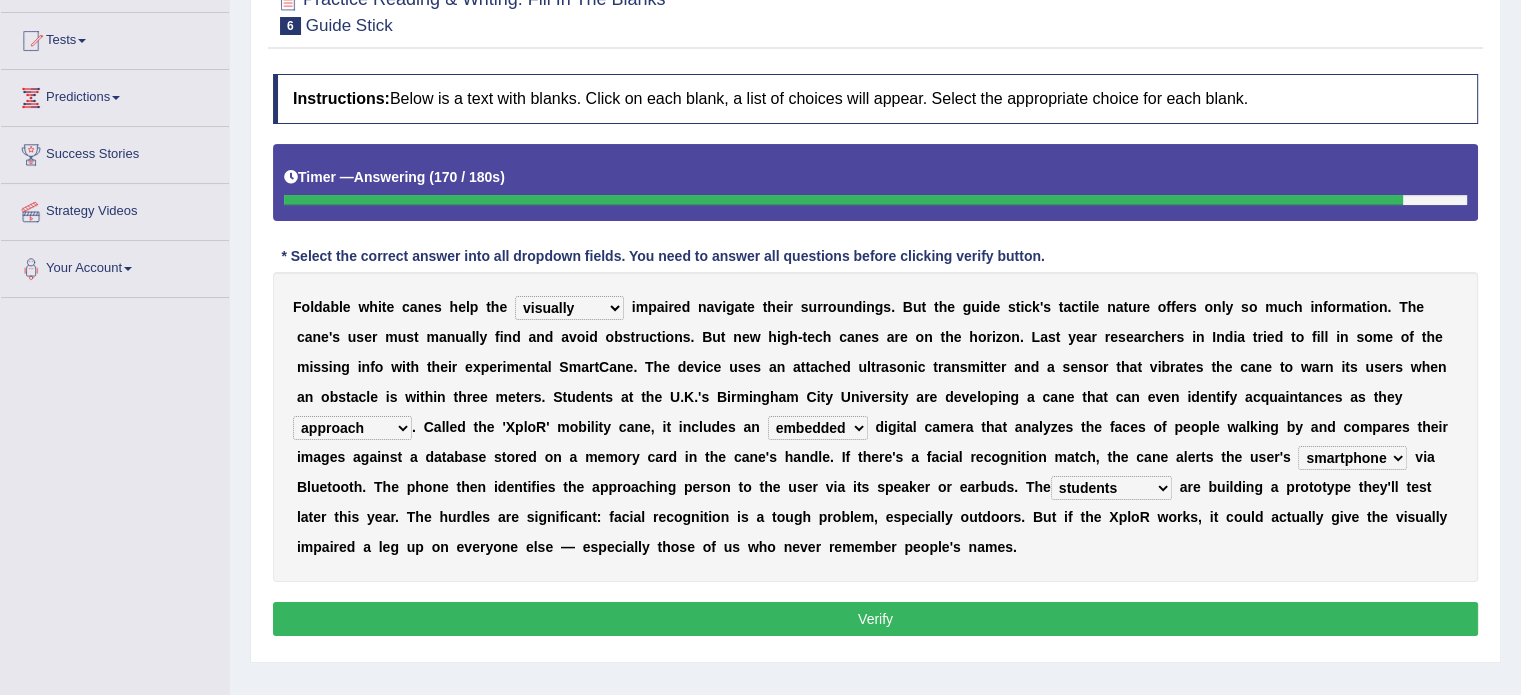 click on "F o l d a b l e    w h i t e    c a n e s    h e l p    t h e    felicity insensitivity visually malleability    i m p a i r e d    n a v i g a t e    t h e i r    s u r r o u n d i n g s .    B u t    t h e    g u i d e    s t i c k ' s    t a c t i l e    n a t u r e    o f f e r s    o n l y    s o    m u c h    i n f o r m a t i o n .    T h e    c a n e ' s    u s e r    m u s t    m a n u a l l y    f i n d    a n d    a v o i d    o b s t r u c t i o n s .    B u t    n e w    h i g h - t e c h    c a n e s    a r e    o n    t h e    h o r i z o n .    L a s t    y e a r    r e s e a r c h e r s    i n    I n d i a    t r i e d    t o    f i l l    i n    s o m e    o f    t h e    m i s s i n g    i n f o    w i t h    t h e i r    e x p e r i m e n t a l    S m a r t C a n e .    T h e    d e v i c e    u s e s    a n    a t t a c h e d    u l t r a s o n i c    t r a n s m i t t e r    a n d    a    s e n s o r    t h a t    v i b r" at bounding box center [875, 427] 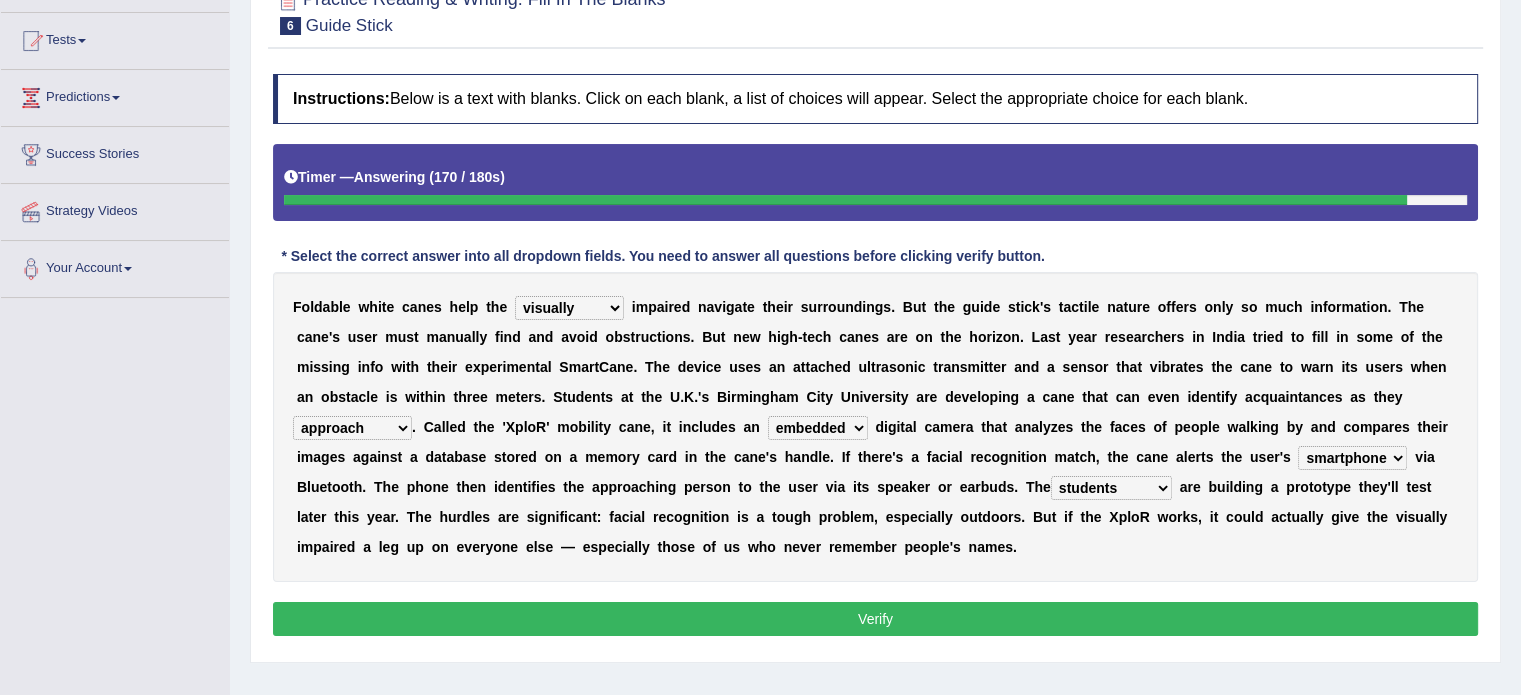 click on "felicity insensitivity visually malleability" at bounding box center [569, 308] 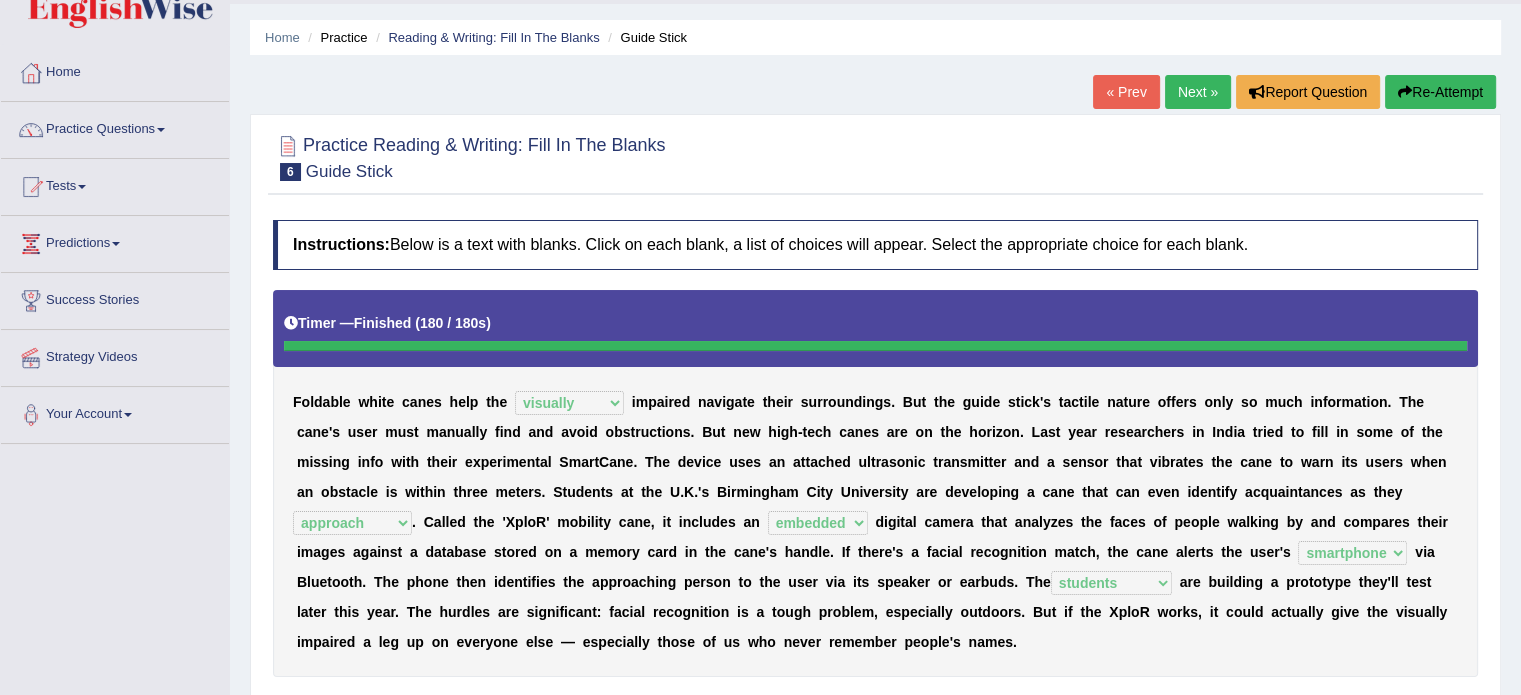 scroll, scrollTop: 100, scrollLeft: 0, axis: vertical 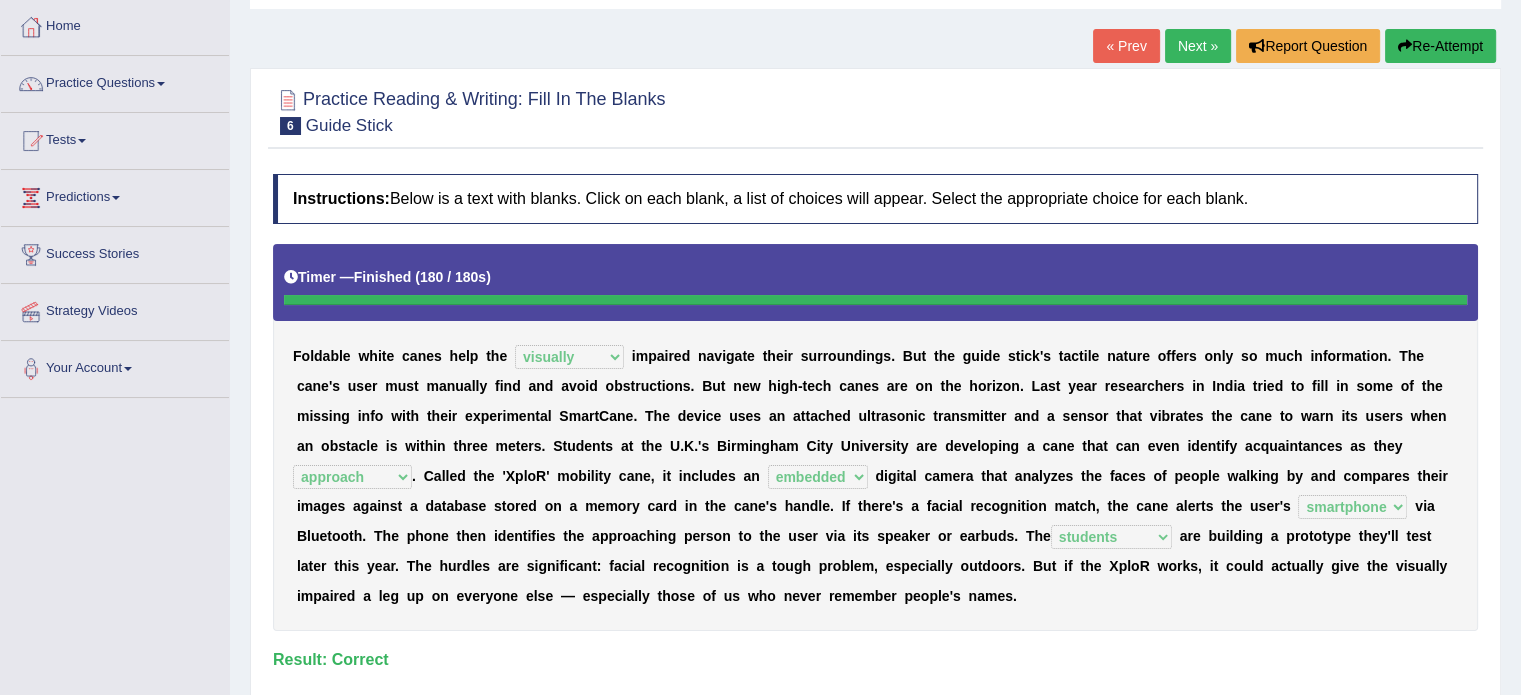 click on "Next »" at bounding box center (1198, 46) 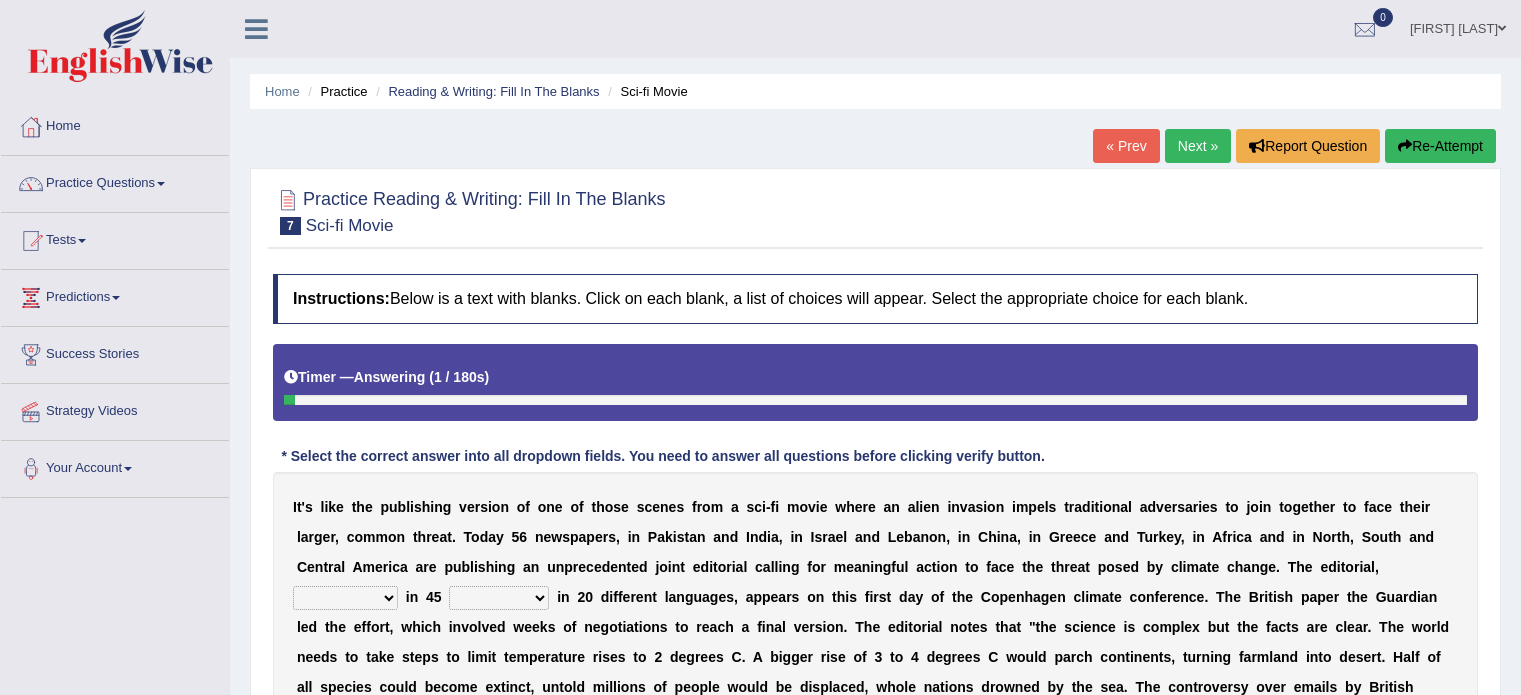 scroll, scrollTop: 200, scrollLeft: 0, axis: vertical 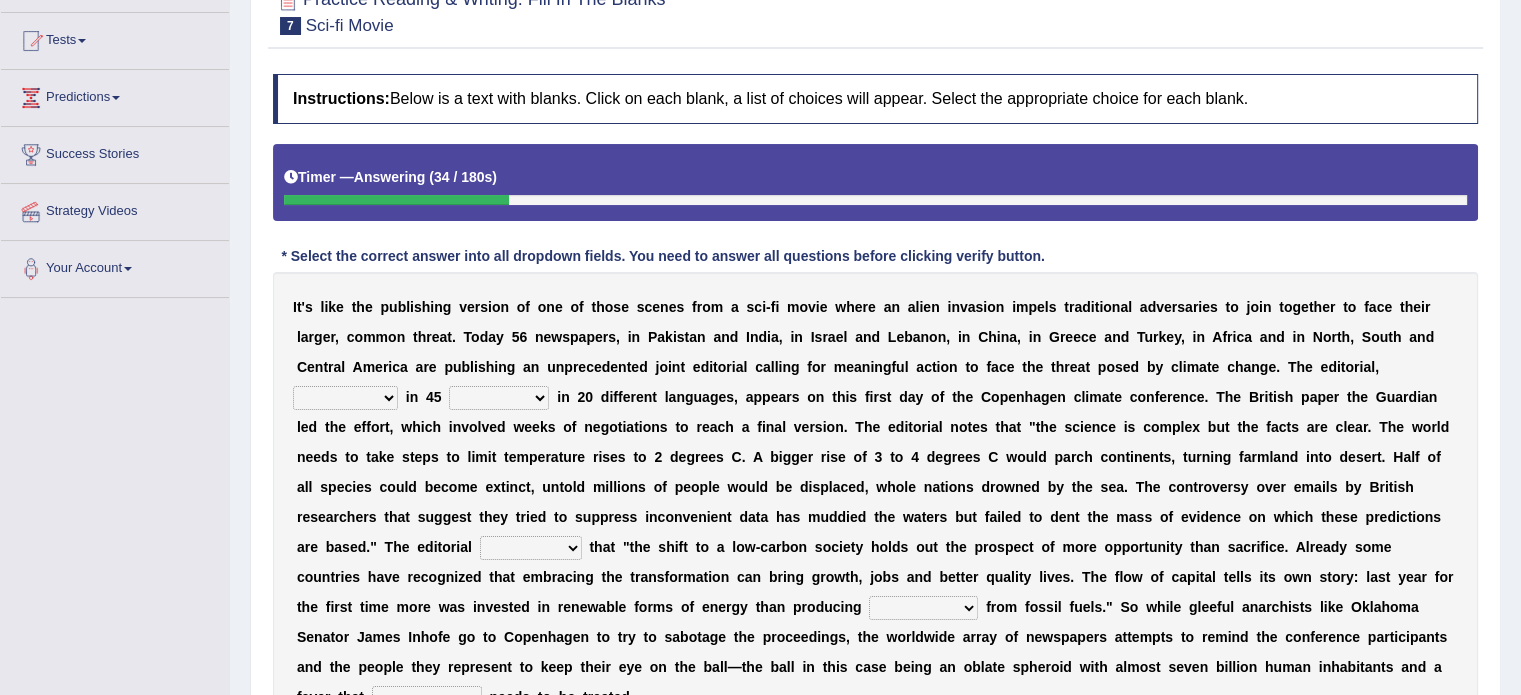 click on "published publicized burnished transmitted" at bounding box center (345, 398) 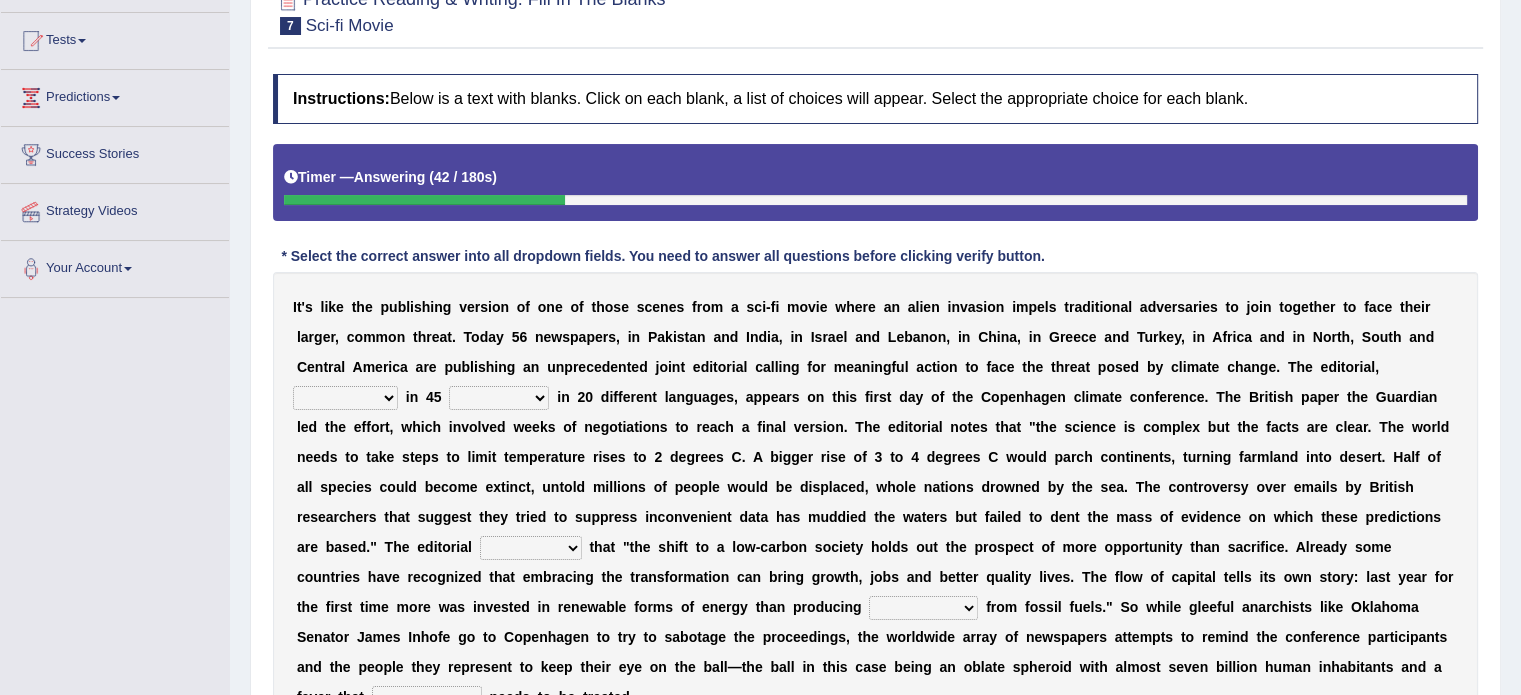 select on "published" 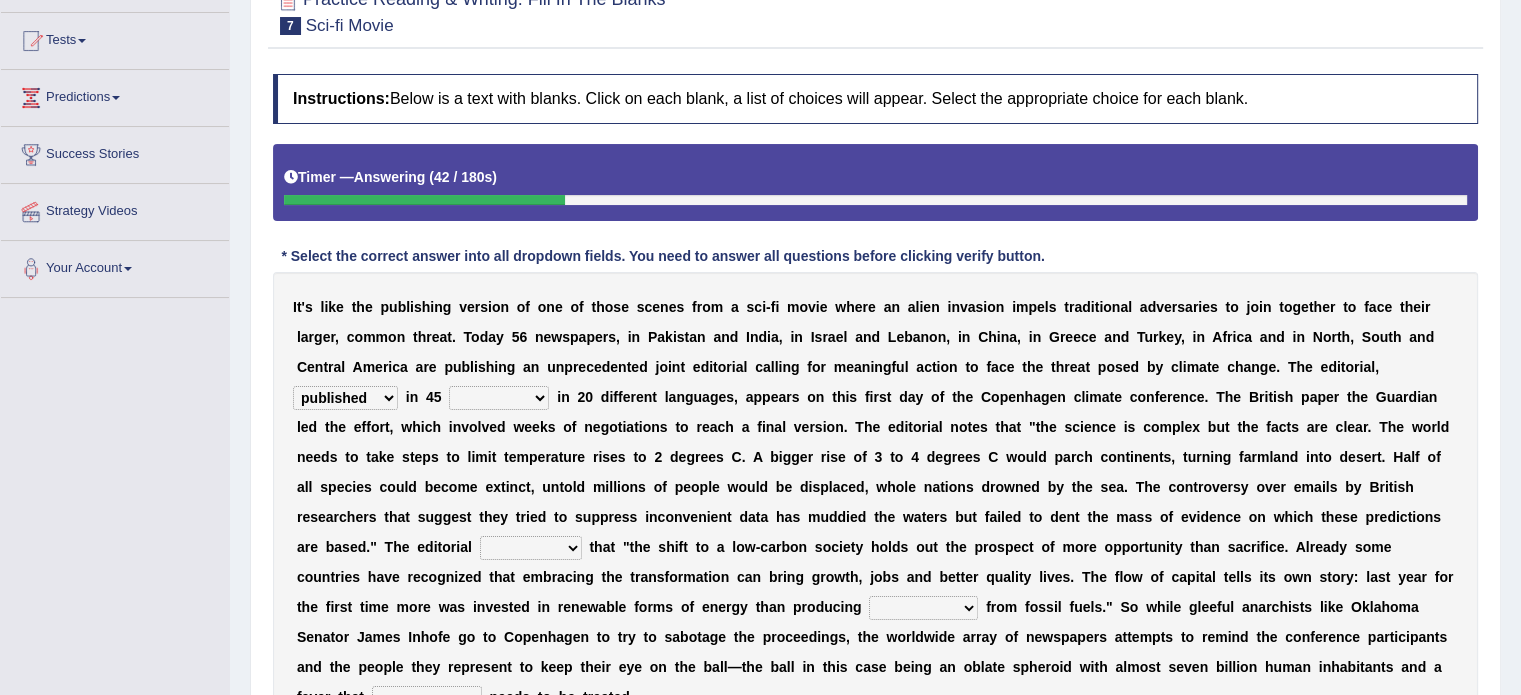 click on "published publicized burnished transmitted" at bounding box center (345, 398) 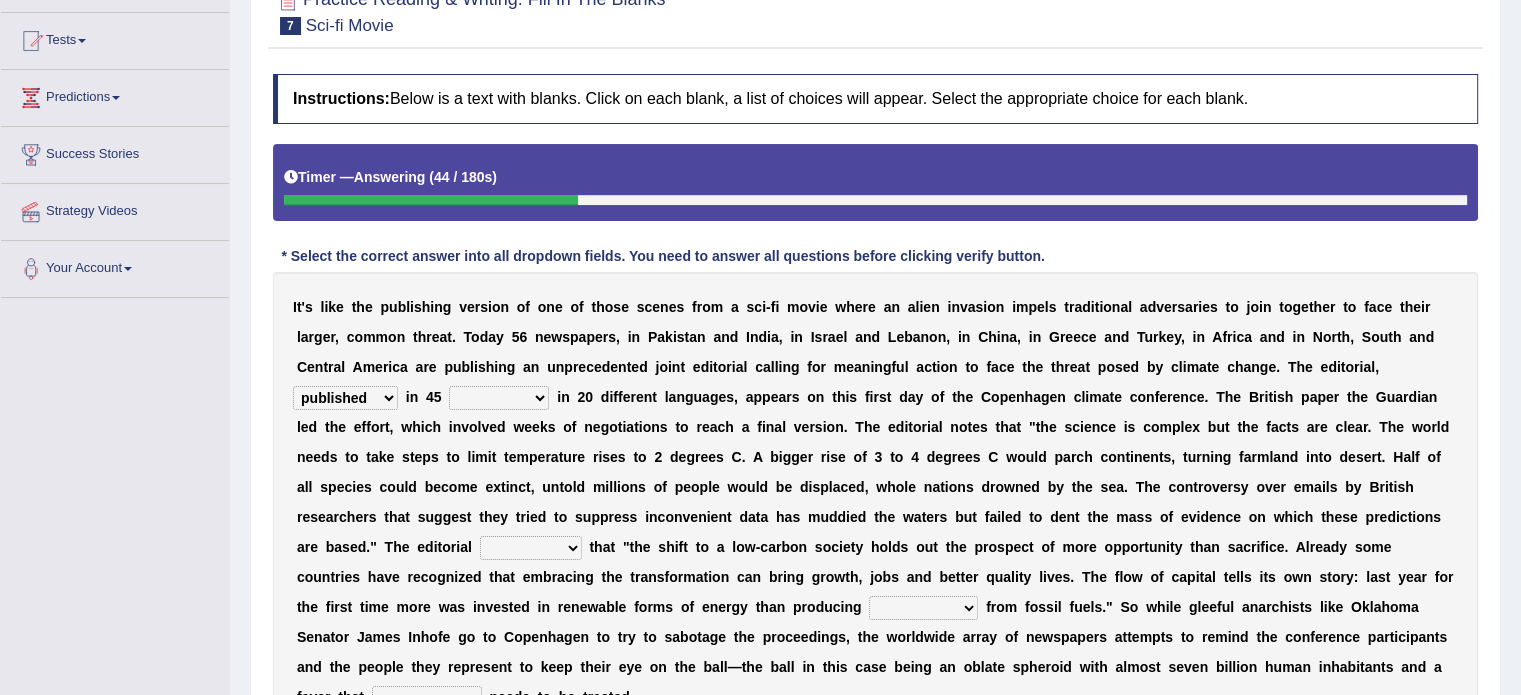 click on "clans countries continents terraces" at bounding box center (499, 398) 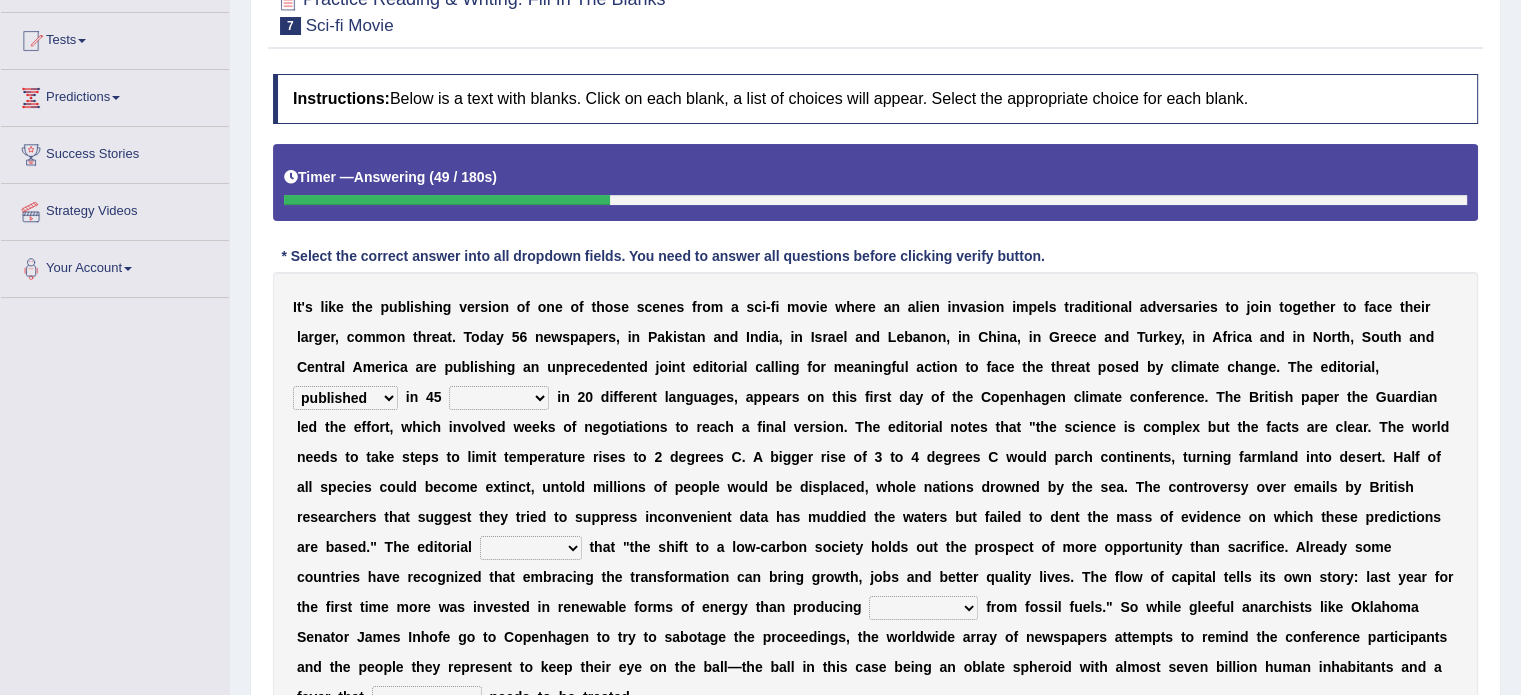 select on "countries" 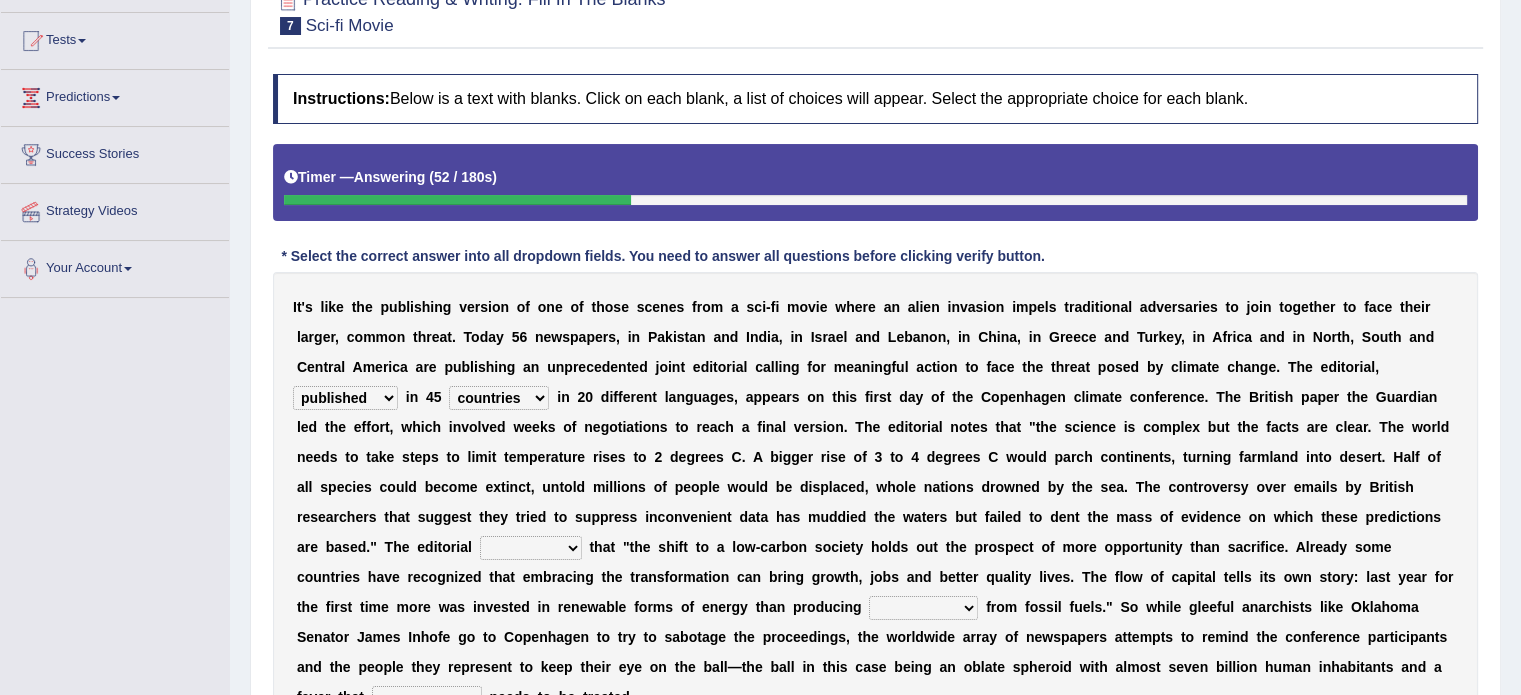 scroll, scrollTop: 300, scrollLeft: 0, axis: vertical 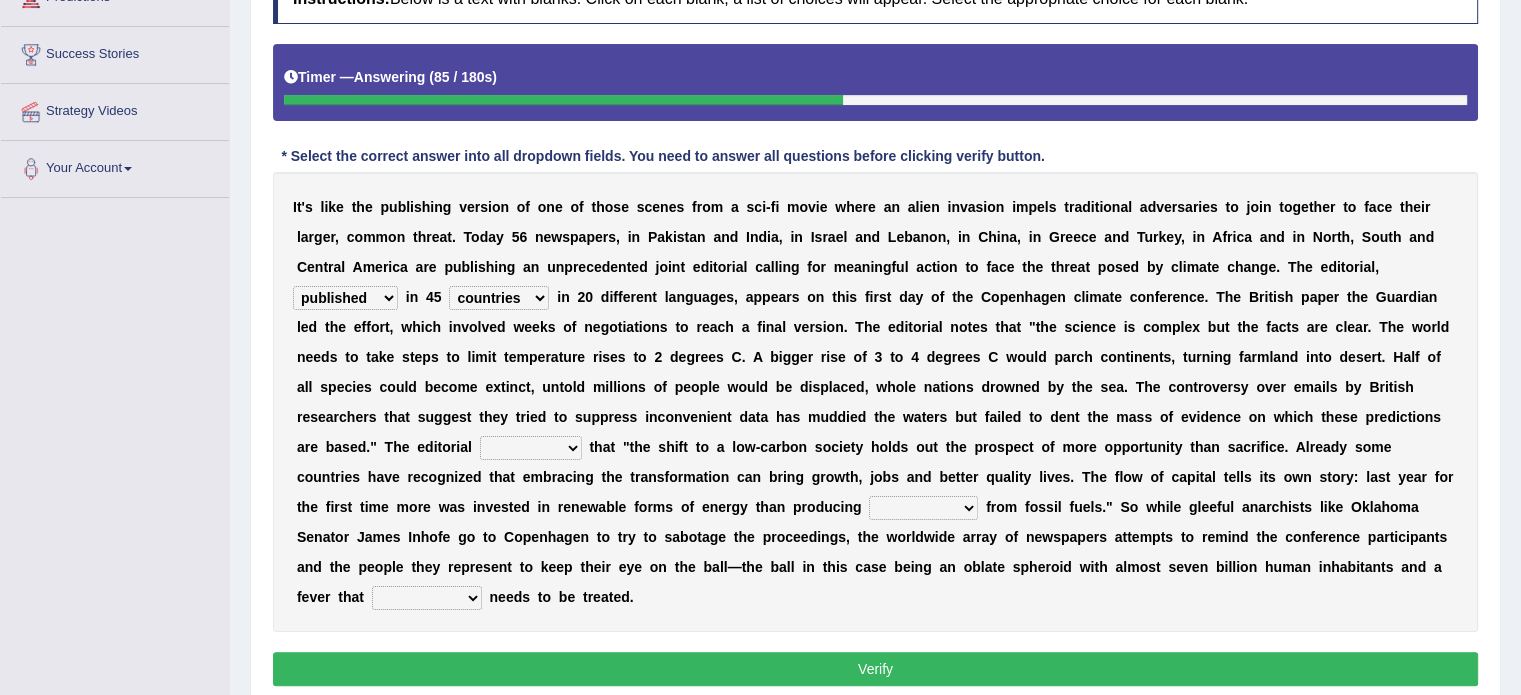 click on "modified protested recognized declined" at bounding box center [531, 448] 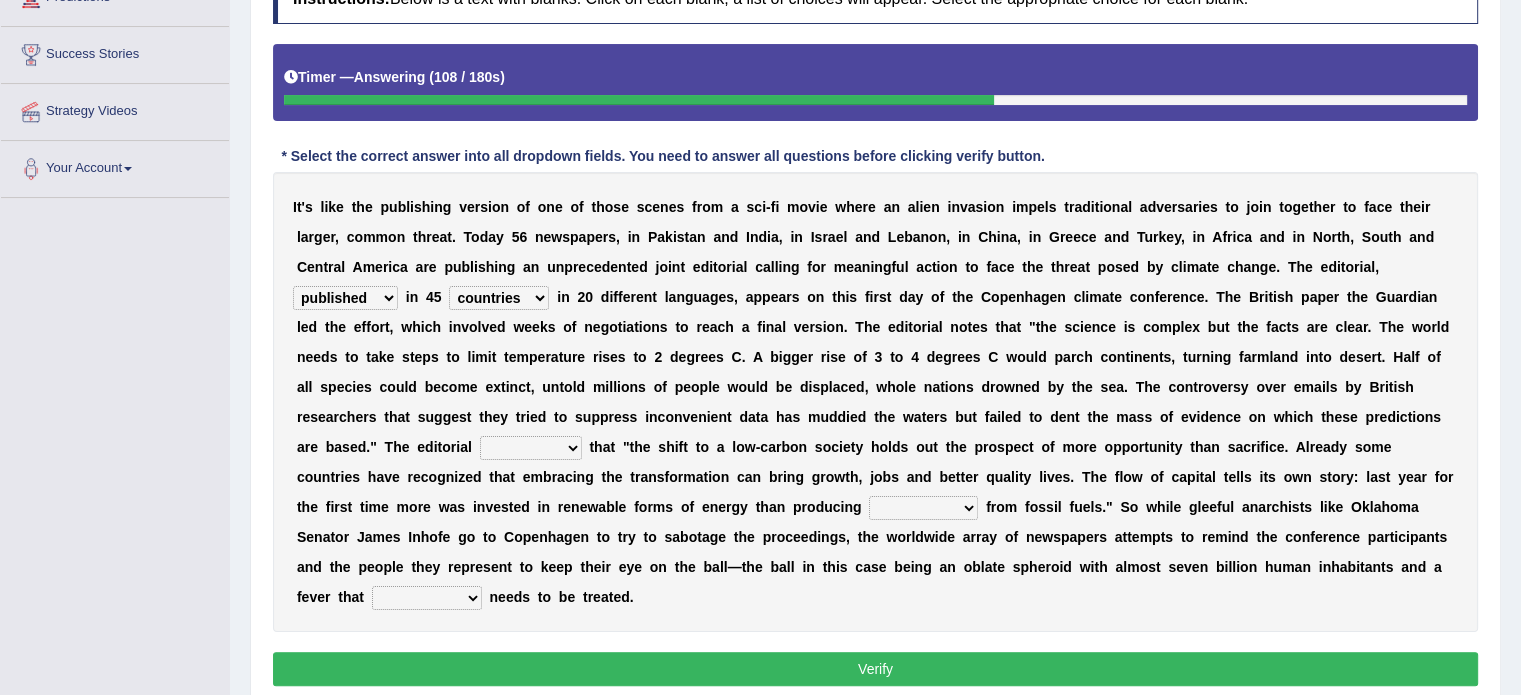 select on "recognized" 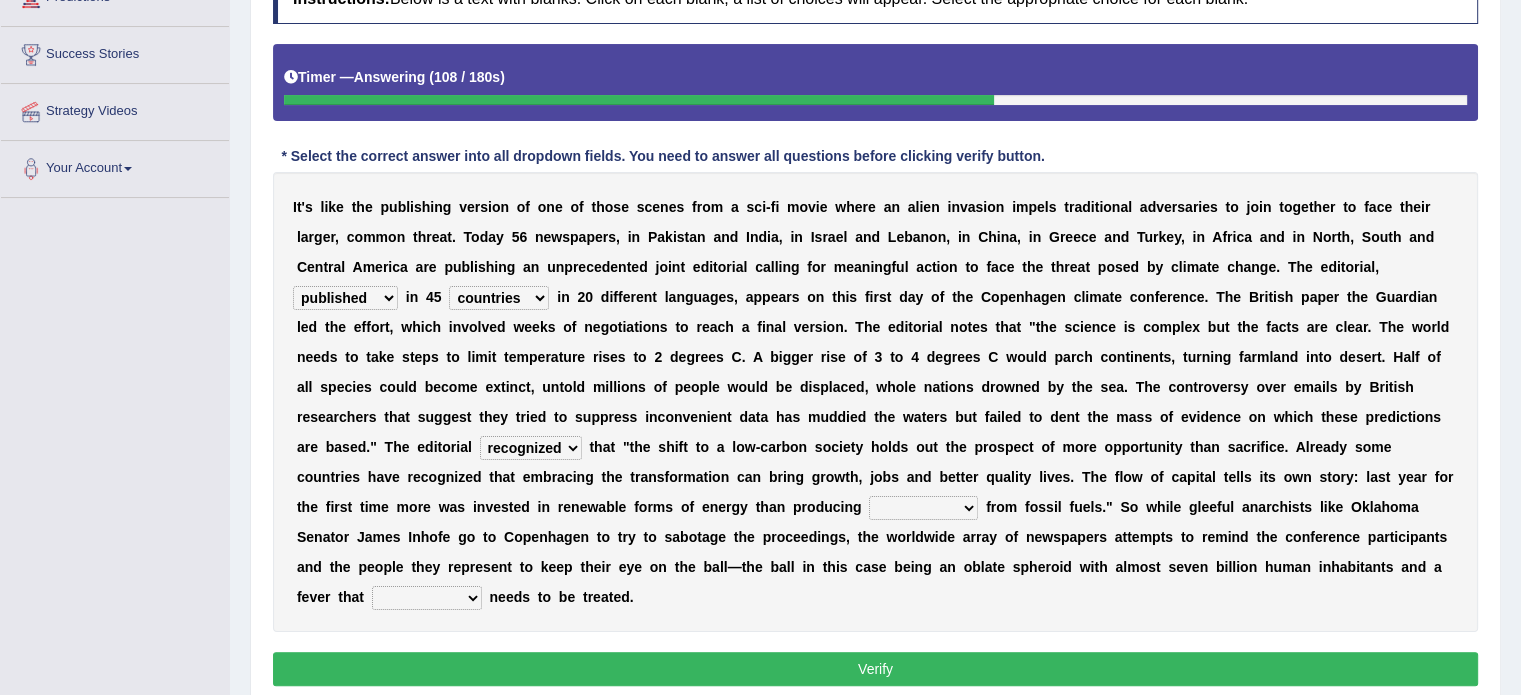click on "modified protested recognized declined" at bounding box center [531, 448] 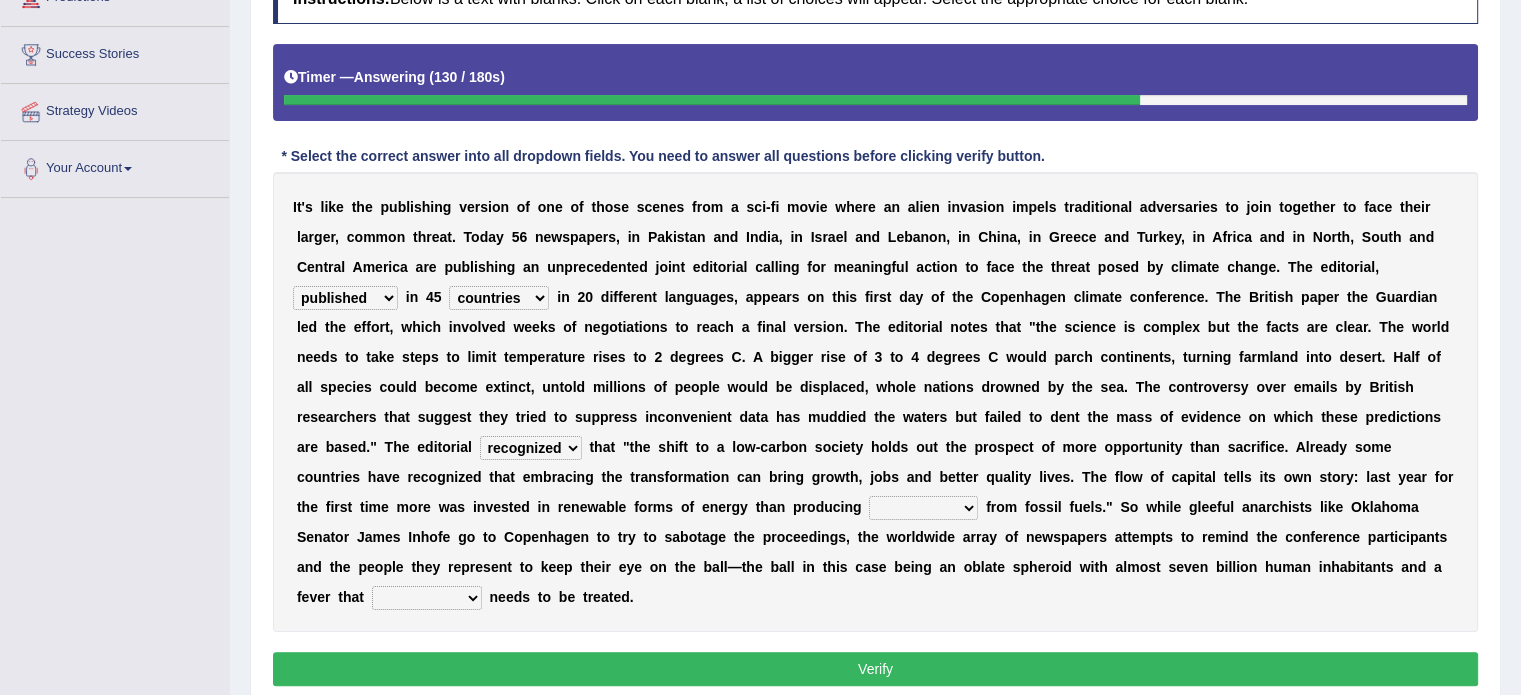 click on "electricity indivisibility negativity significance" at bounding box center [923, 508] 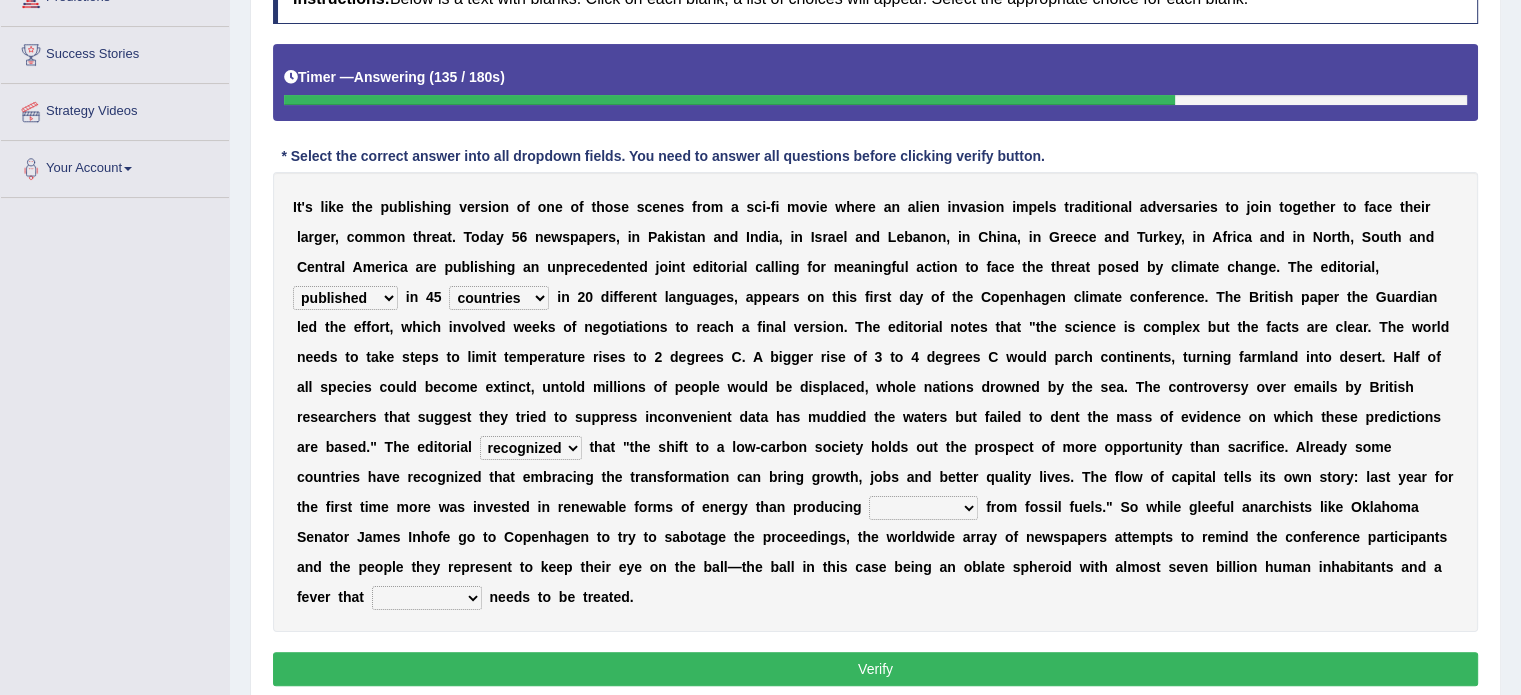 select on "electricity" 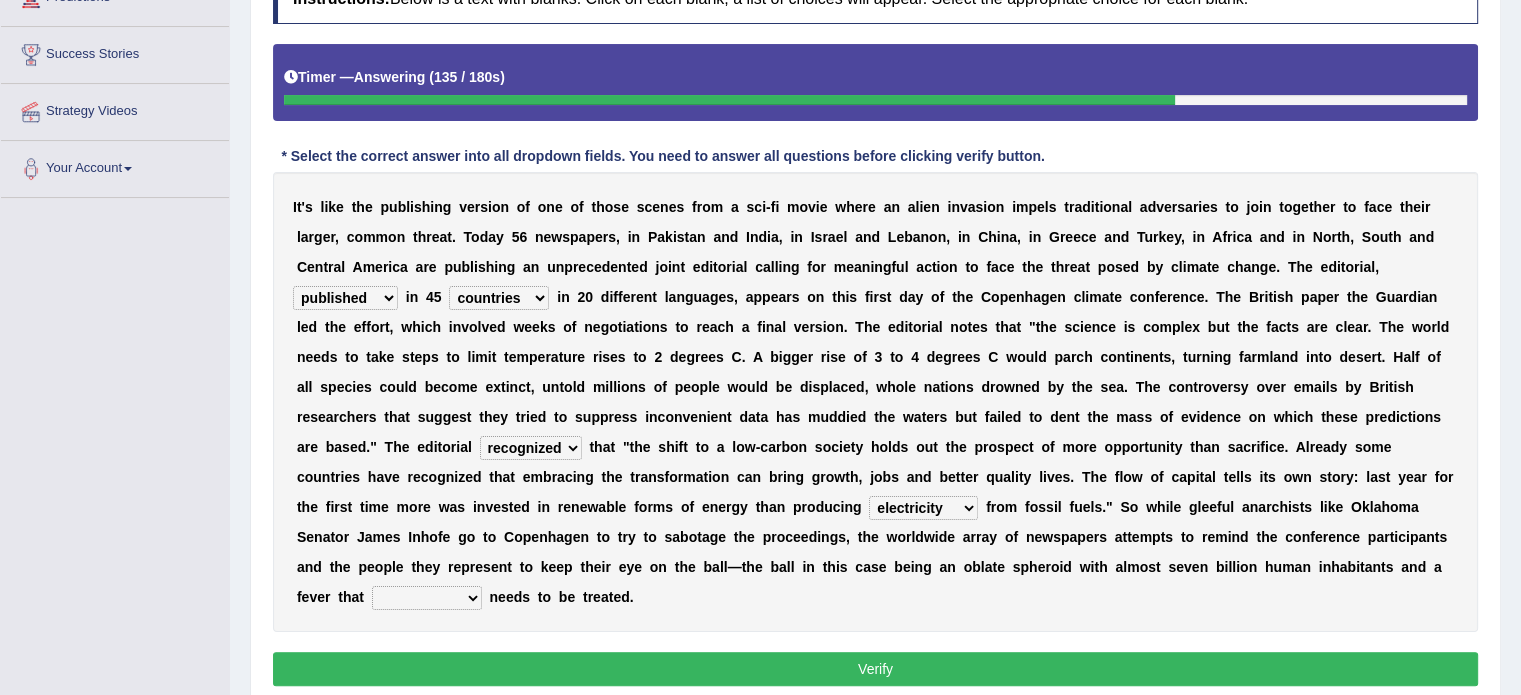 click on "electricity indivisibility negativity significance" at bounding box center [923, 508] 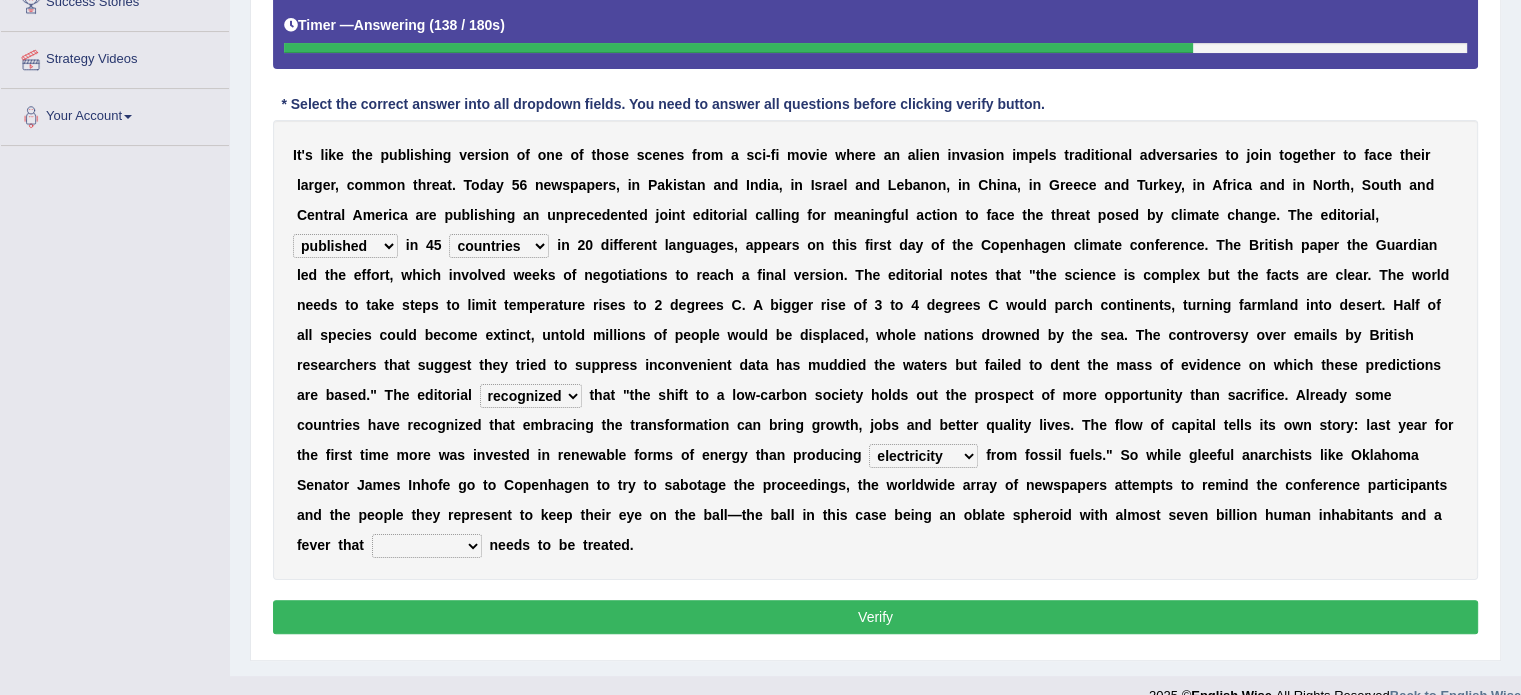 scroll, scrollTop: 380, scrollLeft: 0, axis: vertical 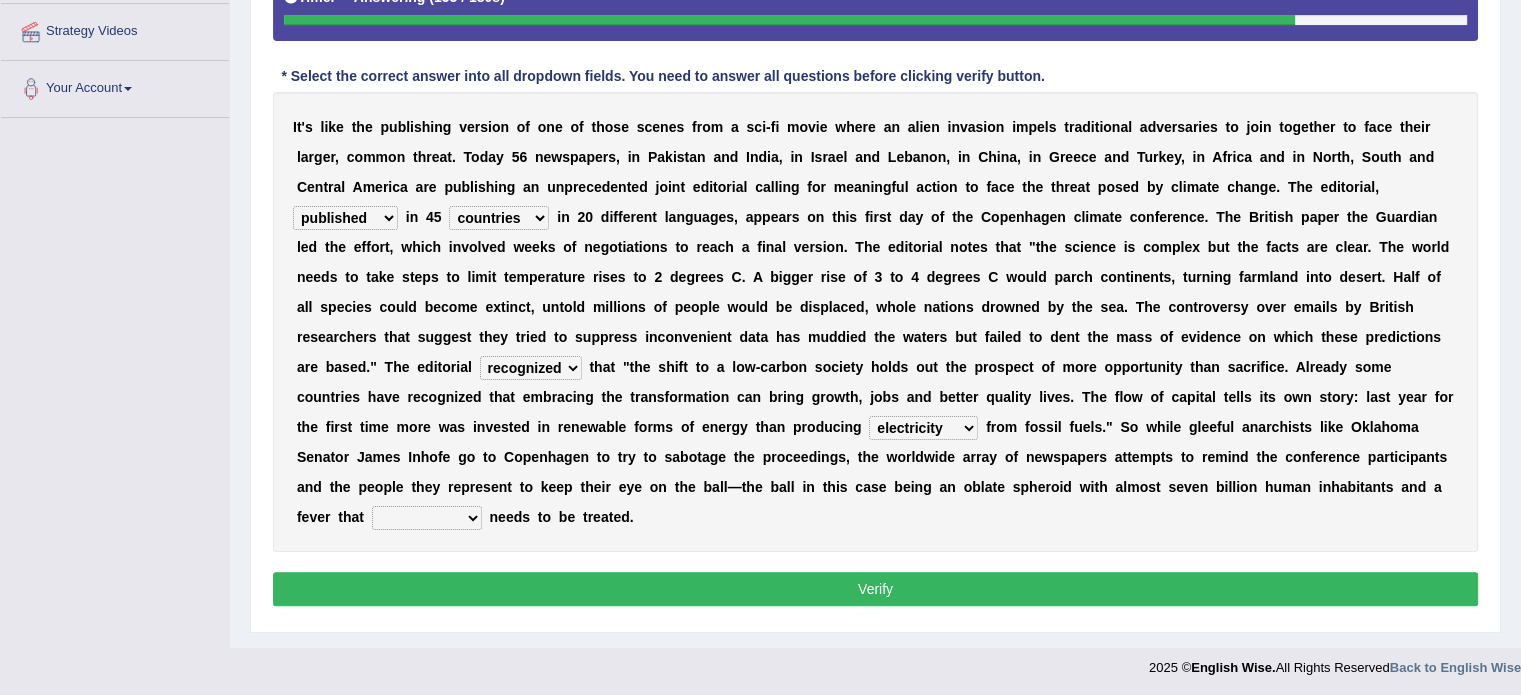 click on "solicitously desperately ephemerally peripherally" at bounding box center [427, 518] 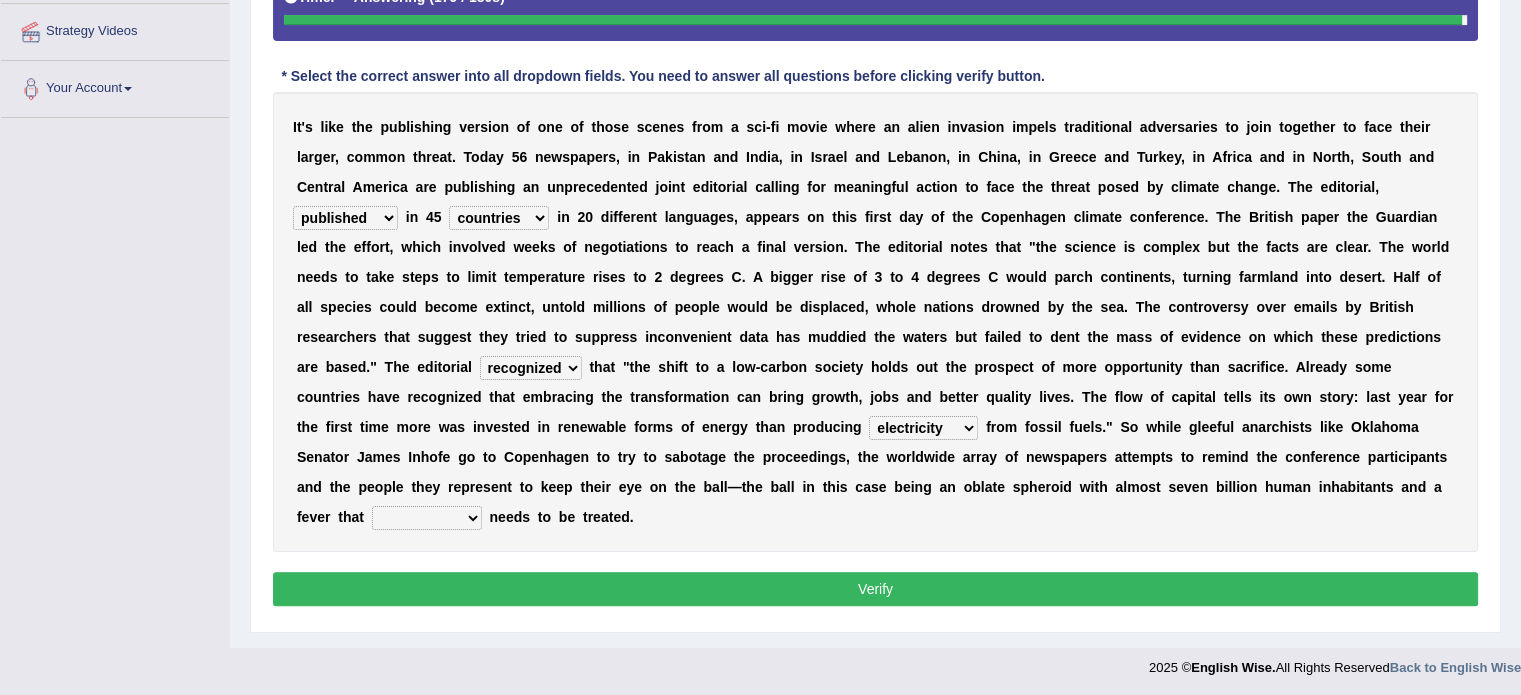 select on "desperately" 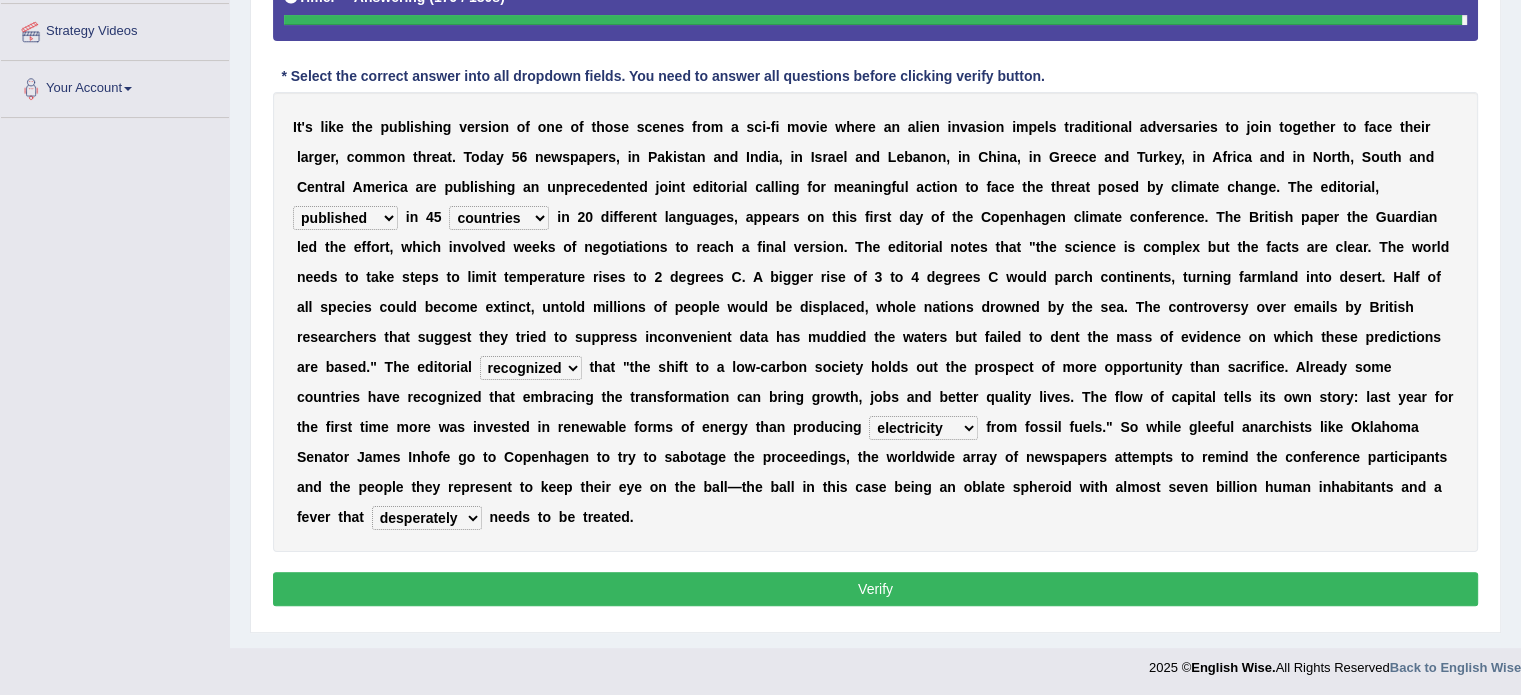 click on "solicitously desperately ephemerally peripherally" at bounding box center [427, 518] 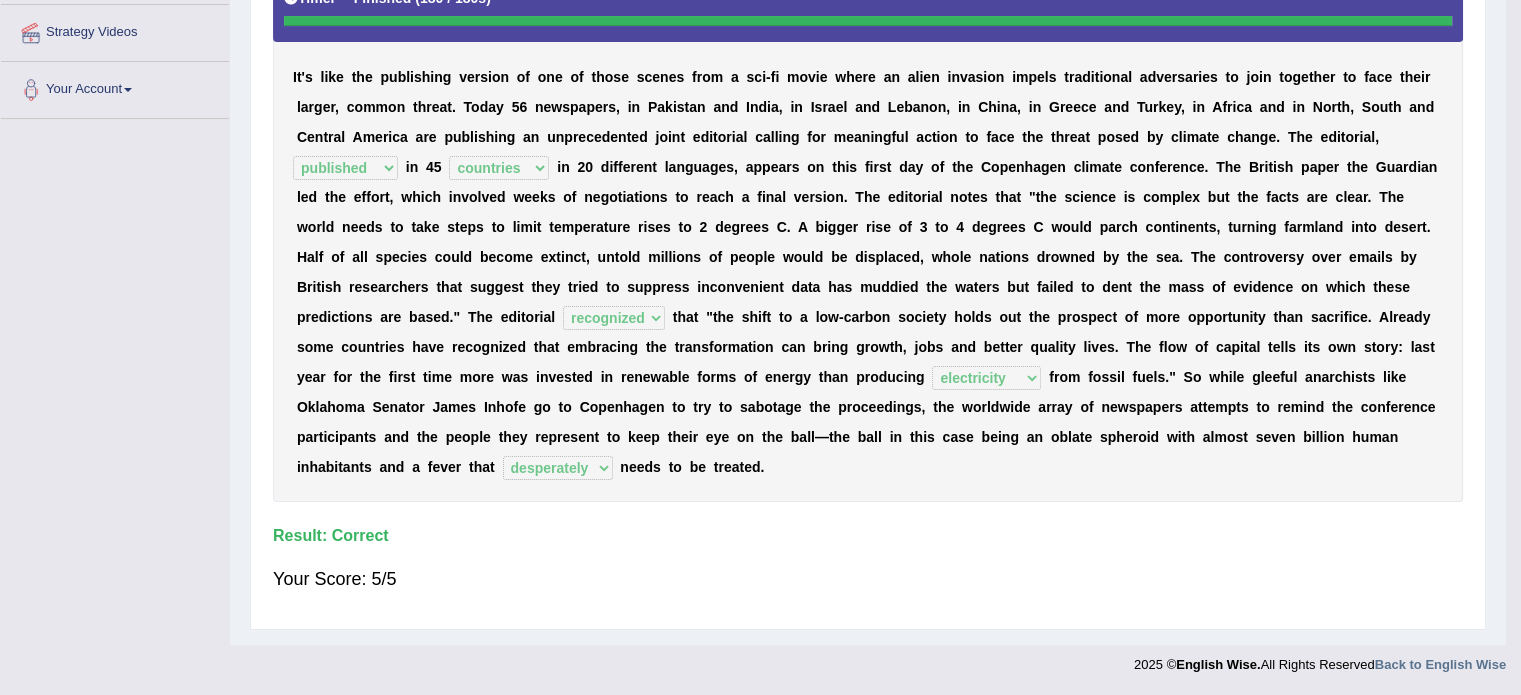 scroll, scrollTop: 355, scrollLeft: 0, axis: vertical 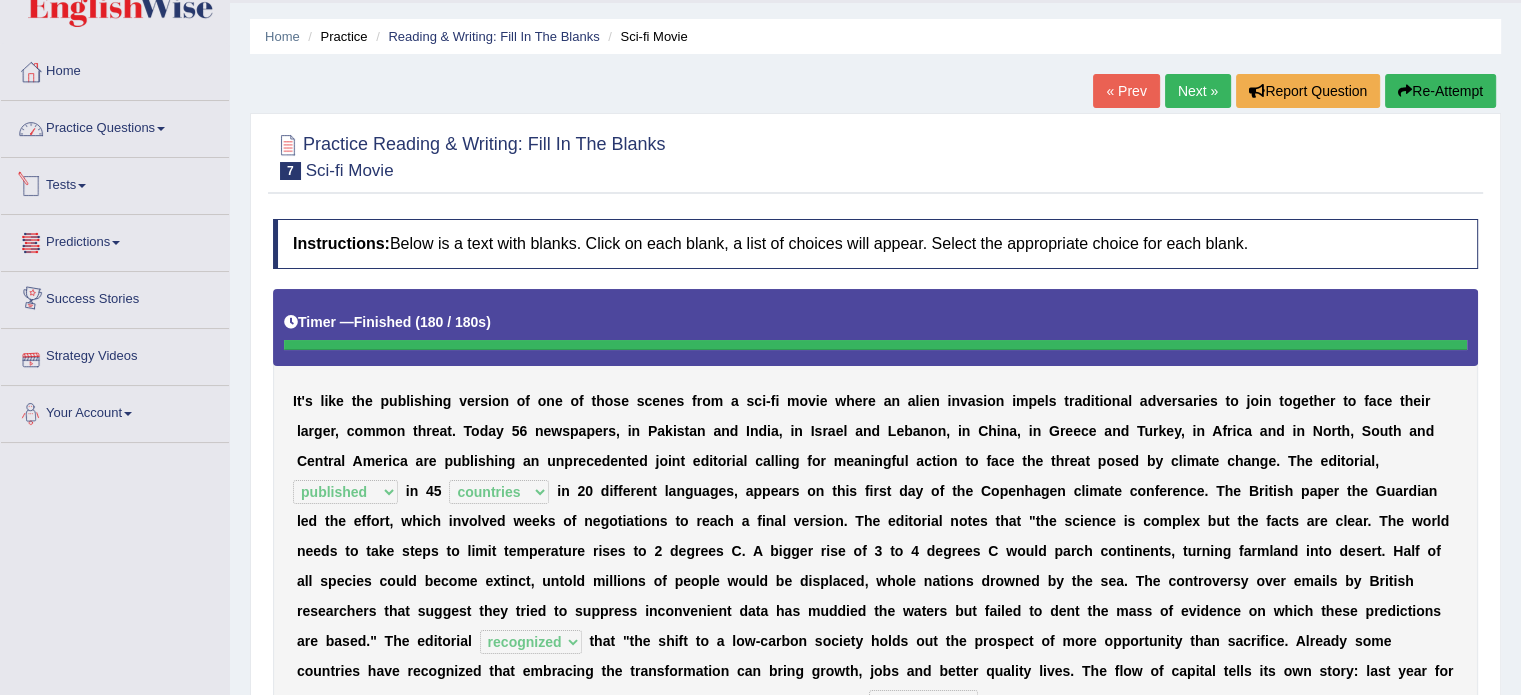 click on "Practice Questions" at bounding box center [115, 126] 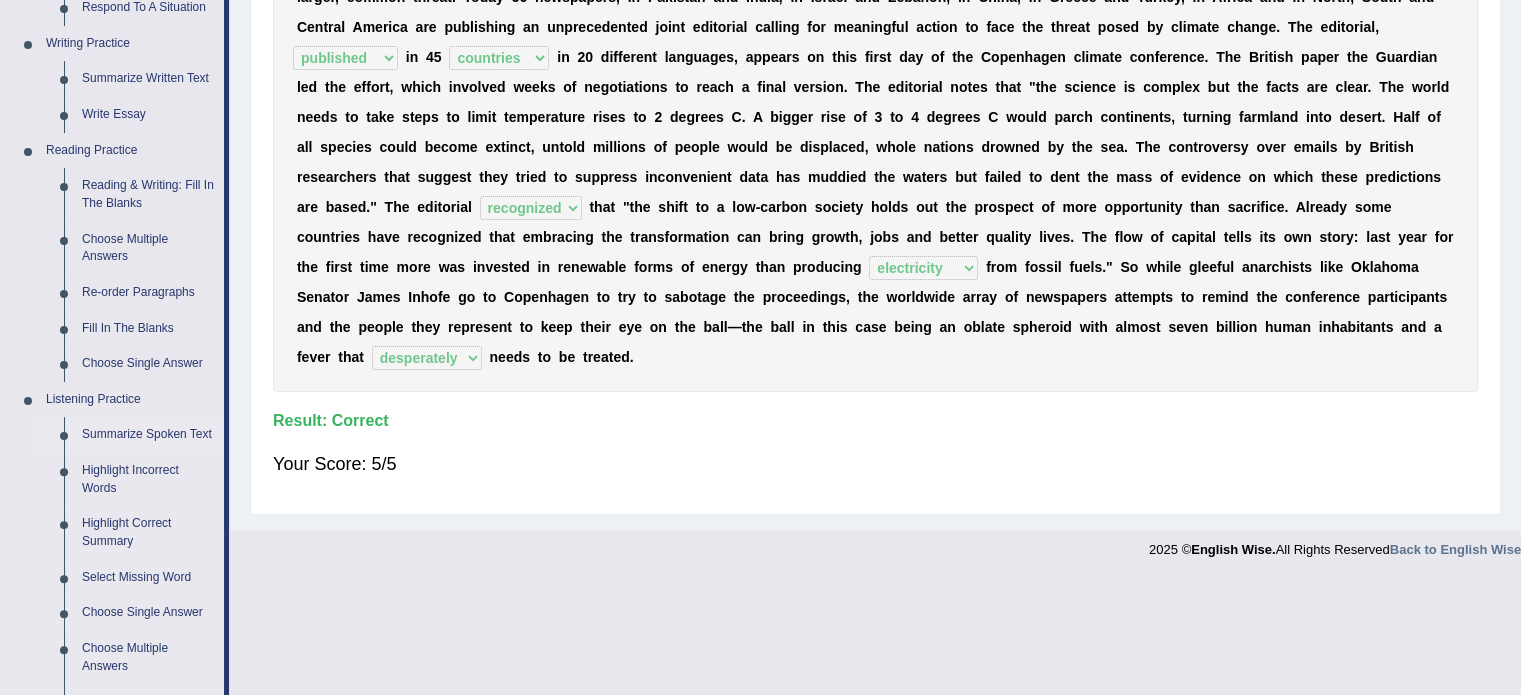 scroll, scrollTop: 455, scrollLeft: 0, axis: vertical 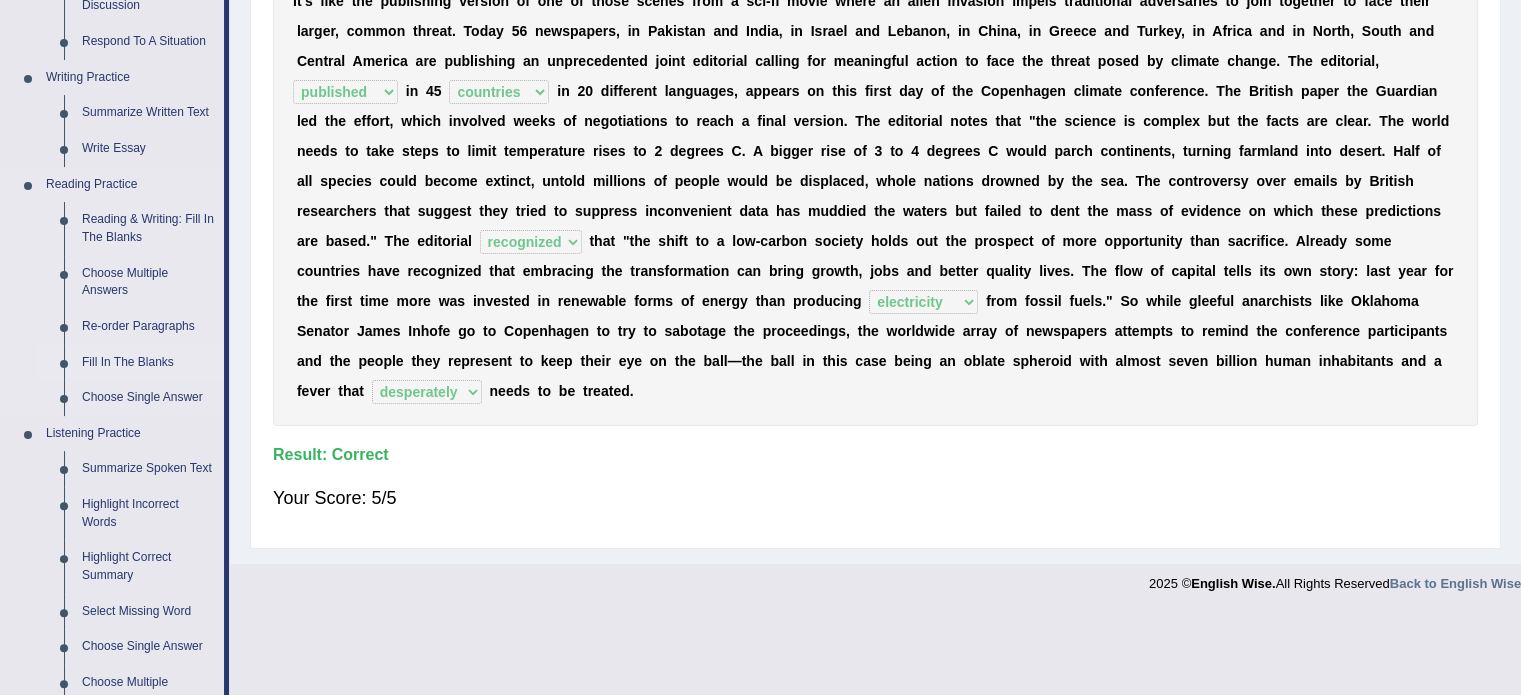 click on "Fill In The Blanks" at bounding box center (148, 363) 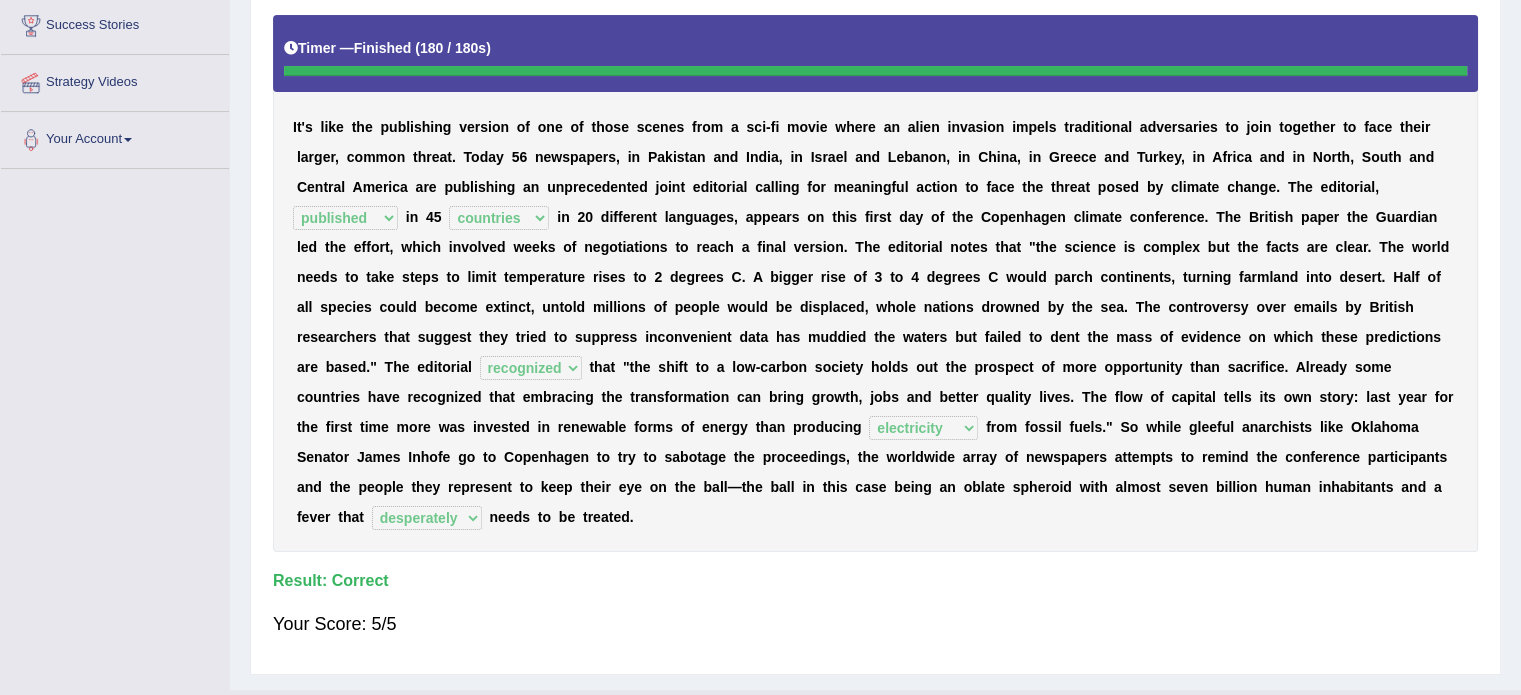 scroll, scrollTop: 372, scrollLeft: 0, axis: vertical 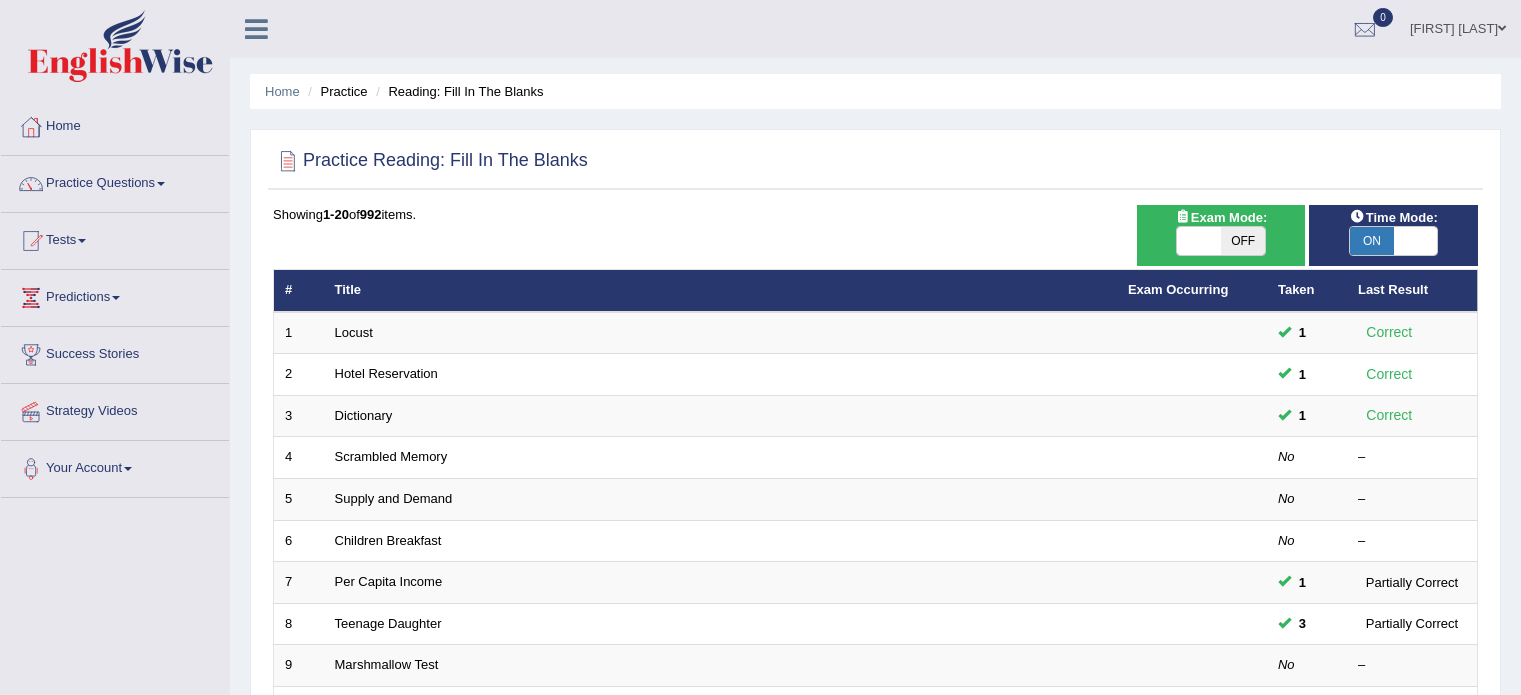 click on "Scrambled Memory" at bounding box center [391, 456] 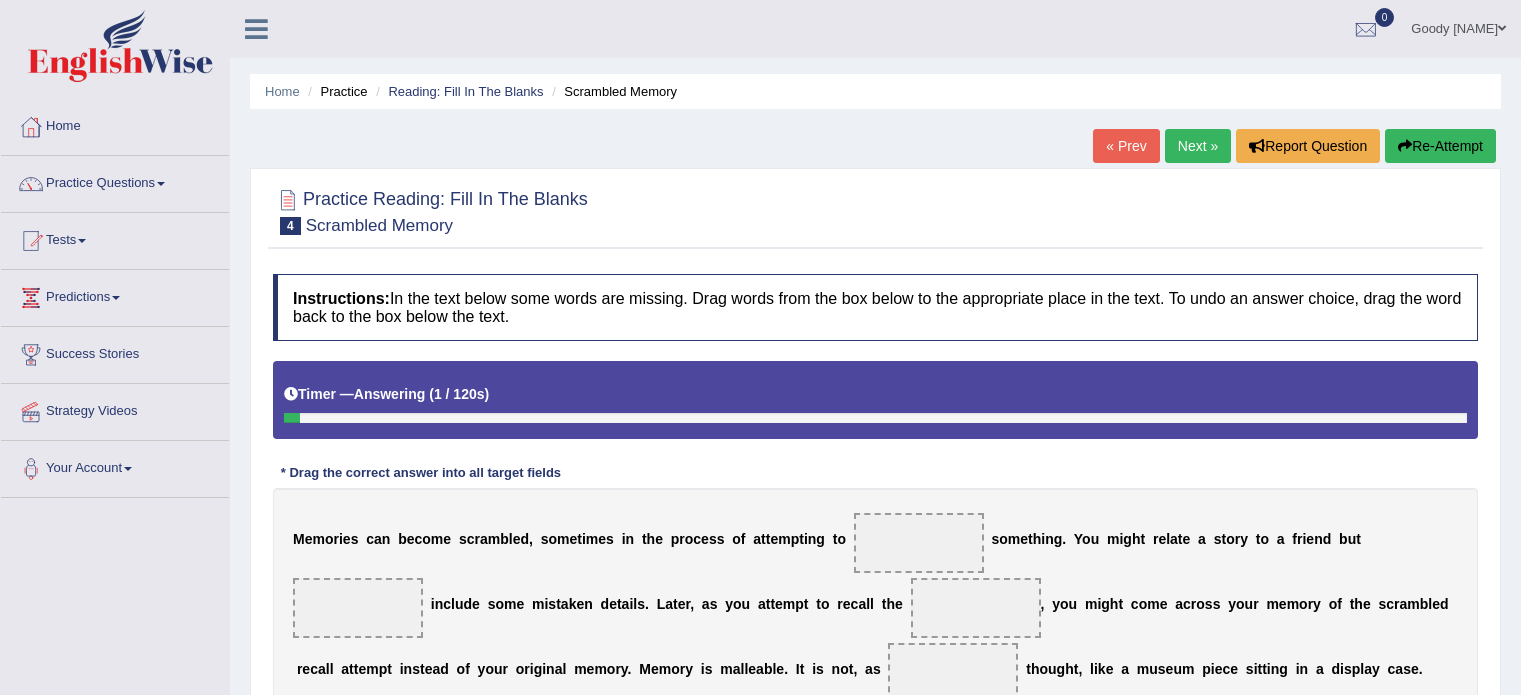 scroll, scrollTop: 200, scrollLeft: 0, axis: vertical 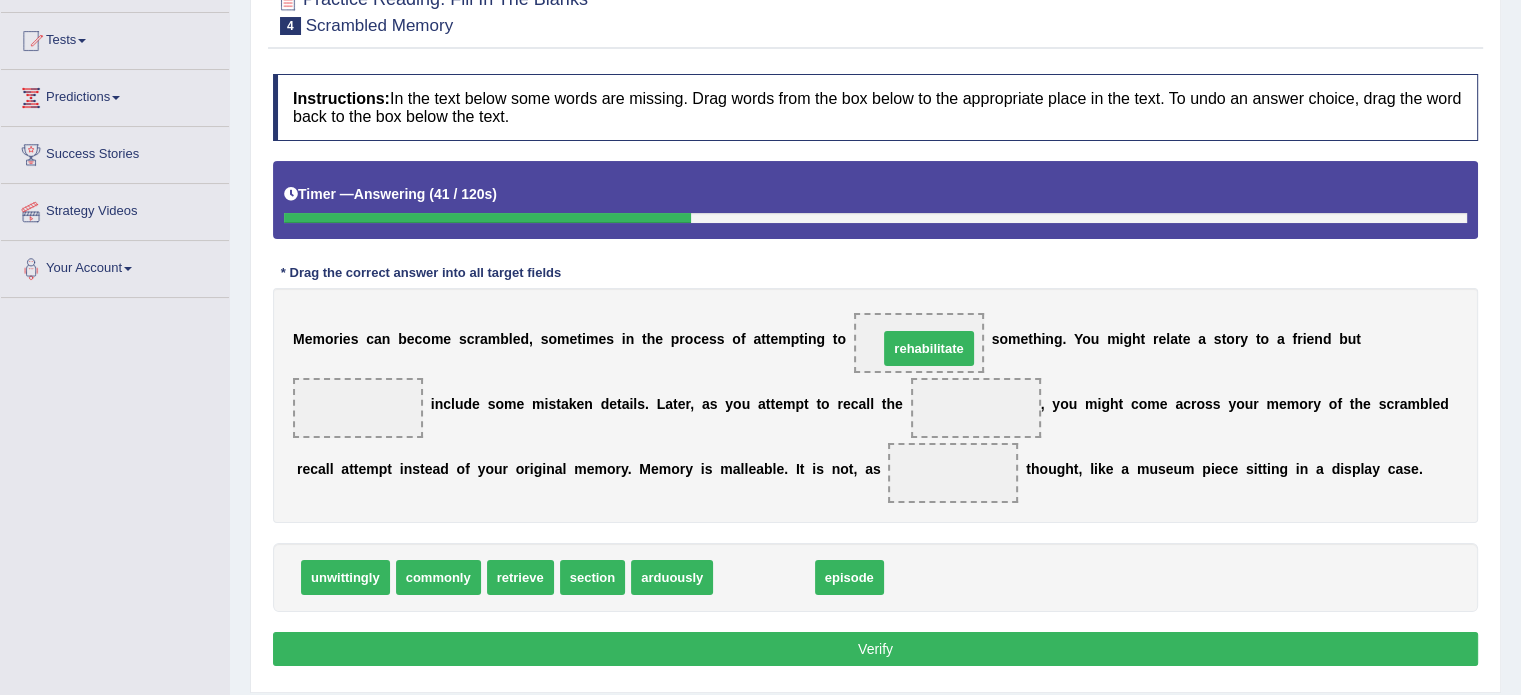 drag, startPoint x: 747, startPoint y: 577, endPoint x: 912, endPoint y: 348, distance: 282.25165 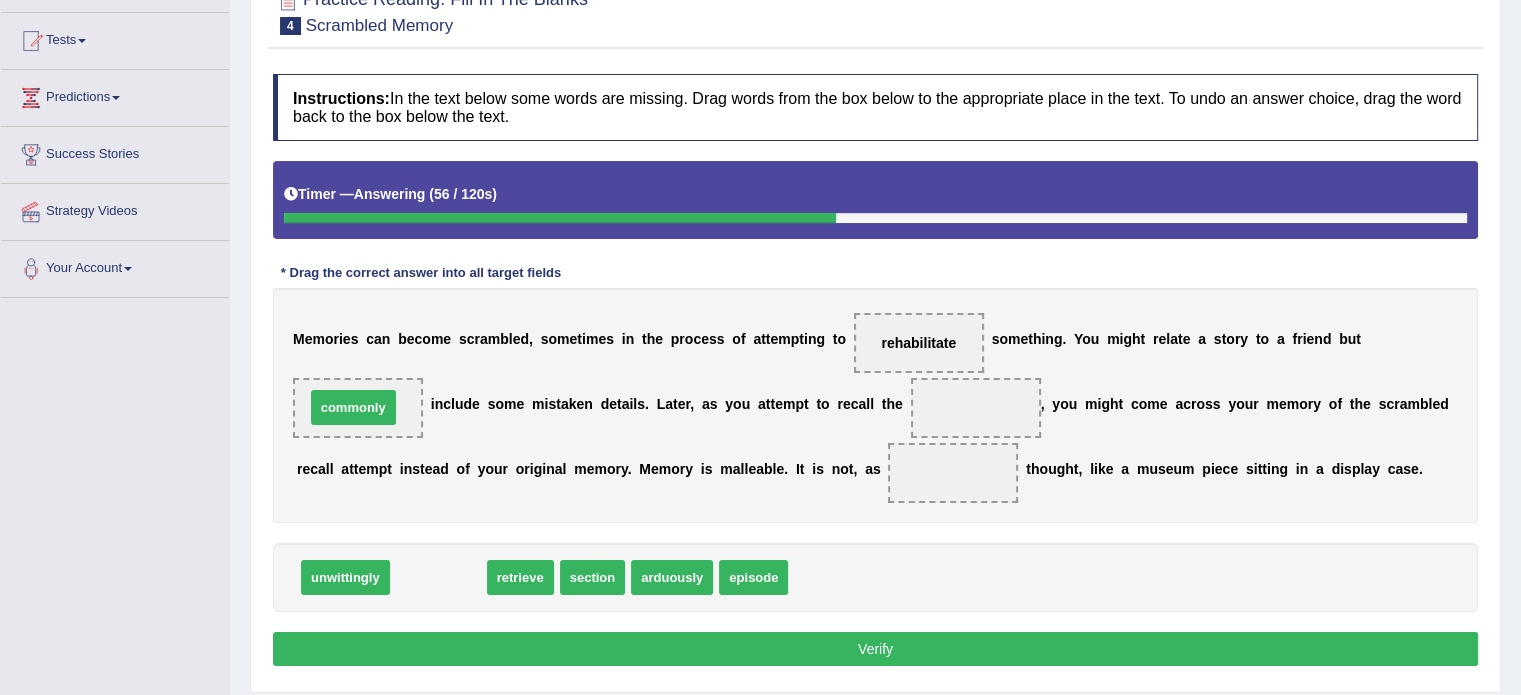drag, startPoint x: 449, startPoint y: 579, endPoint x: 364, endPoint y: 409, distance: 190.06578 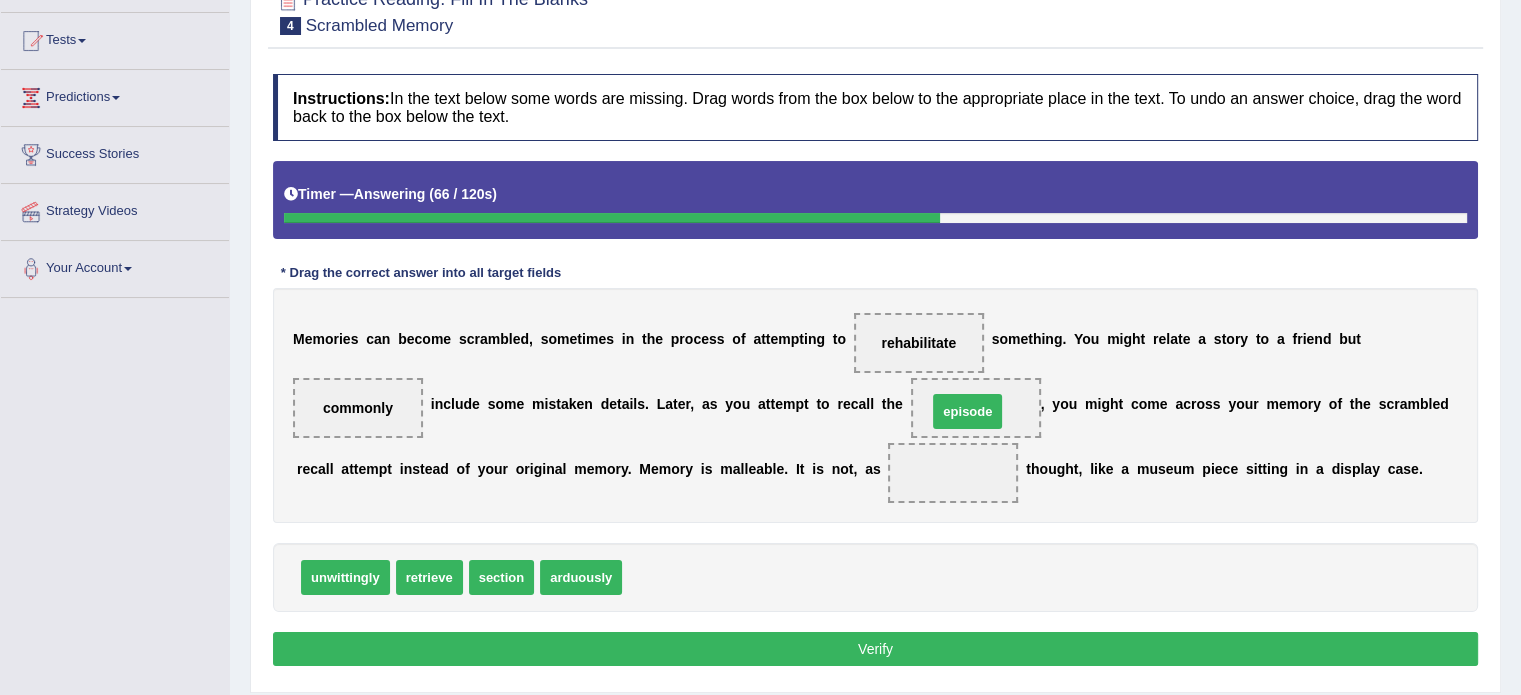 drag, startPoint x: 660, startPoint y: 568, endPoint x: 965, endPoint y: 402, distance: 347.24774 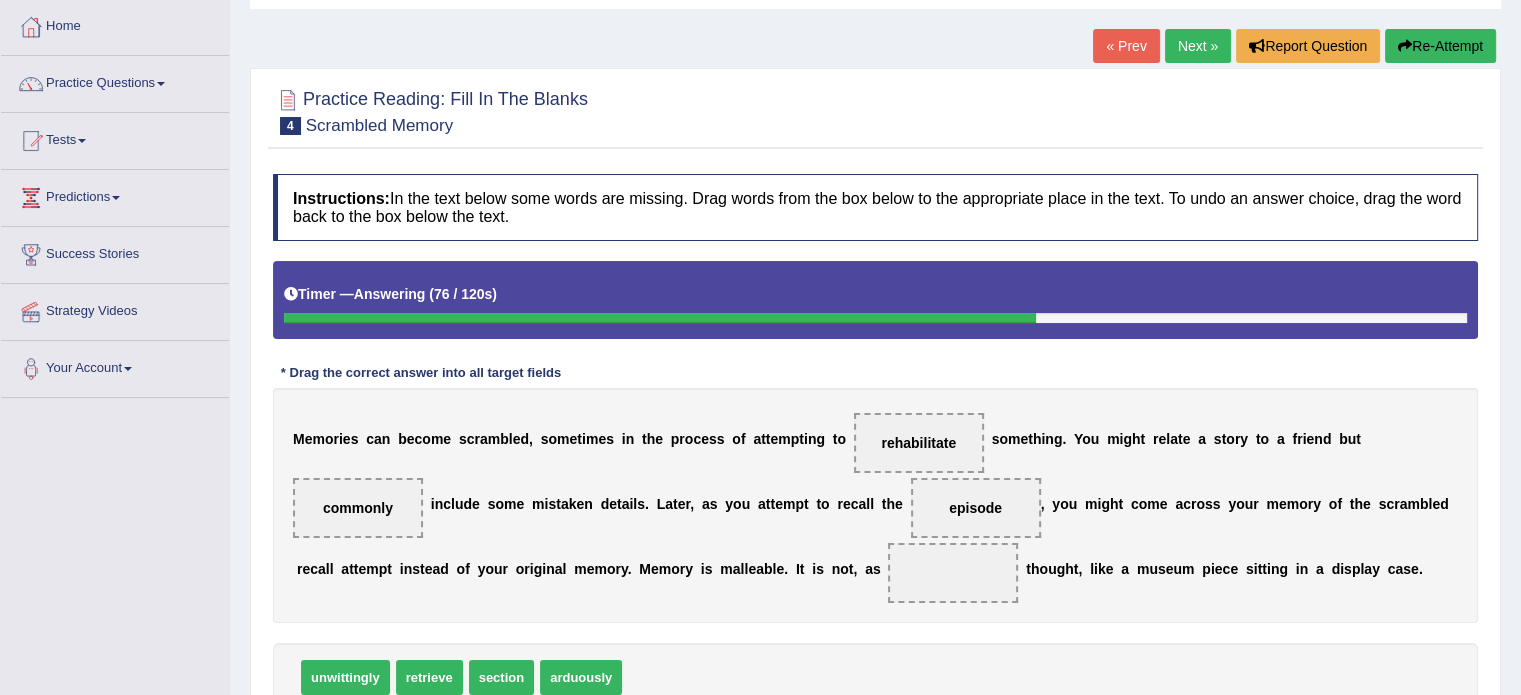 scroll, scrollTop: 200, scrollLeft: 0, axis: vertical 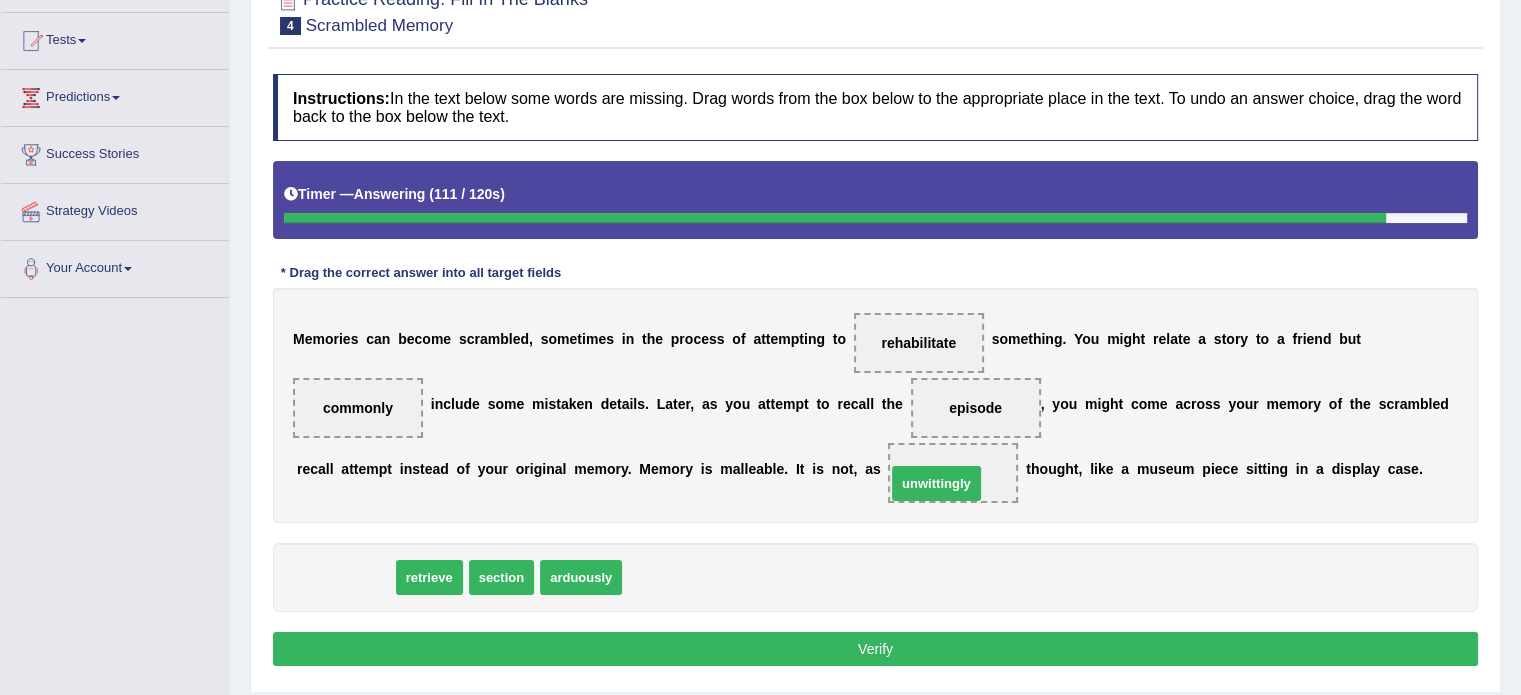 drag, startPoint x: 343, startPoint y: 579, endPoint x: 909, endPoint y: 487, distance: 573.4283 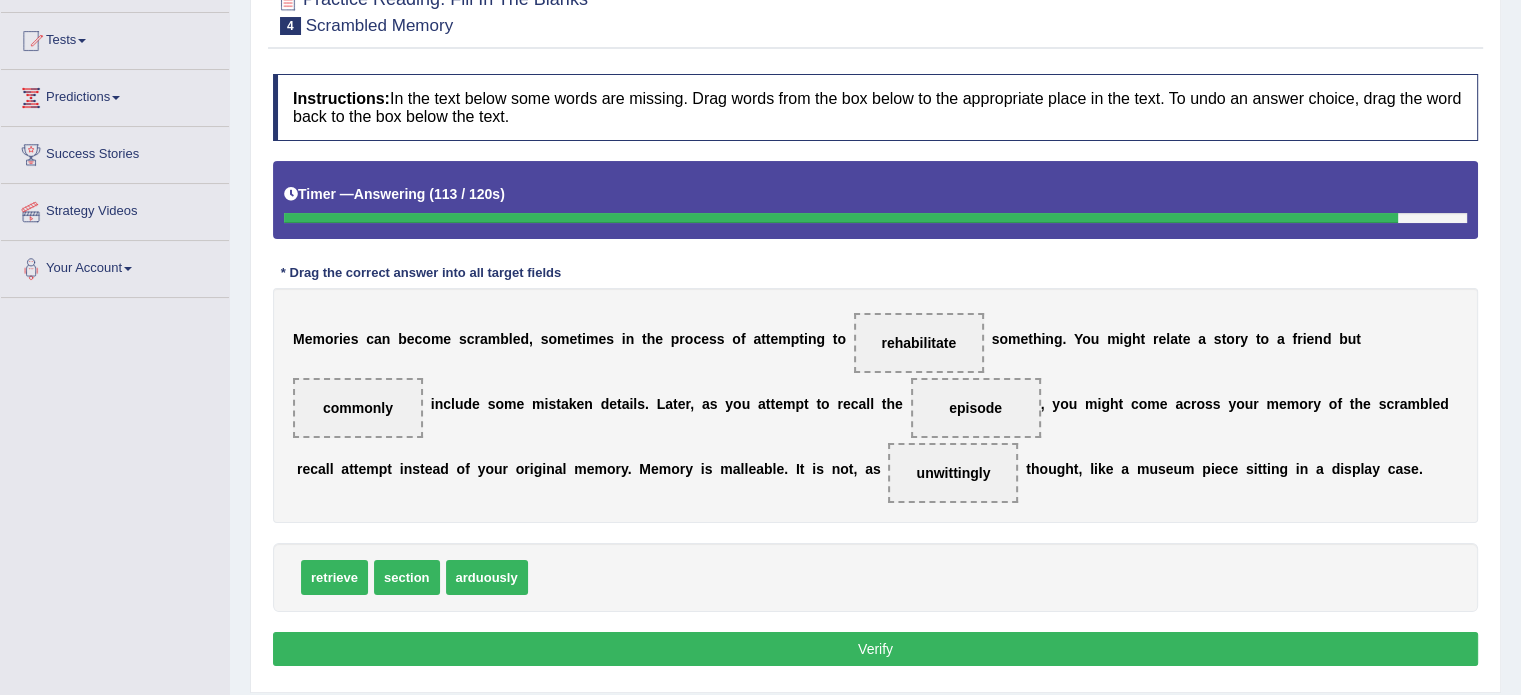 click on "Verify" at bounding box center (875, 649) 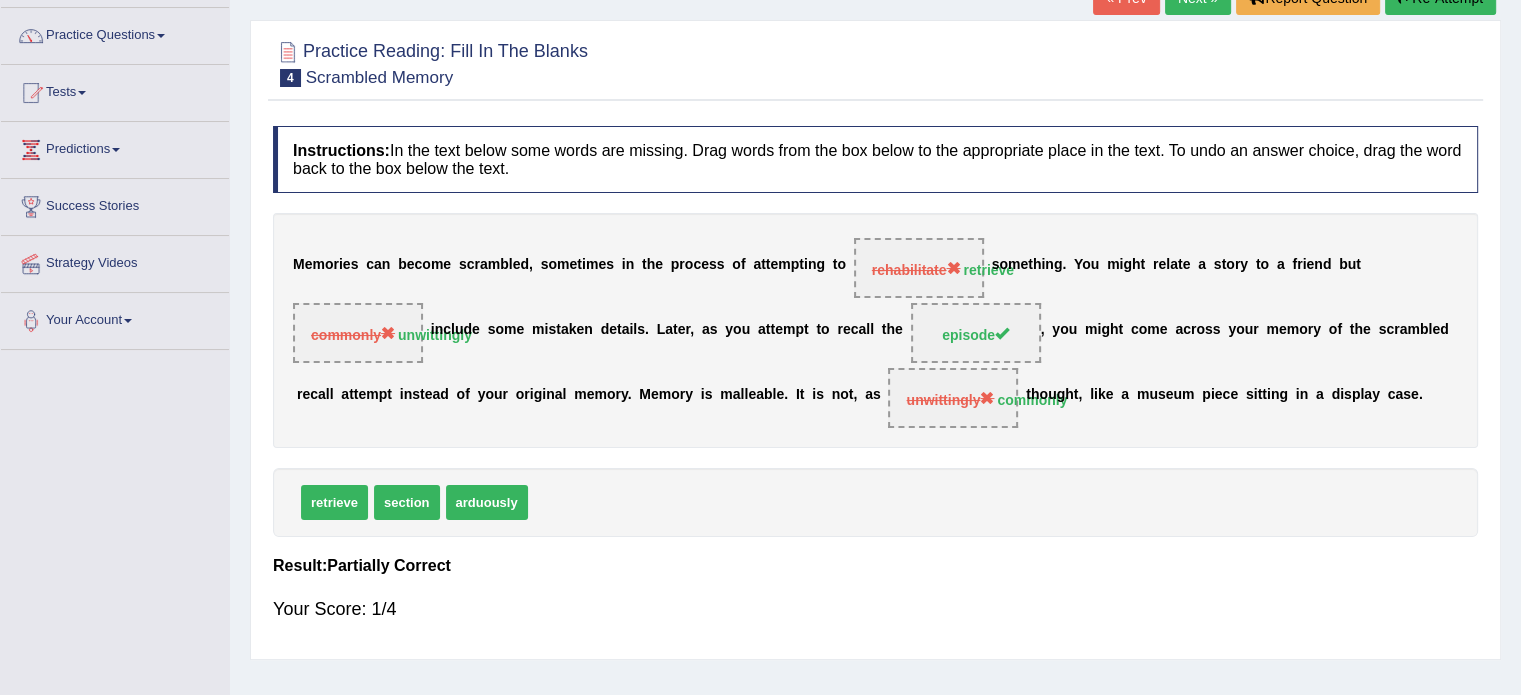 scroll, scrollTop: 100, scrollLeft: 0, axis: vertical 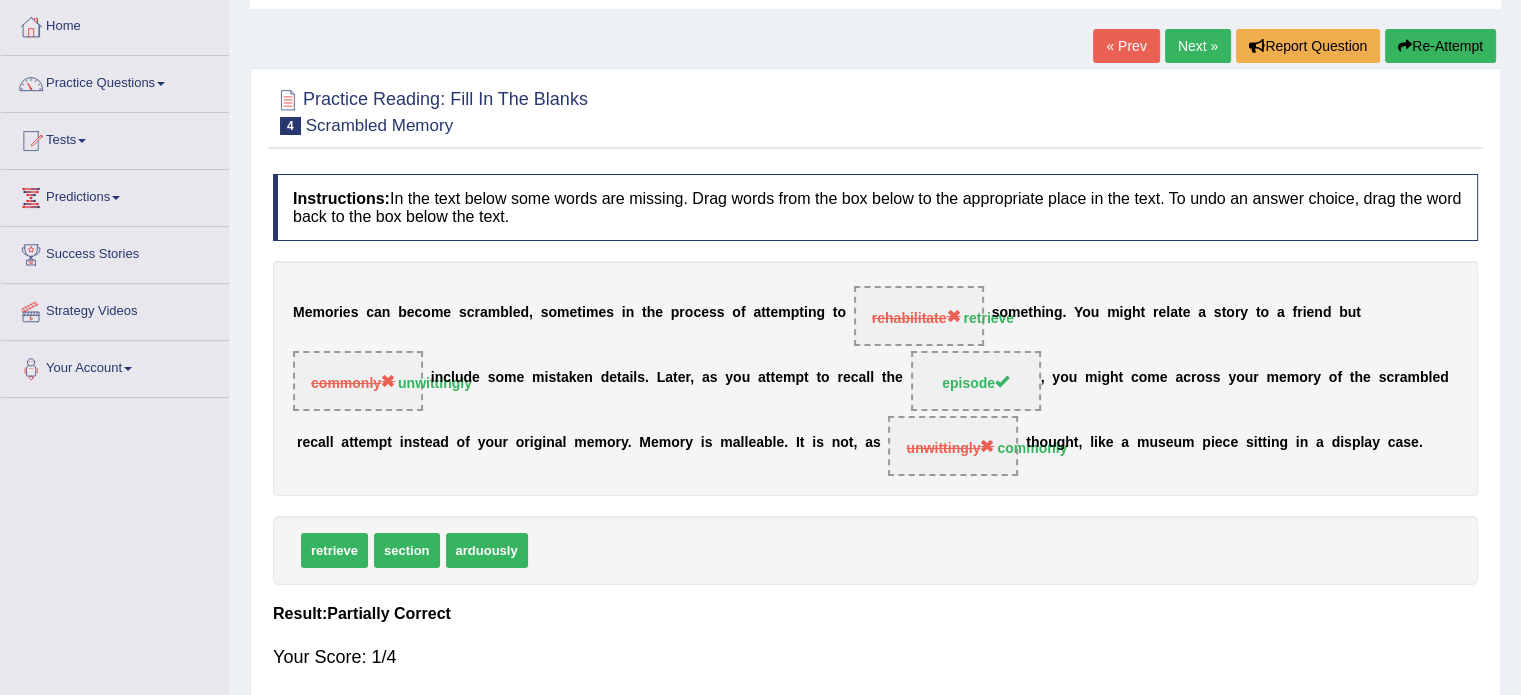 click on "Next »" at bounding box center (1198, 46) 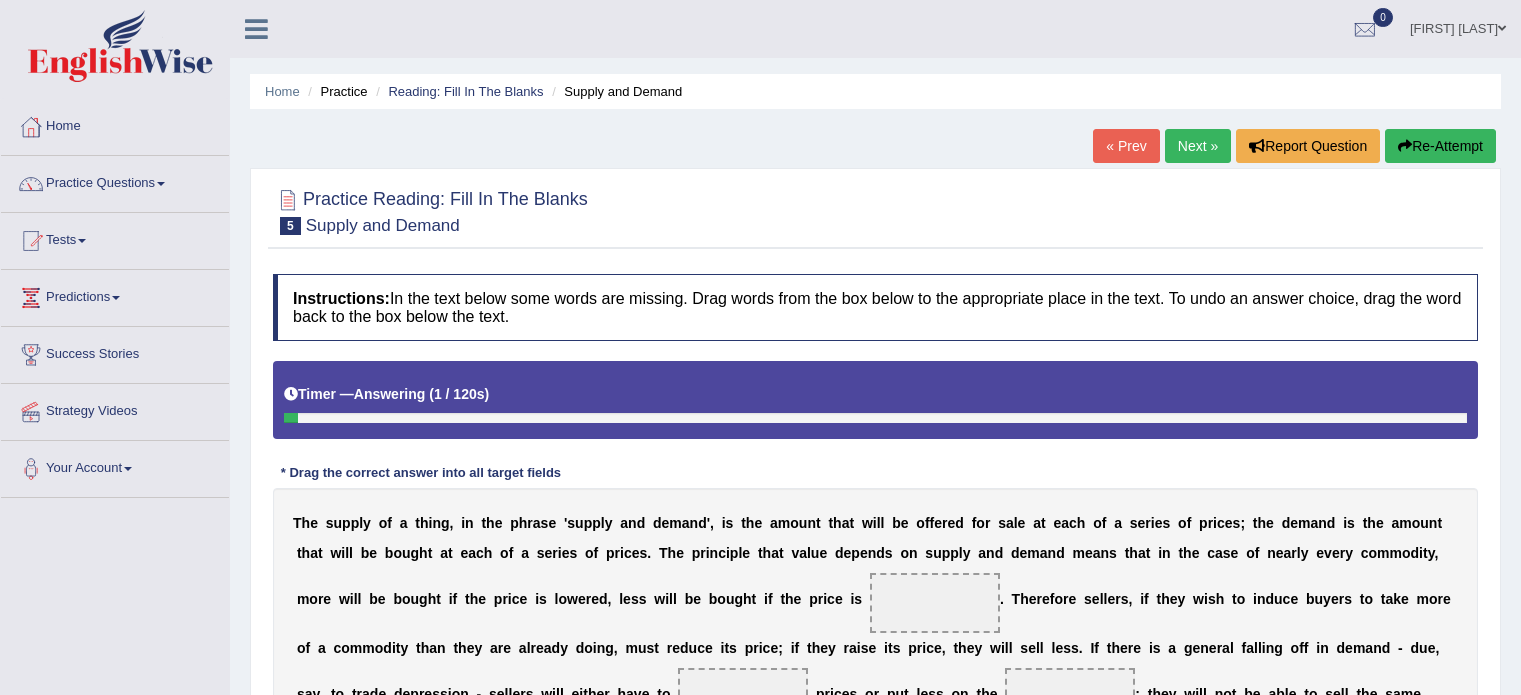 scroll, scrollTop: 200, scrollLeft: 0, axis: vertical 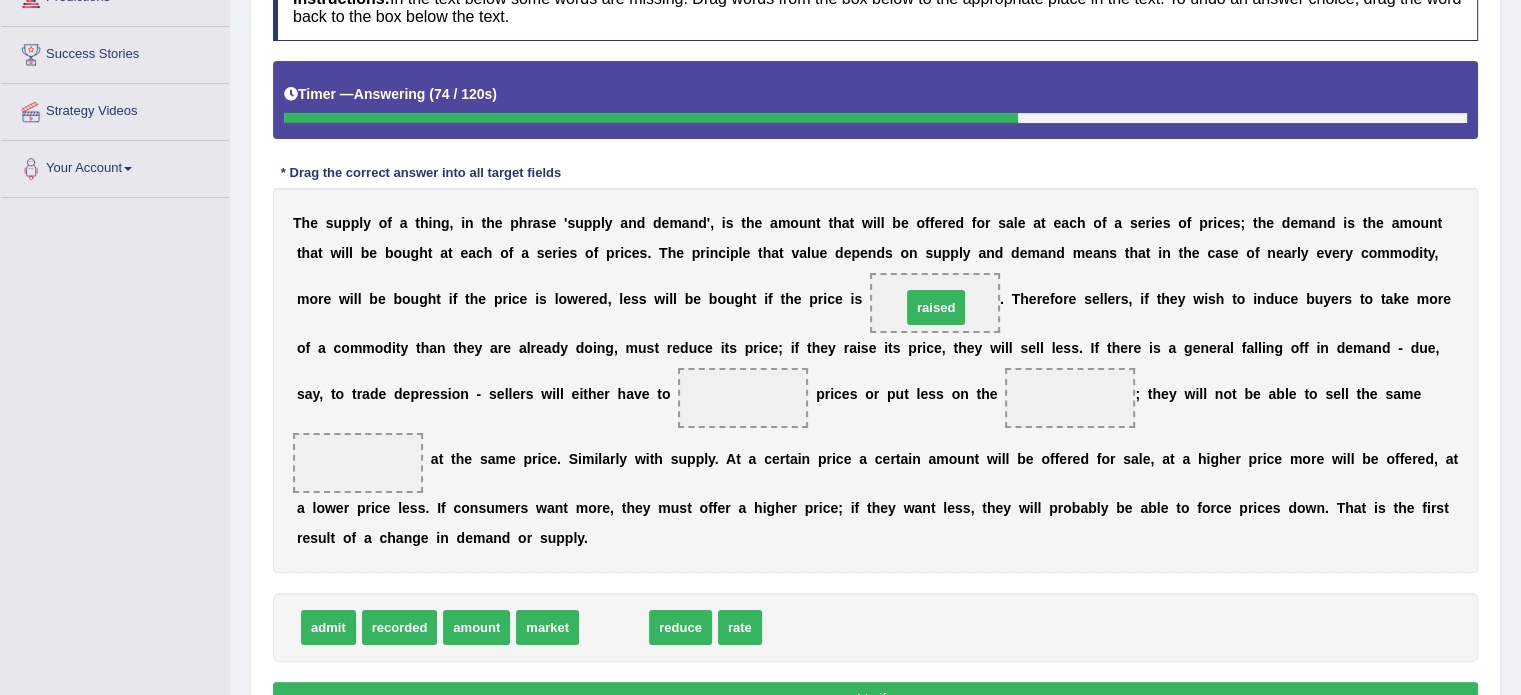 drag, startPoint x: 623, startPoint y: 624, endPoint x: 943, endPoint y: 304, distance: 452.54834 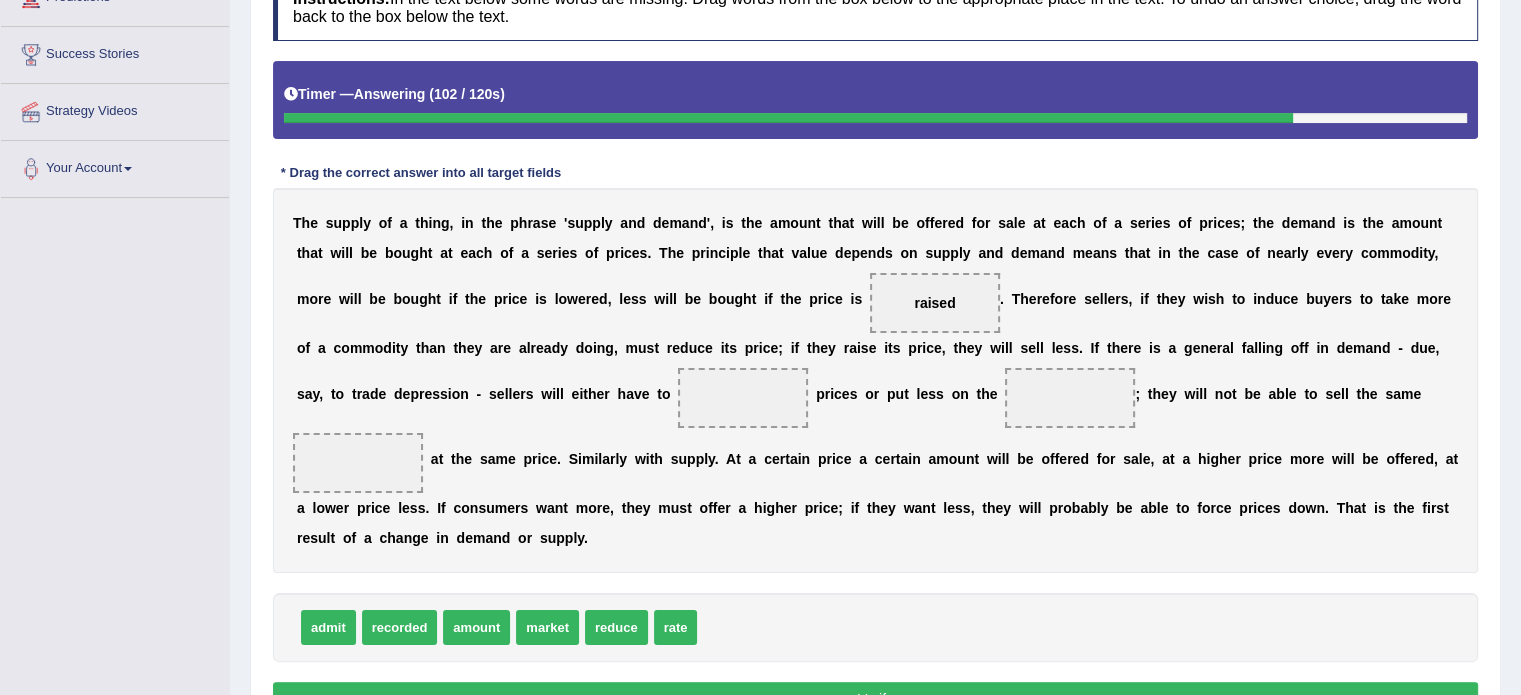 drag, startPoint x: 608, startPoint y: 643, endPoint x: 629, endPoint y: 608, distance: 40.81666 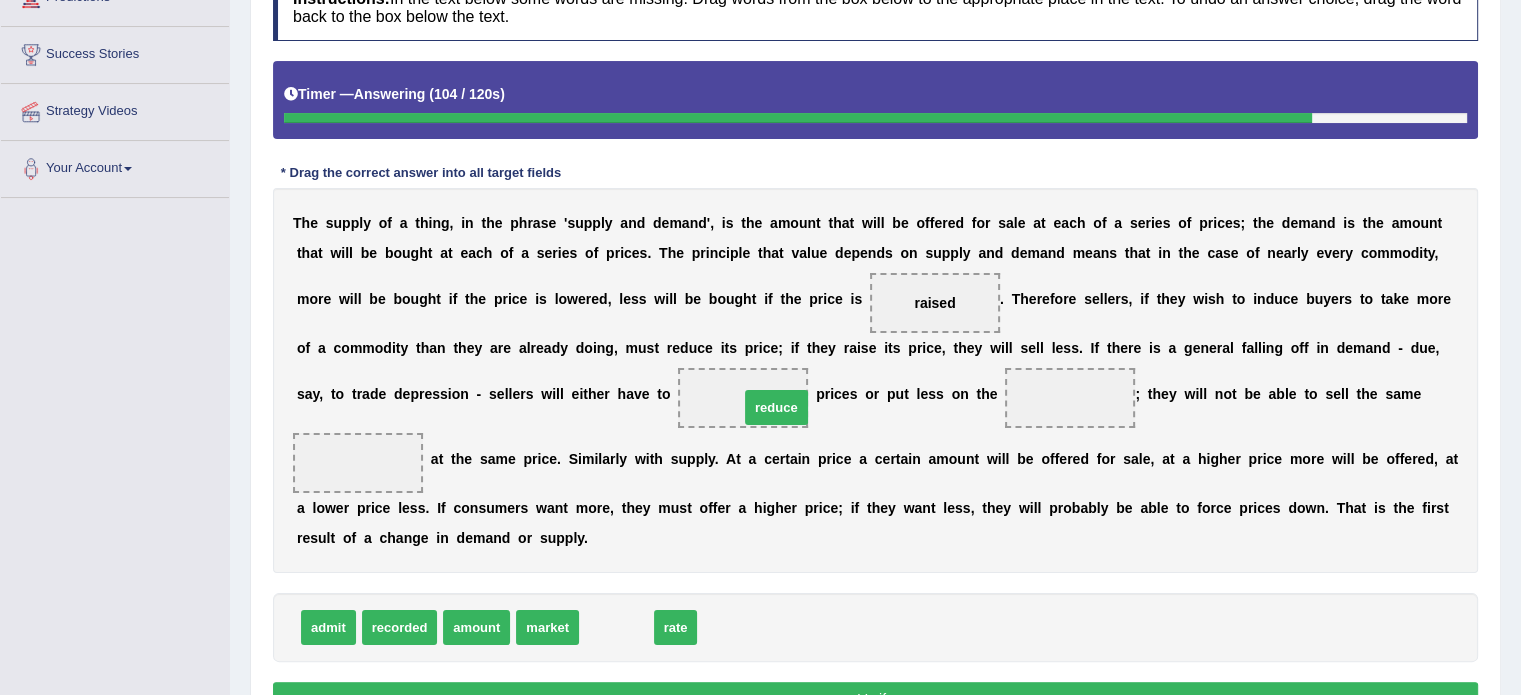 drag, startPoint x: 608, startPoint y: 635, endPoint x: 768, endPoint y: 415, distance: 272.02942 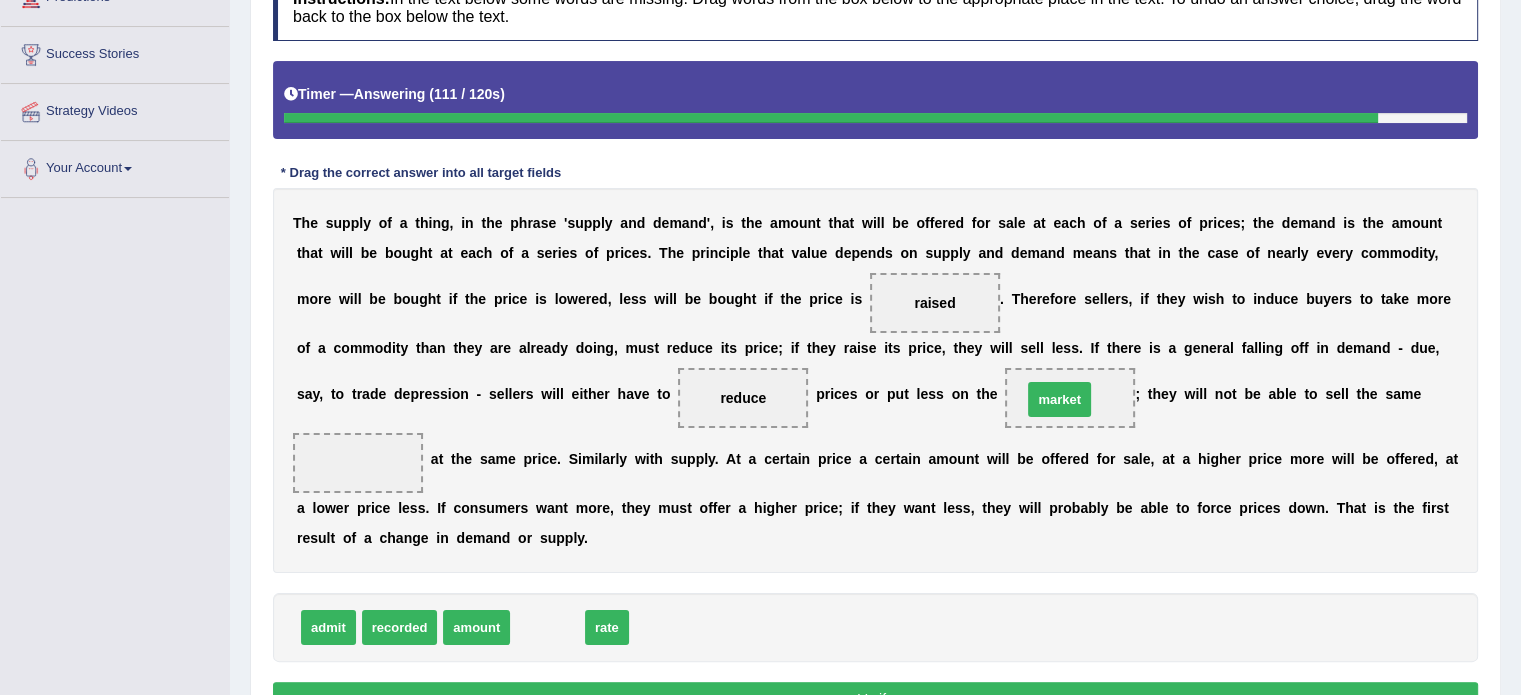 drag, startPoint x: 552, startPoint y: 625, endPoint x: 1064, endPoint y: 397, distance: 560.47125 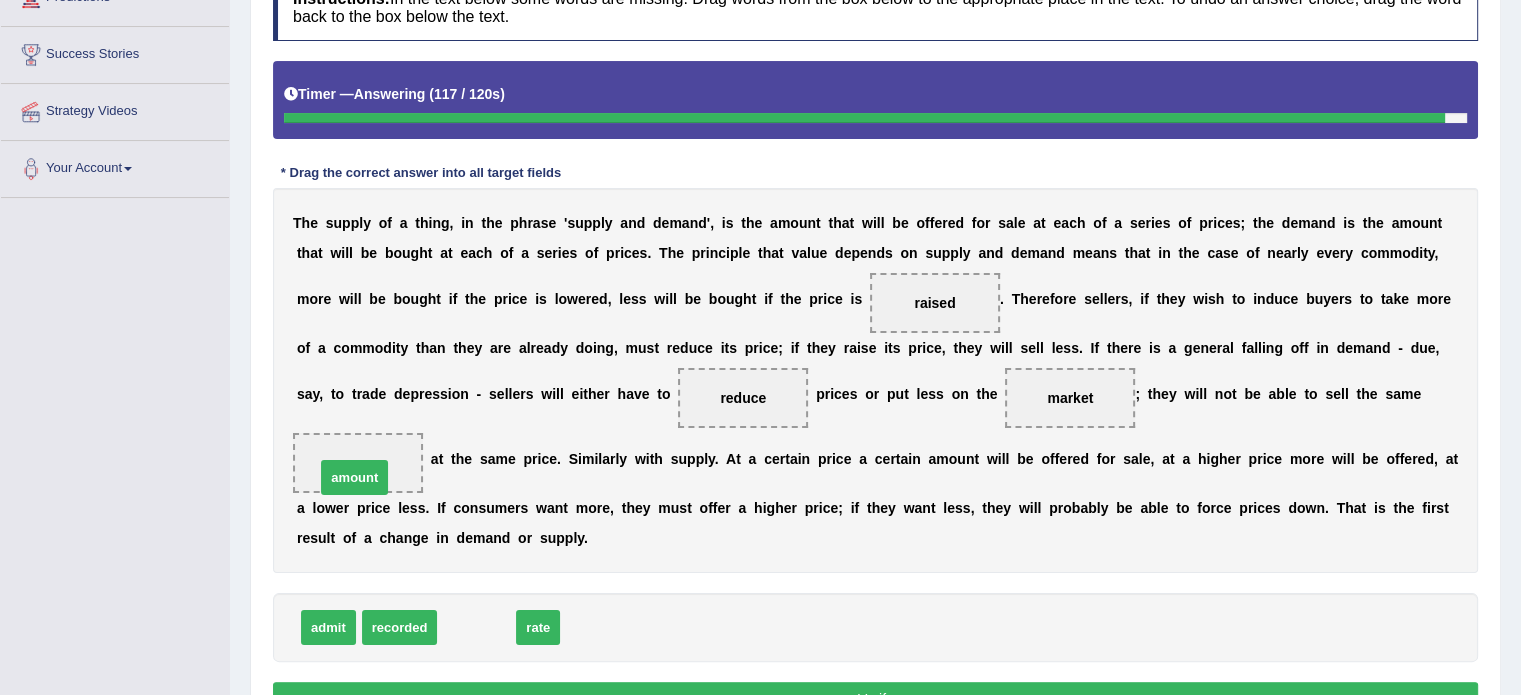 drag, startPoint x: 484, startPoint y: 622, endPoint x: 362, endPoint y: 472, distance: 193.34943 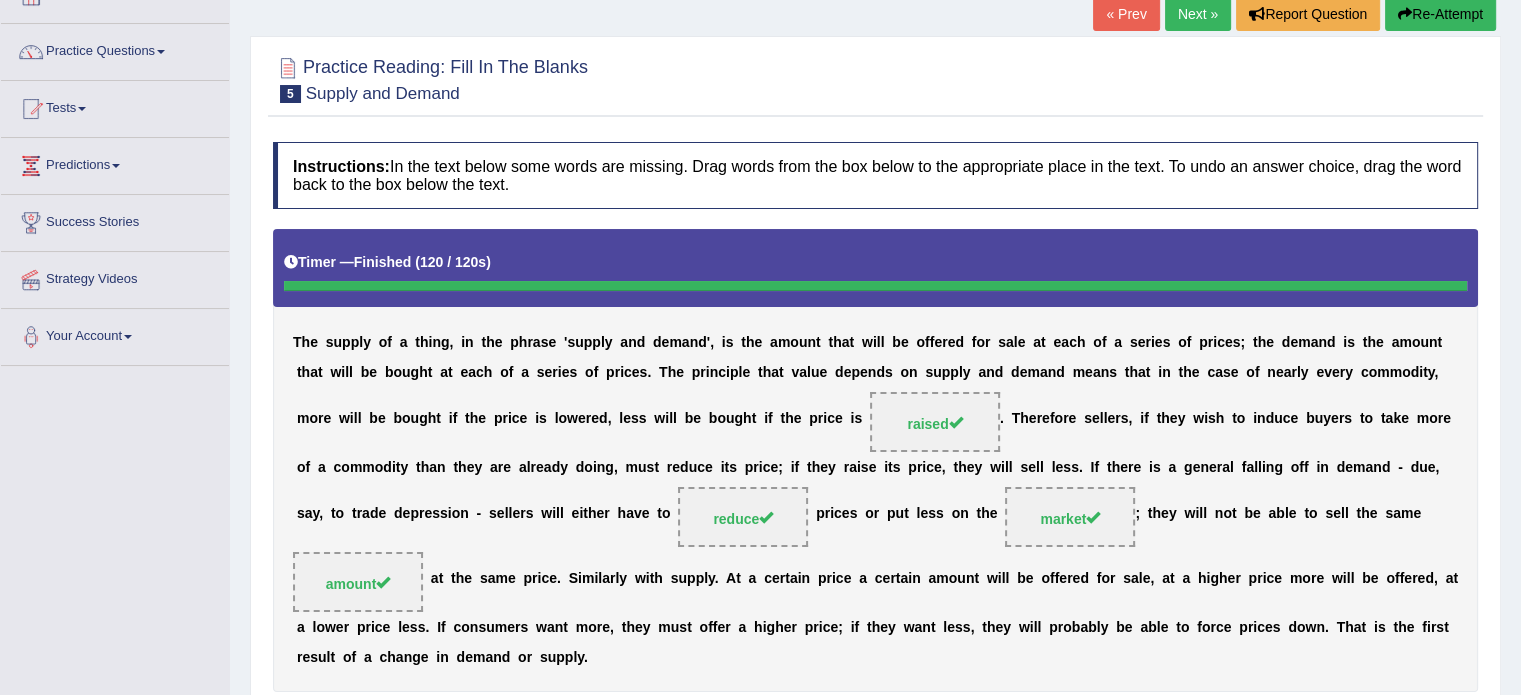 scroll, scrollTop: 100, scrollLeft: 0, axis: vertical 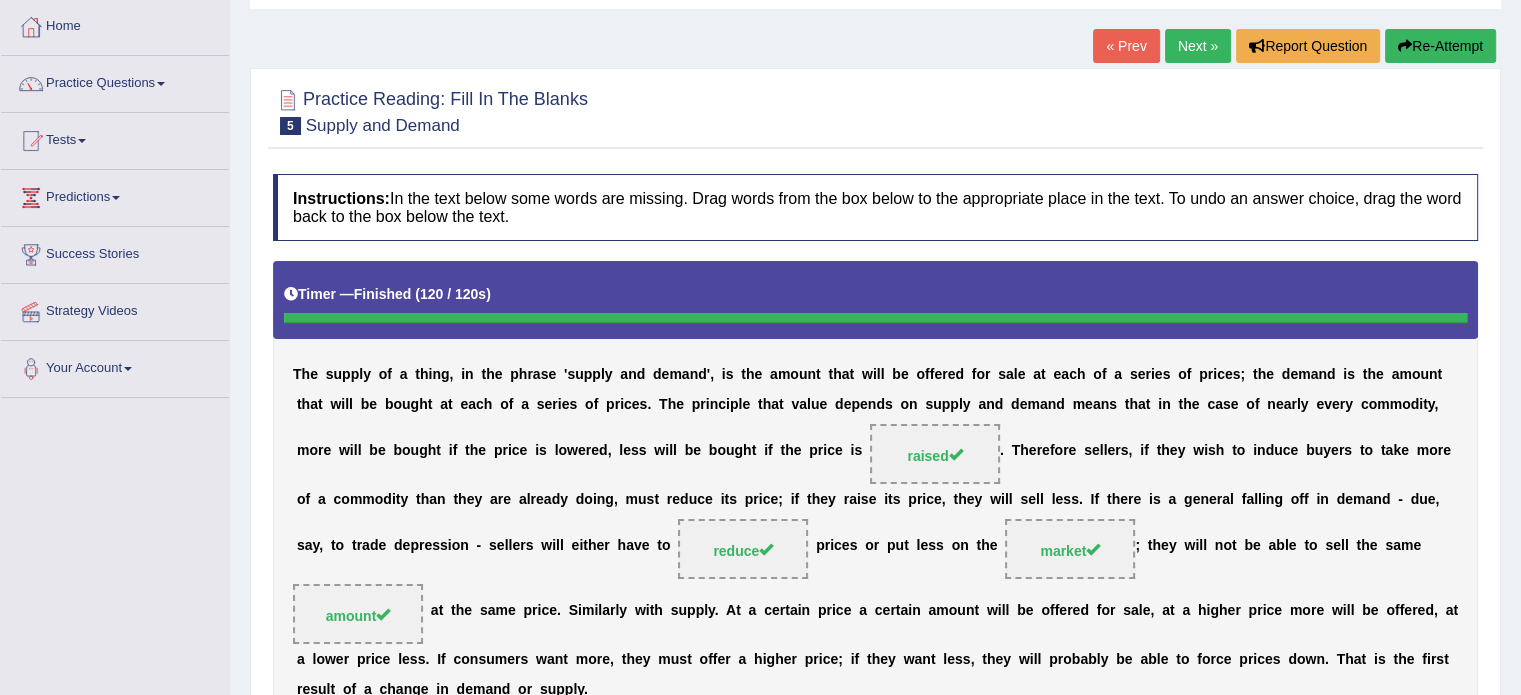 click on "Next »" at bounding box center (1198, 46) 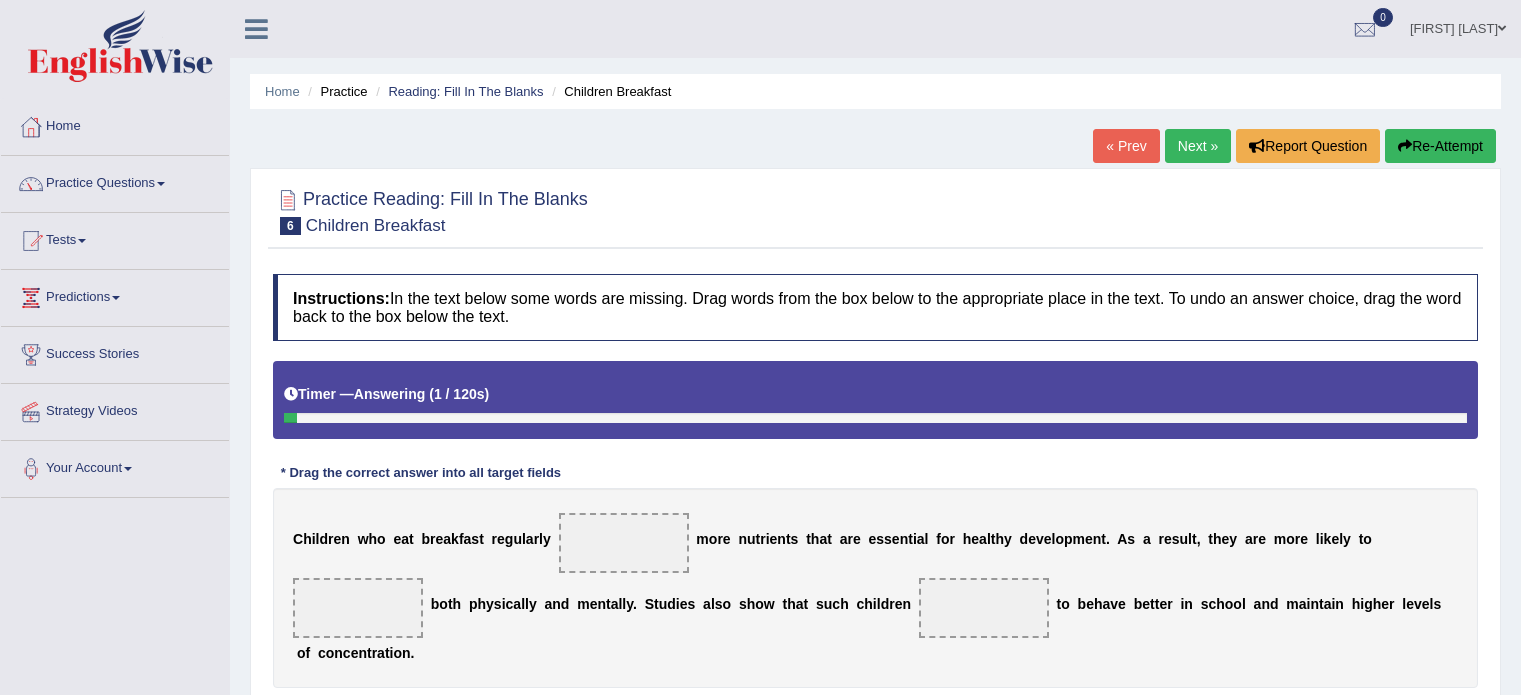 scroll, scrollTop: 200, scrollLeft: 0, axis: vertical 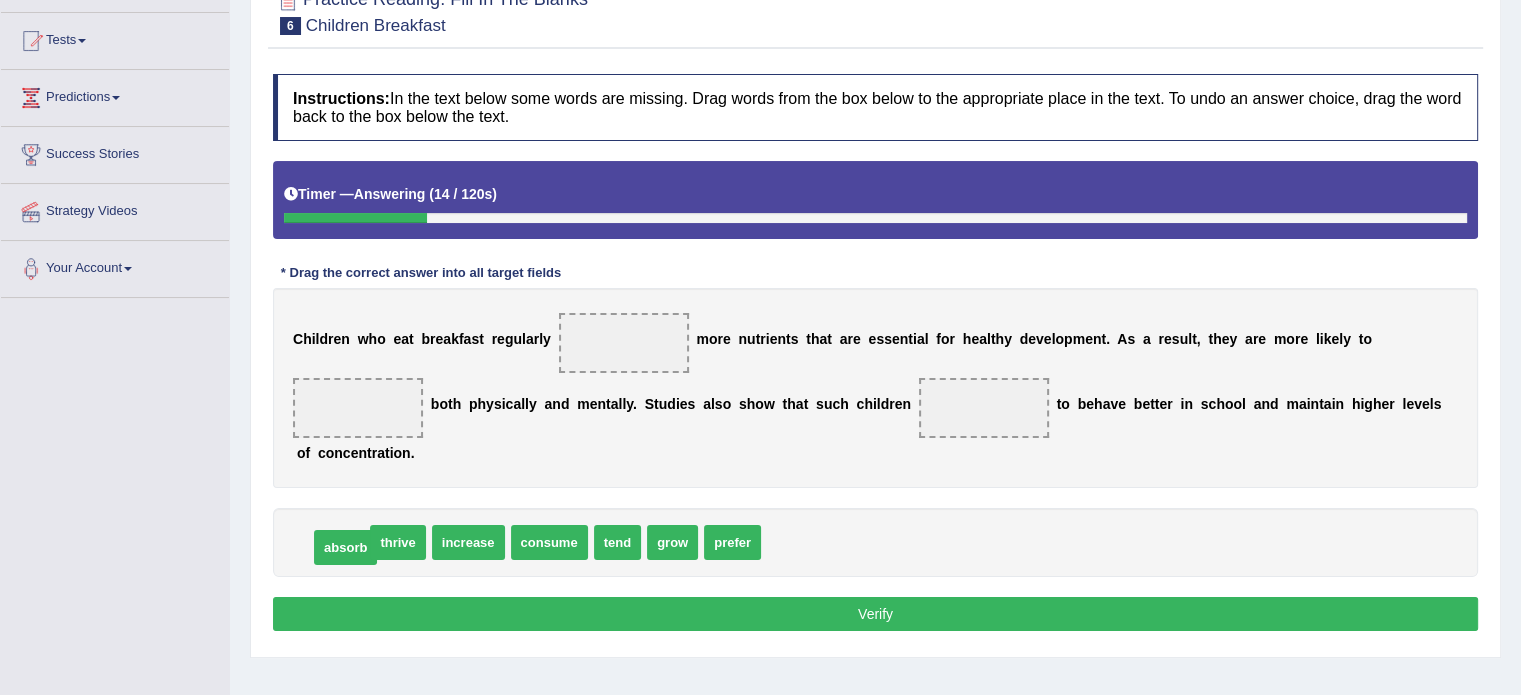 drag, startPoint x: 345, startPoint y: 543, endPoint x: 356, endPoint y: 548, distance: 12.083046 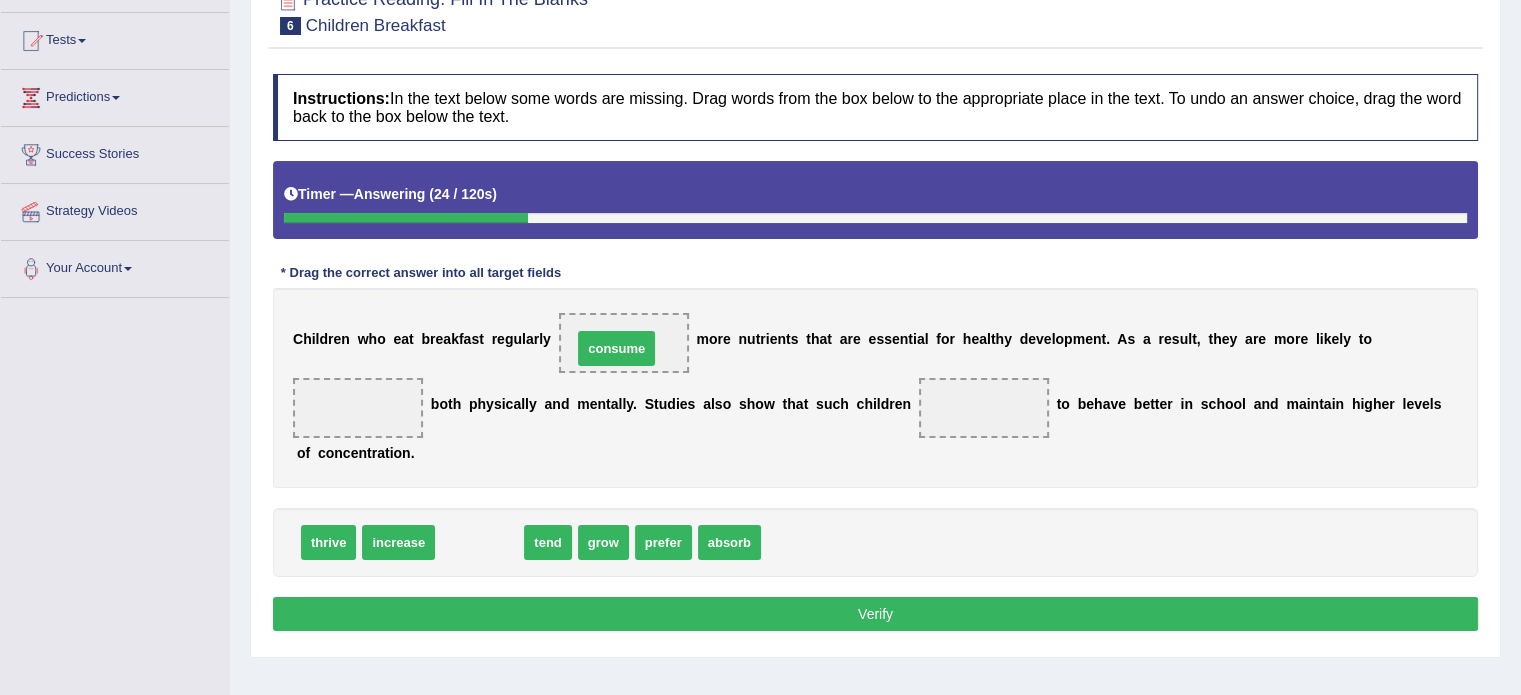 drag, startPoint x: 472, startPoint y: 539, endPoint x: 609, endPoint y: 345, distance: 237.49738 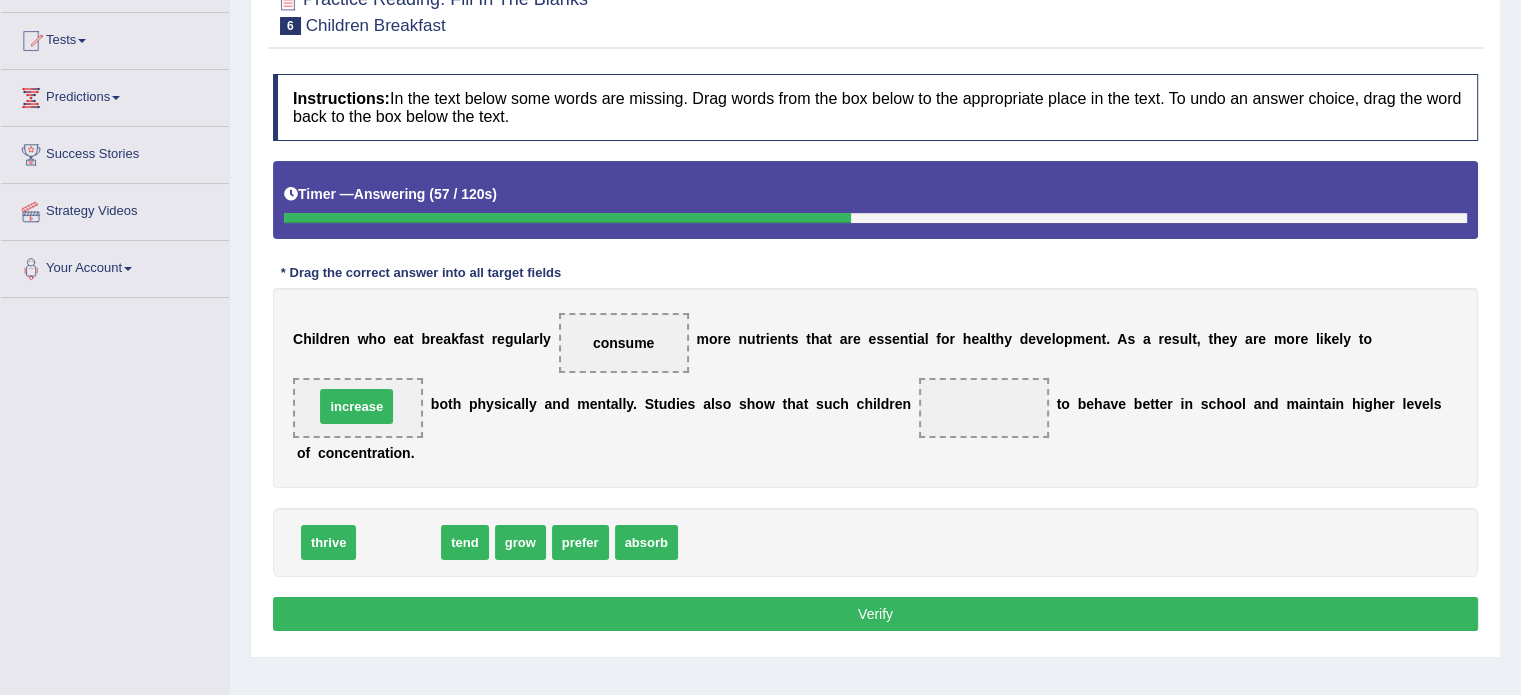 drag, startPoint x: 411, startPoint y: 545, endPoint x: 369, endPoint y: 409, distance: 142.33763 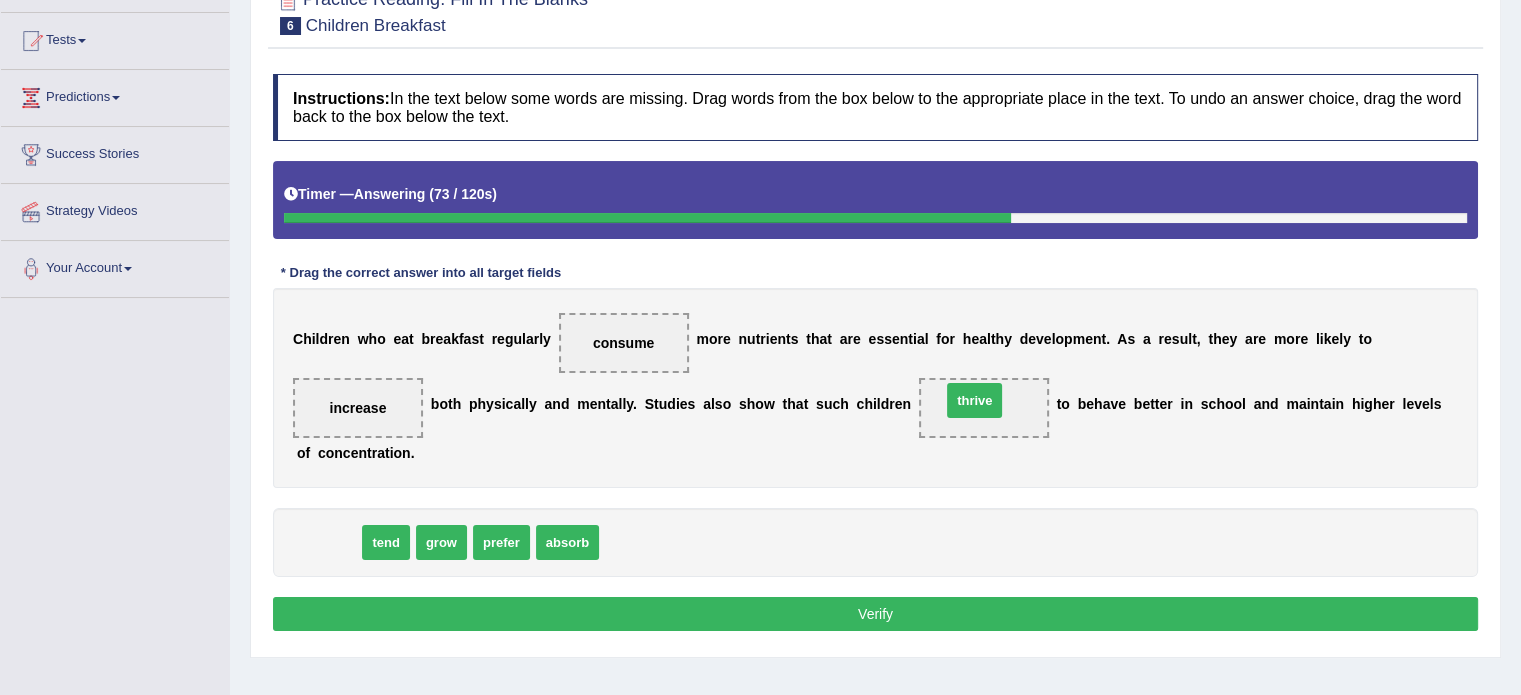 drag, startPoint x: 323, startPoint y: 545, endPoint x: 976, endPoint y: 404, distance: 668.0494 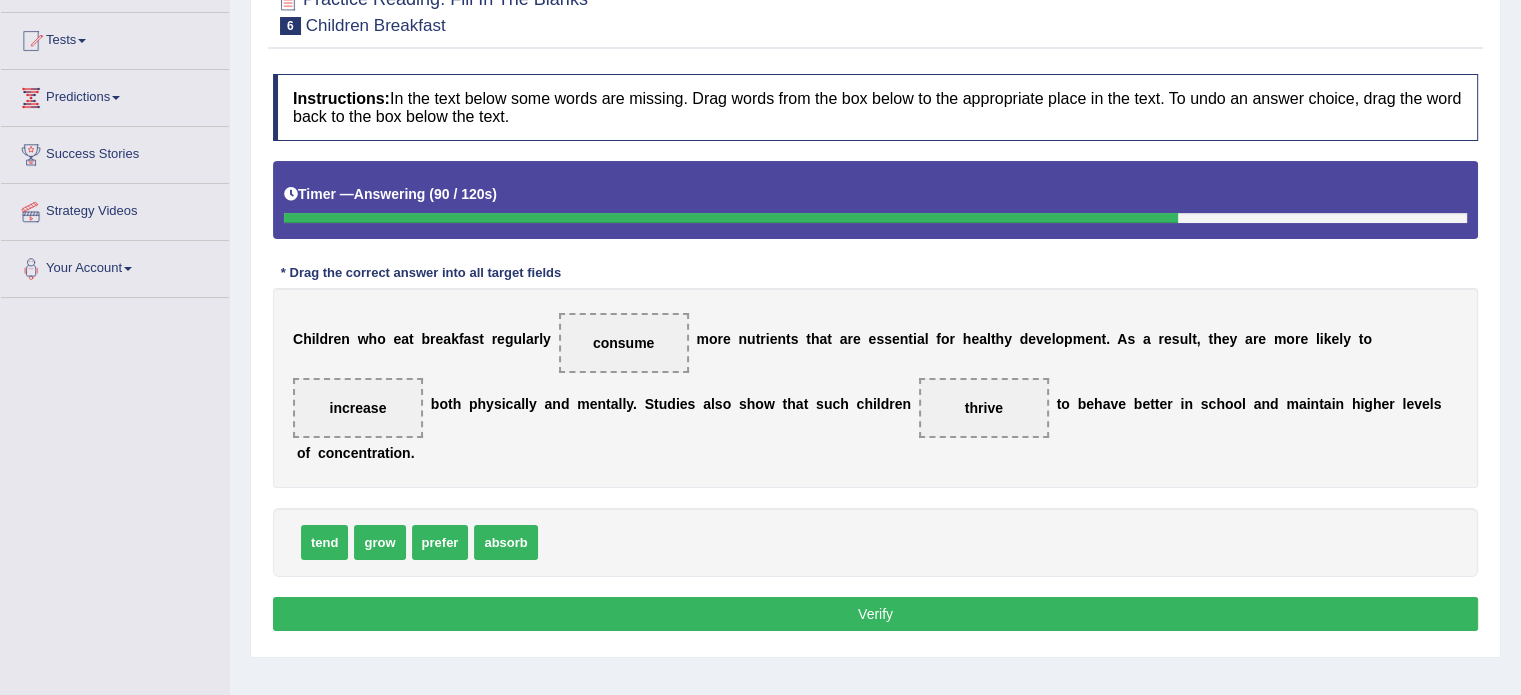 click on "Verify" at bounding box center (875, 614) 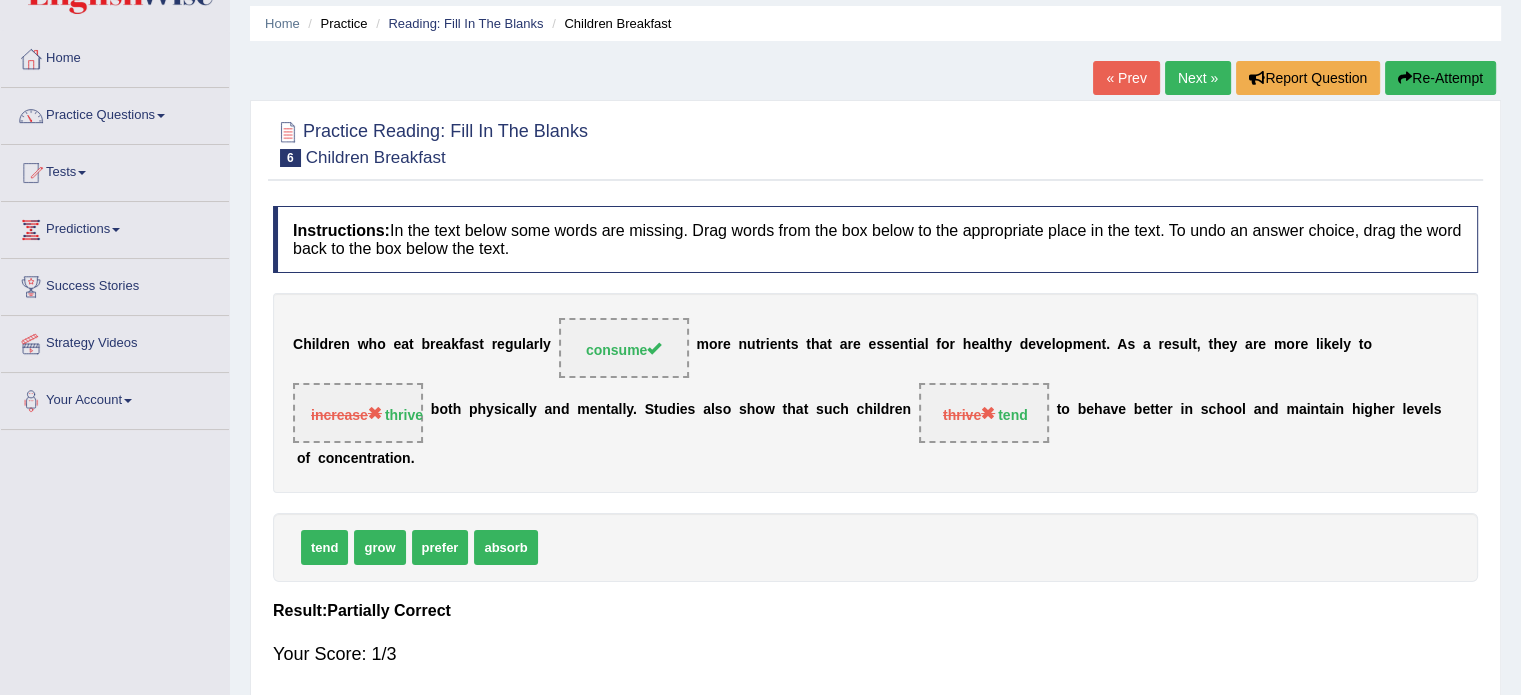 scroll, scrollTop: 0, scrollLeft: 0, axis: both 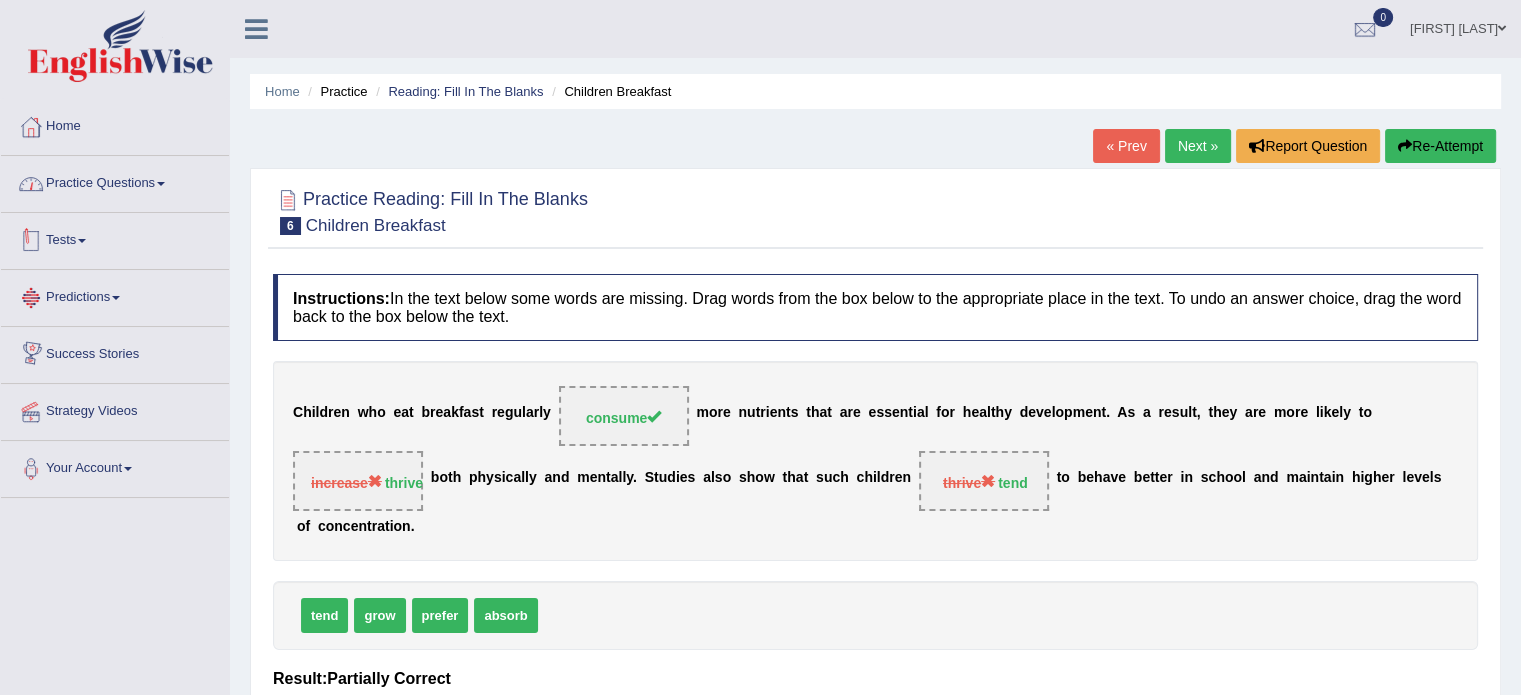 click on "Practice Questions" at bounding box center (115, 181) 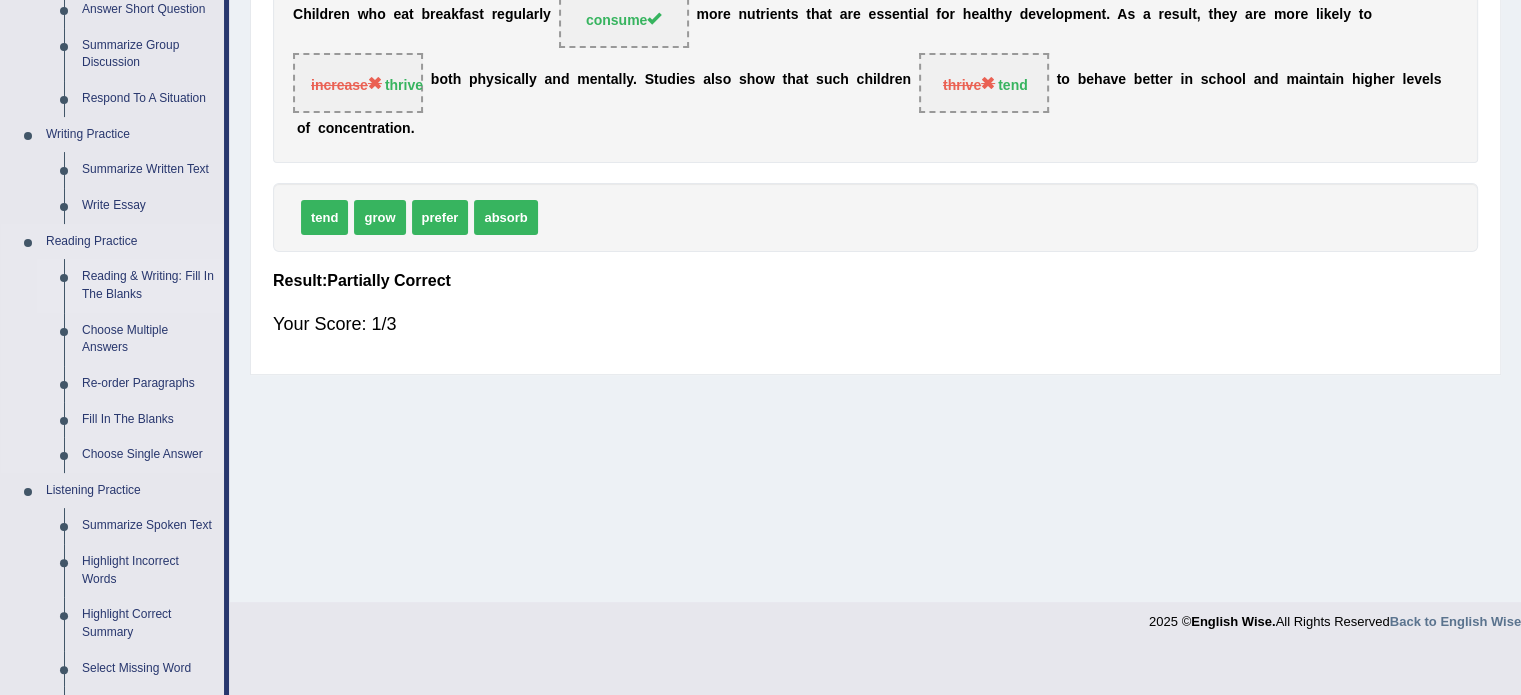 scroll, scrollTop: 400, scrollLeft: 0, axis: vertical 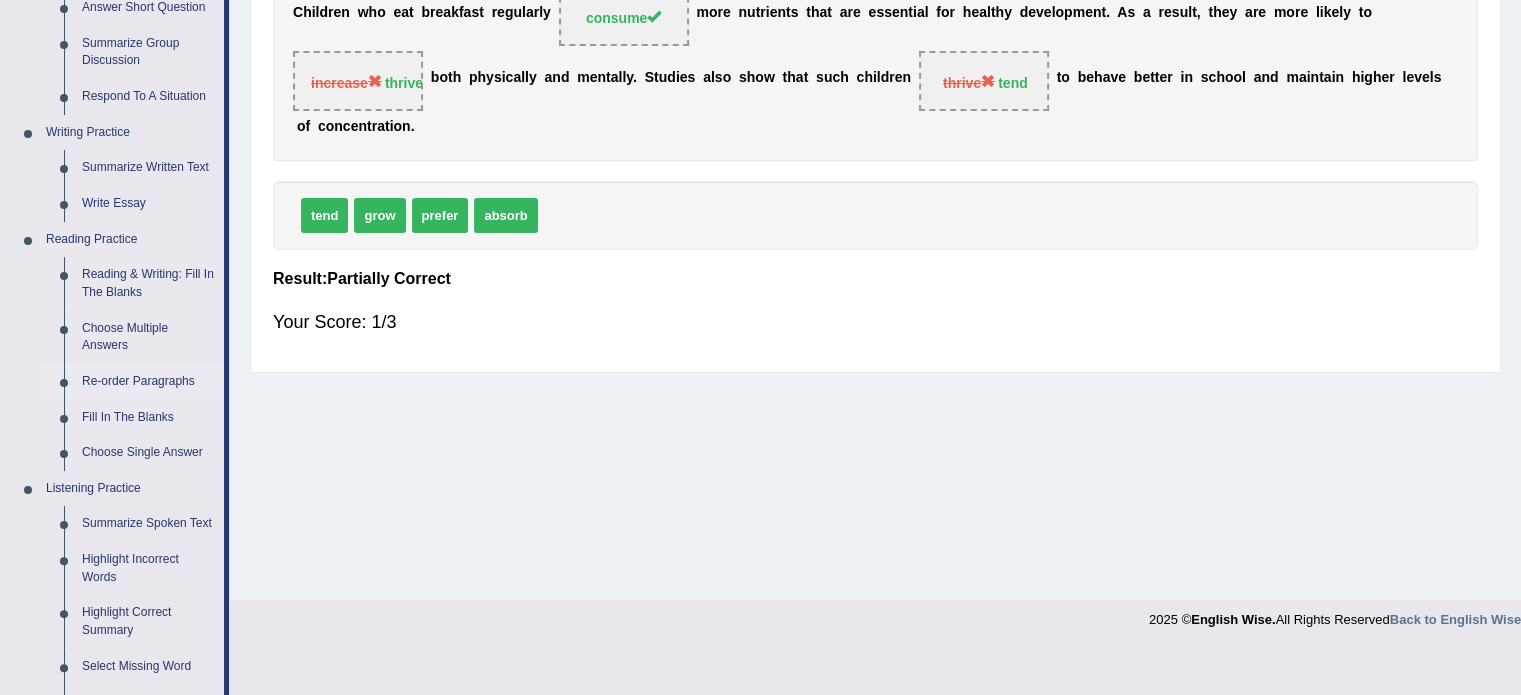 click on "Re-order Paragraphs" at bounding box center (148, 382) 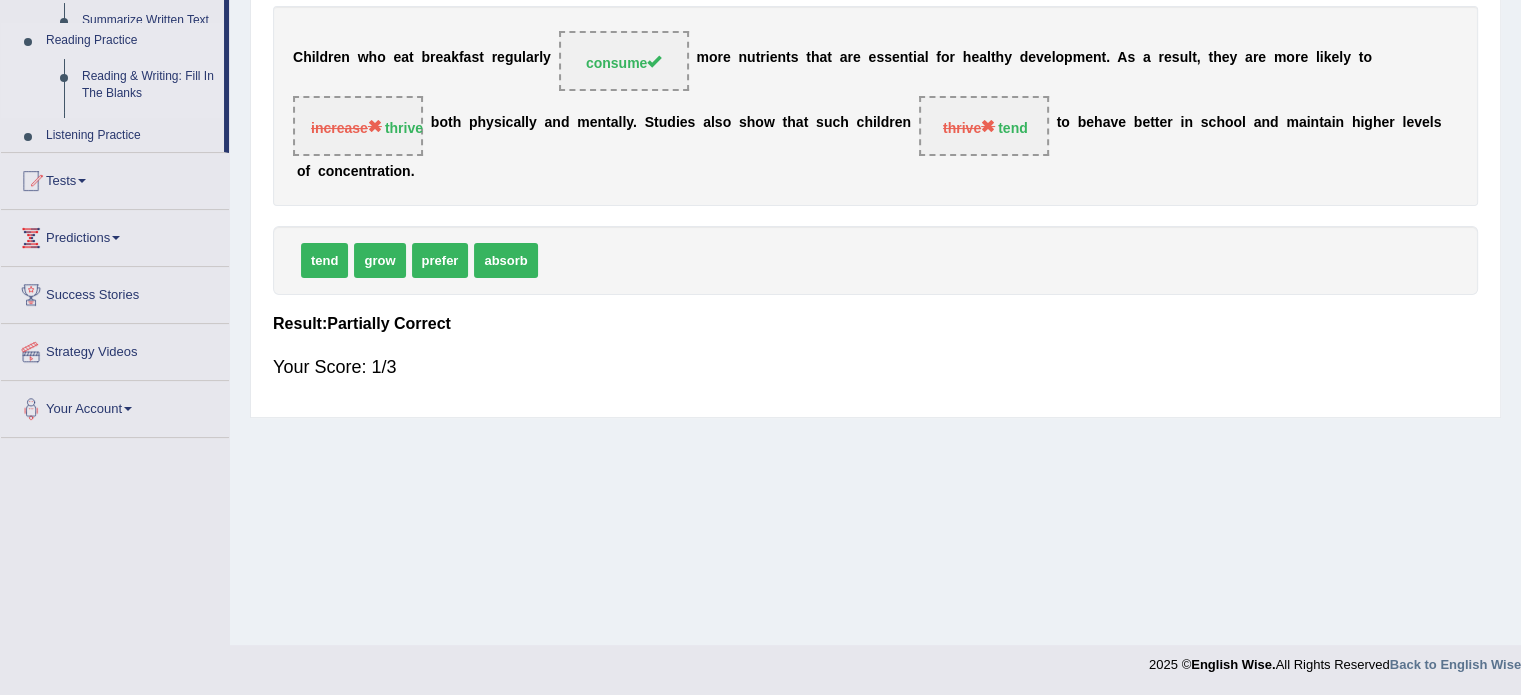 scroll, scrollTop: 355, scrollLeft: 0, axis: vertical 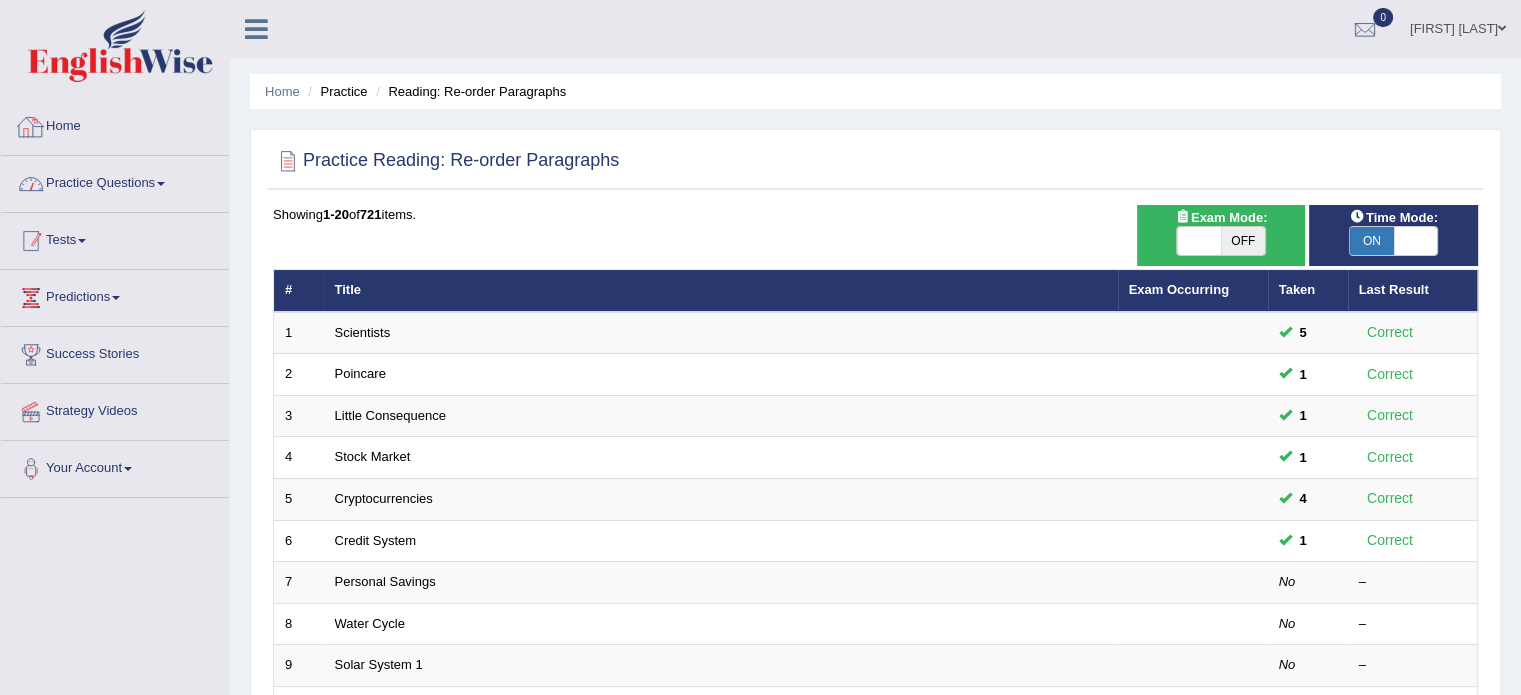 click on "Tests" at bounding box center (115, 238) 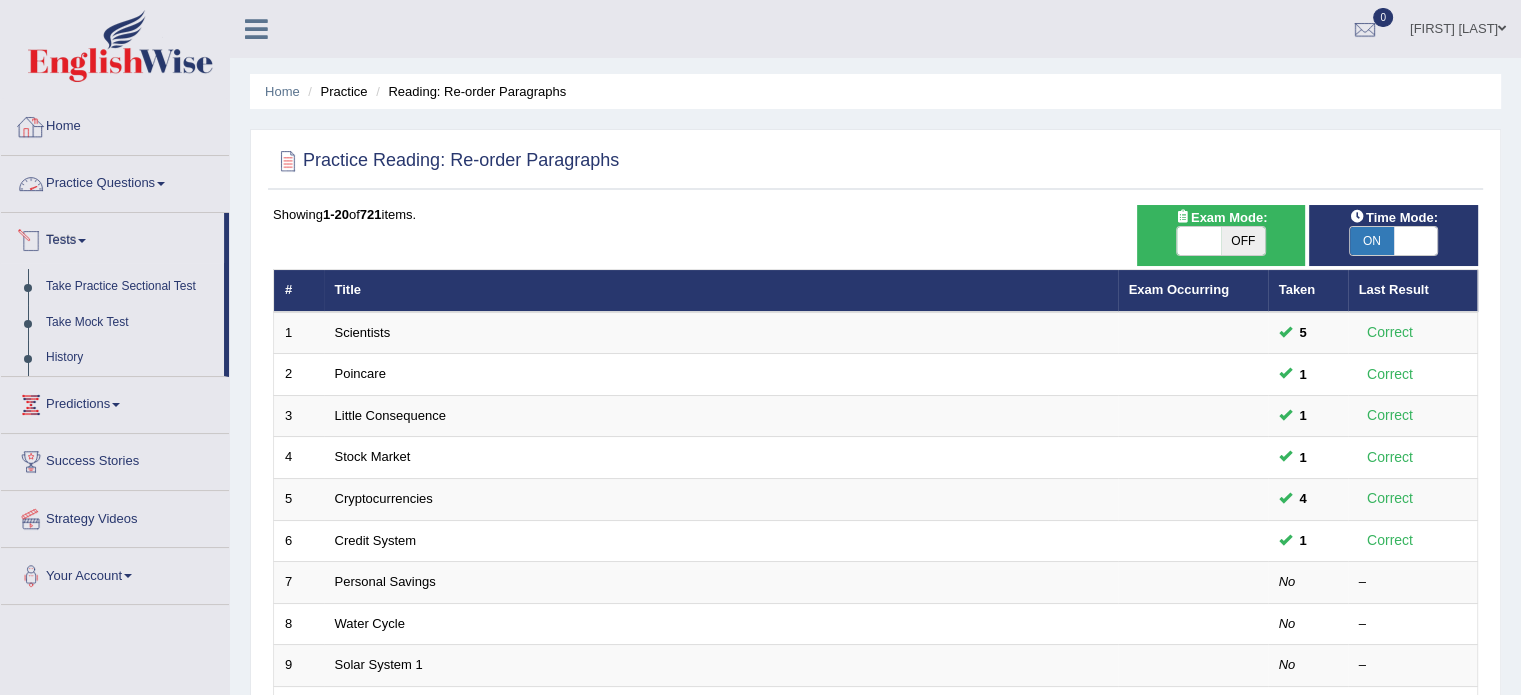 click on "Practice Questions" at bounding box center [115, 181] 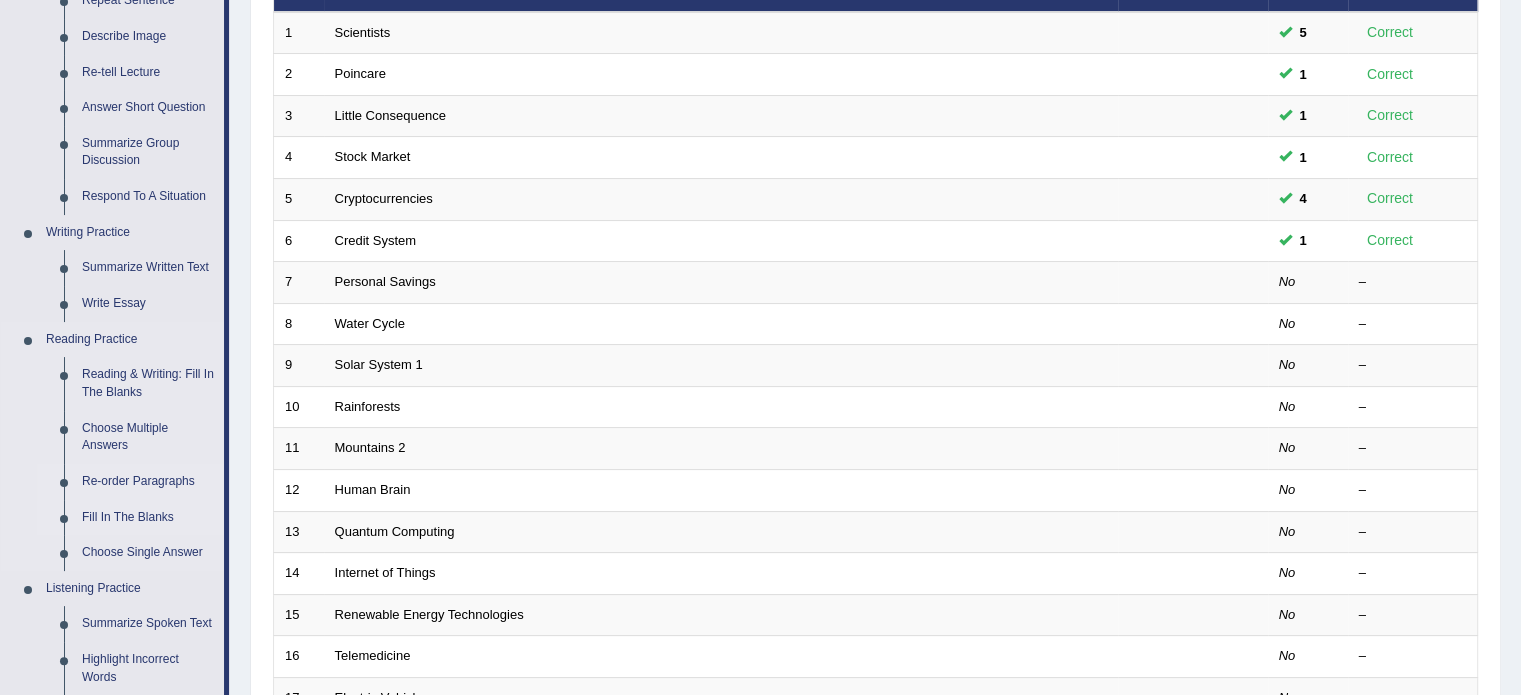 scroll, scrollTop: 200, scrollLeft: 0, axis: vertical 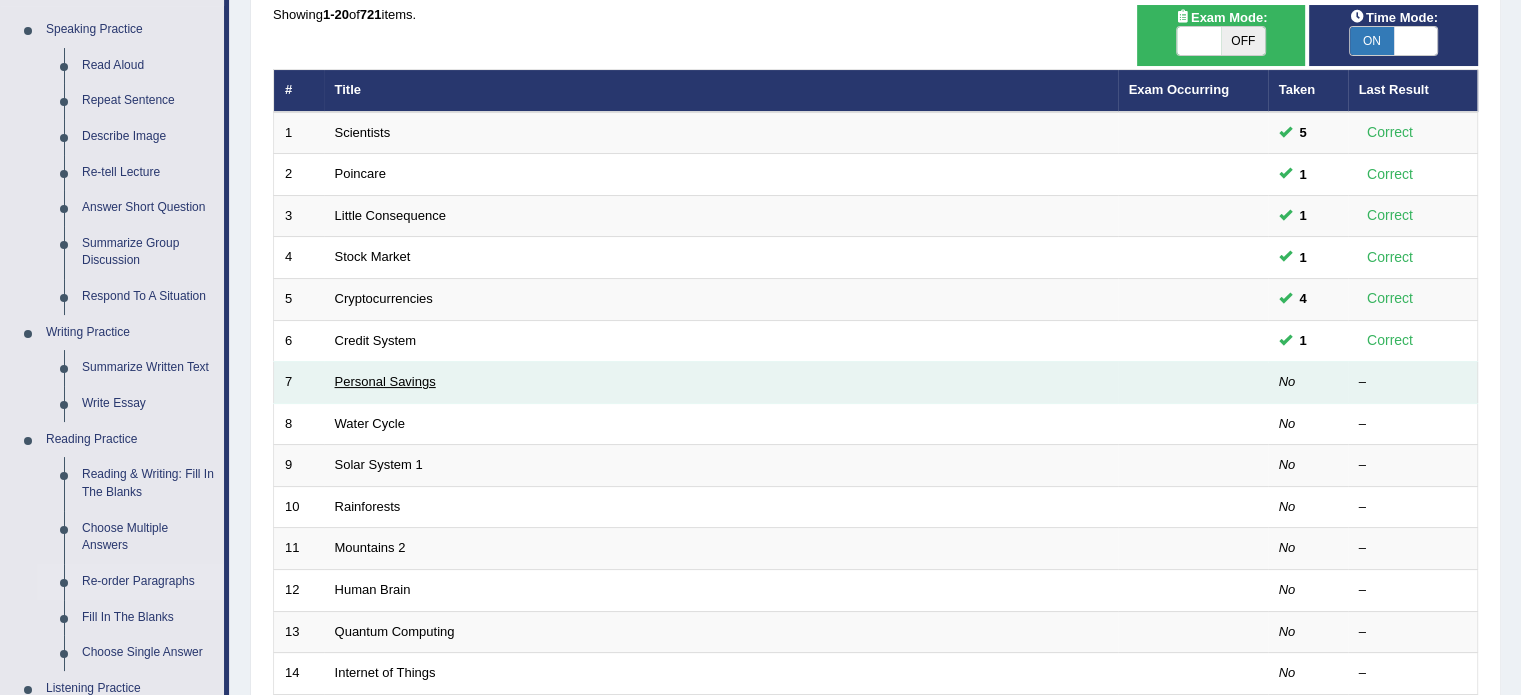click on "Personal Savings" at bounding box center [385, 381] 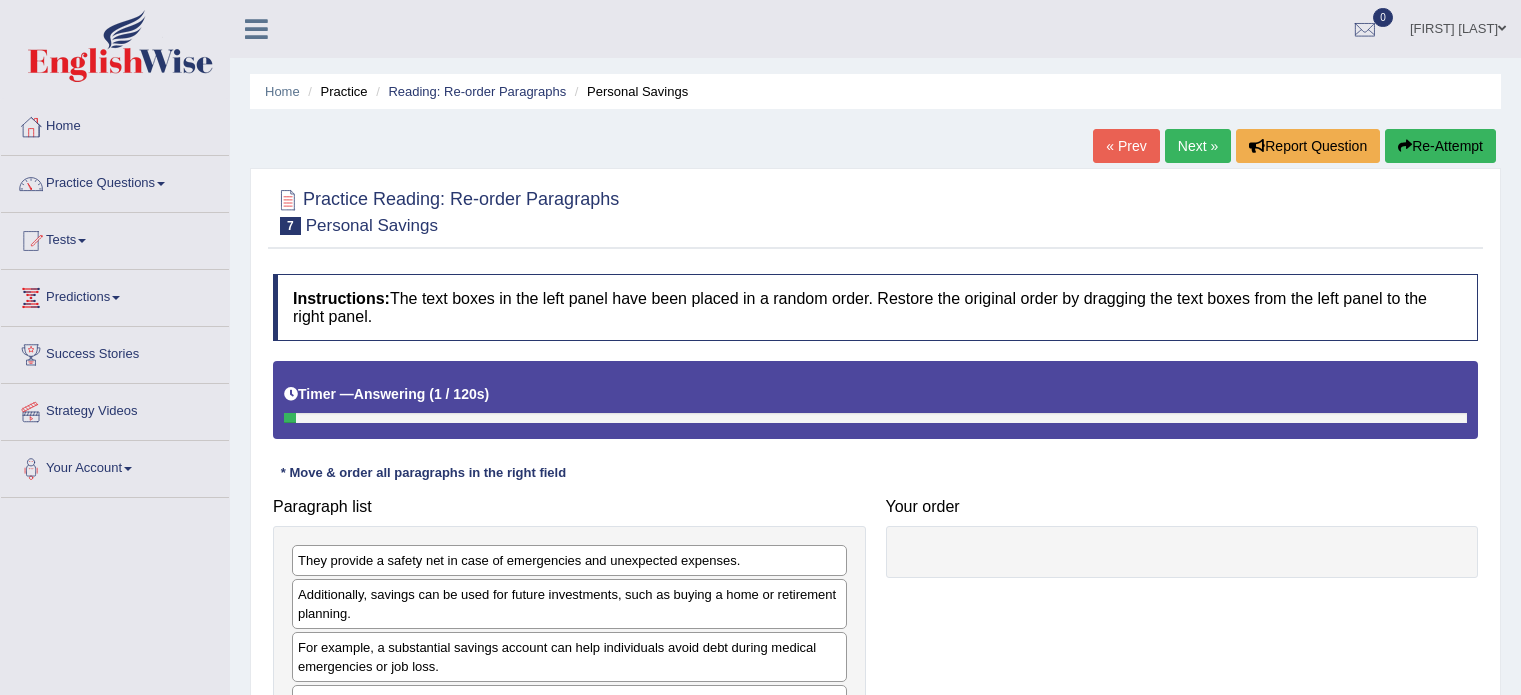 scroll, scrollTop: 0, scrollLeft: 0, axis: both 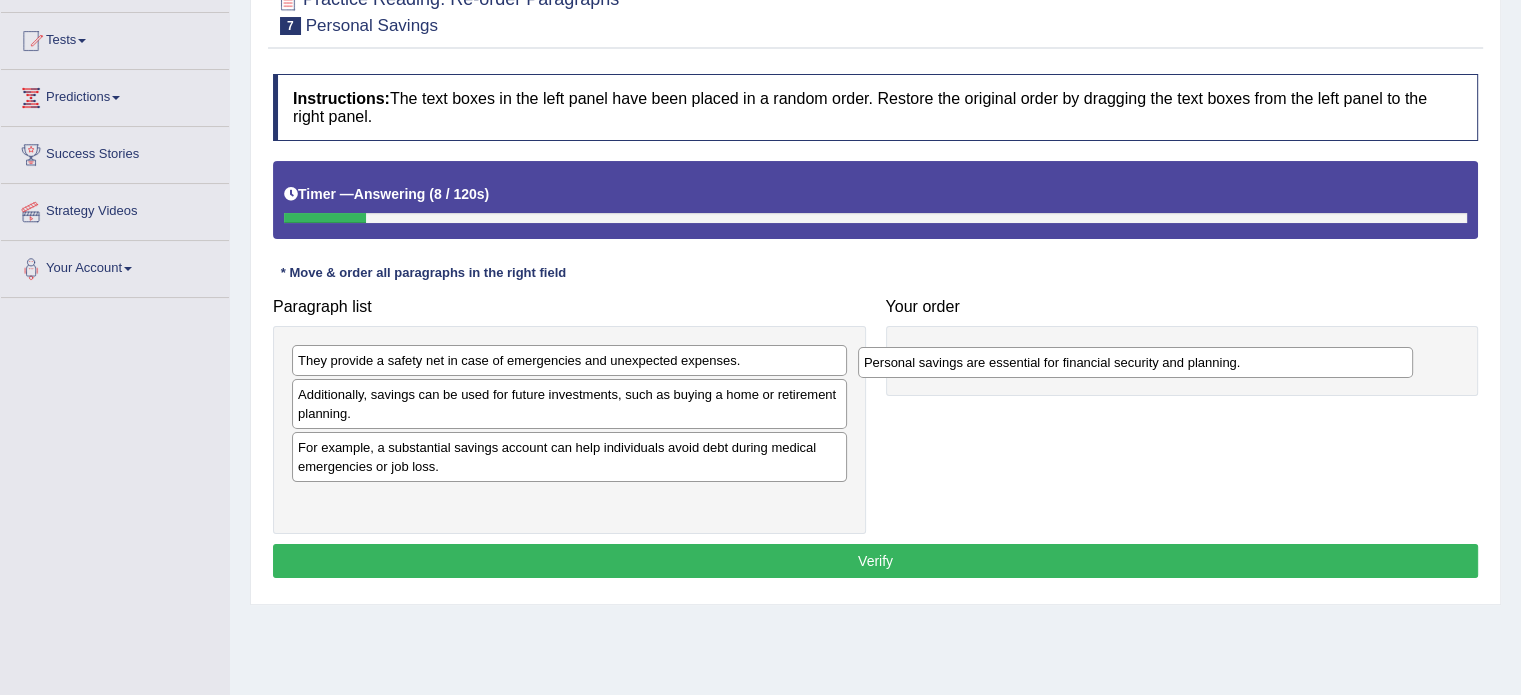 drag, startPoint x: 454, startPoint y: 503, endPoint x: 1020, endPoint y: 365, distance: 582.58044 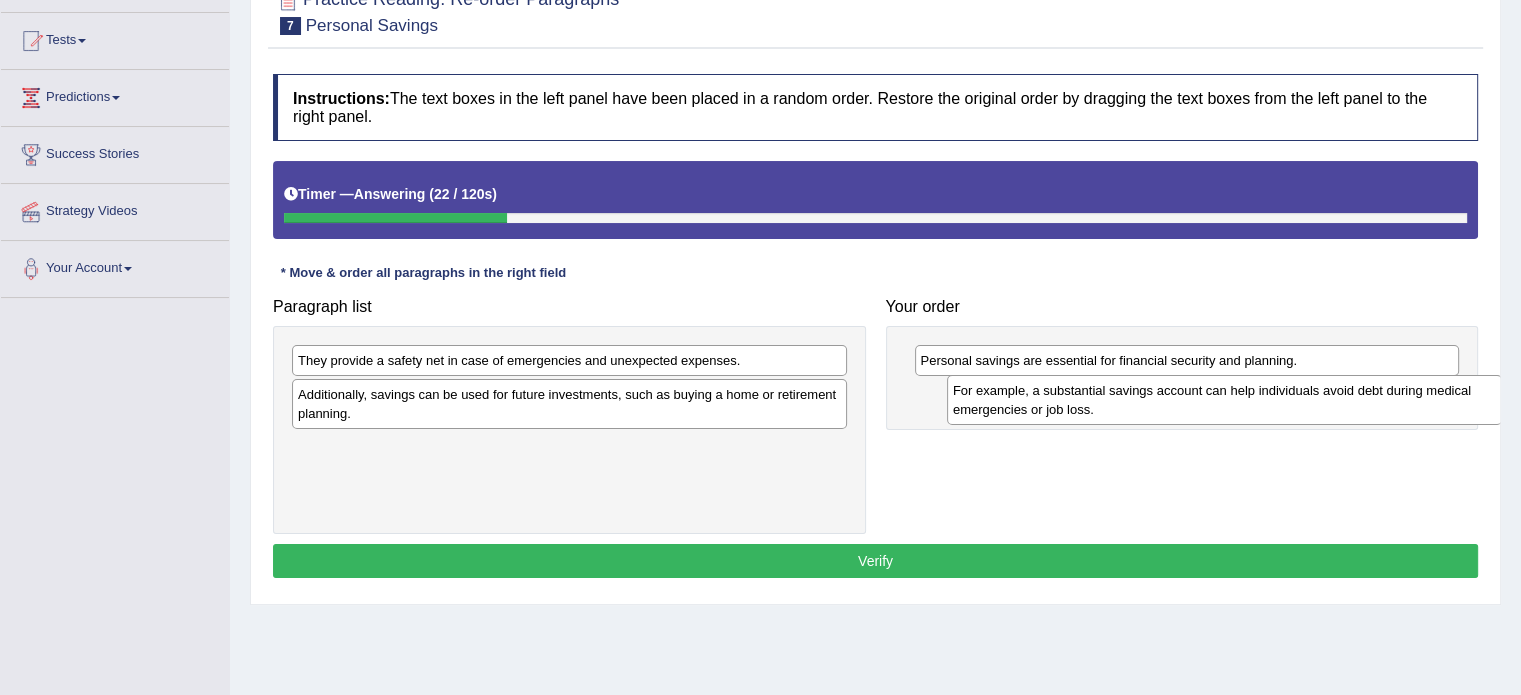 drag, startPoint x: 581, startPoint y: 455, endPoint x: 1115, endPoint y: 383, distance: 538.8321 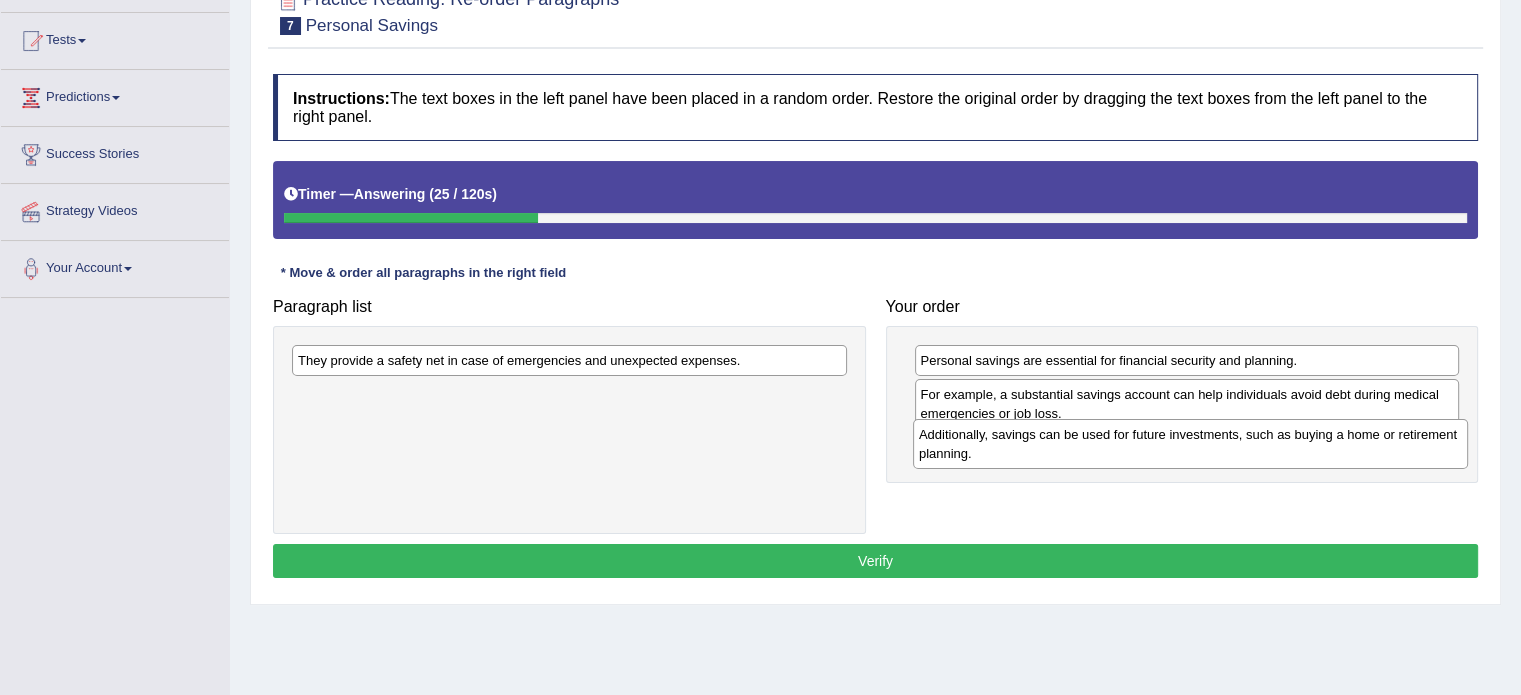 drag, startPoint x: 610, startPoint y: 398, endPoint x: 1231, endPoint y: 439, distance: 622.352 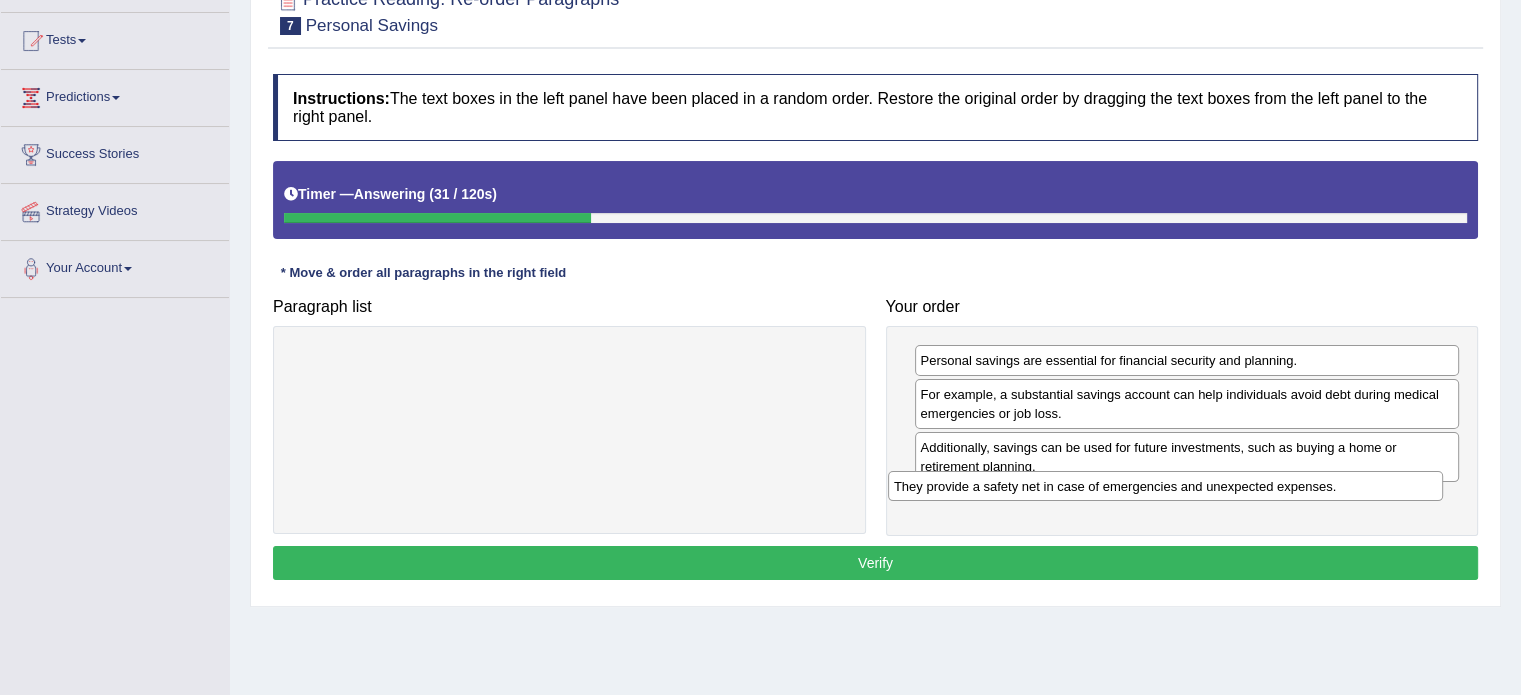 drag, startPoint x: 448, startPoint y: 362, endPoint x: 1044, endPoint y: 488, distance: 609.1732 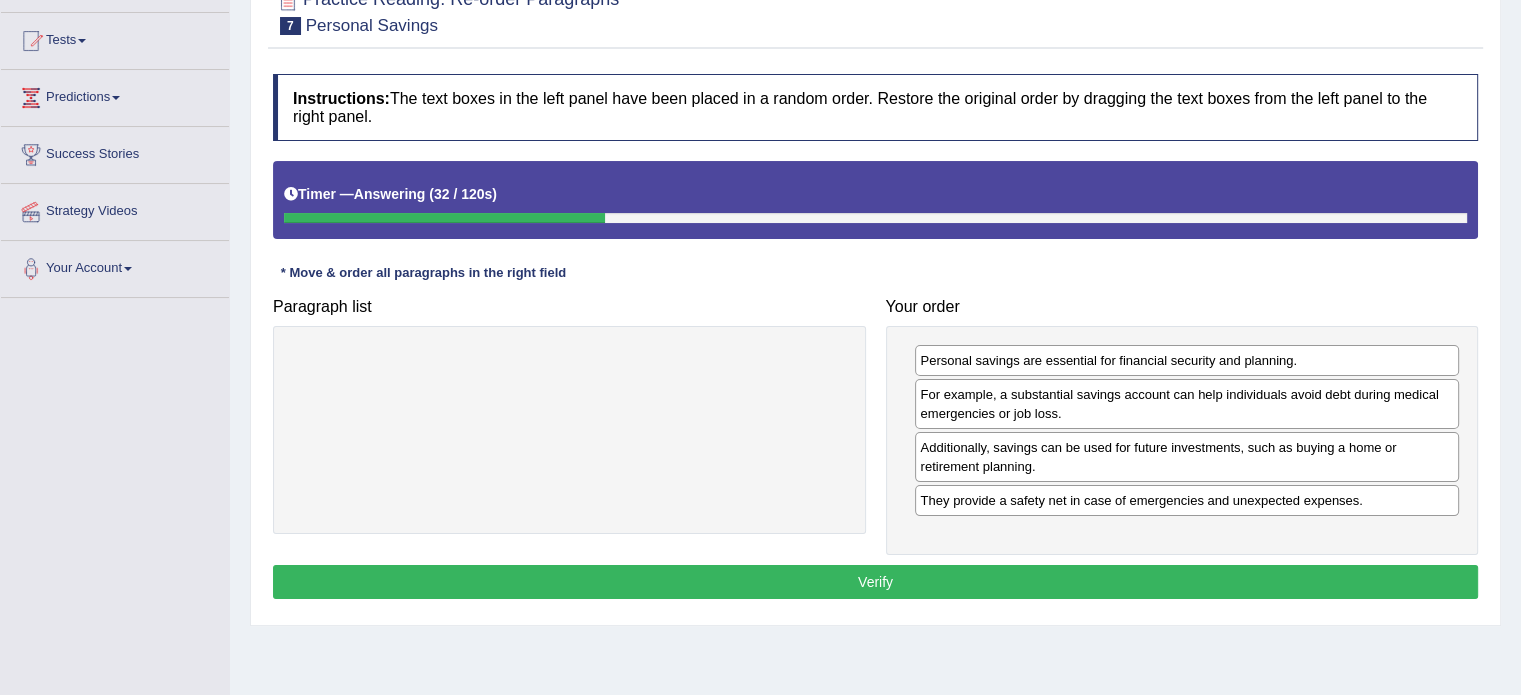 click on "Verify" at bounding box center [875, 582] 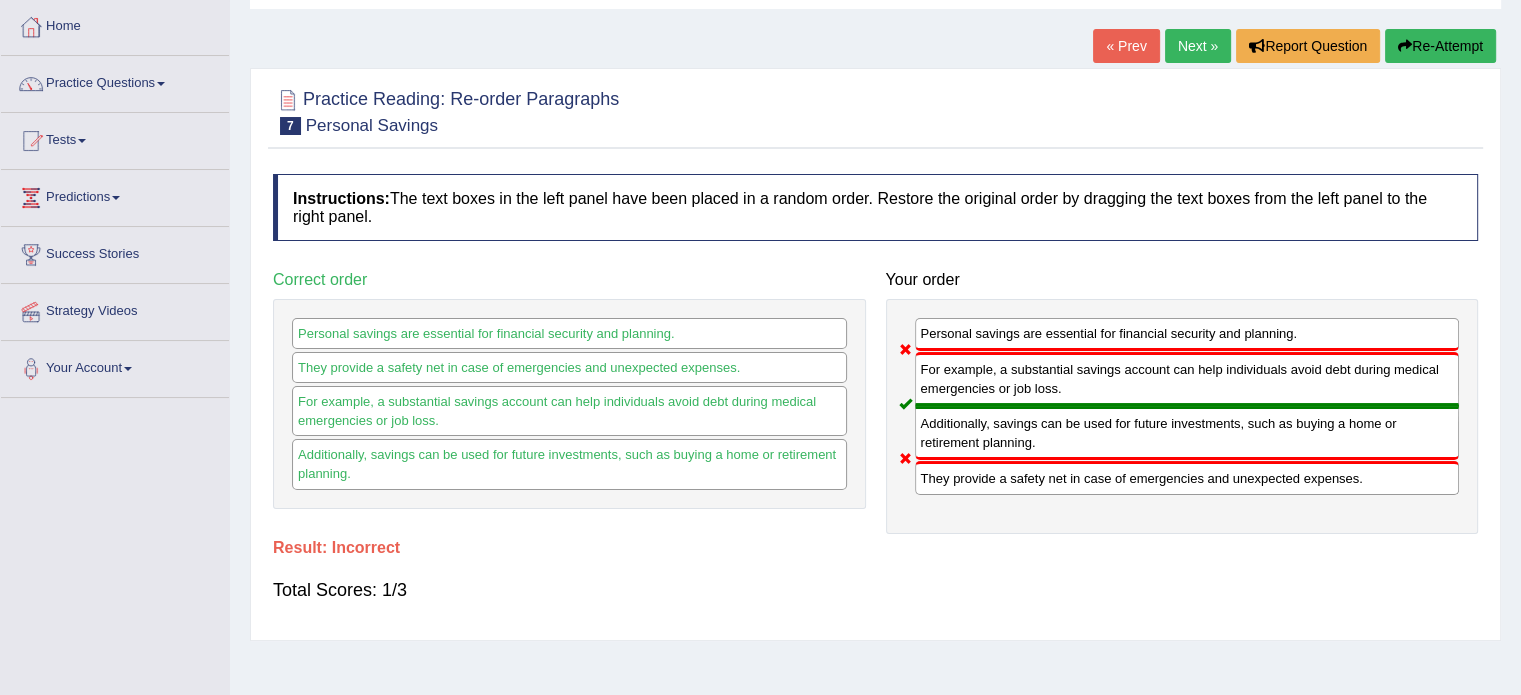 scroll, scrollTop: 0, scrollLeft: 0, axis: both 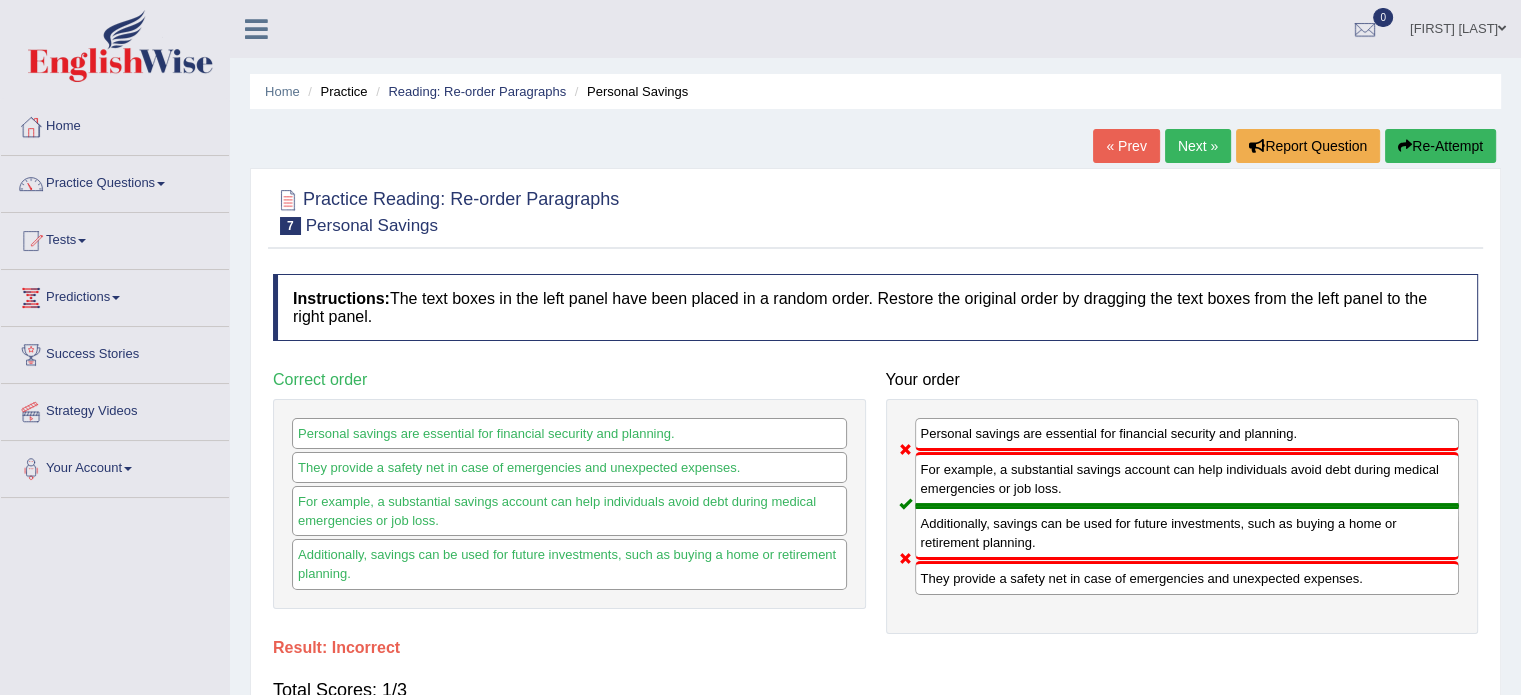 click on "Home
Practice
Reading: Re-order Paragraphs
Personal Savings
« Prev Next »  Report Question  Re-Attempt
Practice Reading: Re-order Paragraphs
7
Personal Savings
Instructions:  The text boxes in the left panel have been placed in a random order. Restore the original order by dragging the text boxes from the left panel to the right panel.
Timer —  Answering   ( 32 / 120s ) Skip * Move & order all paragraphs in the right field
Paragraph list
Correct order
Personal savings are essential for financial security and planning. They provide a safety net in case of emergencies and unexpected expenses. For example, a substantial savings account can help individuals avoid debt during medical emergencies or job
loss.
Your order
Result:  Total Scores: 1/3 Verify" at bounding box center (875, 500) 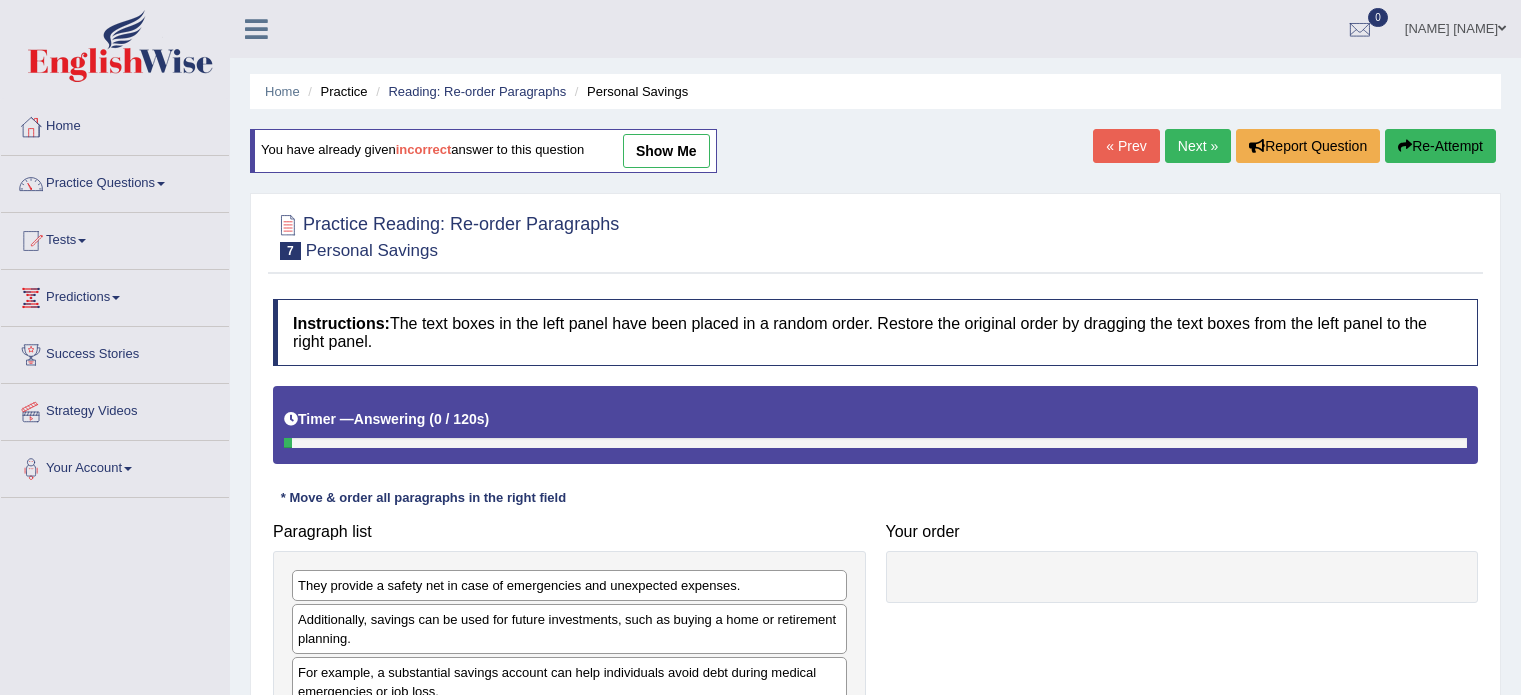 scroll, scrollTop: 200, scrollLeft: 0, axis: vertical 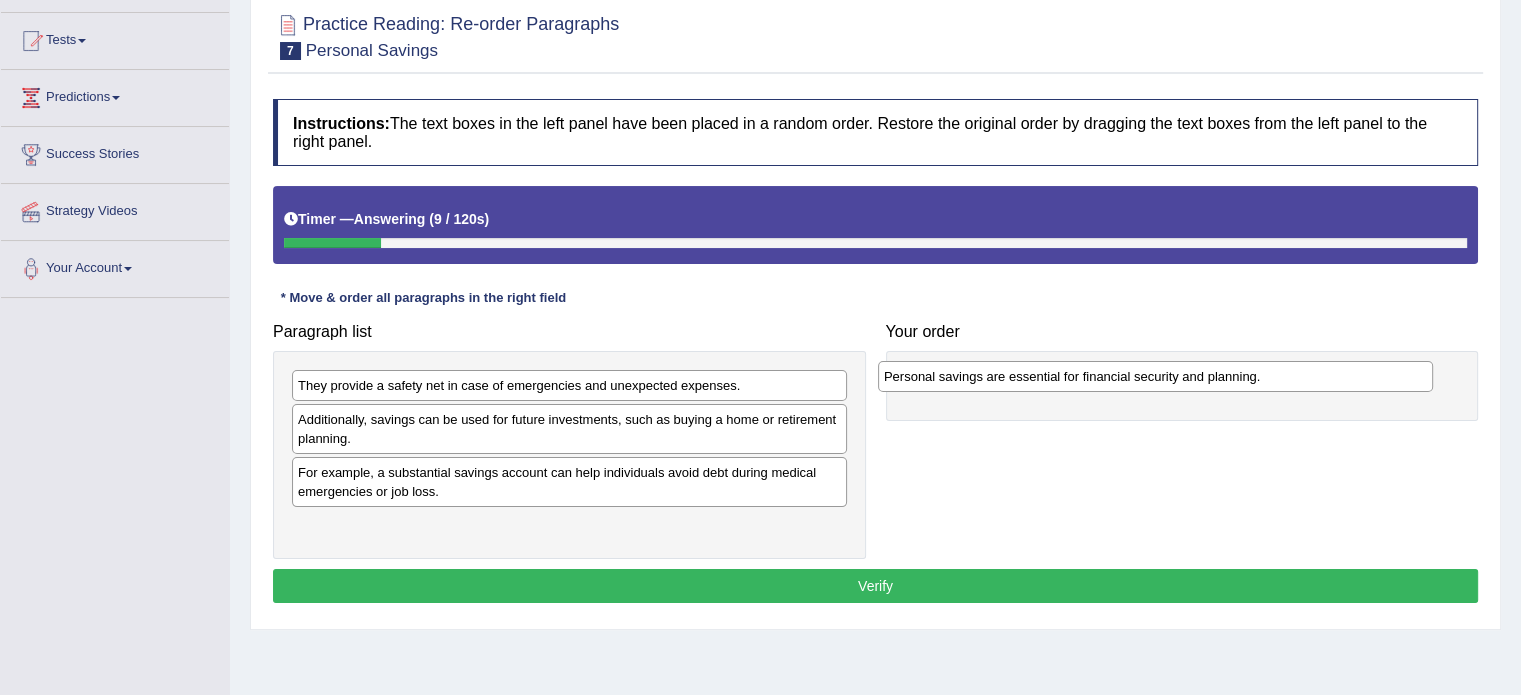 drag, startPoint x: 476, startPoint y: 534, endPoint x: 1062, endPoint y: 386, distance: 604.4005 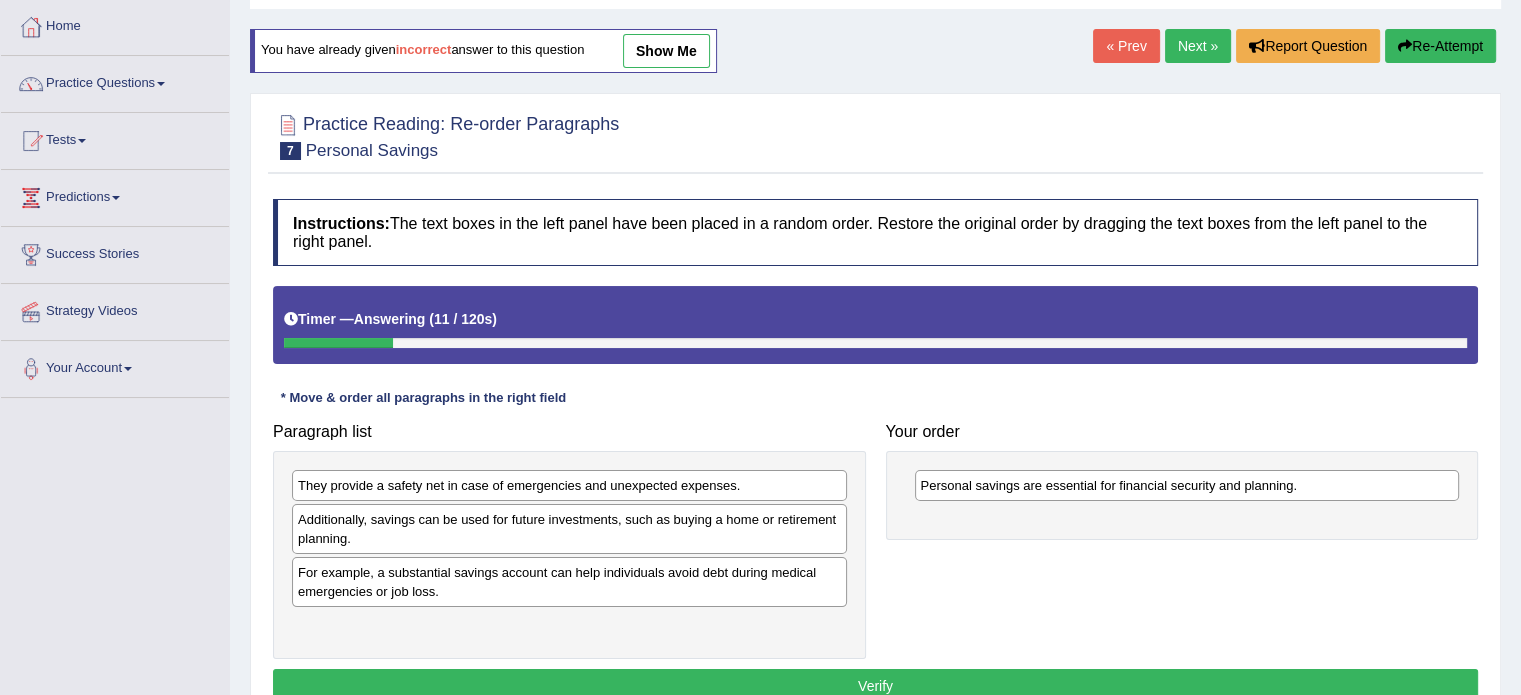 scroll, scrollTop: 200, scrollLeft: 0, axis: vertical 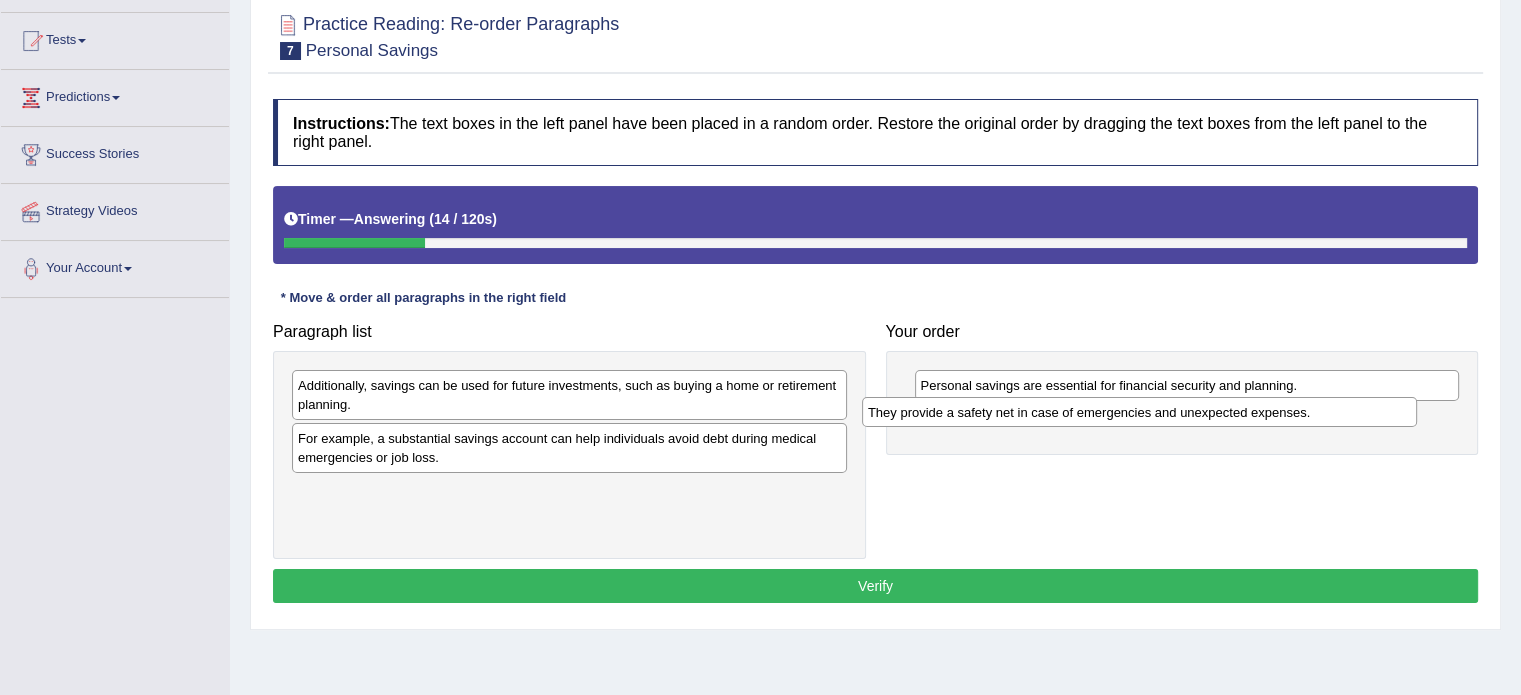 drag, startPoint x: 510, startPoint y: 386, endPoint x: 1100, endPoint y: 399, distance: 590.1432 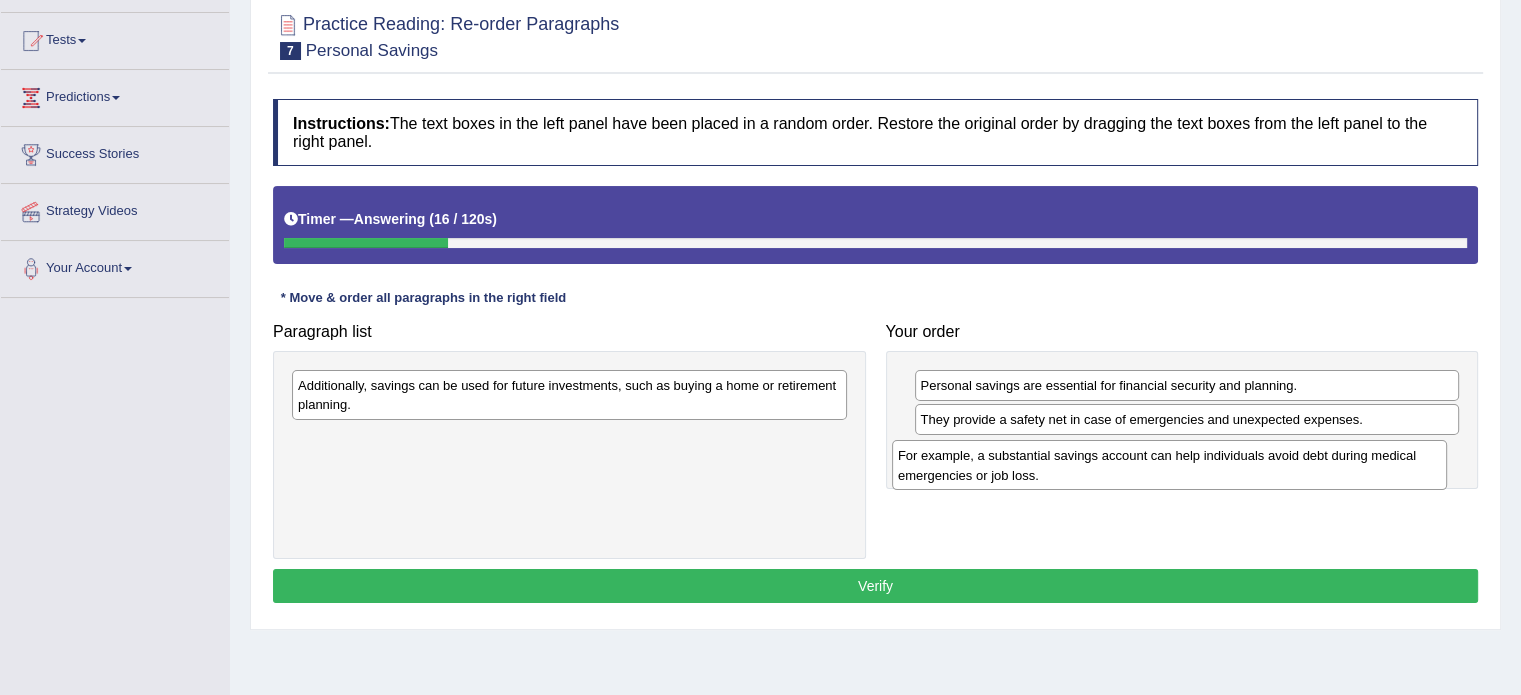 drag, startPoint x: 521, startPoint y: 455, endPoint x: 1141, endPoint y: 464, distance: 620.0653 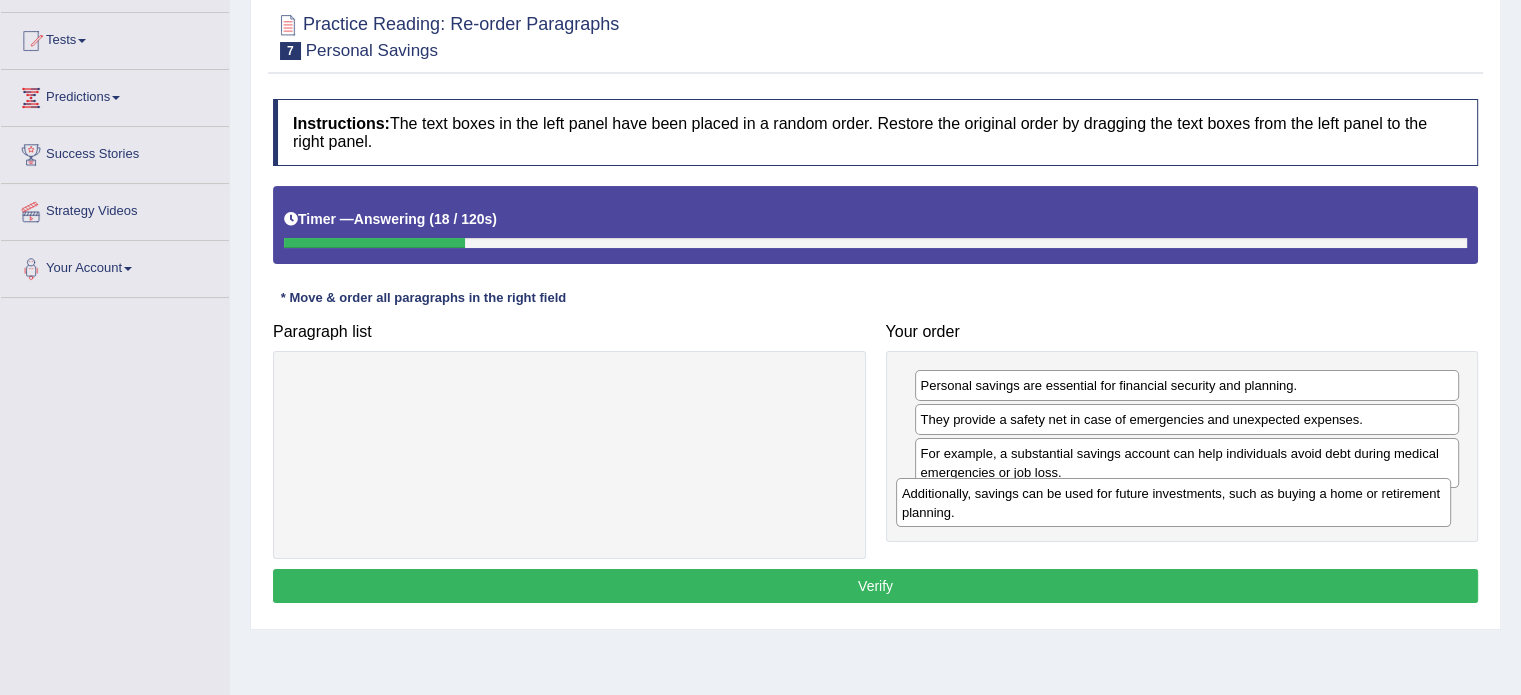 drag, startPoint x: 676, startPoint y: 394, endPoint x: 1280, endPoint y: 503, distance: 613.7565 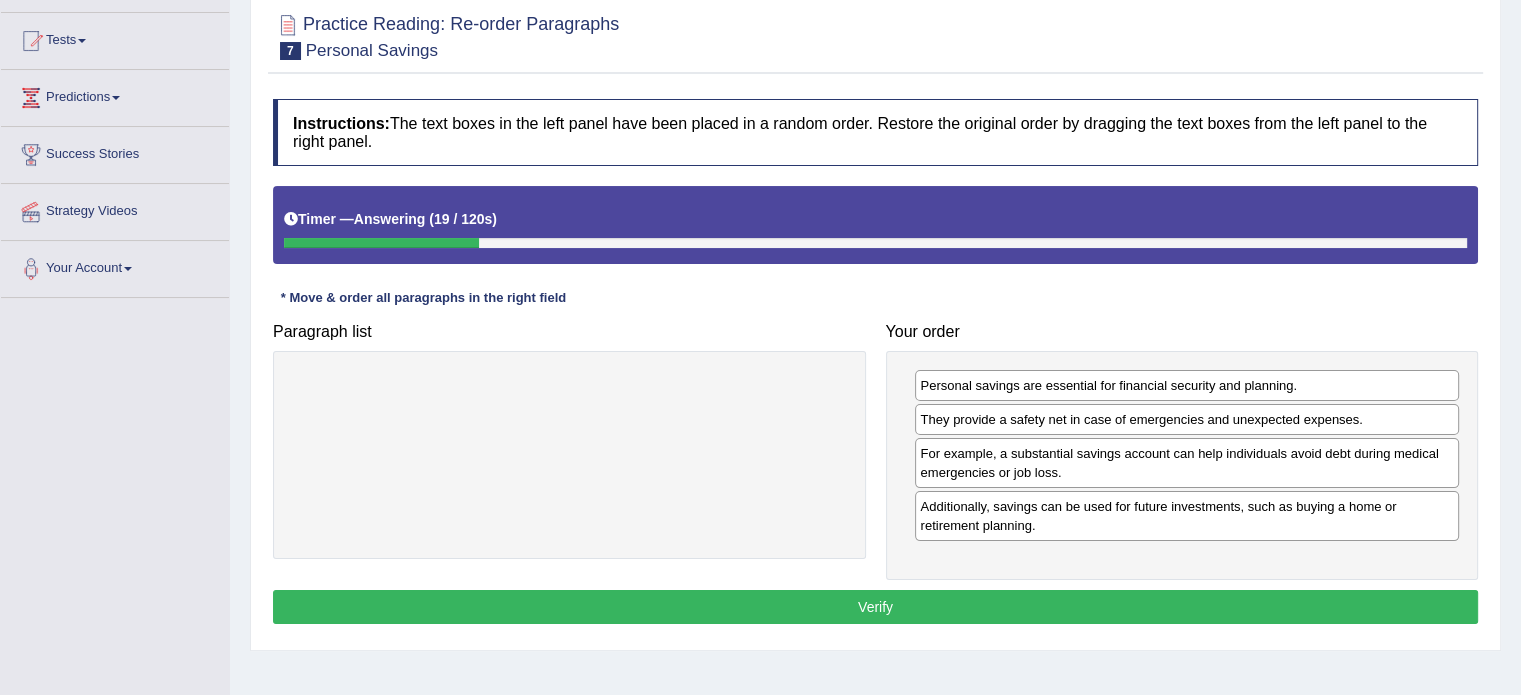 click on "Verify" at bounding box center [875, 607] 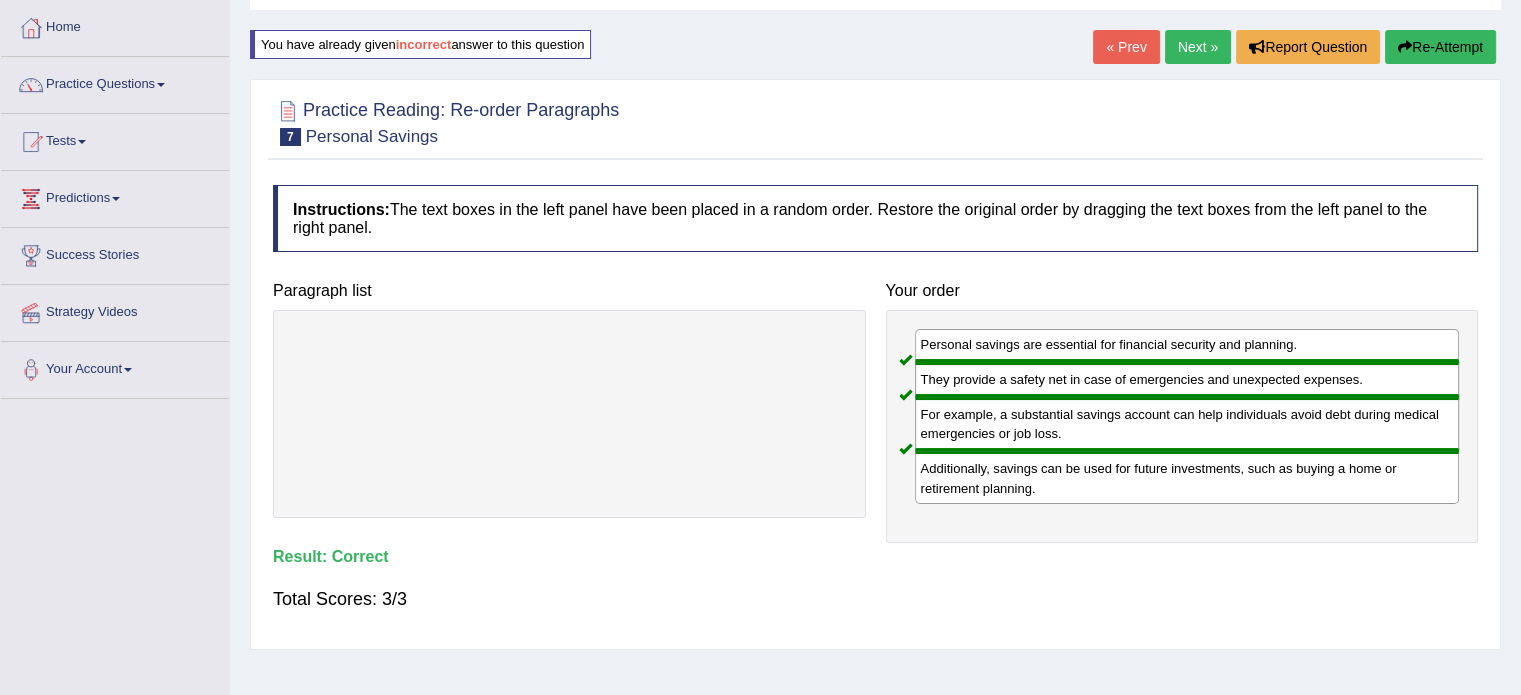 scroll, scrollTop: 0, scrollLeft: 0, axis: both 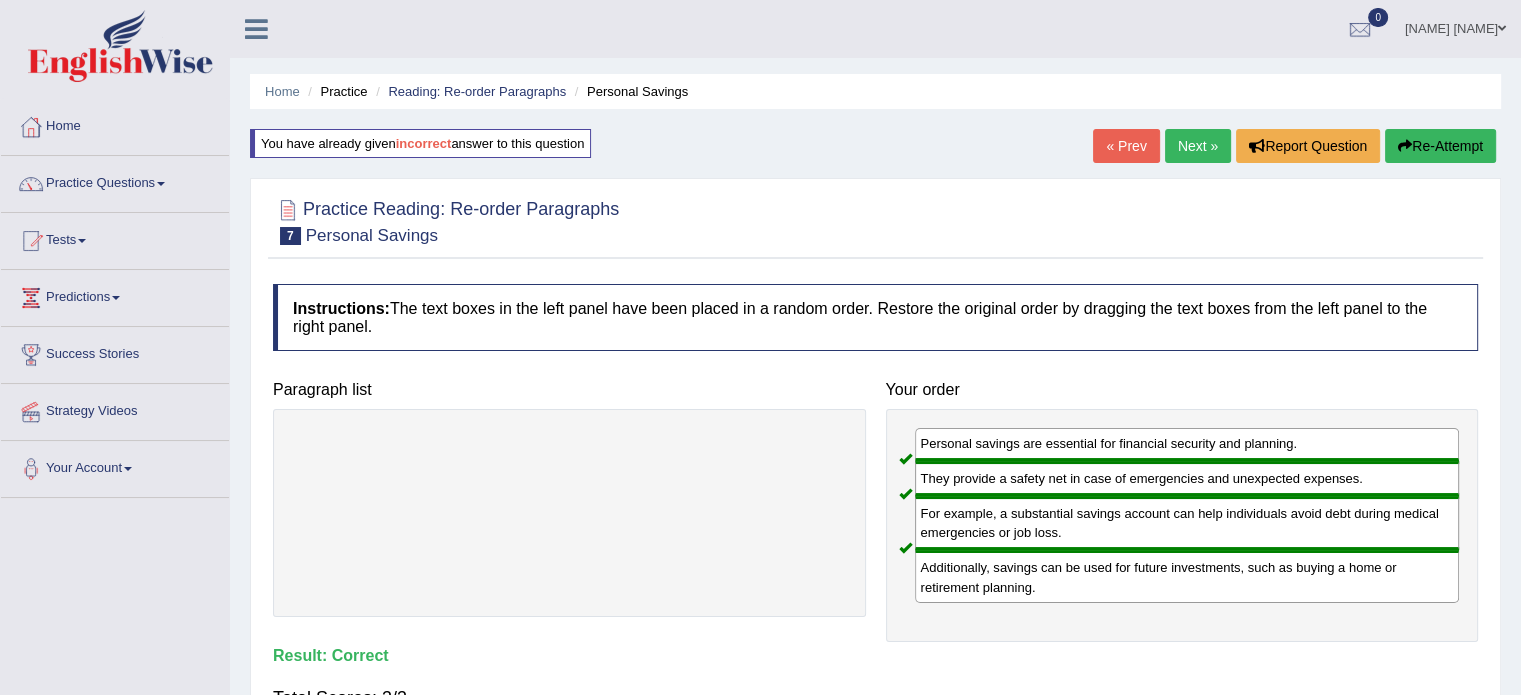 click on "Home
Practice
Reading: Re-order Paragraphs
Personal Savings
You have already given  incorrect  answer to this question
« Prev Next »  Report Question  Re-Attempt
Practice Reading: Re-order Paragraphs
7
Personal Savings
Instructions:  The text boxes in the left panel have been placed in a random order. Restore the original order by dragging the text boxes from the left panel to the right panel.
Timer —  Answering   ( 19 / 120s ) Skip * Move & order all paragraphs in the right field
Paragraph list
Correct order
Personal savings are essential for financial security and planning. They provide a safety net in case of emergencies and unexpected expenses.
Your order
Result:  Total Scores: 3/3 Verify" at bounding box center (875, 500) 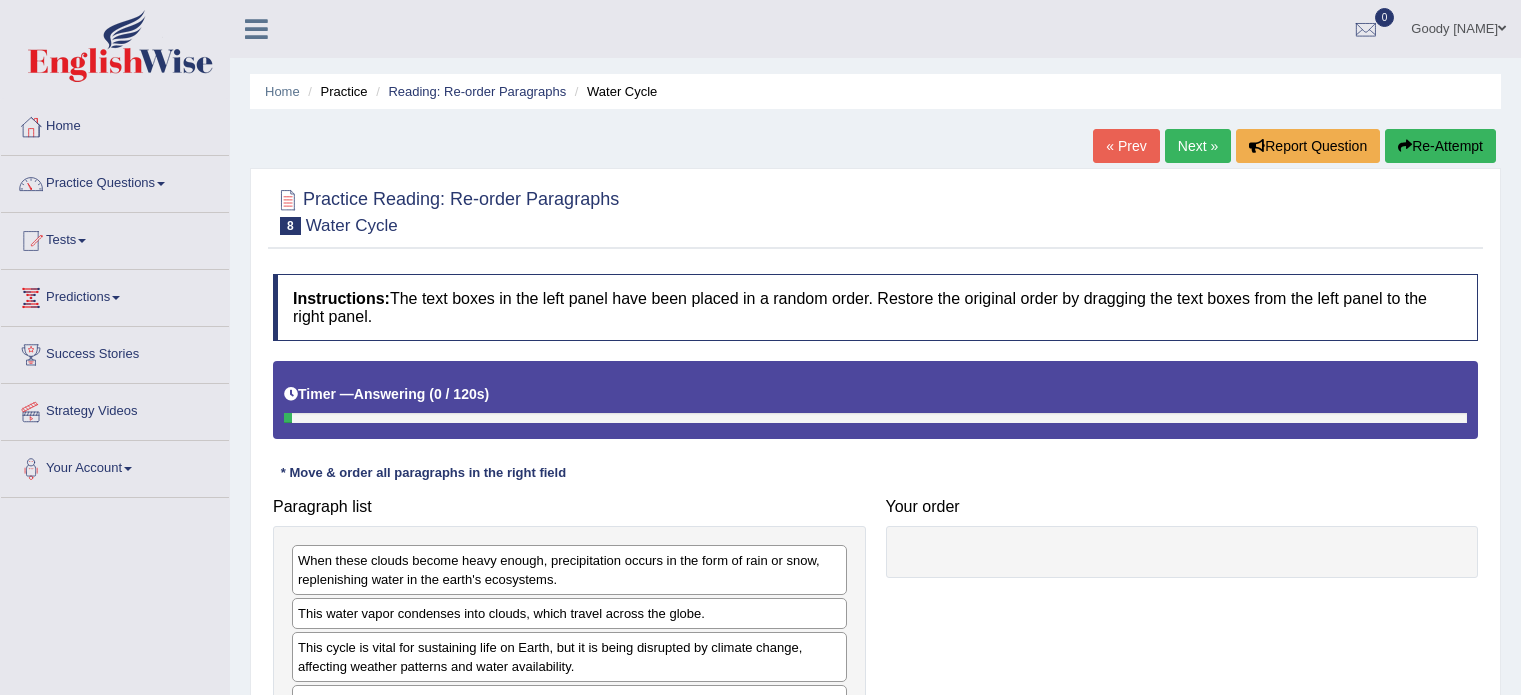 scroll, scrollTop: 100, scrollLeft: 0, axis: vertical 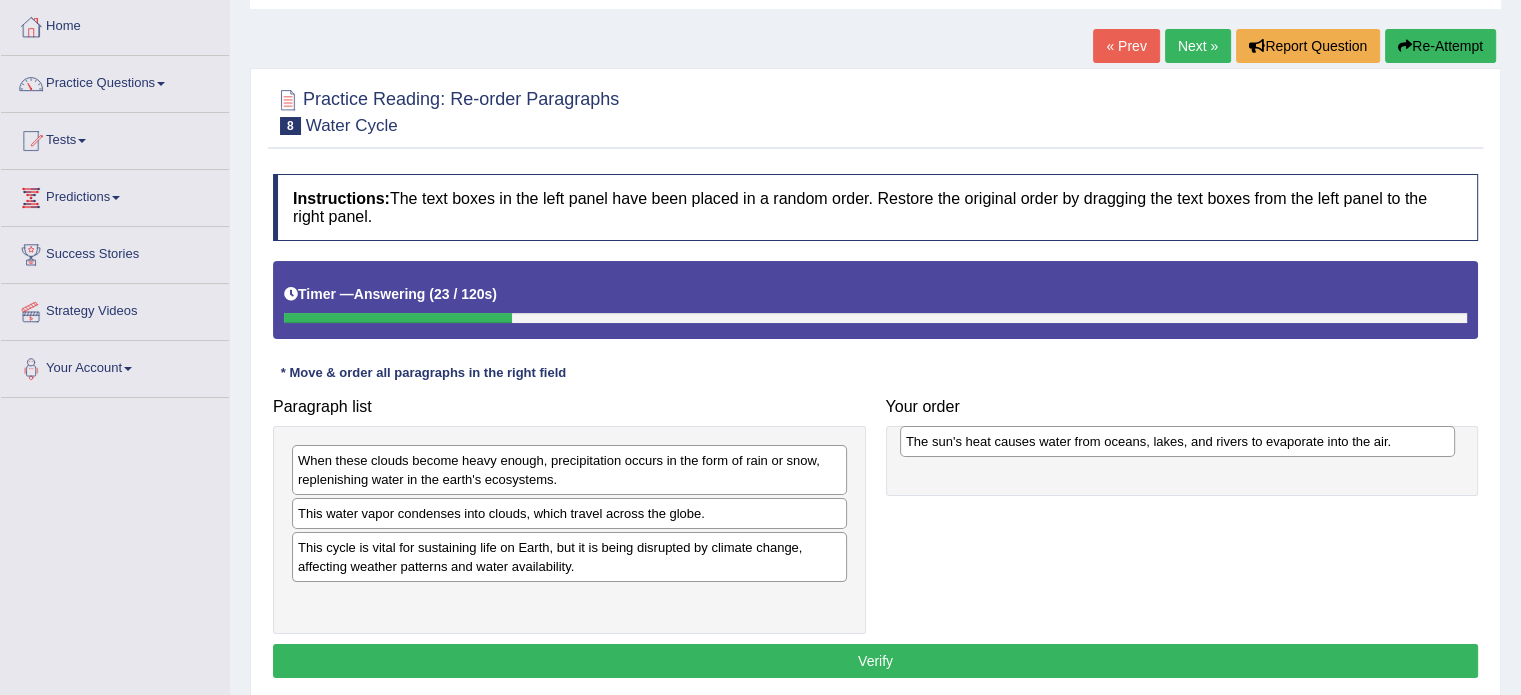 drag, startPoint x: 520, startPoint y: 603, endPoint x: 1128, endPoint y: 445, distance: 628.1942 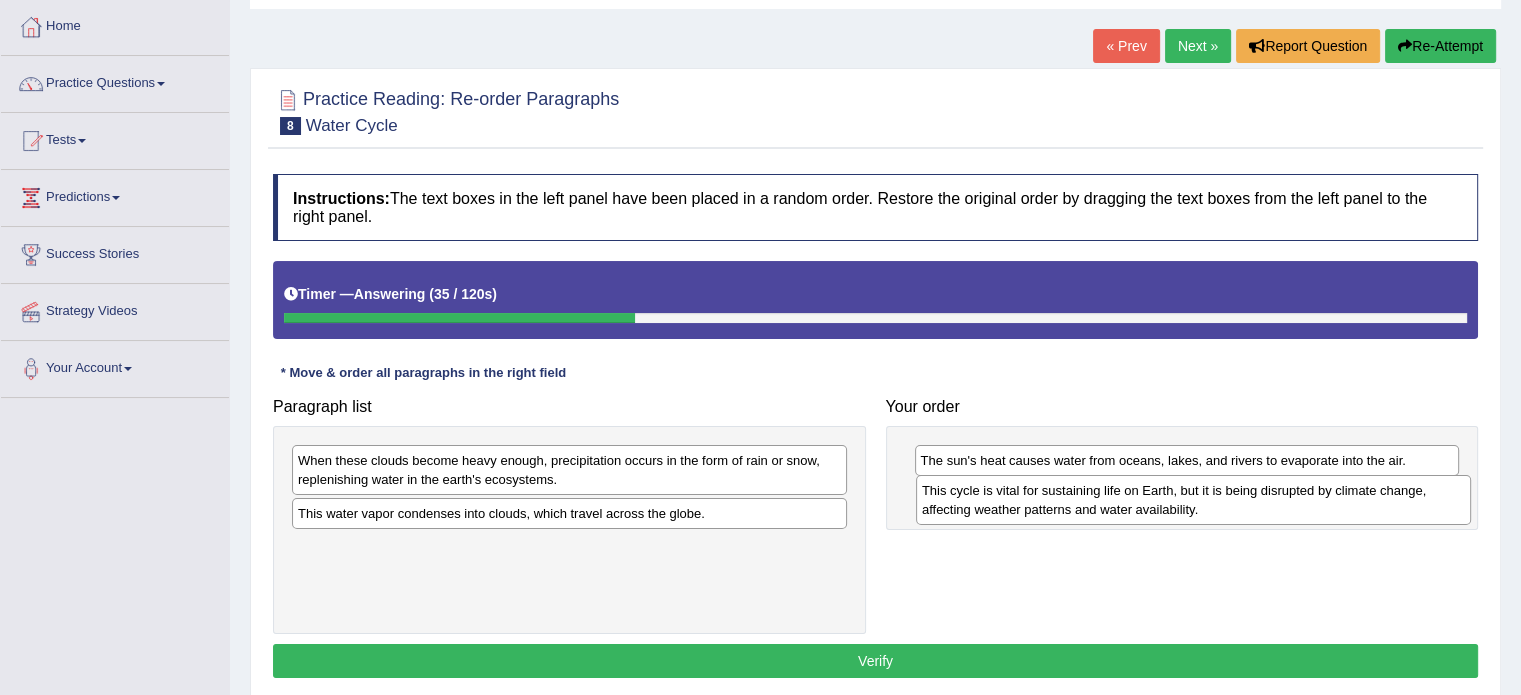 drag, startPoint x: 346, startPoint y: 563, endPoint x: 970, endPoint y: 507, distance: 626.50775 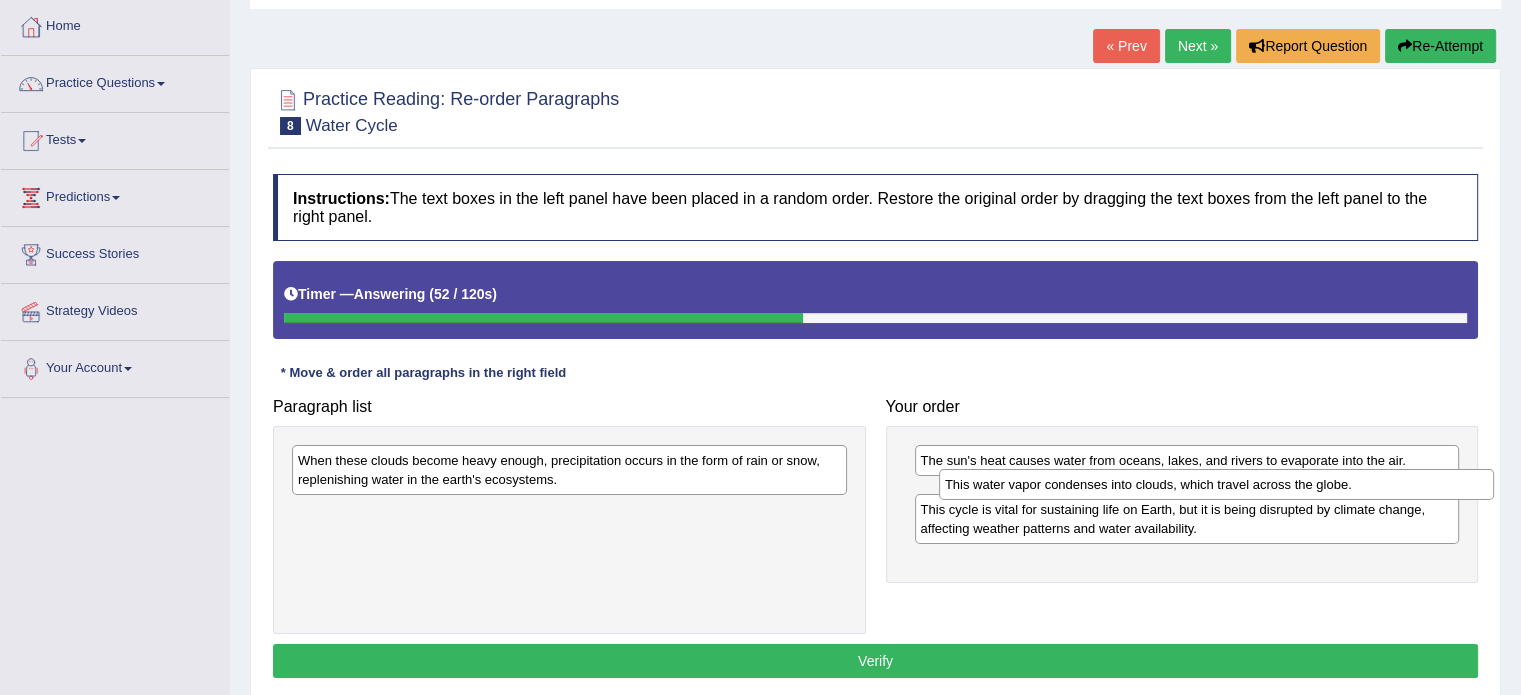 drag, startPoint x: 684, startPoint y: 518, endPoint x: 1331, endPoint y: 490, distance: 647.6056 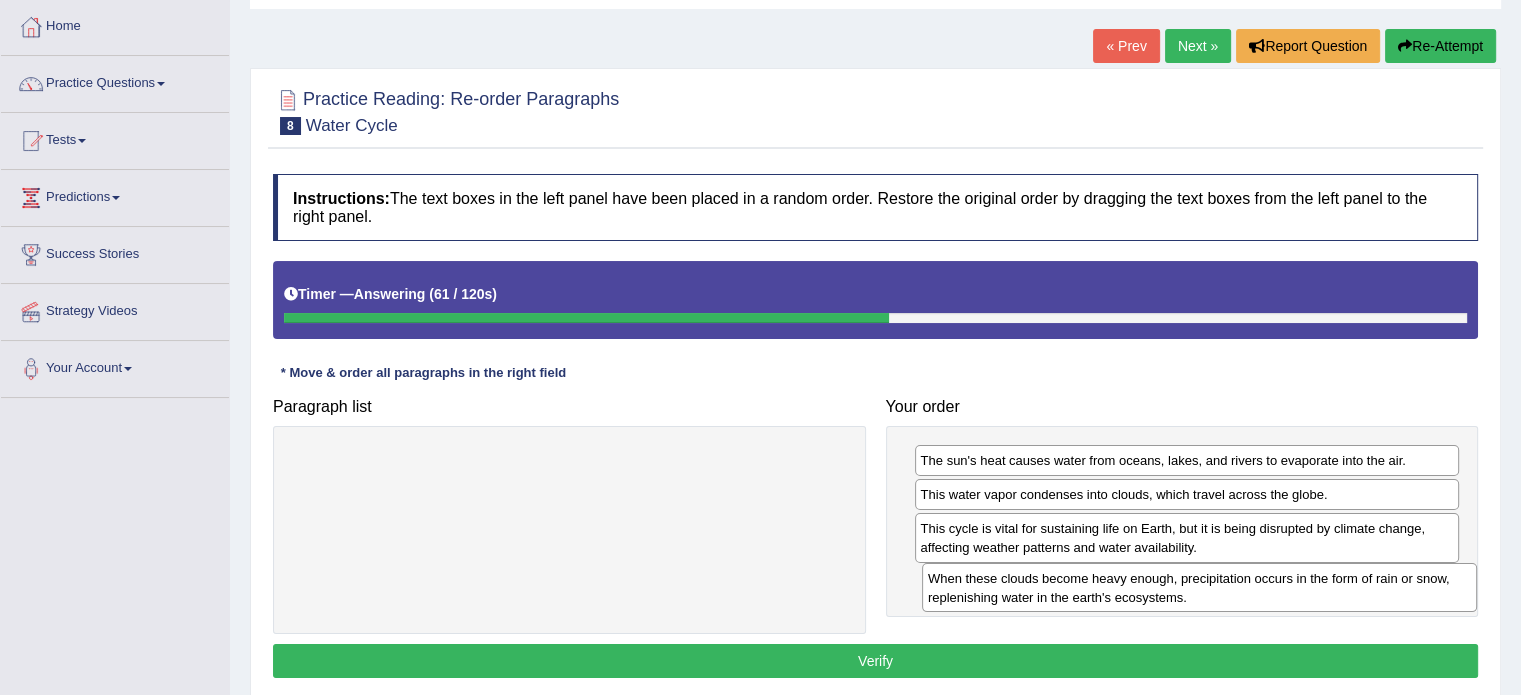 drag, startPoint x: 567, startPoint y: 471, endPoint x: 1196, endPoint y: 589, distance: 639.97266 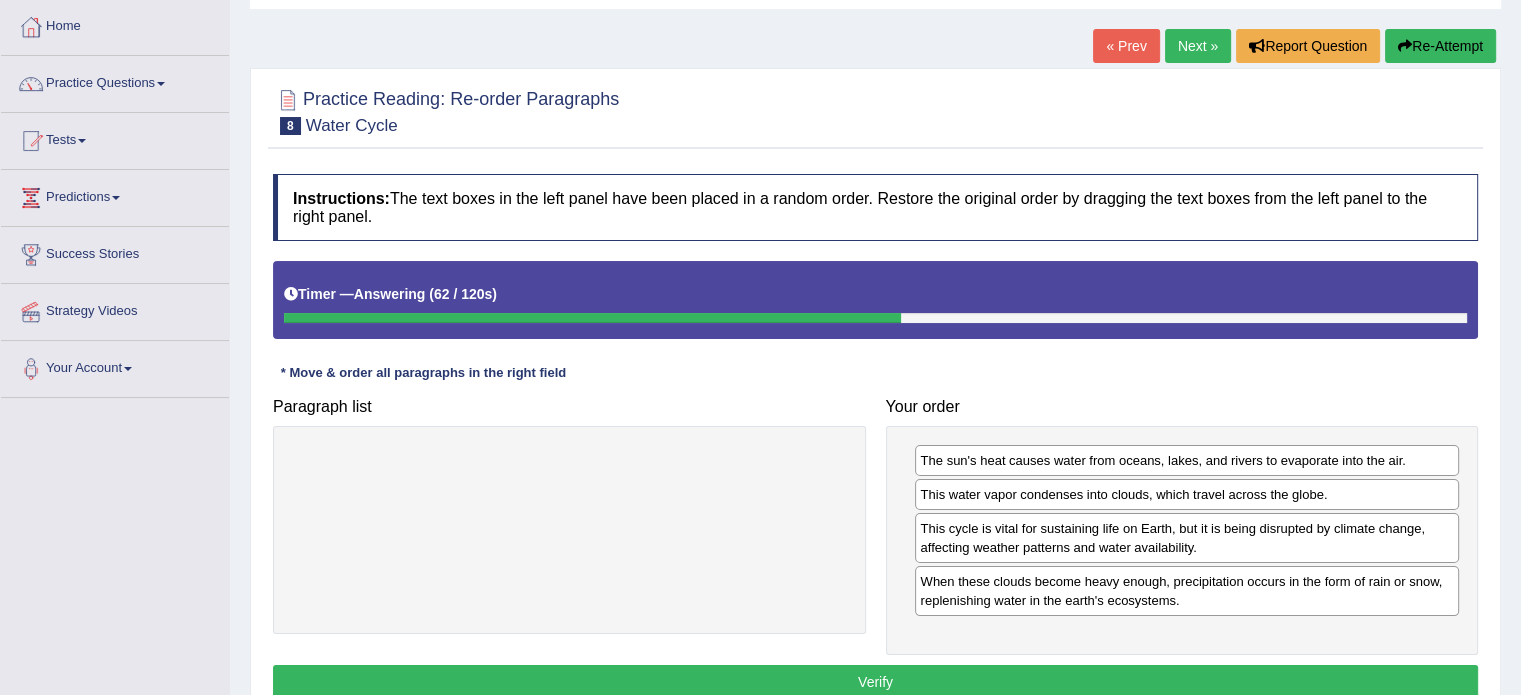 scroll, scrollTop: 200, scrollLeft: 0, axis: vertical 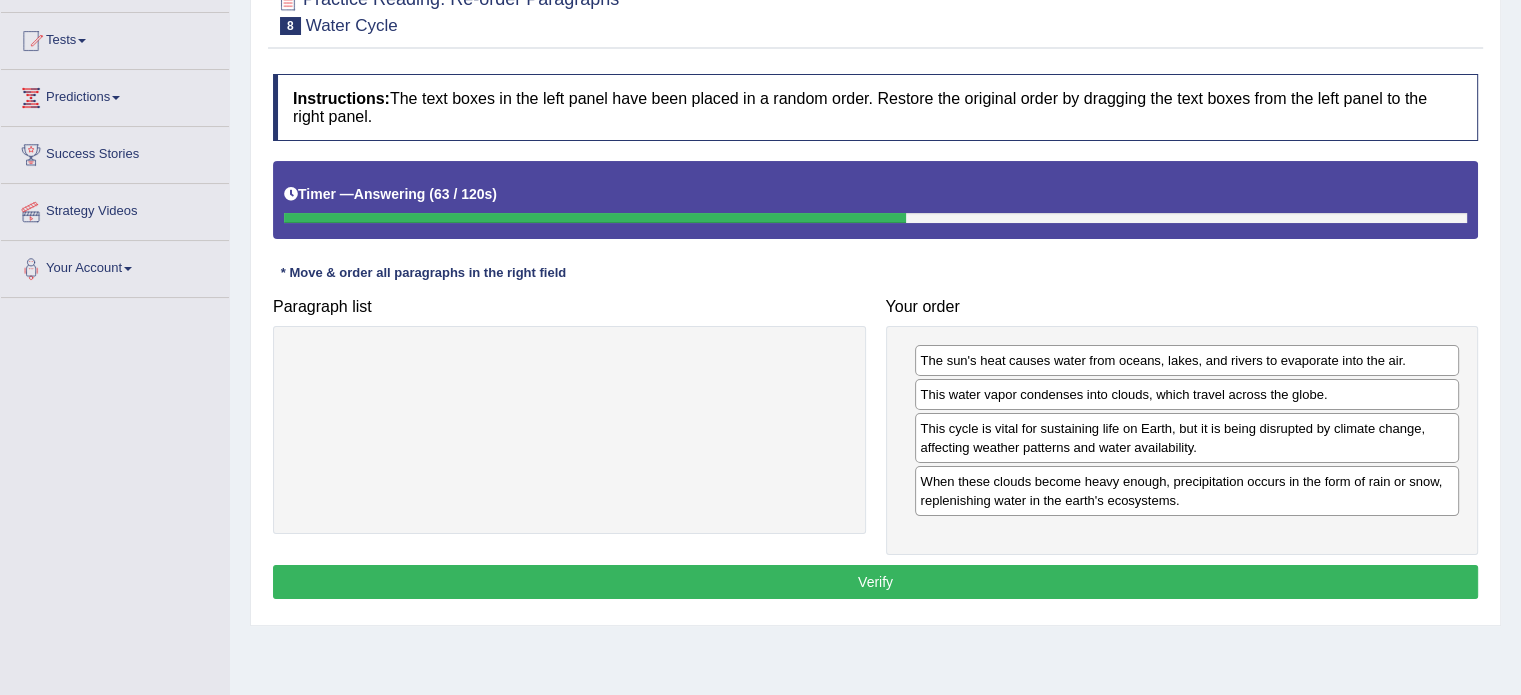 click on "Verify" at bounding box center (875, 582) 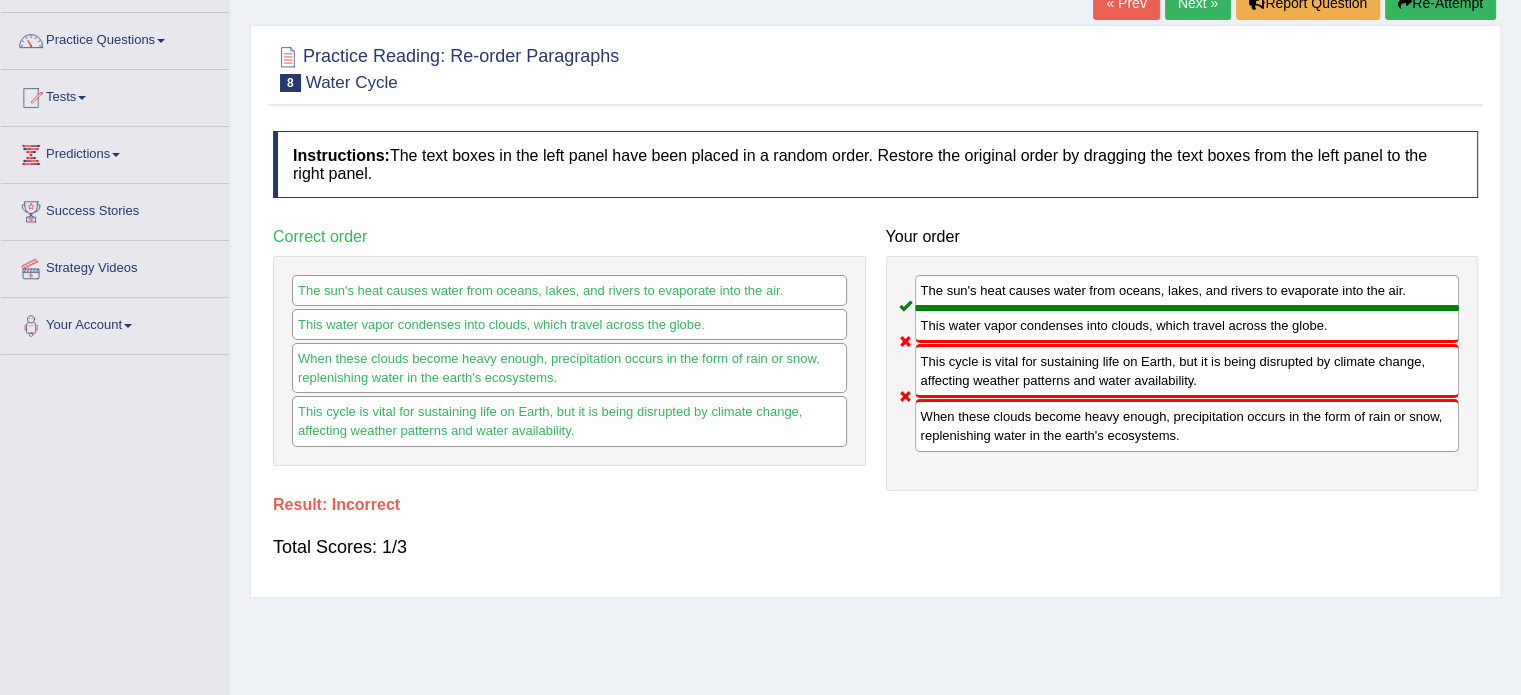 scroll, scrollTop: 100, scrollLeft: 0, axis: vertical 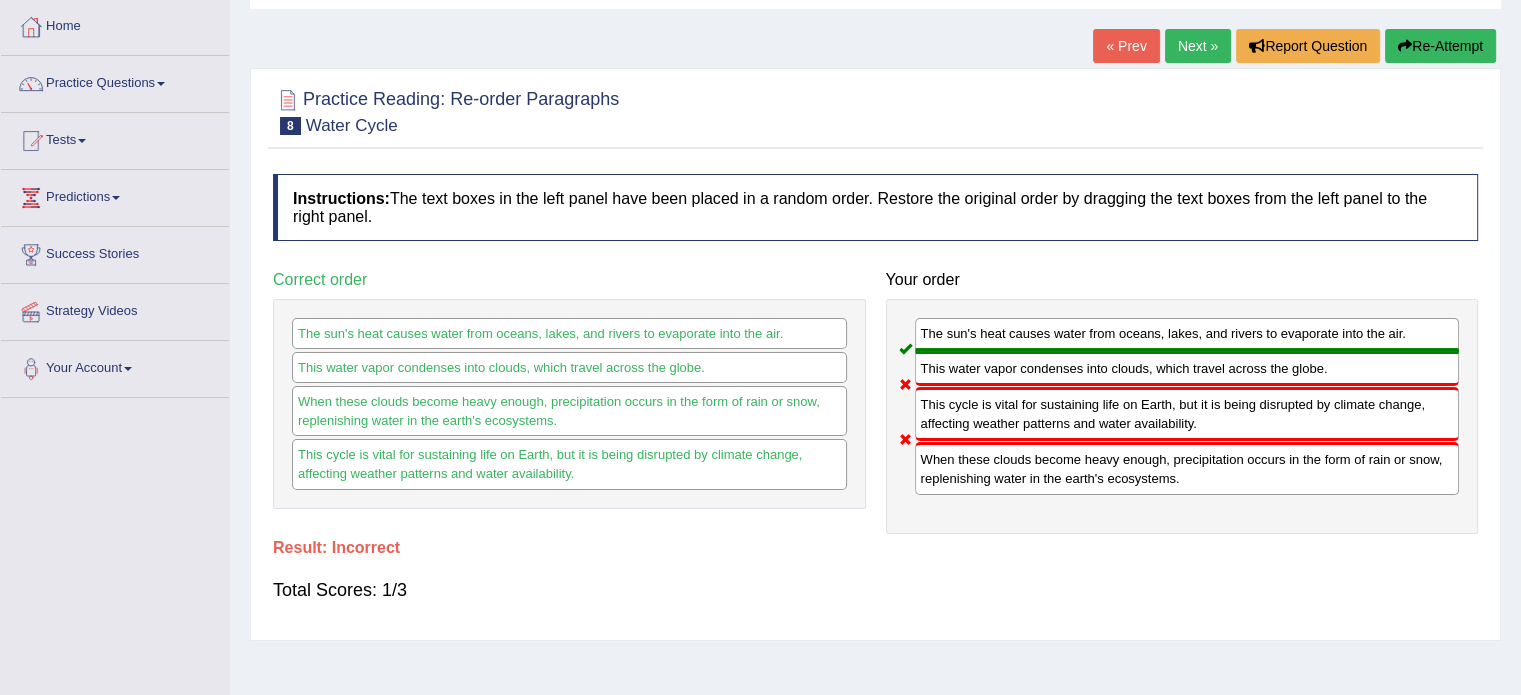 click on "Re-Attempt" at bounding box center [1440, 46] 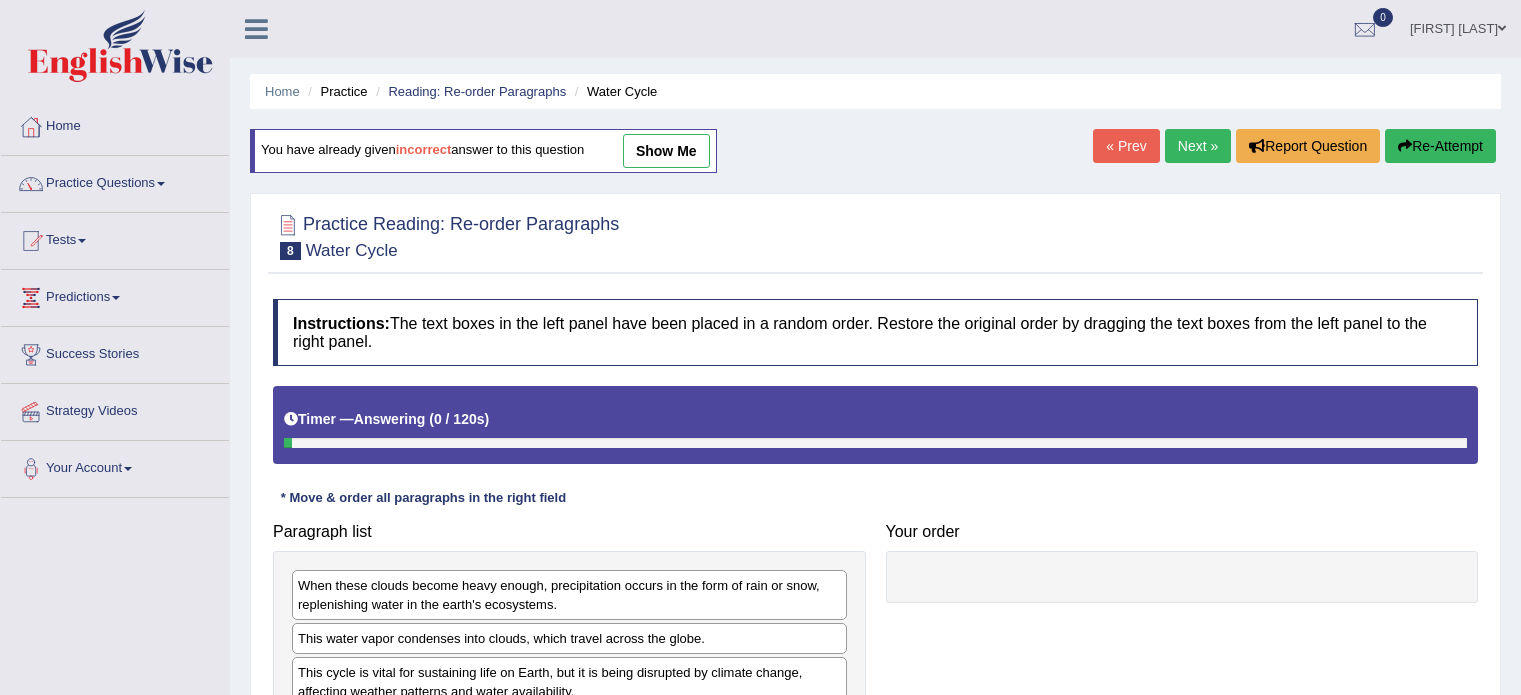 scroll, scrollTop: 300, scrollLeft: 0, axis: vertical 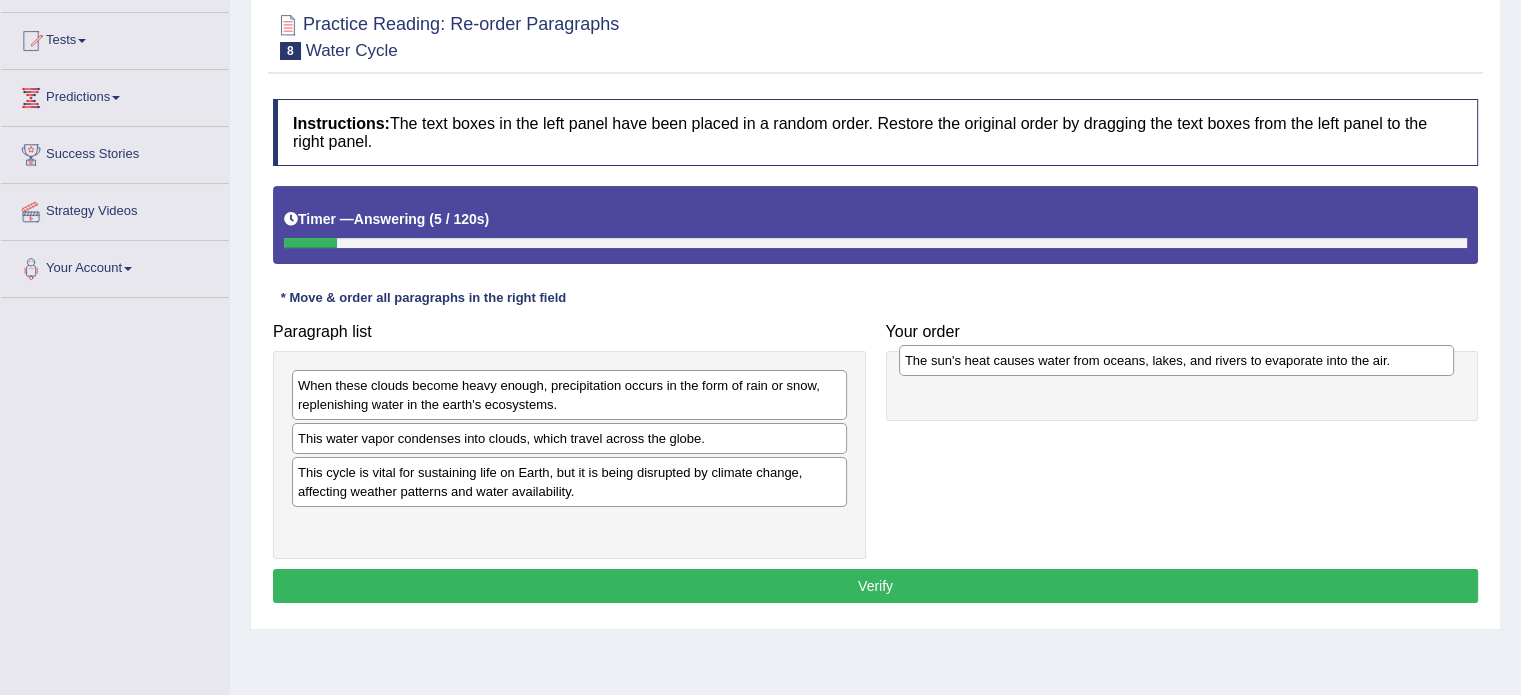 drag, startPoint x: 493, startPoint y: 527, endPoint x: 1098, endPoint y: 363, distance: 626.8341 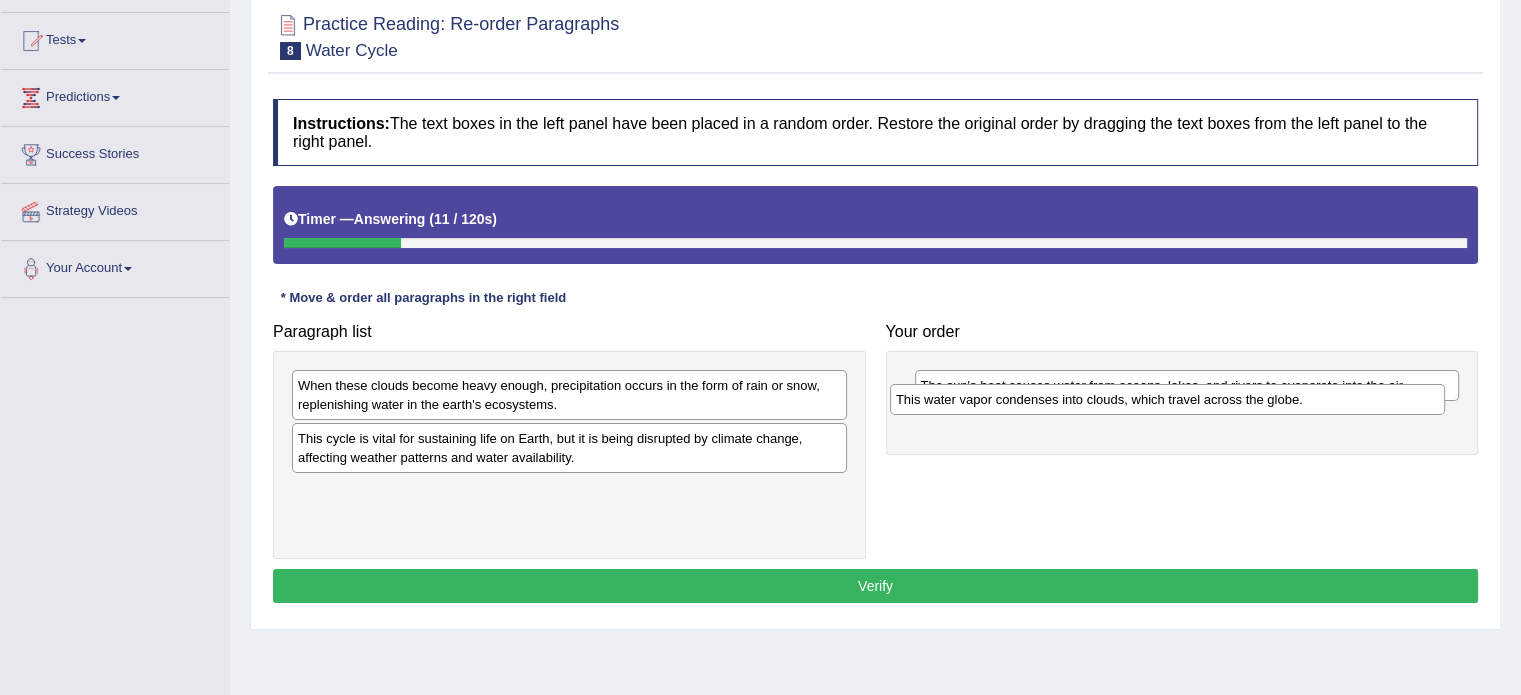 drag, startPoint x: 630, startPoint y: 441, endPoint x: 1226, endPoint y: 404, distance: 597.1474 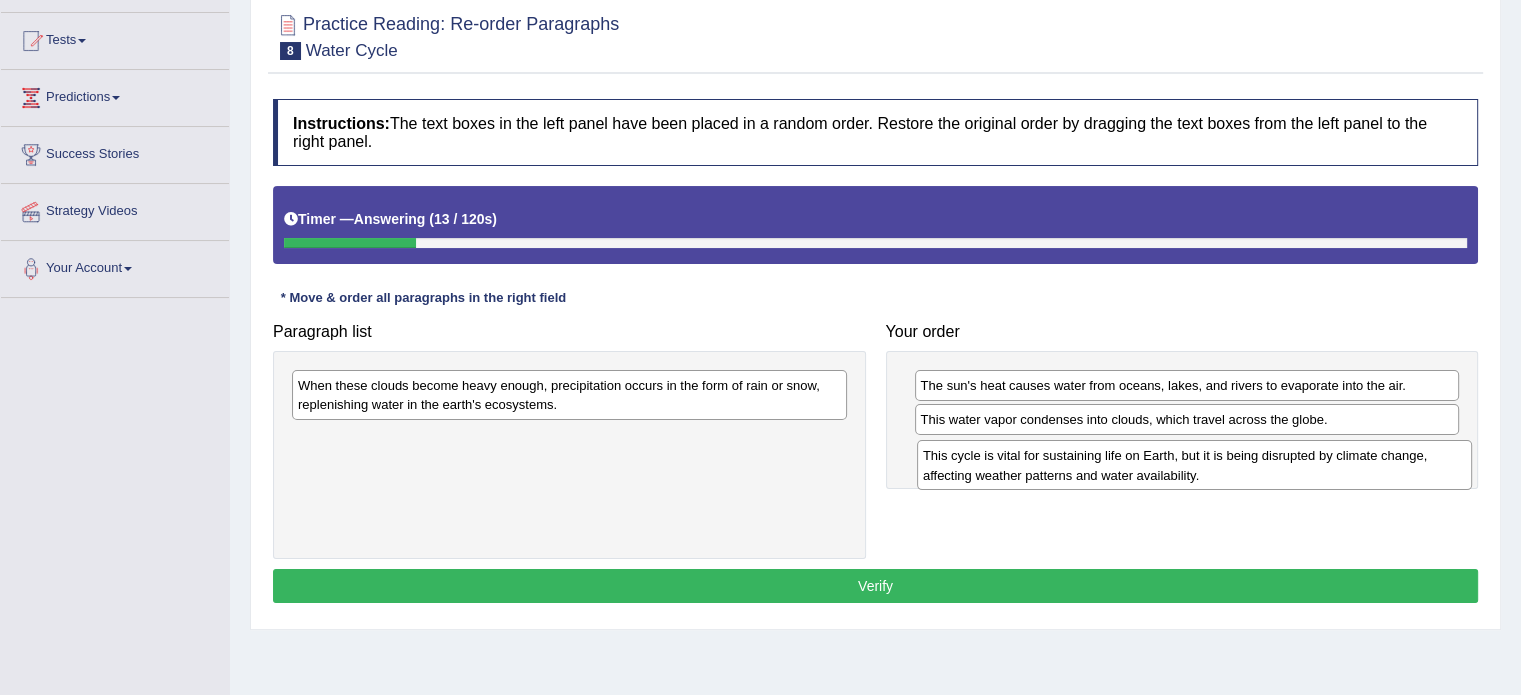 drag, startPoint x: 620, startPoint y: 455, endPoint x: 1244, endPoint y: 475, distance: 624.32043 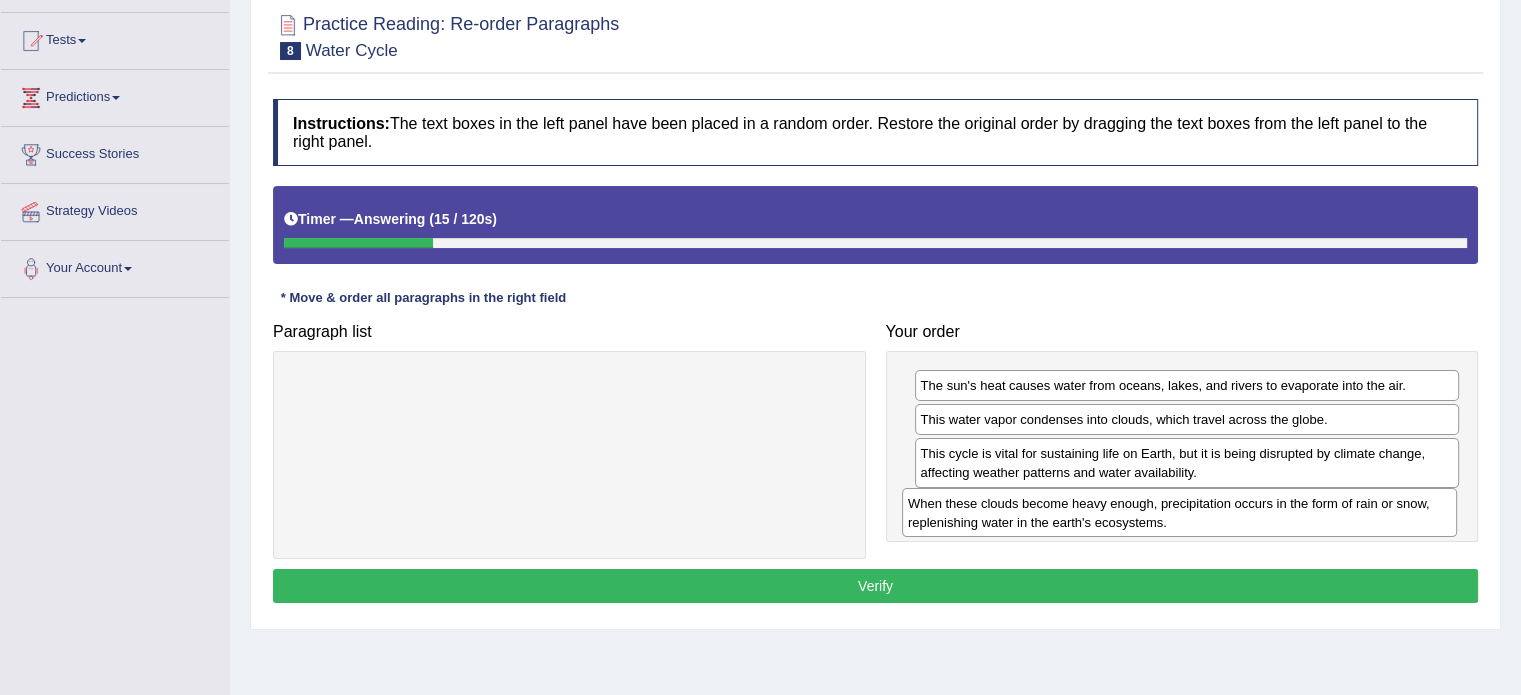 drag, startPoint x: 650, startPoint y: 435, endPoint x: 1156, endPoint y: 513, distance: 511.97656 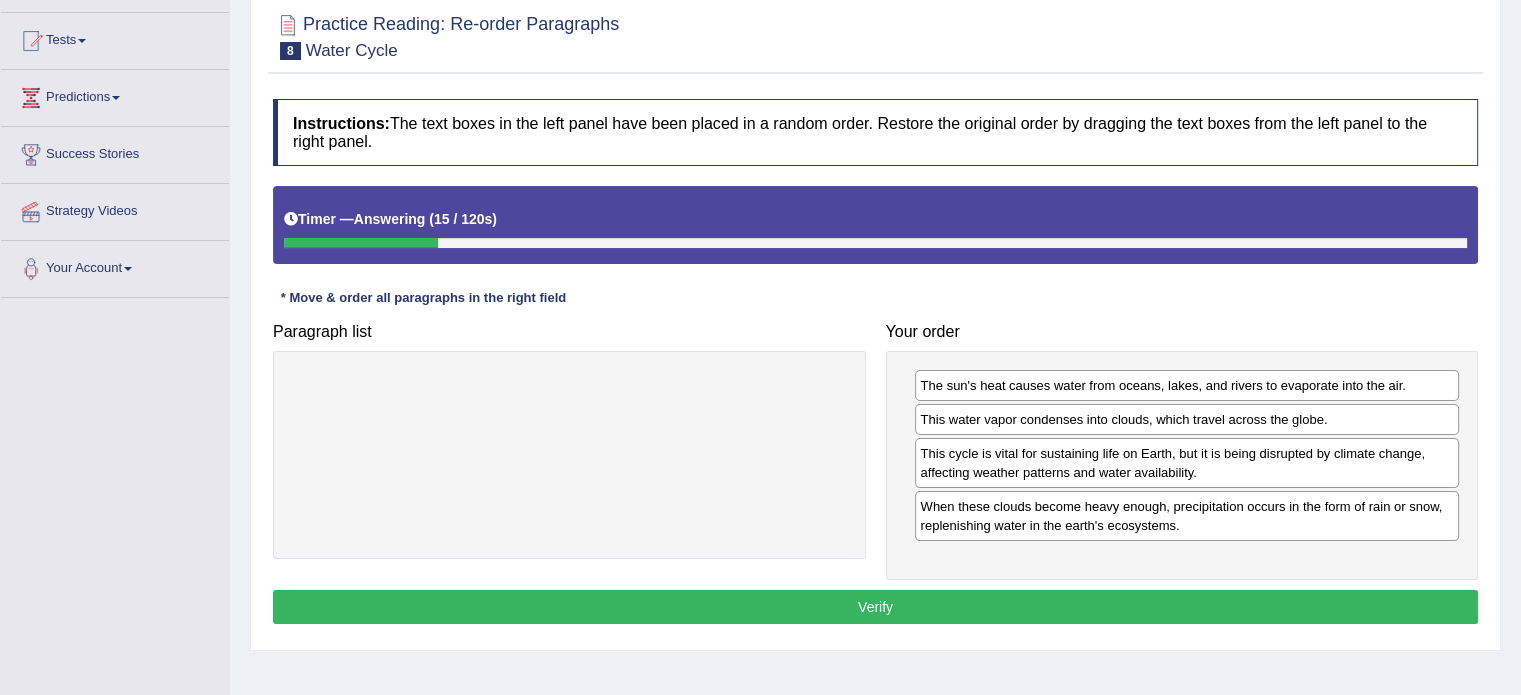 click on "Instructions:  The text boxes in the left panel have been placed in a random order. Restore the original order by dragging the text boxes from the left panel to the right panel.
Timer —  Answering   ( 15 / 120s ) Skip * Move & order all paragraphs in the right field
Paragraph list
Correct order
The sun's heat causes water from oceans, lakes, and rivers to evaporate into the air. This water vapor condenses into clouds, which travel across the globe. When these clouds become heavy enough, precipitation occurs in the form of rain or snow, replenishing water in
the earth's ecosystems. This cycle is vital for sustaining life on Earth, but it is being disrupted by climate change, affecting weather
patterns and water availability.
Your order
The sun's heat causes water from oceans, lakes, and rivers to evaporate into the air. This water vapor condenses into clouds, which travel across the globe.
Result:  Verify" at bounding box center [875, 364] 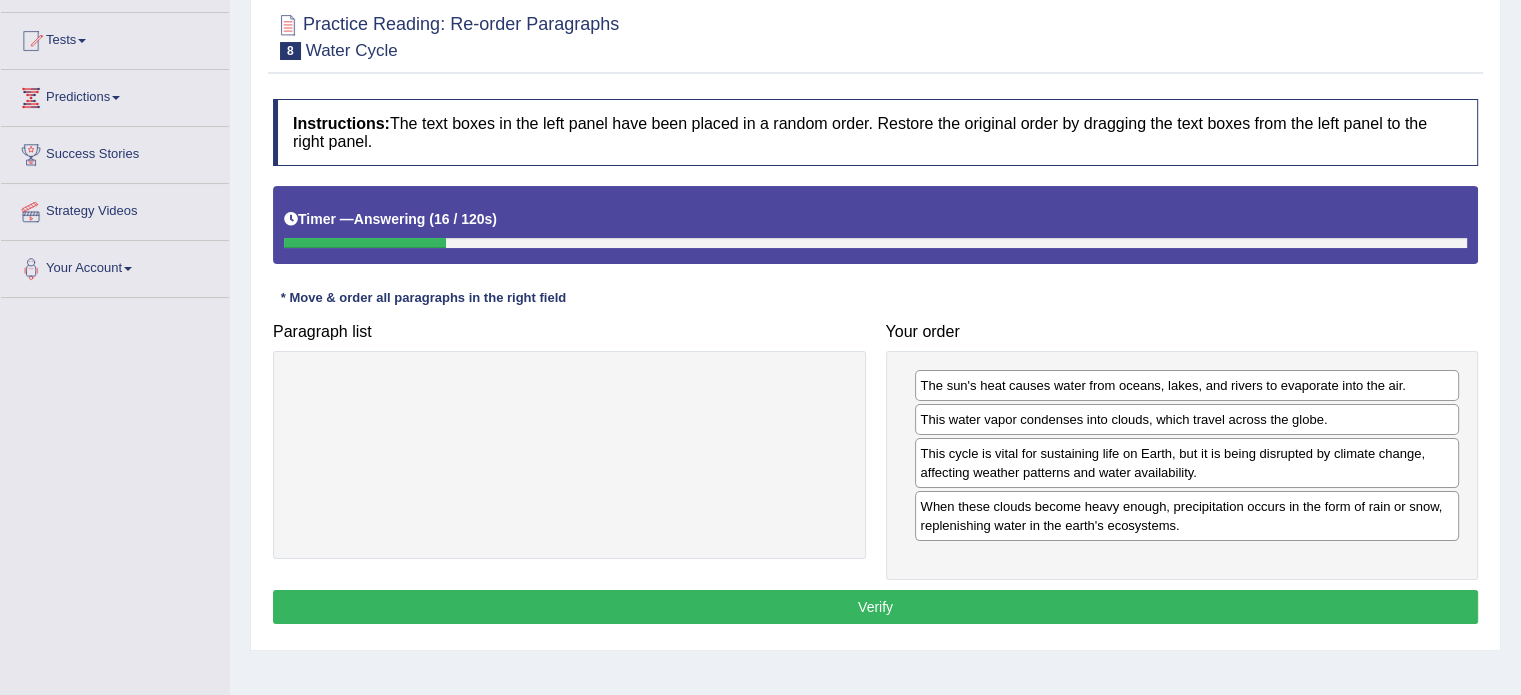 click on "Verify" at bounding box center [875, 607] 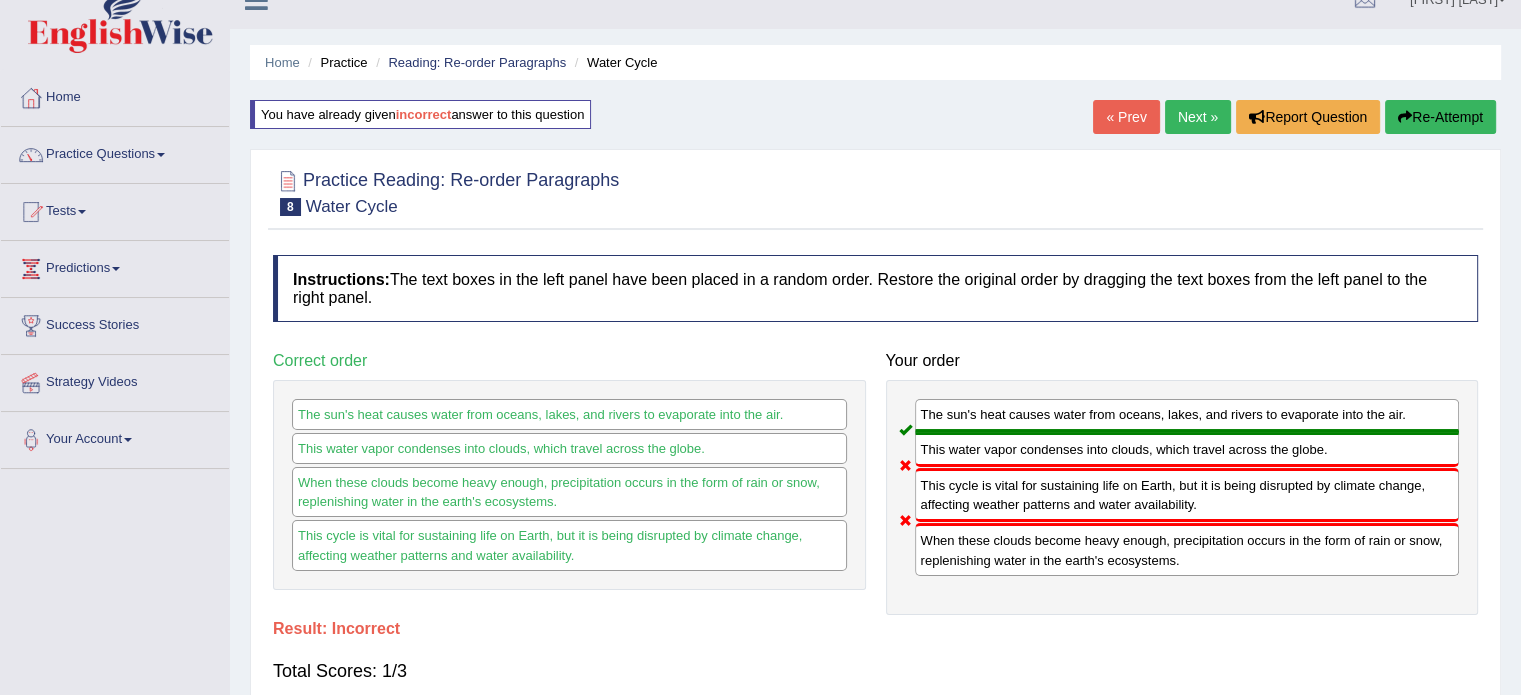 scroll, scrollTop: 0, scrollLeft: 0, axis: both 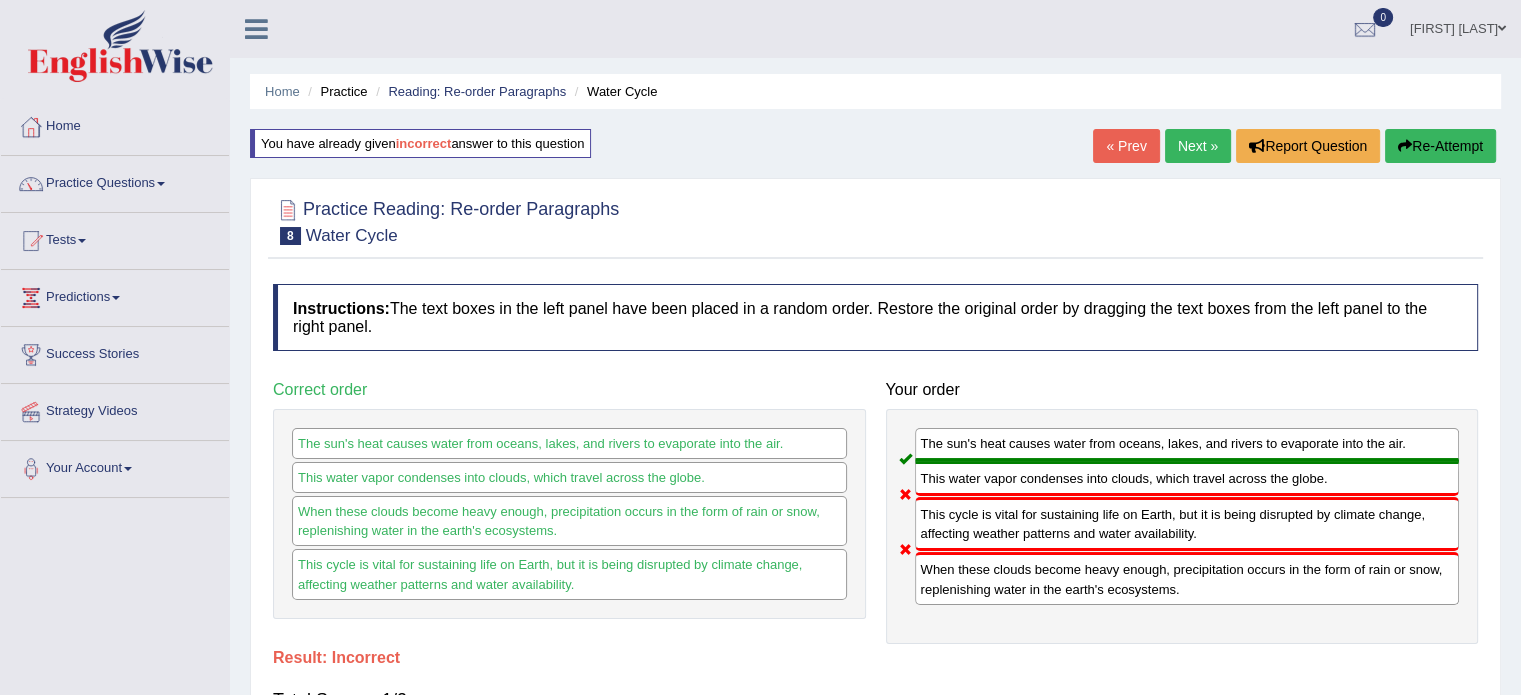 click on "Next »" at bounding box center (1198, 146) 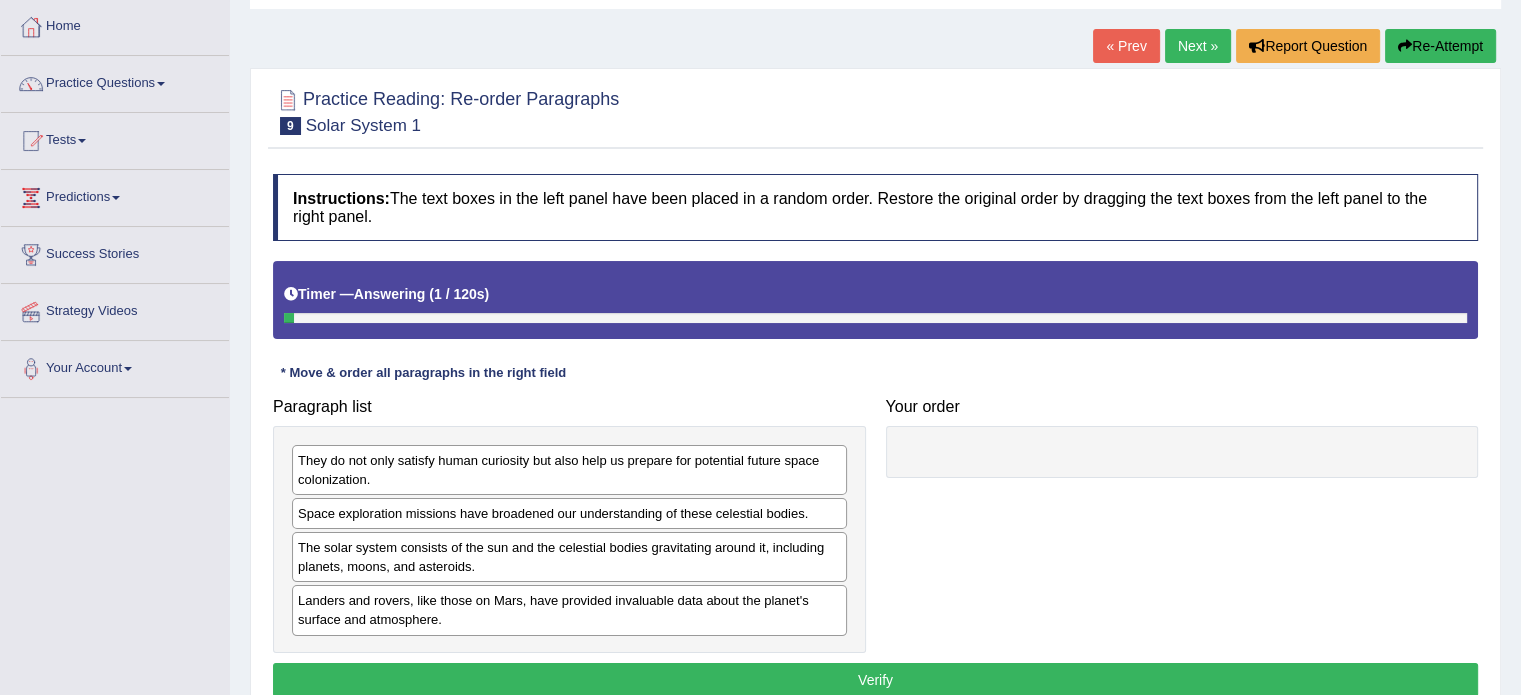 scroll, scrollTop: 100, scrollLeft: 0, axis: vertical 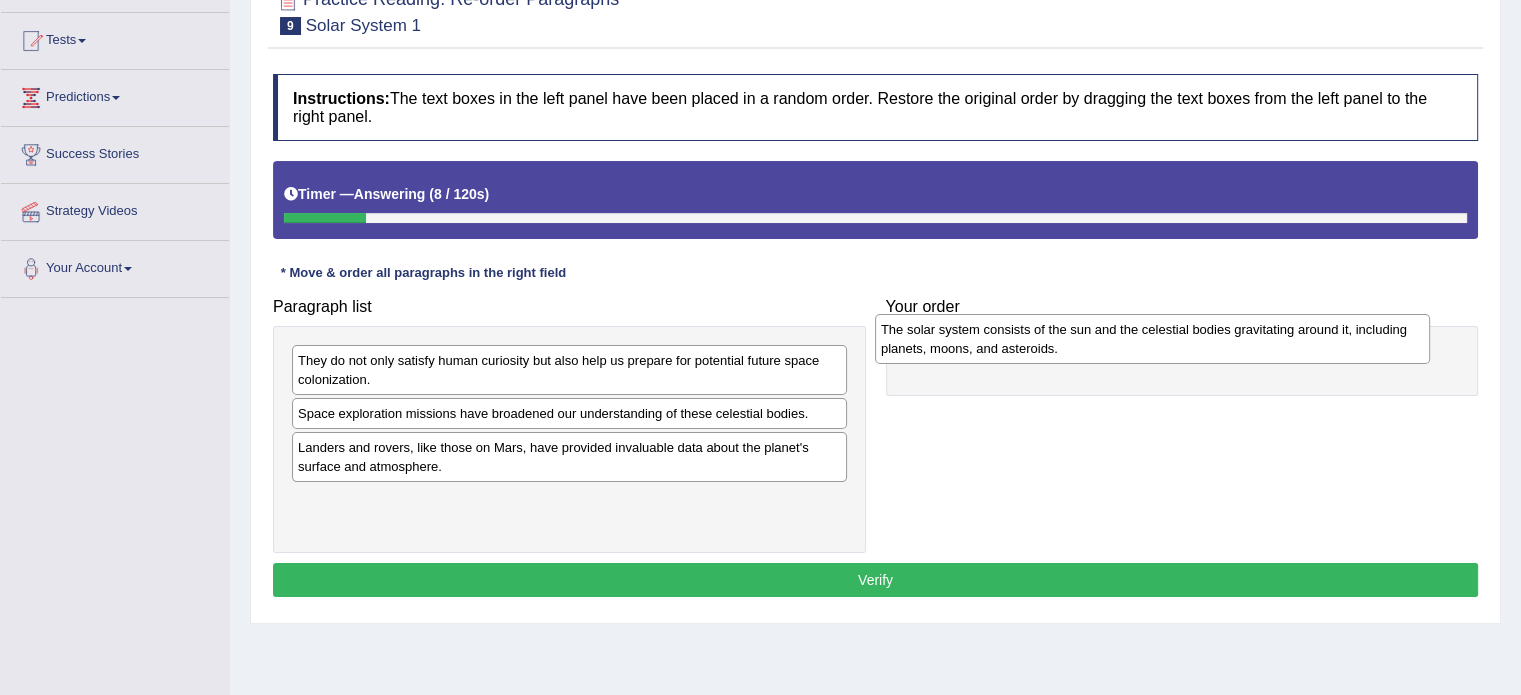 drag, startPoint x: 611, startPoint y: 434, endPoint x: 995, endPoint y: 342, distance: 394.86707 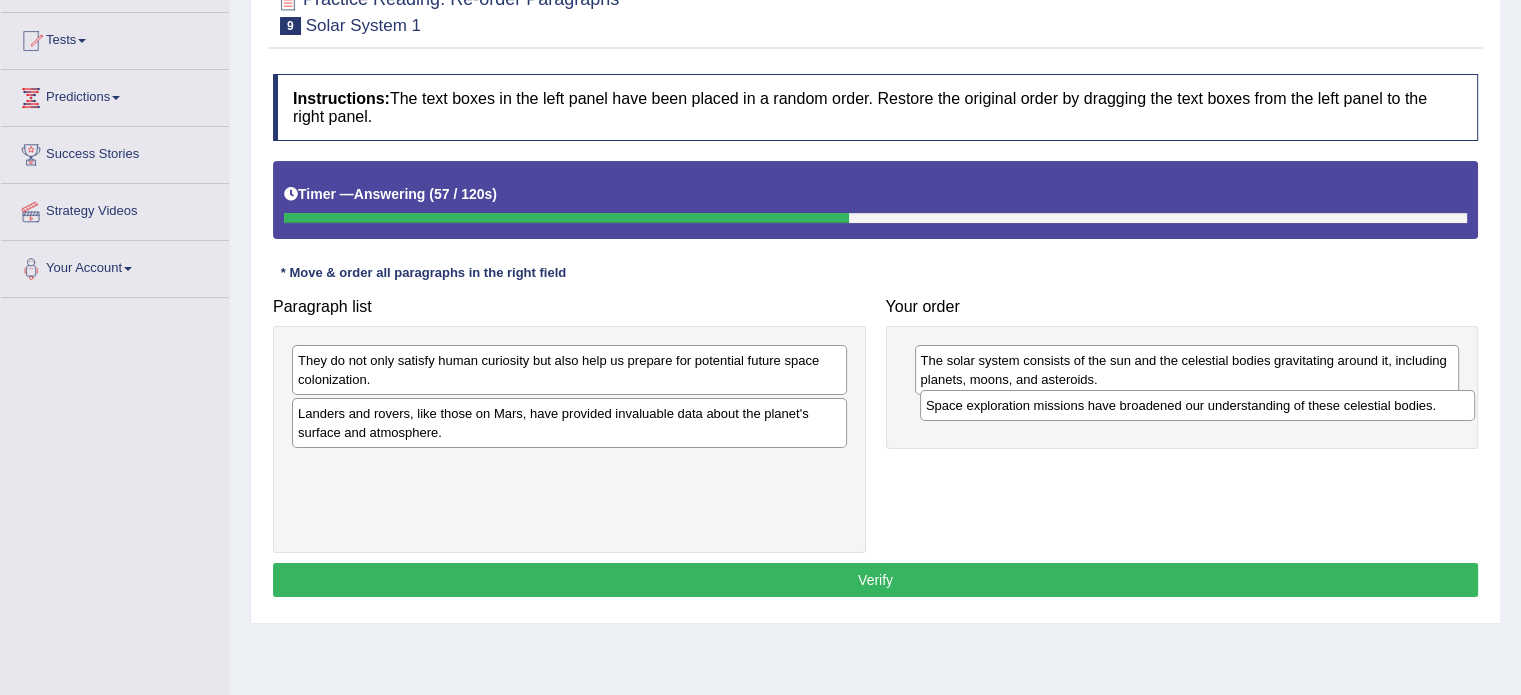 drag, startPoint x: 492, startPoint y: 414, endPoint x: 1120, endPoint y: 402, distance: 628.1146 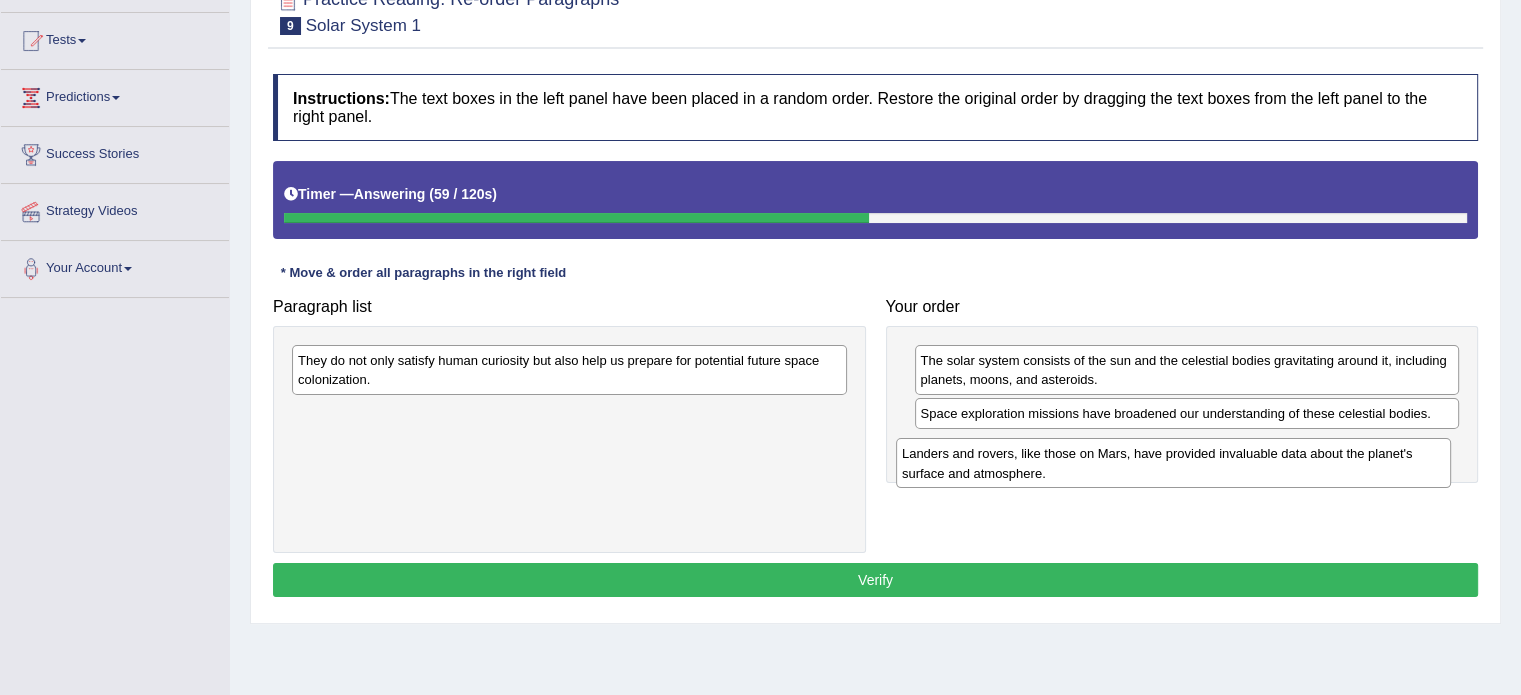 drag, startPoint x: 669, startPoint y: 415, endPoint x: 1273, endPoint y: 456, distance: 605.38995 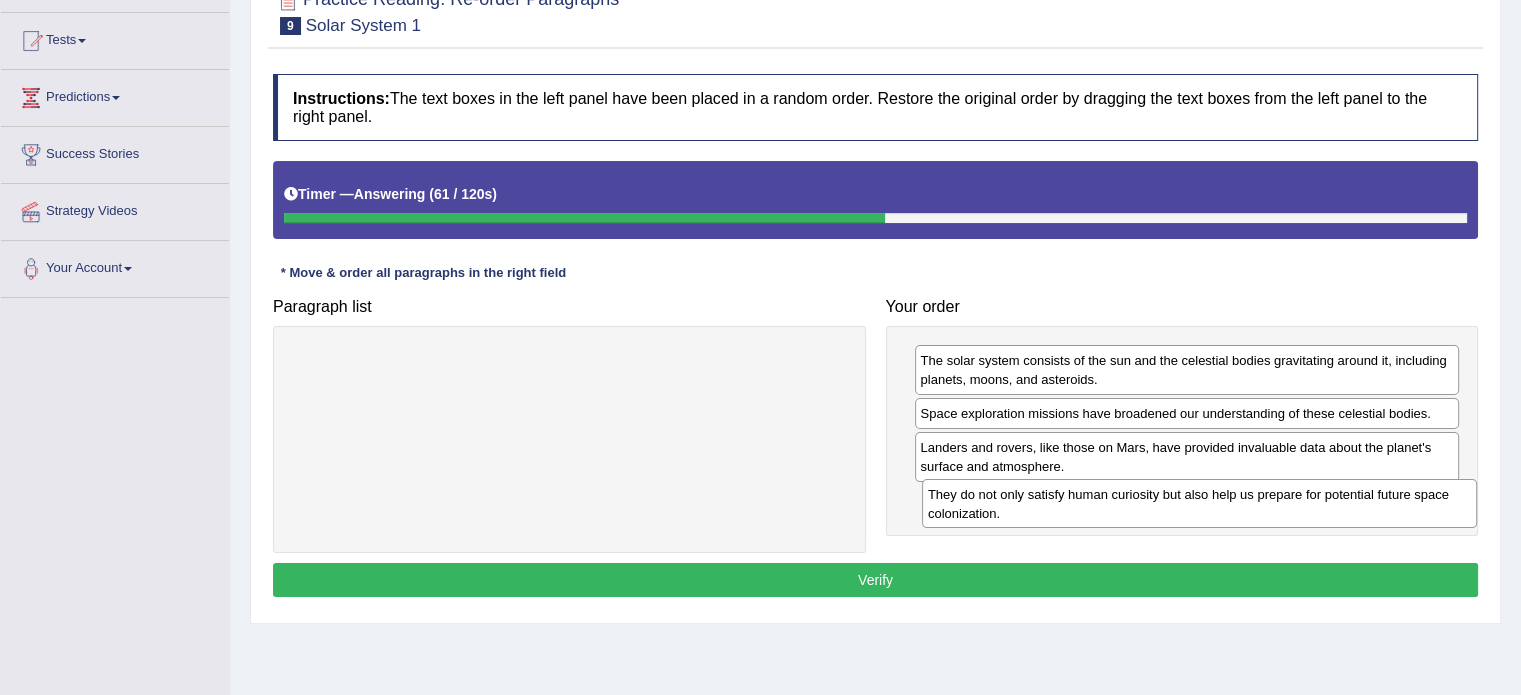 drag, startPoint x: 566, startPoint y: 371, endPoint x: 1196, endPoint y: 505, distance: 644.09314 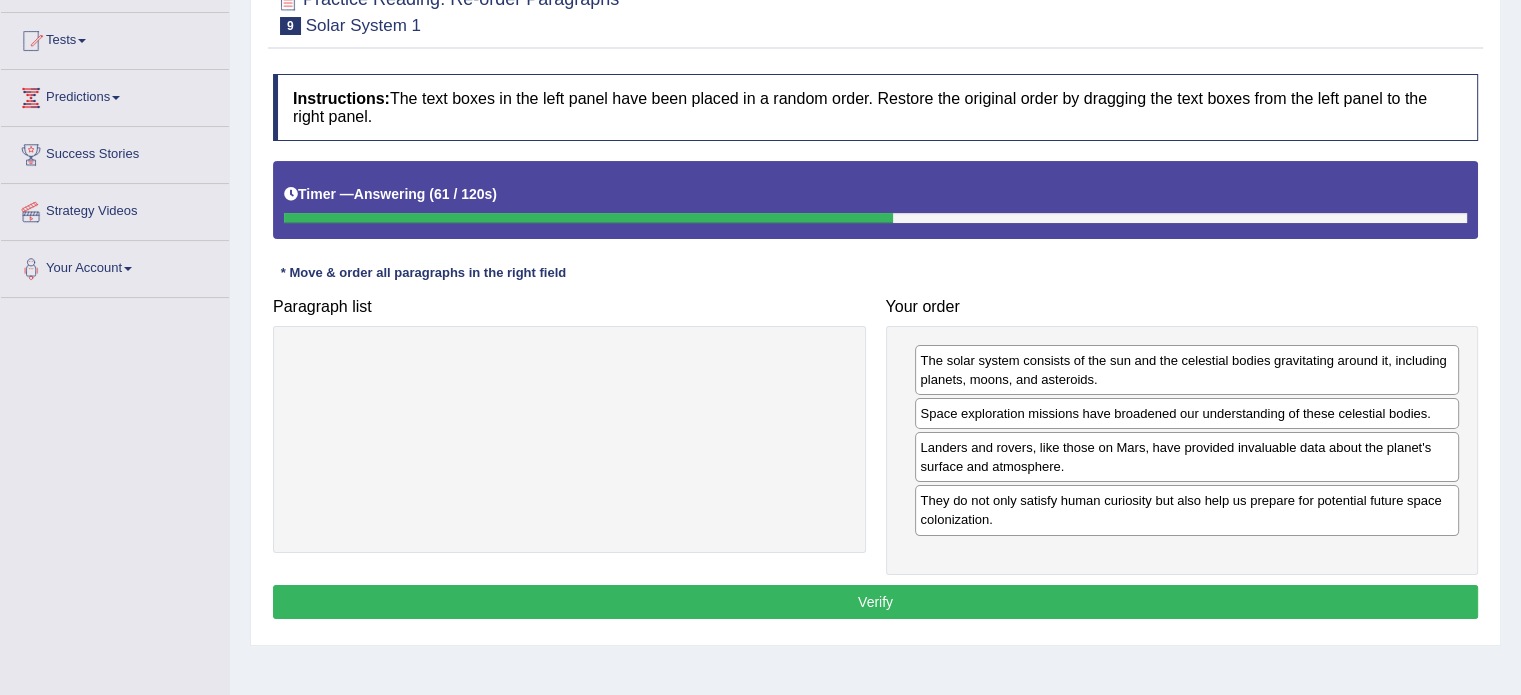 click on "Verify" at bounding box center [875, 602] 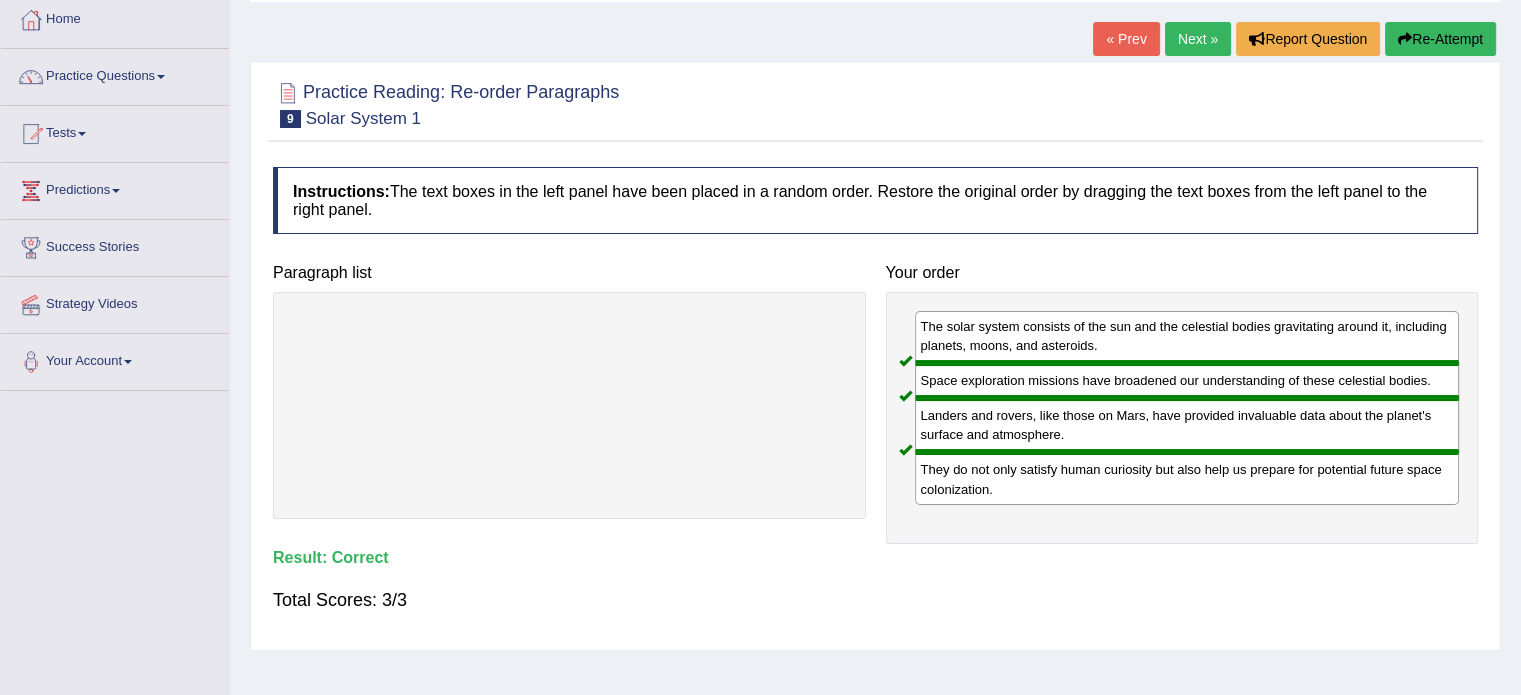 scroll, scrollTop: 0, scrollLeft: 0, axis: both 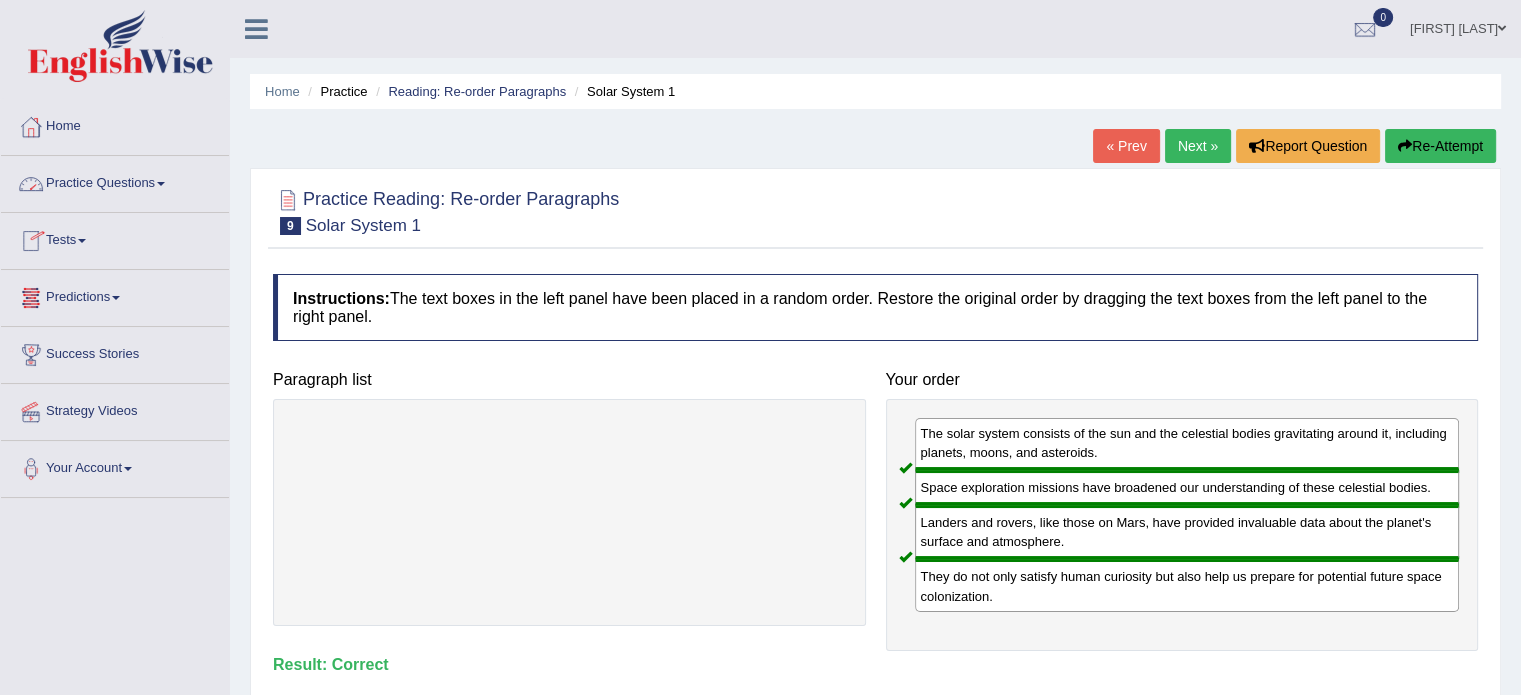 click on "Practice Questions" at bounding box center [115, 181] 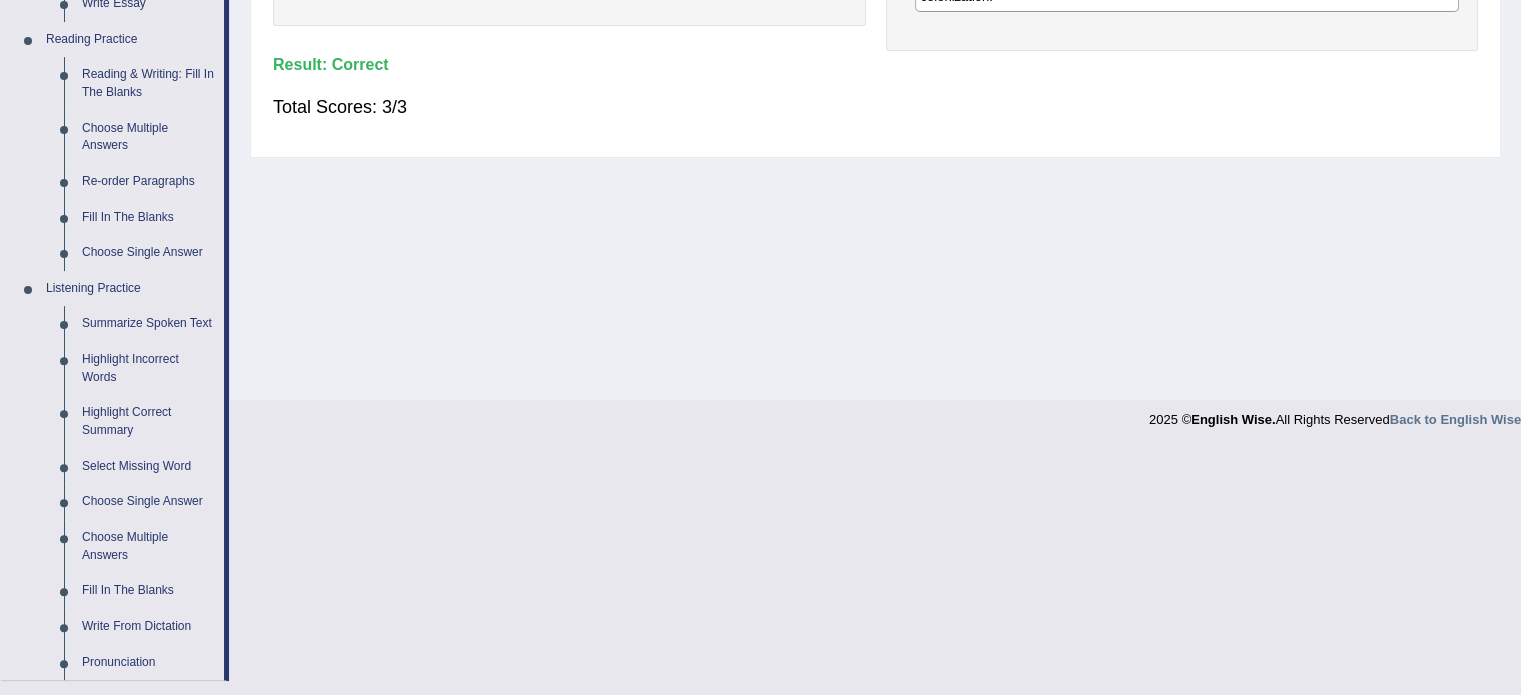 scroll, scrollTop: 700, scrollLeft: 0, axis: vertical 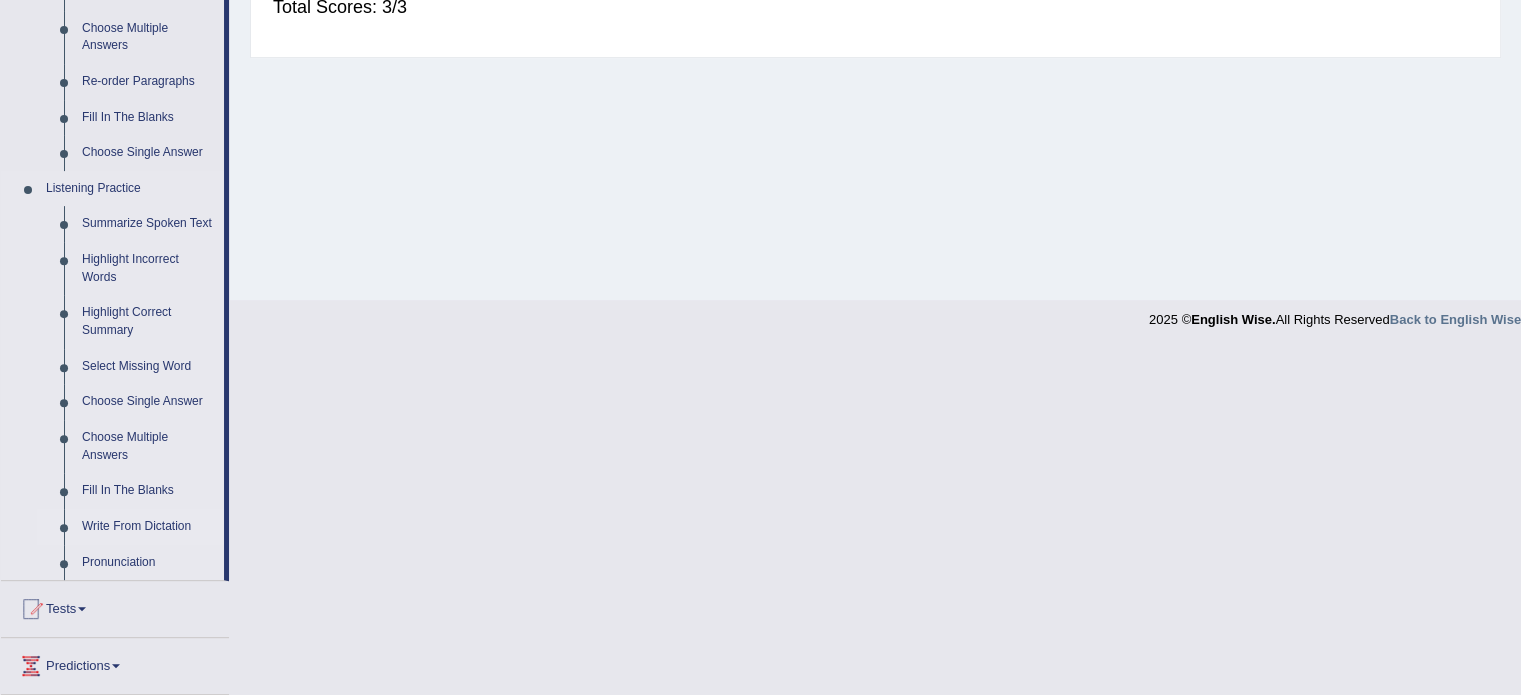 click on "Write From Dictation" at bounding box center [148, 527] 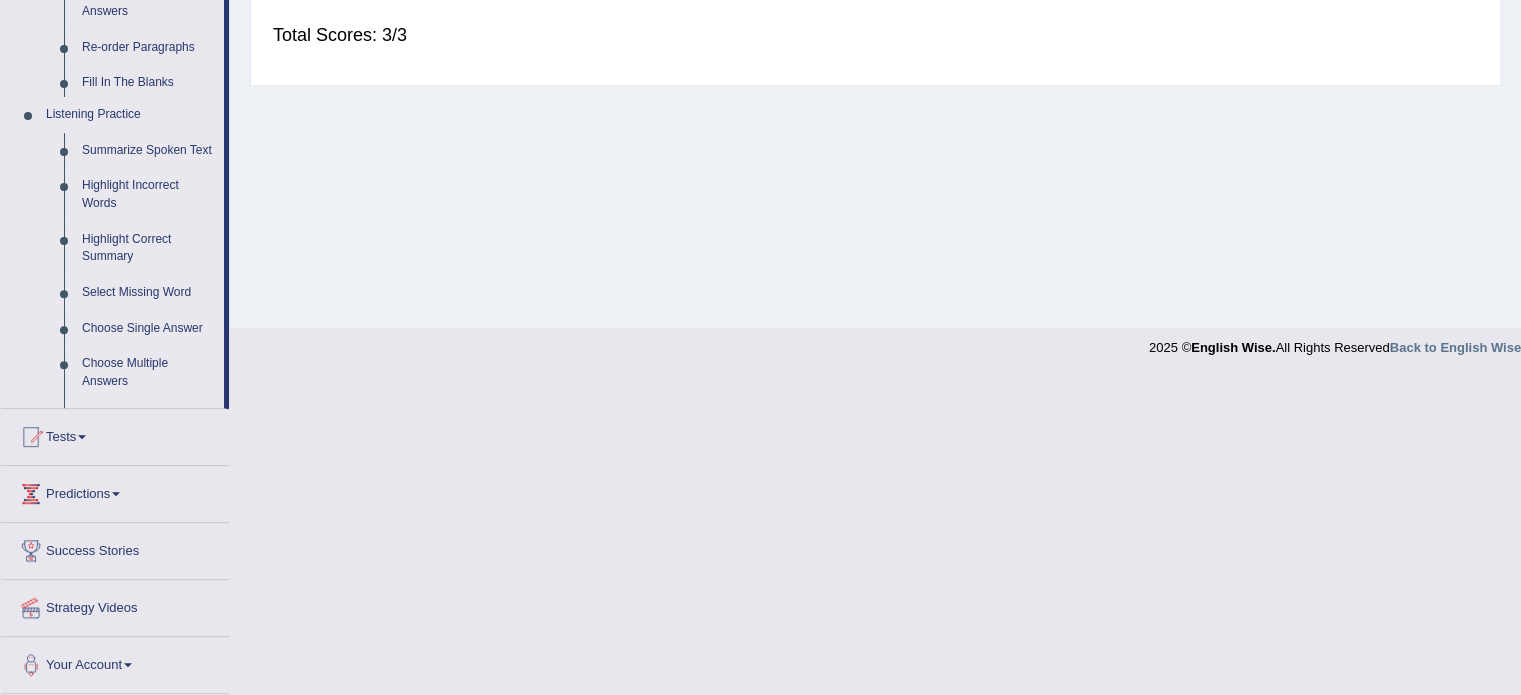 scroll, scrollTop: 355, scrollLeft: 0, axis: vertical 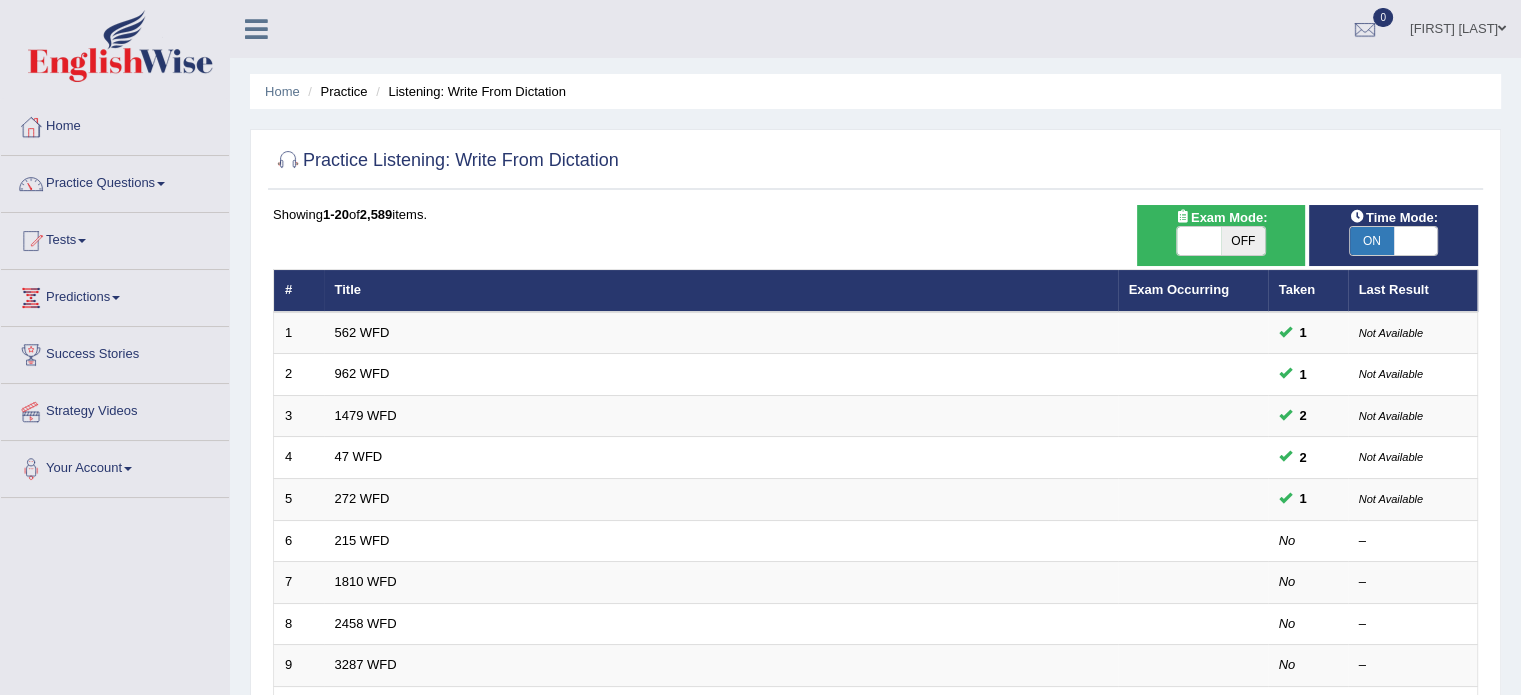 click on "215 WFD" at bounding box center (362, 540) 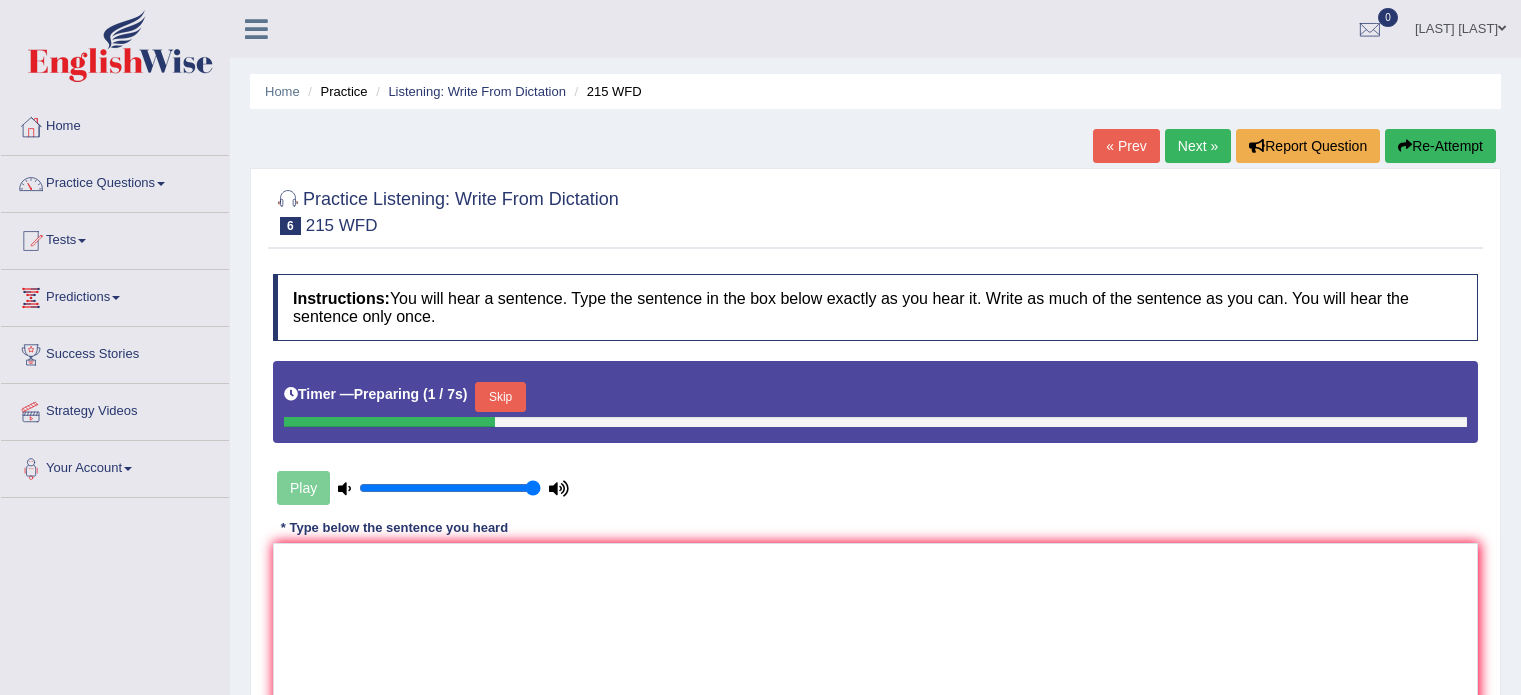 scroll, scrollTop: 100, scrollLeft: 0, axis: vertical 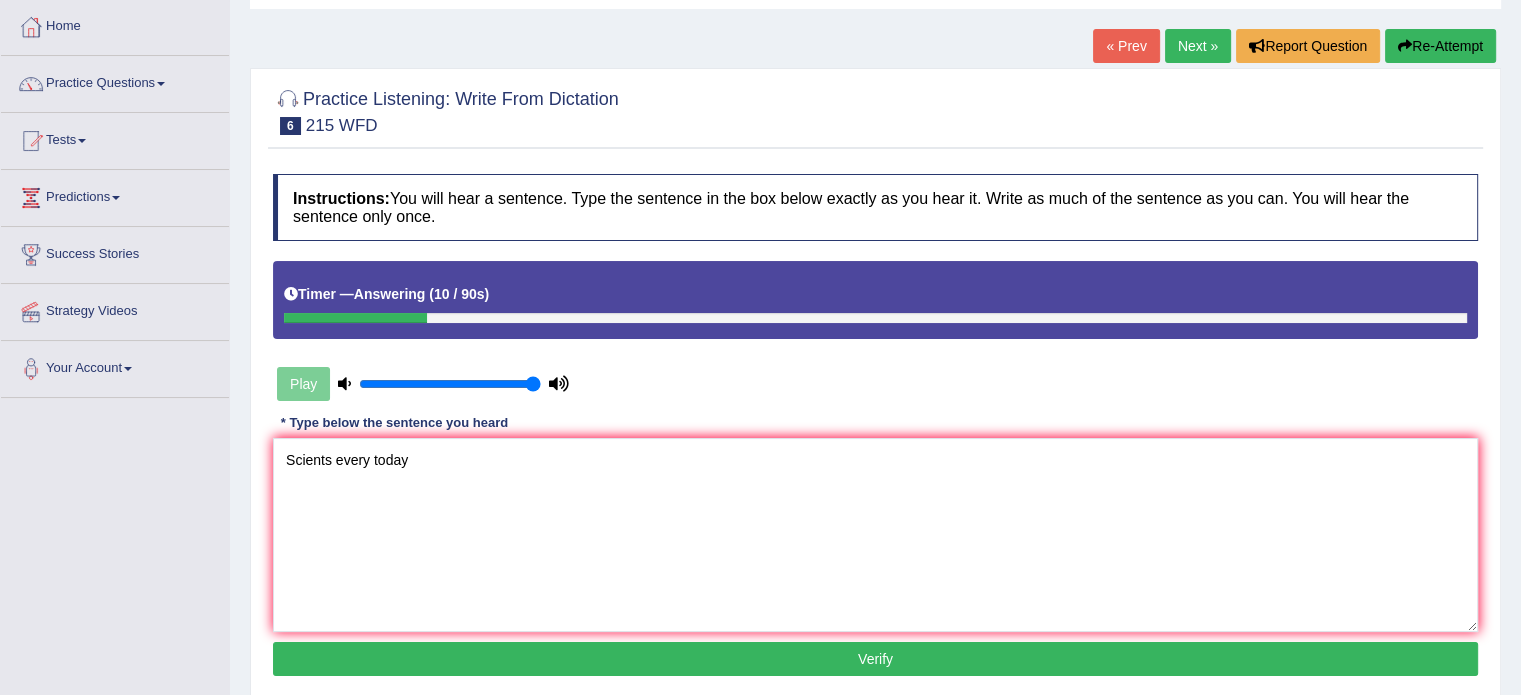 click on "Scients every today" at bounding box center (875, 535) 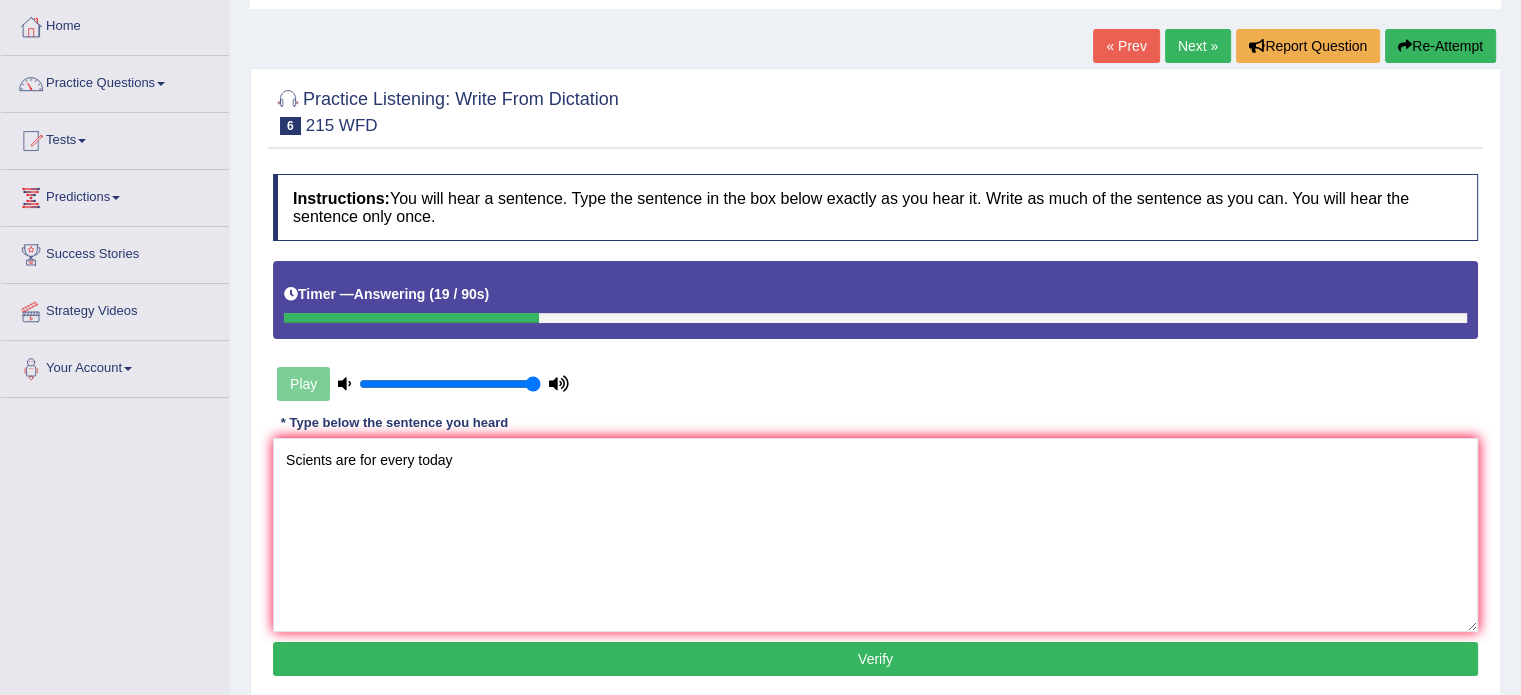 click on "Scients are for every today" at bounding box center [875, 535] 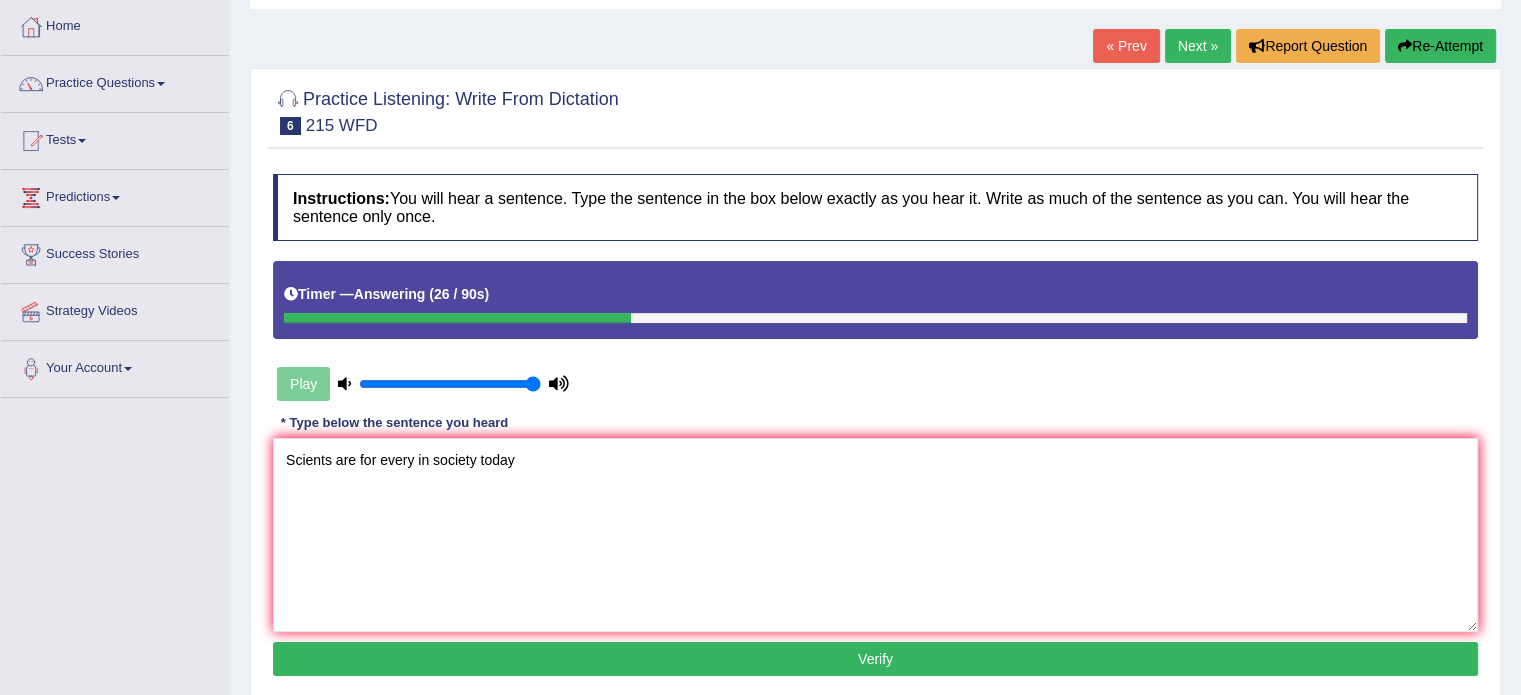 click on "Scients are for every in society today" at bounding box center (875, 535) 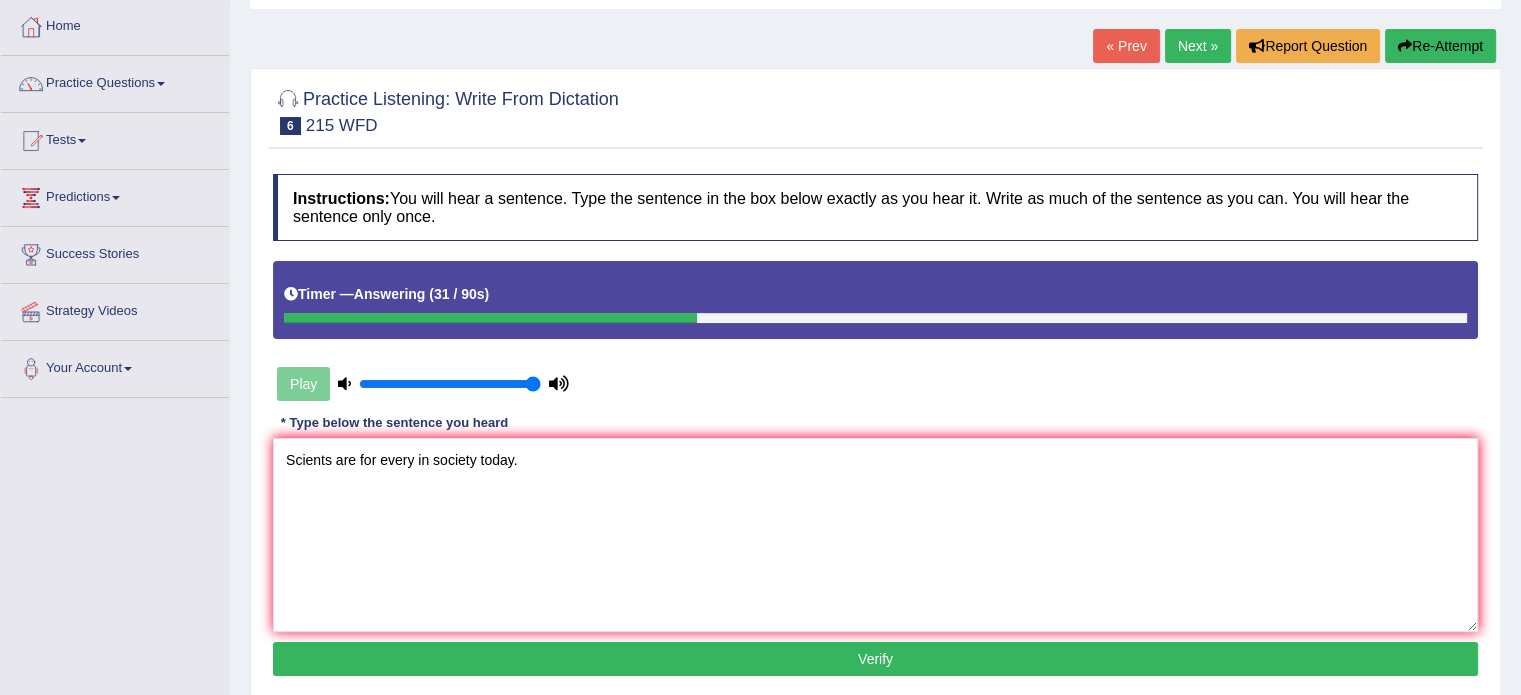 click on "Scients are for every in society today." at bounding box center [875, 535] 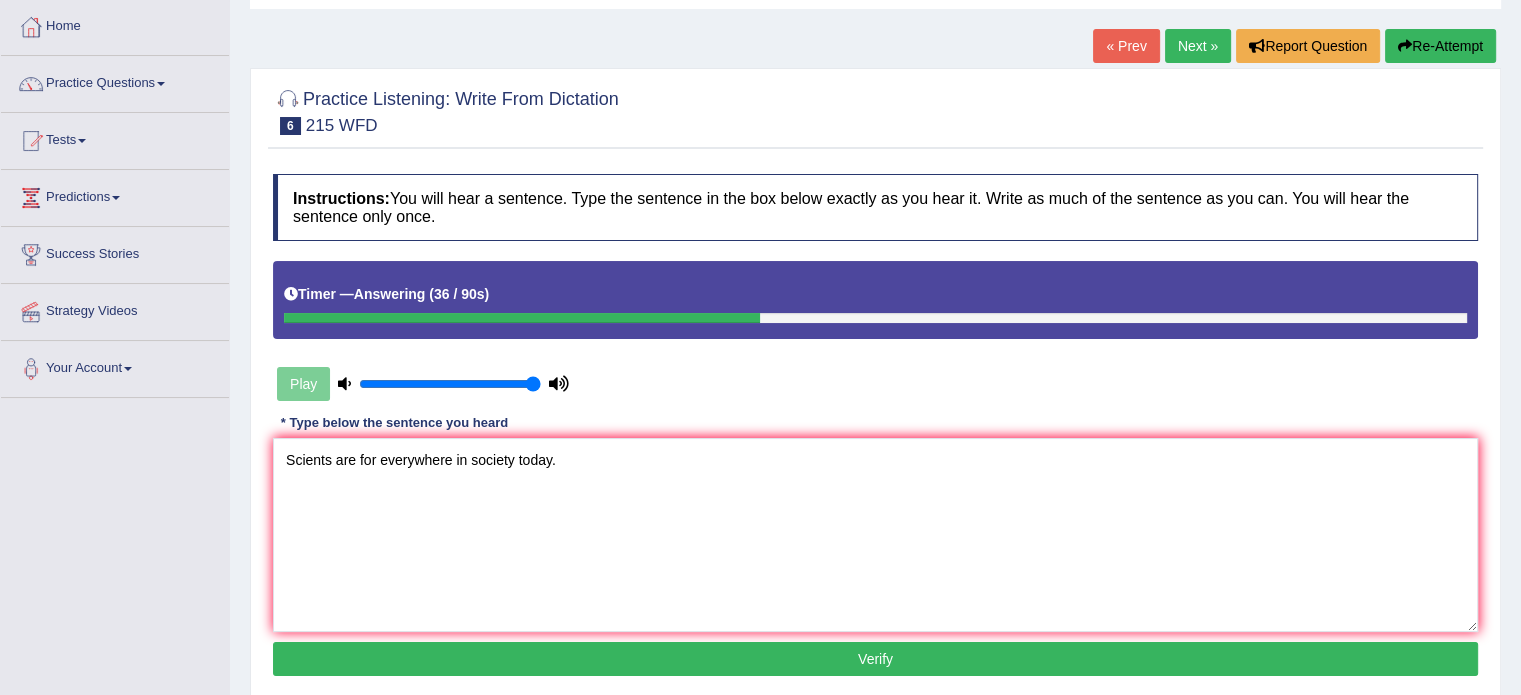 click on "Scients are for everywhere in society today." at bounding box center (875, 535) 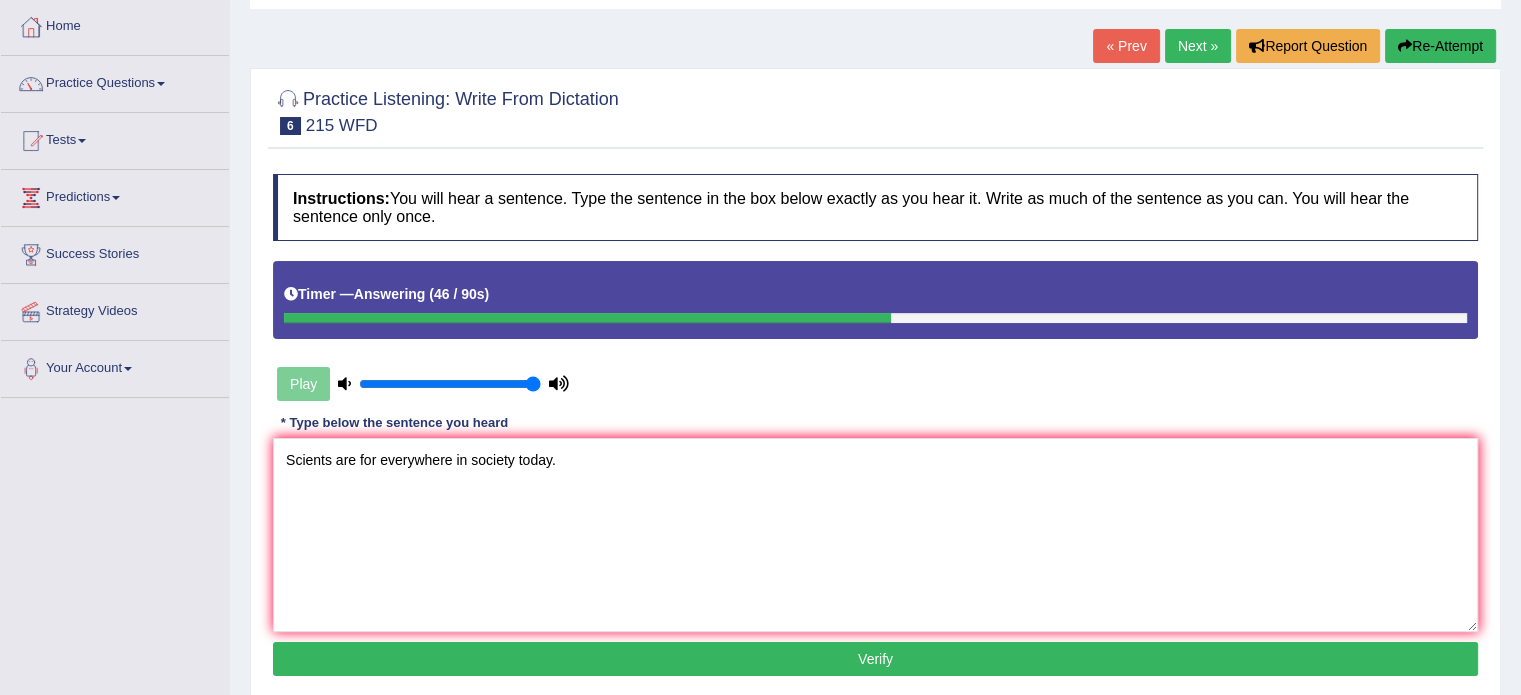 click on "Scients are for everywhere in society today." at bounding box center (875, 535) 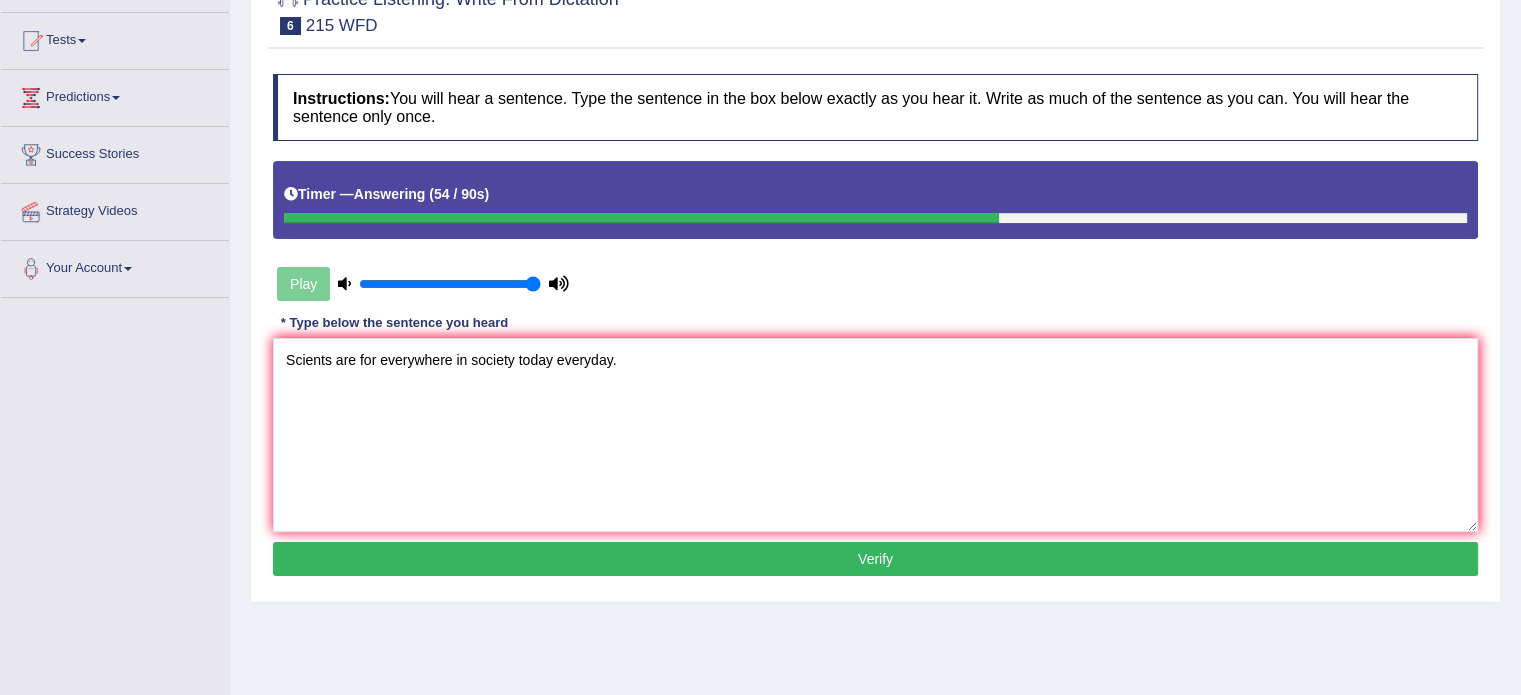 scroll, scrollTop: 300, scrollLeft: 0, axis: vertical 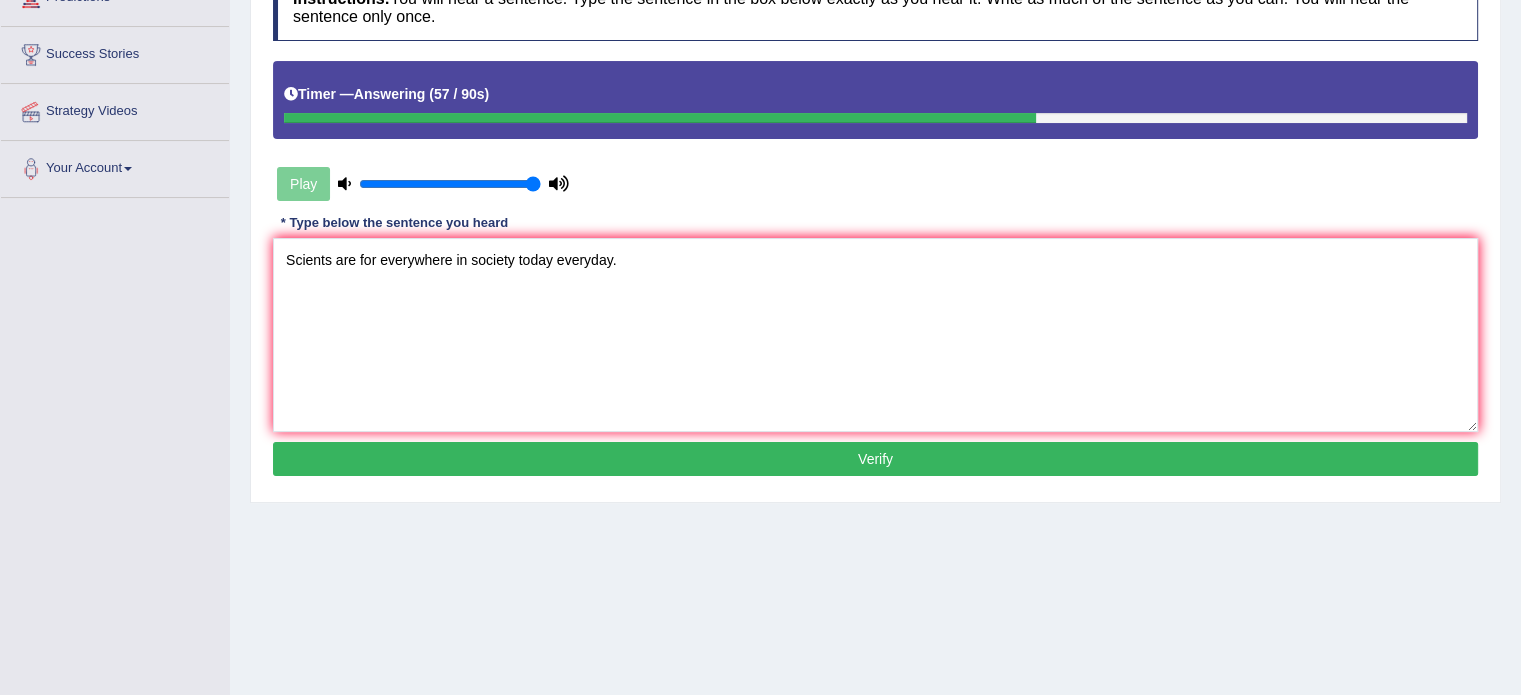 type on "Scients are for everywhere in society today everyday." 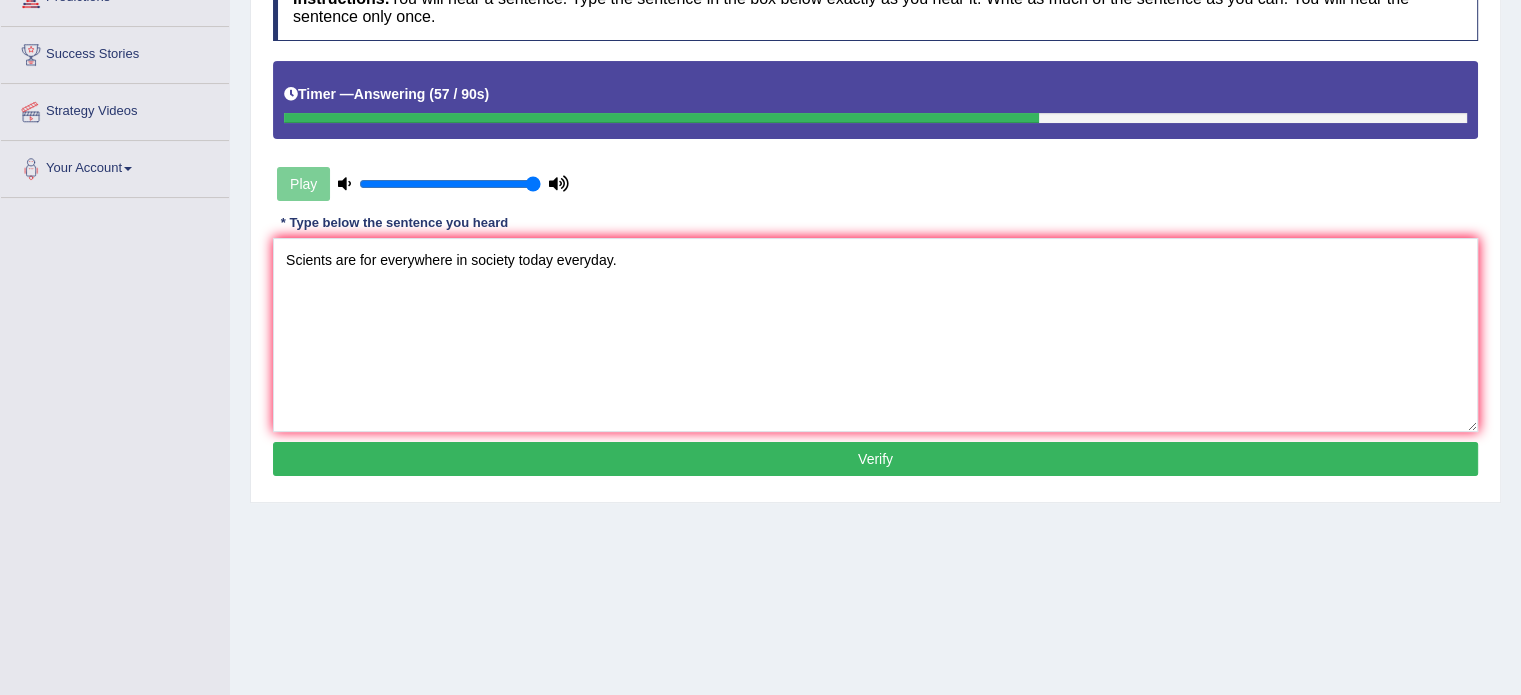 click on "Verify" at bounding box center [875, 459] 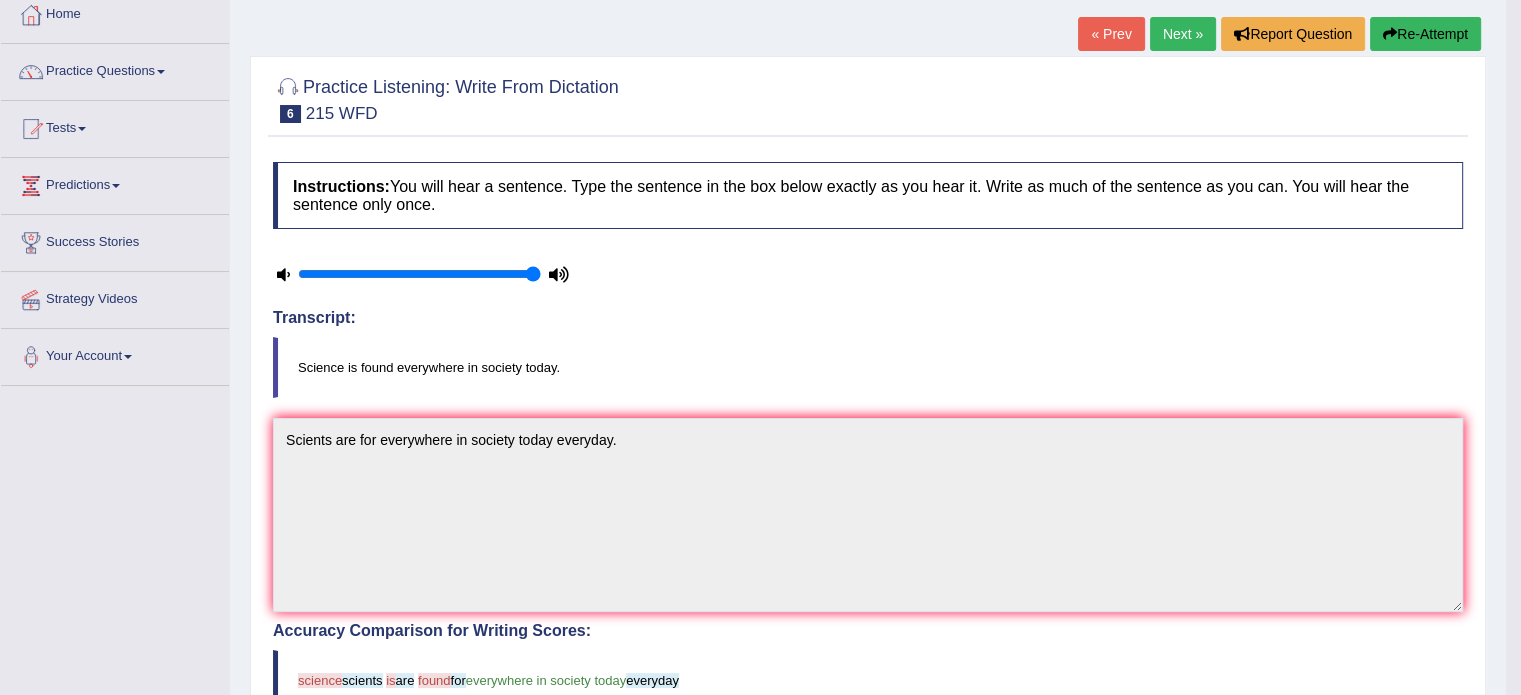 scroll, scrollTop: 100, scrollLeft: 0, axis: vertical 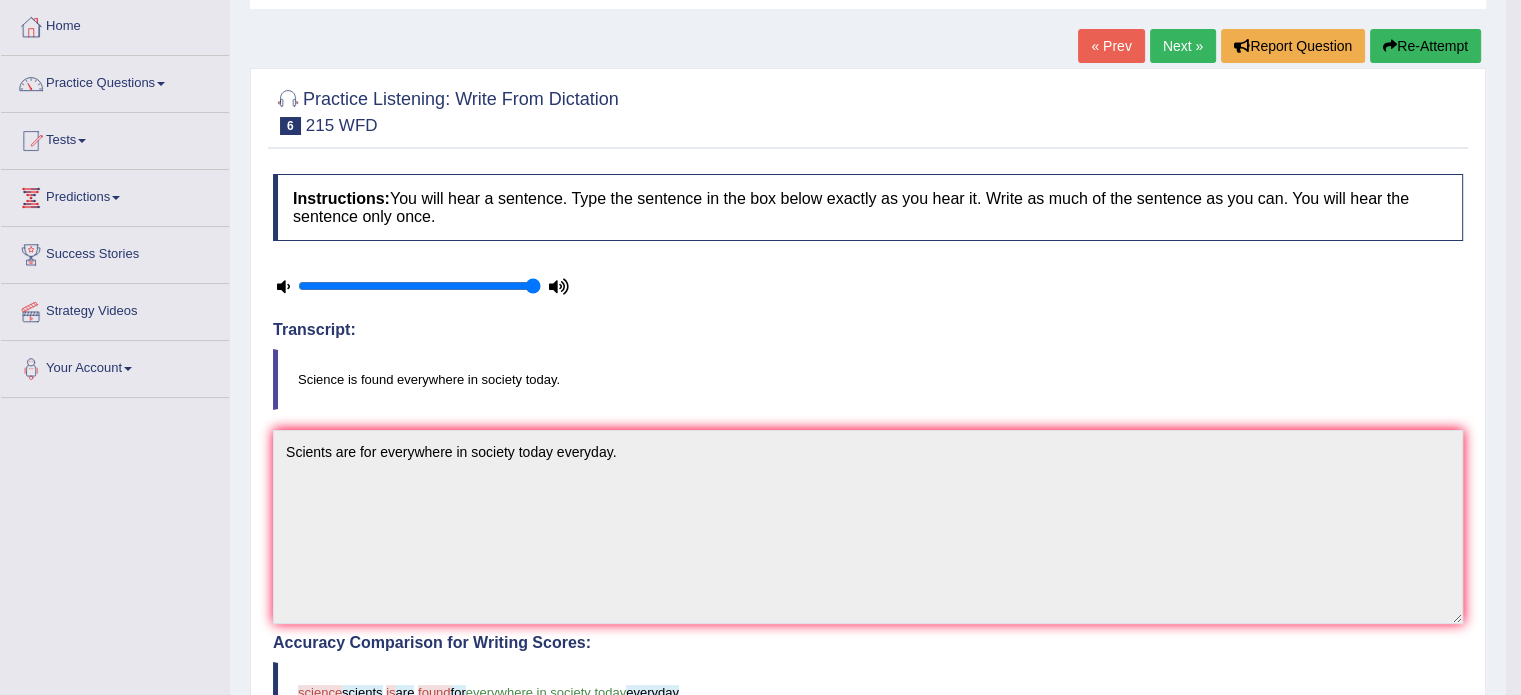click on "Next »" at bounding box center [1183, 46] 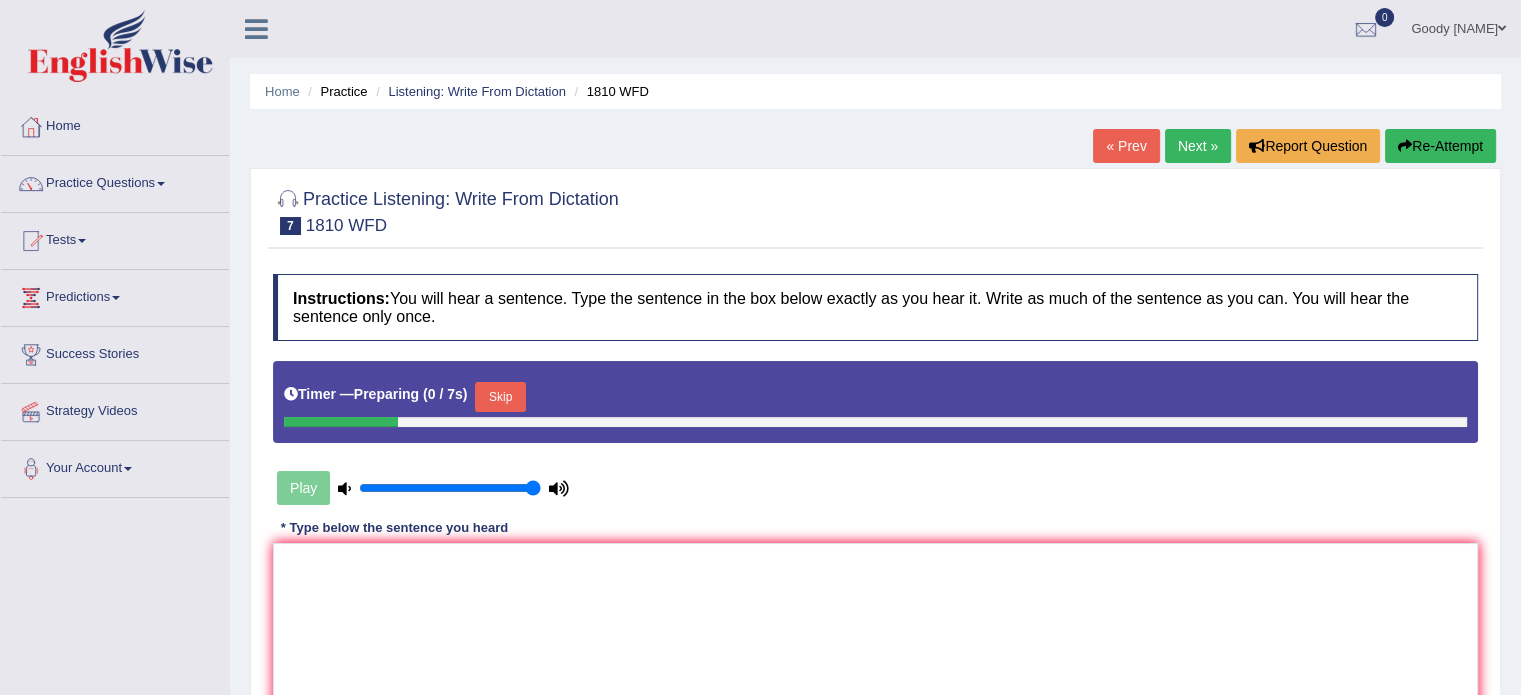 scroll, scrollTop: 65, scrollLeft: 0, axis: vertical 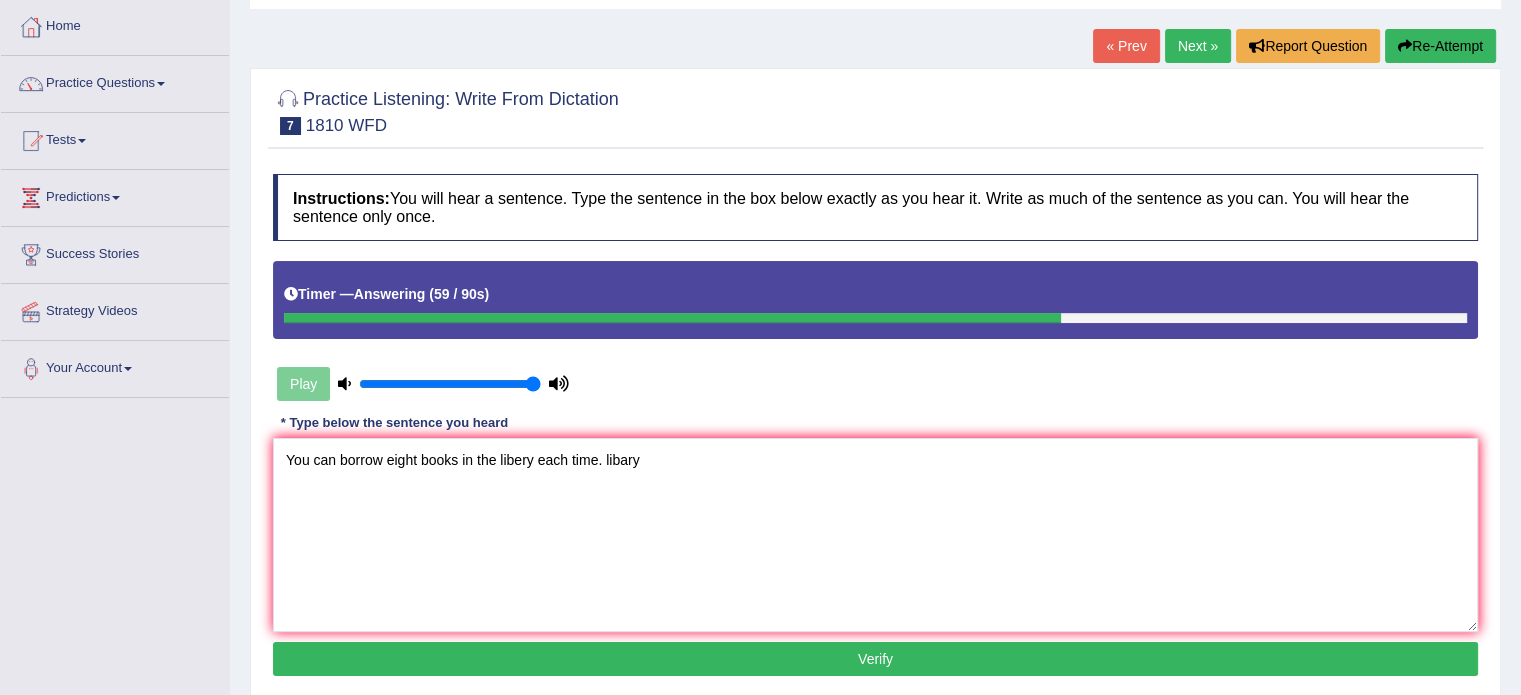 click on "You can borrow eight books in the libery each time. libary" at bounding box center [875, 535] 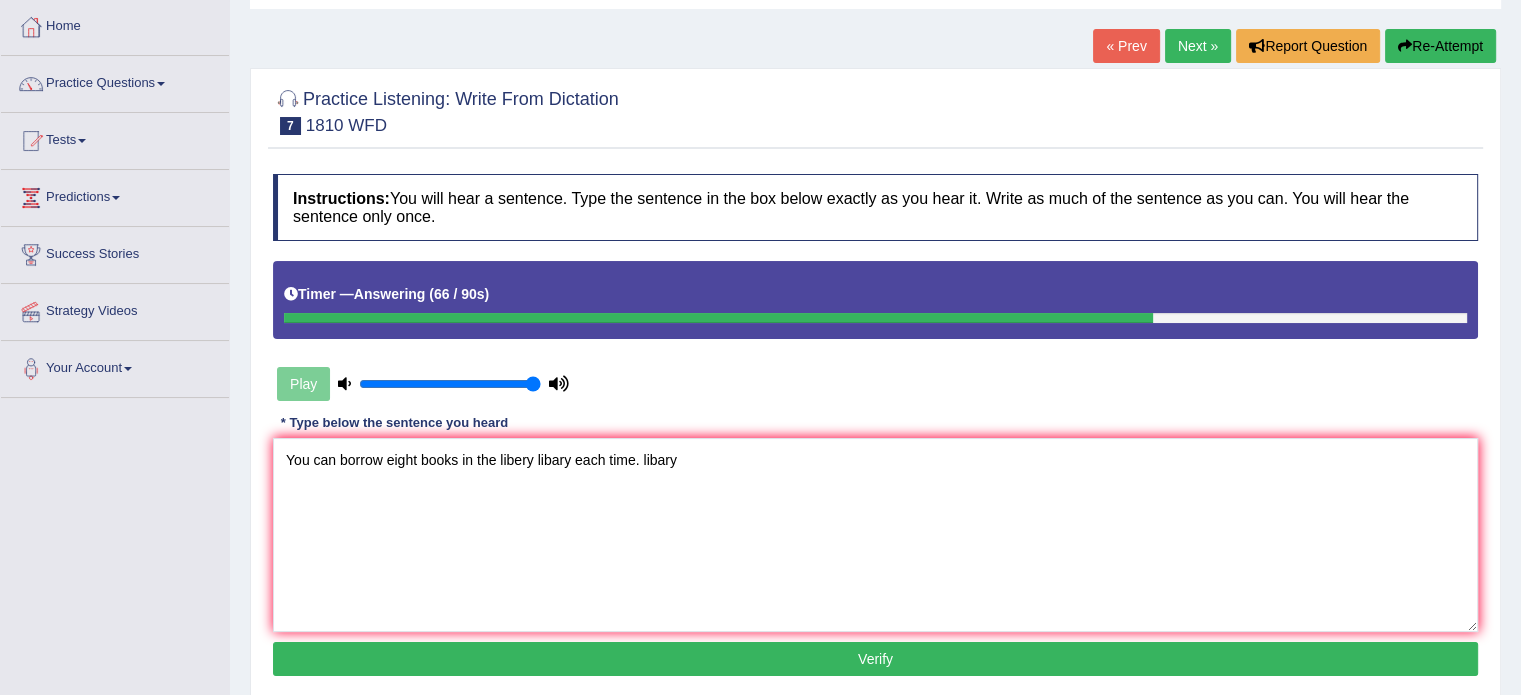 drag, startPoint x: 691, startPoint y: 464, endPoint x: 642, endPoint y: 468, distance: 49.162994 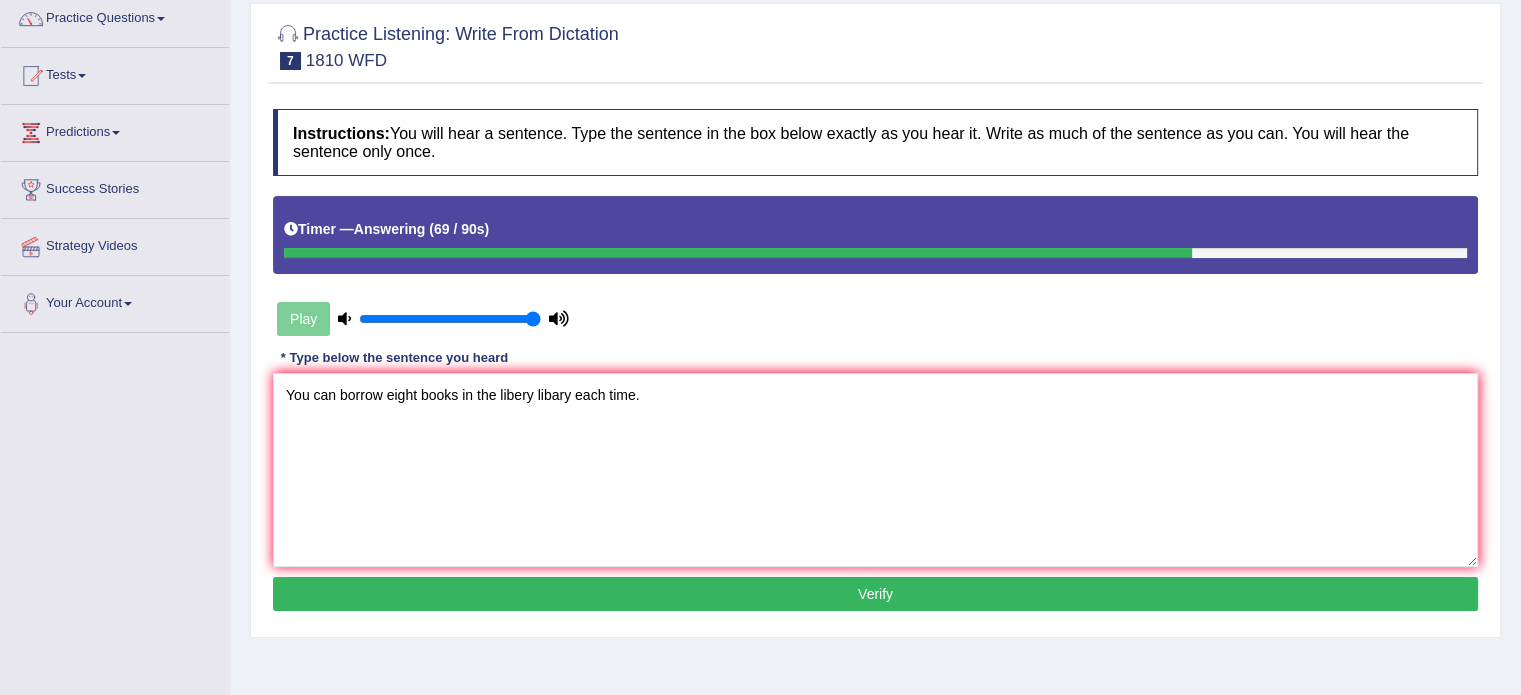 scroll, scrollTop: 200, scrollLeft: 0, axis: vertical 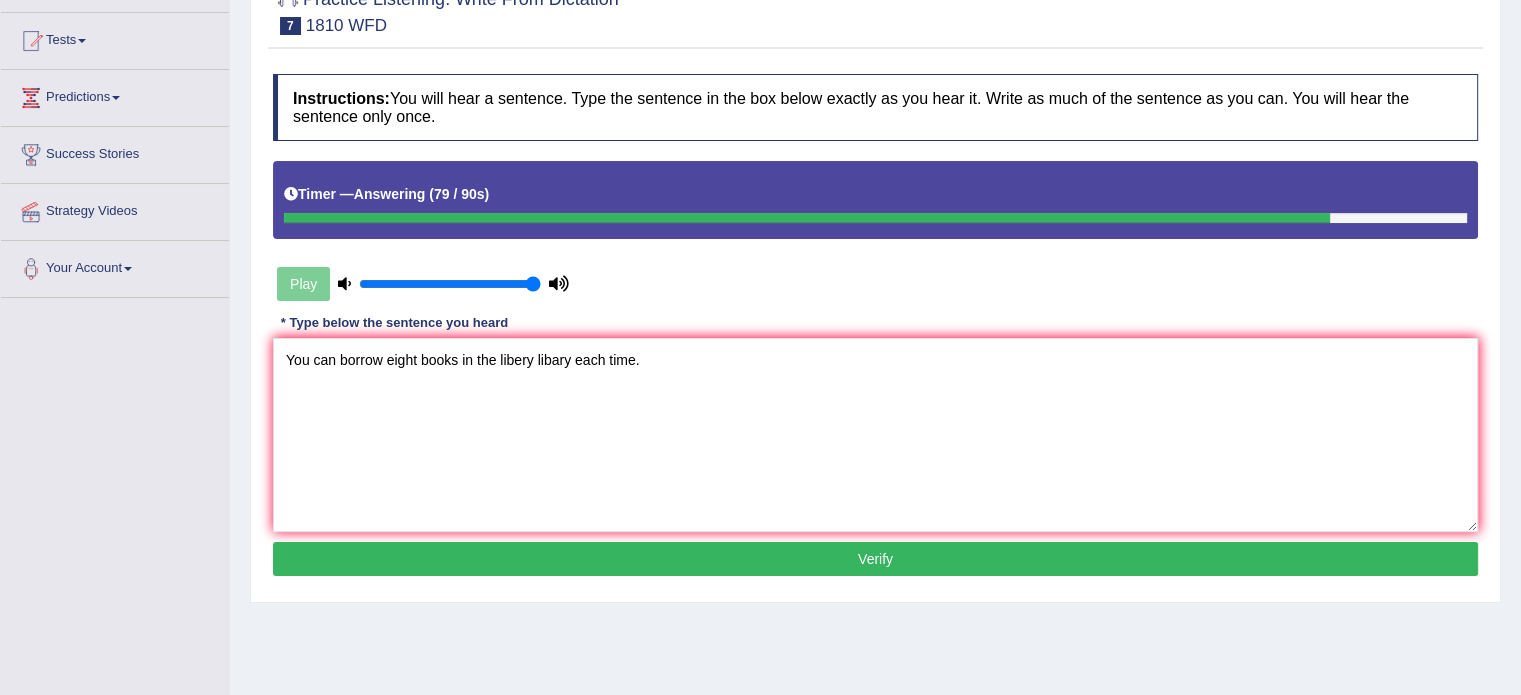 type on "You can borrow eight books in the libery libary each time." 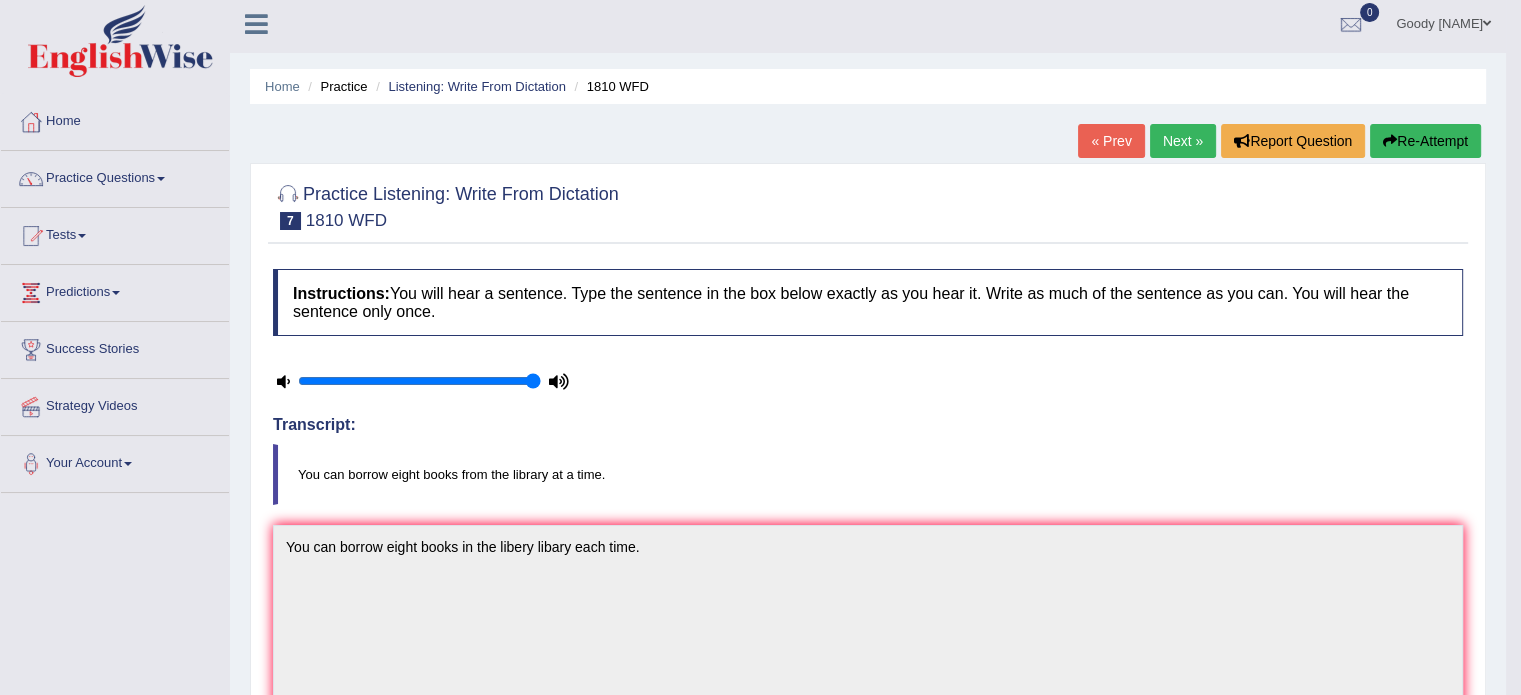 scroll, scrollTop: 0, scrollLeft: 0, axis: both 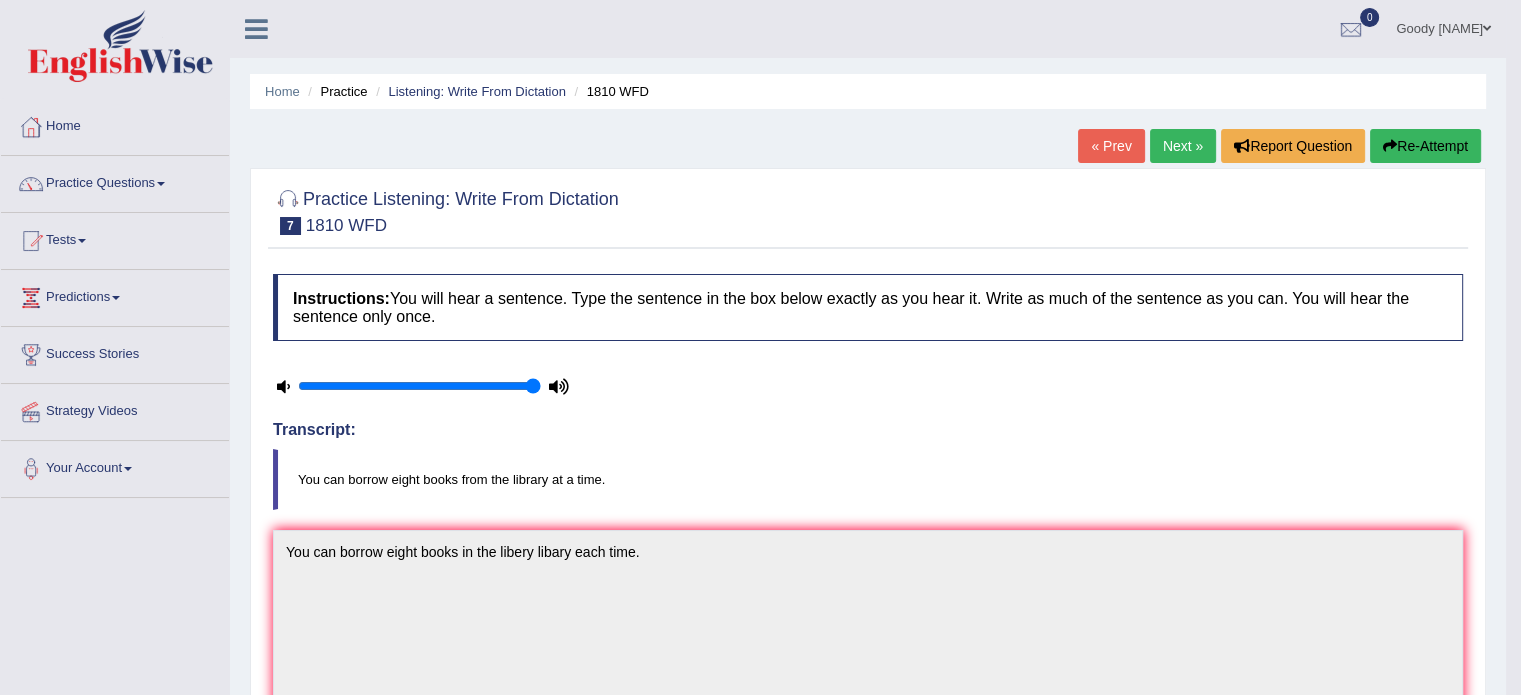 click on "Next »" at bounding box center (1183, 146) 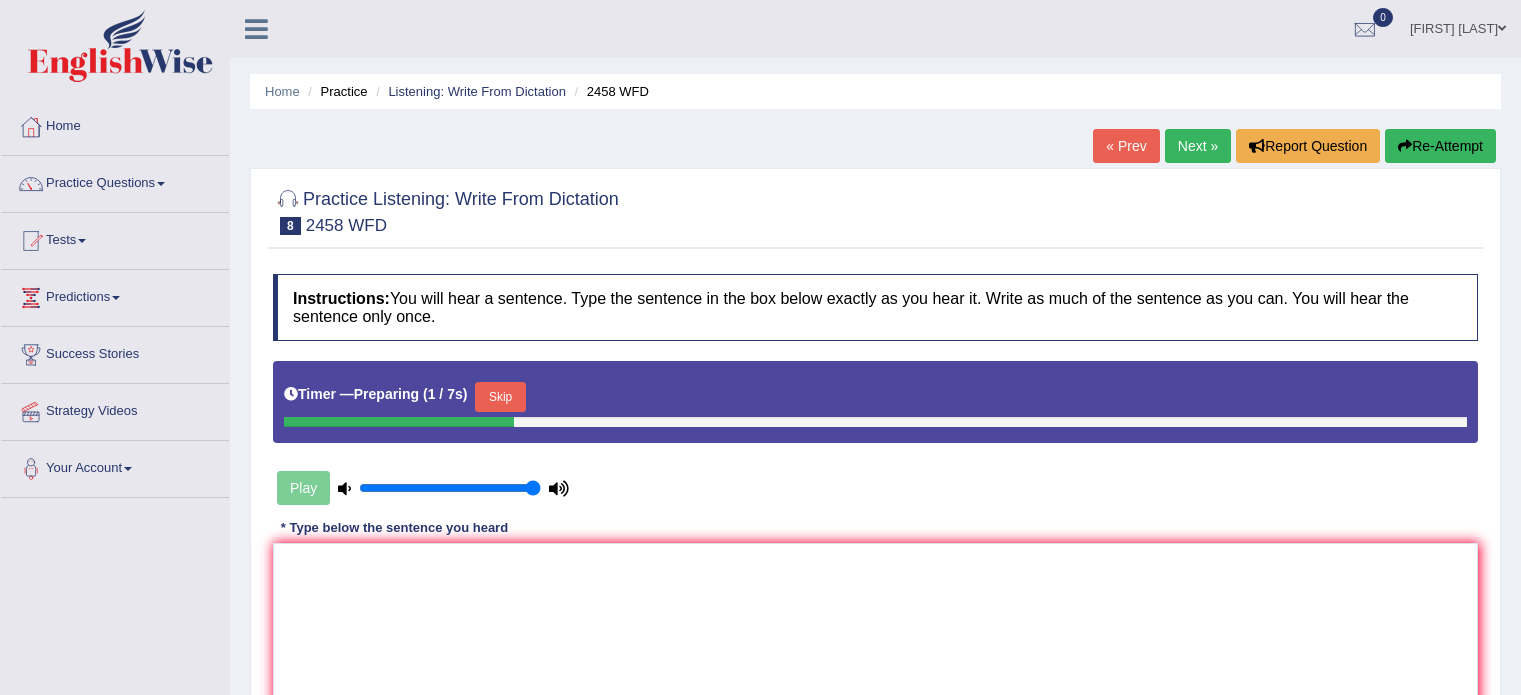 scroll, scrollTop: 200, scrollLeft: 0, axis: vertical 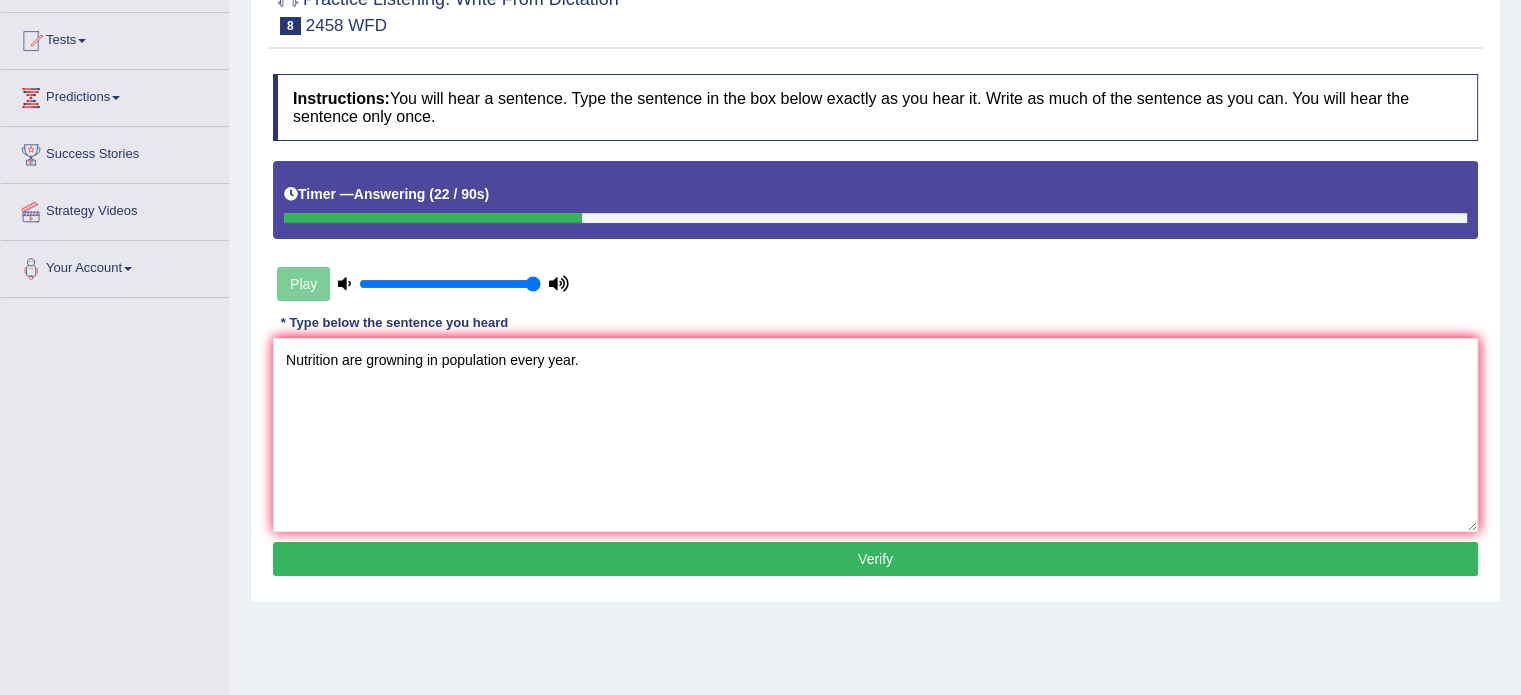 click on "Nutrition are growning in population every year." at bounding box center (875, 435) 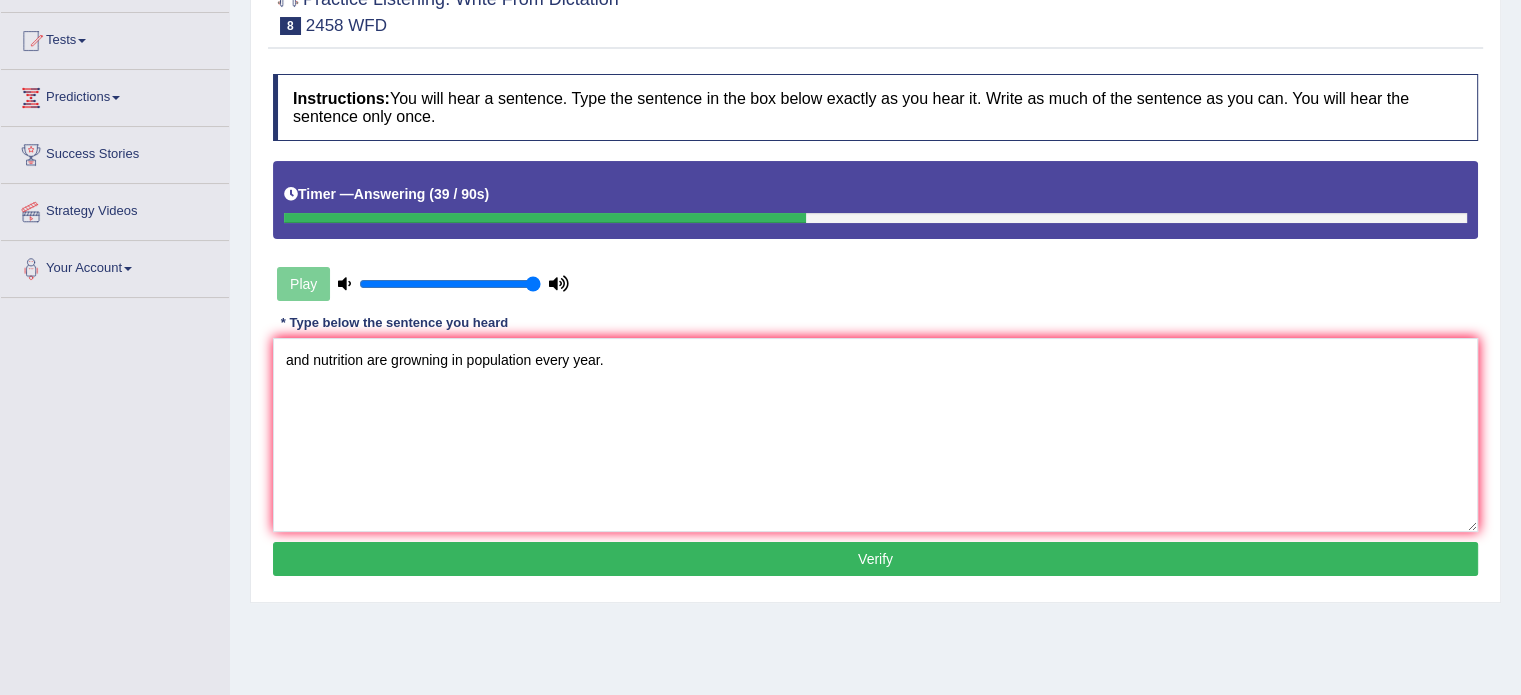 click on "and nutrition are growning in population every year." at bounding box center (875, 435) 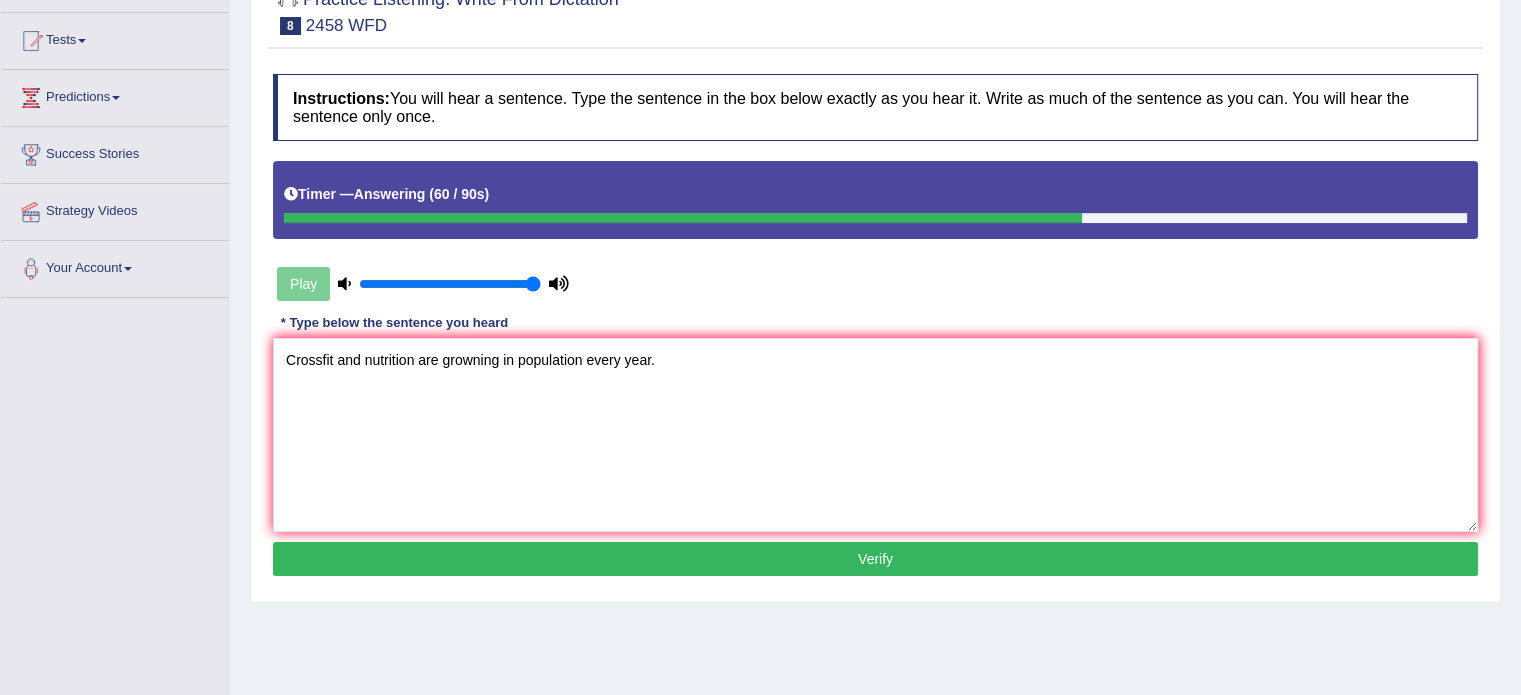 type on "Crossfit and nutrition are growning in population every year." 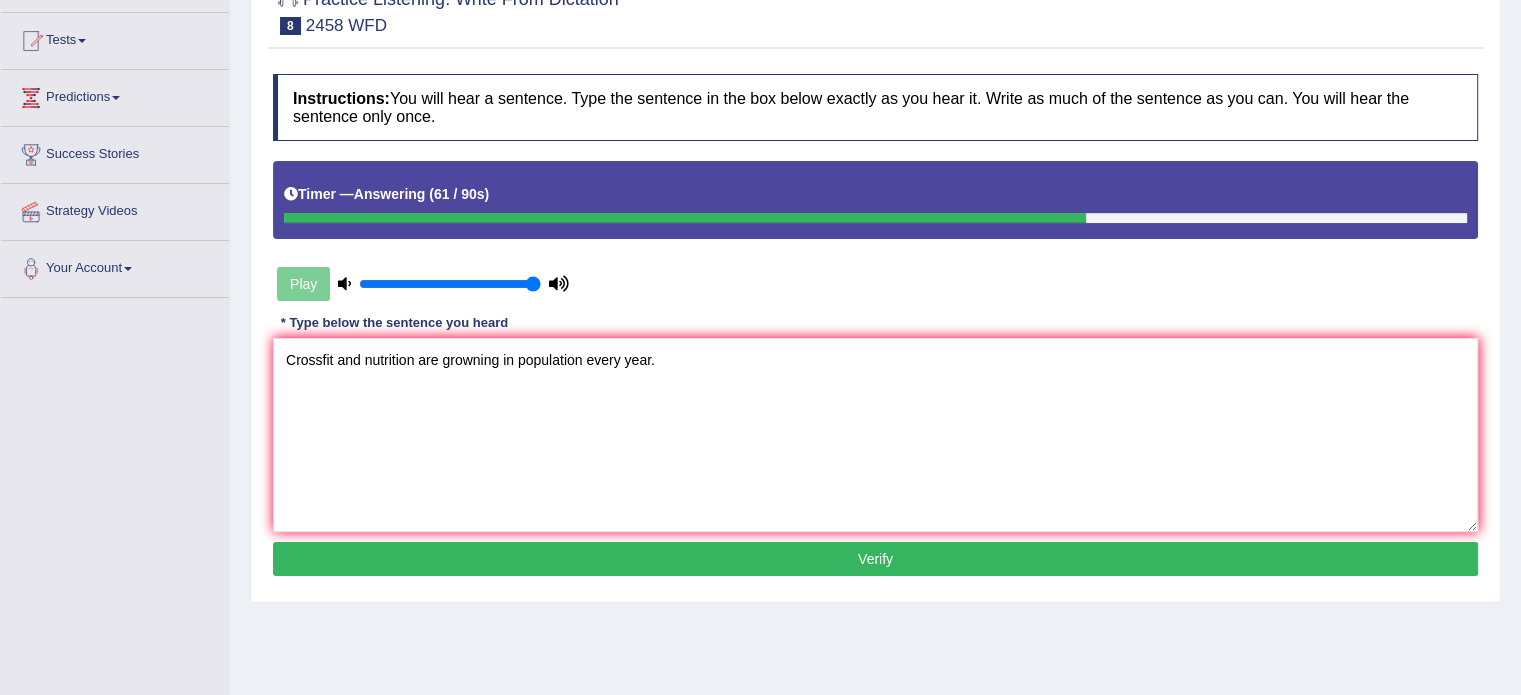 click on "Verify" at bounding box center [875, 559] 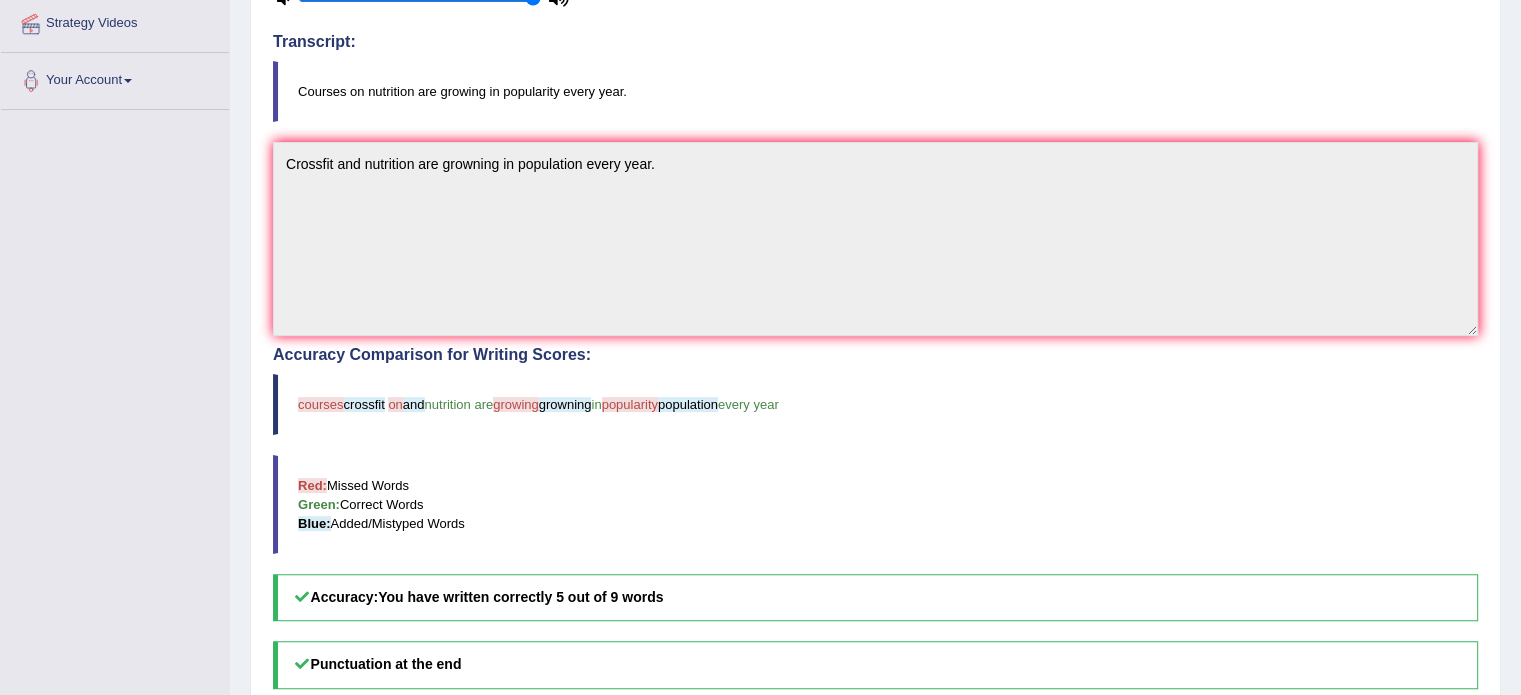 scroll, scrollTop: 355, scrollLeft: 0, axis: vertical 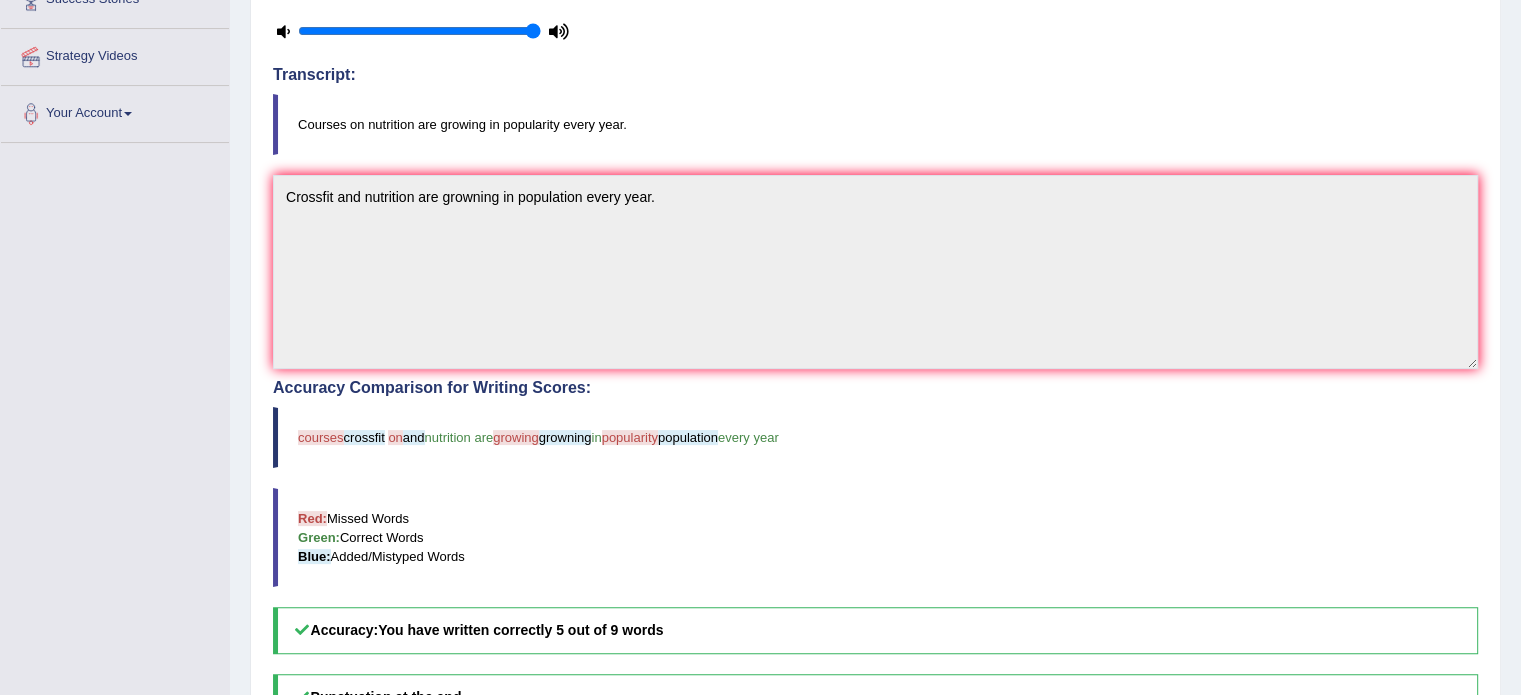 click on "Courses on nutrition are growing in popularity every year." at bounding box center (875, 124) 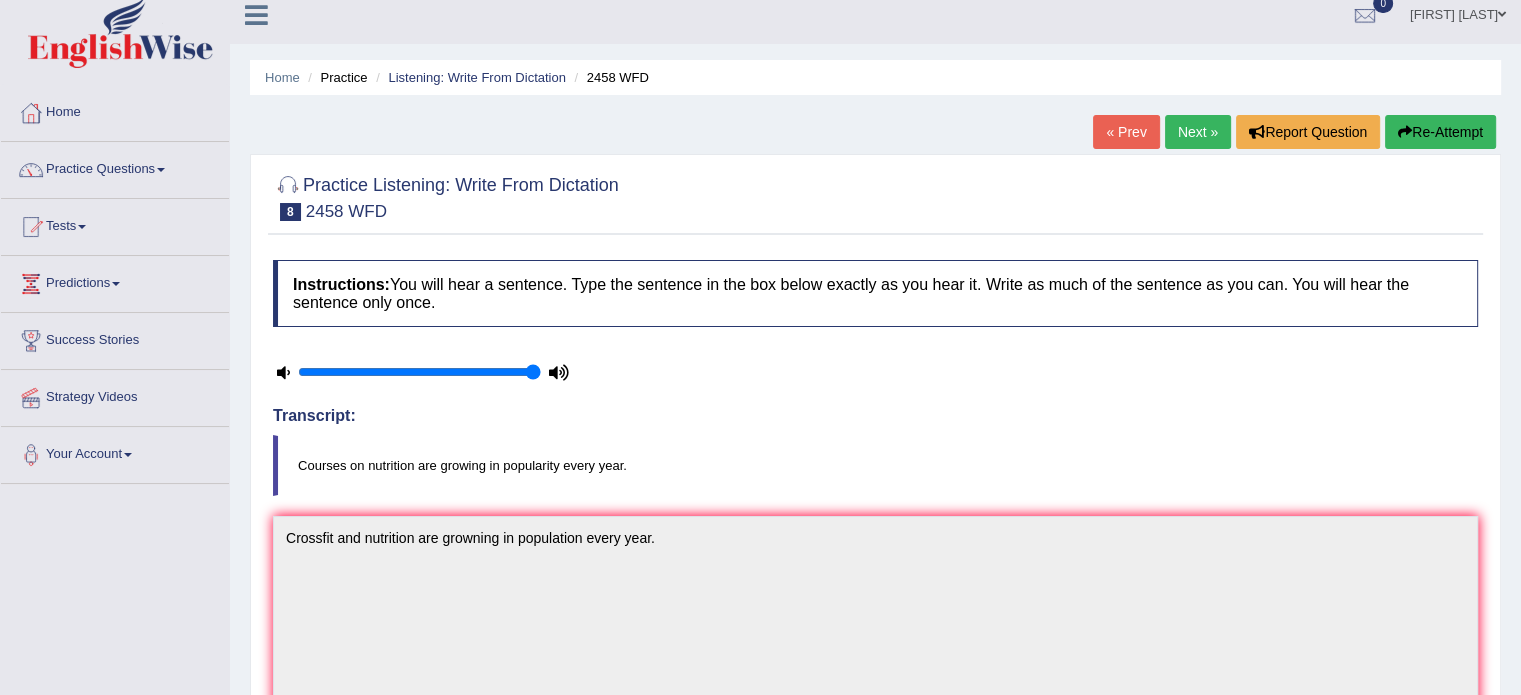 scroll, scrollTop: 0, scrollLeft: 0, axis: both 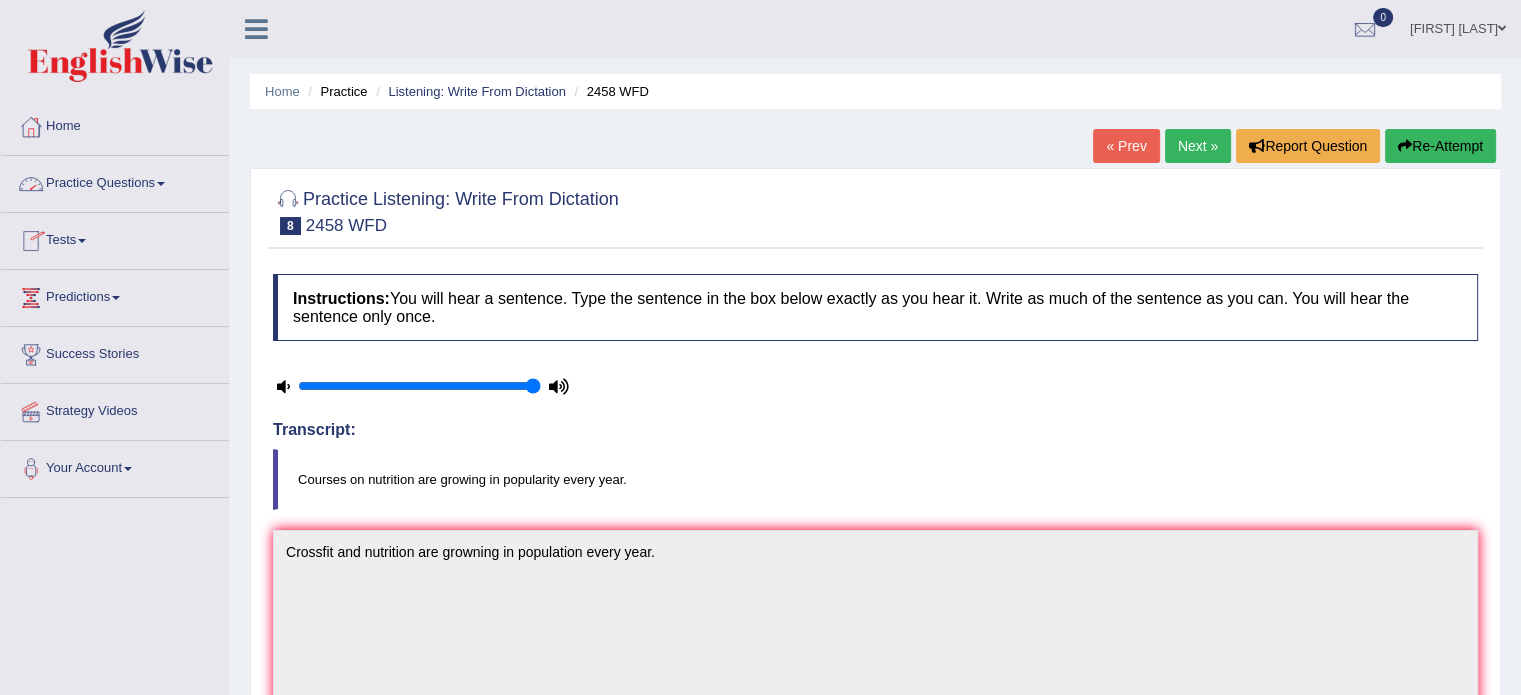 click on "Practice Questions" at bounding box center [115, 181] 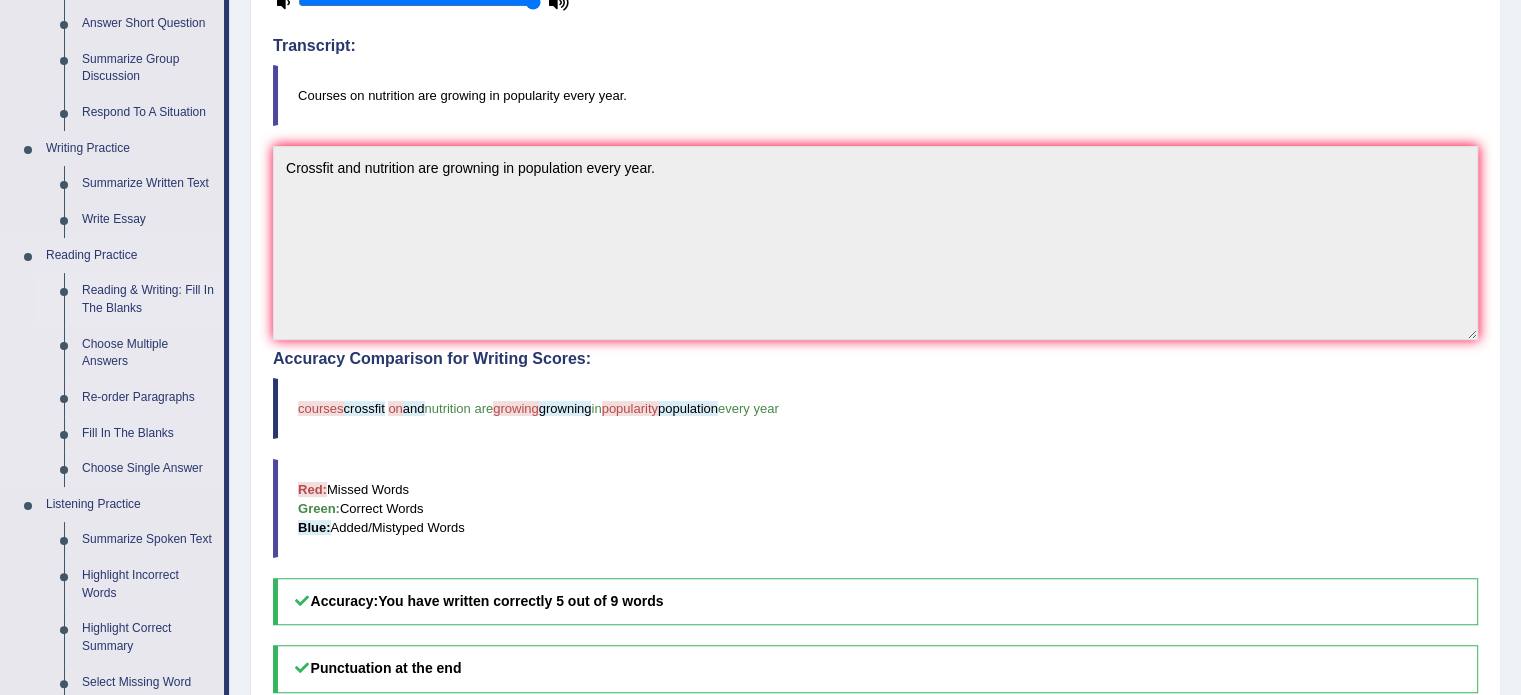 scroll, scrollTop: 500, scrollLeft: 0, axis: vertical 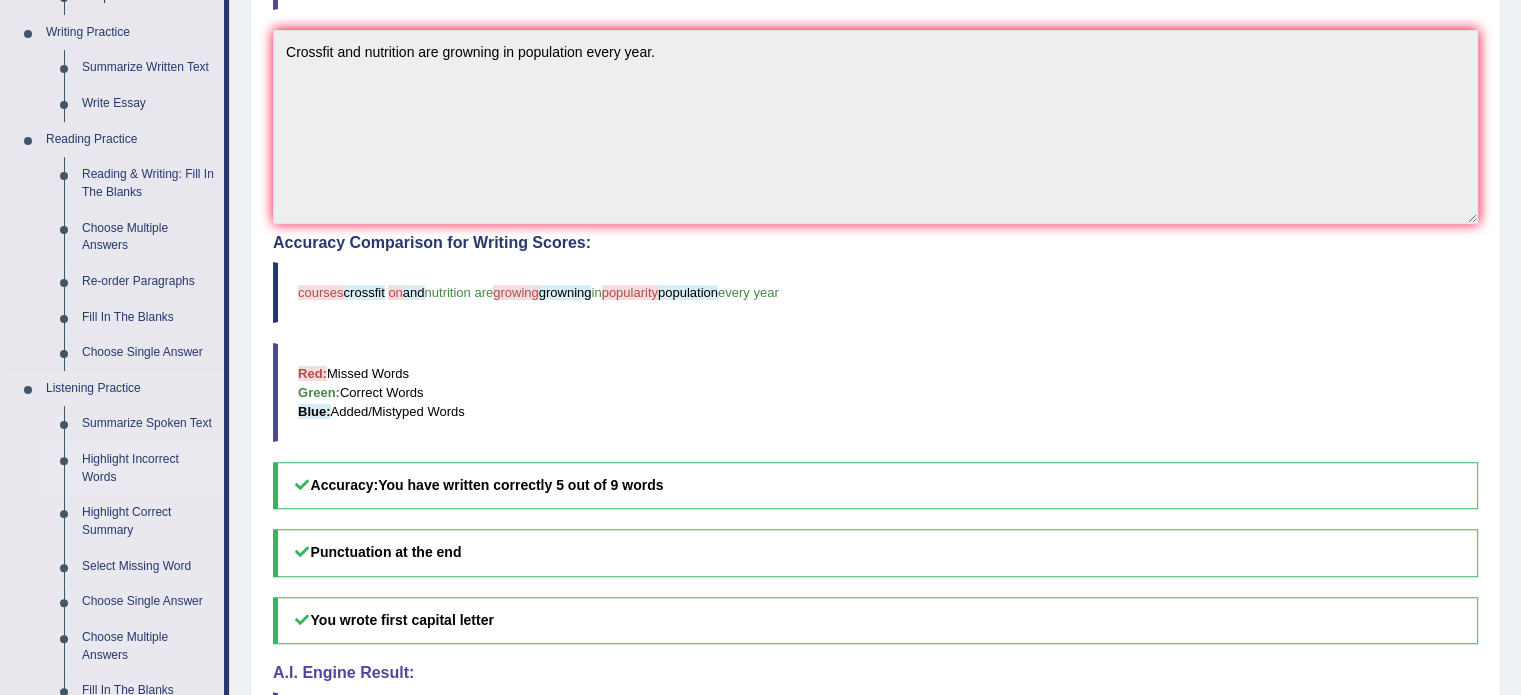 click on "Highlight Incorrect Words" at bounding box center (148, 468) 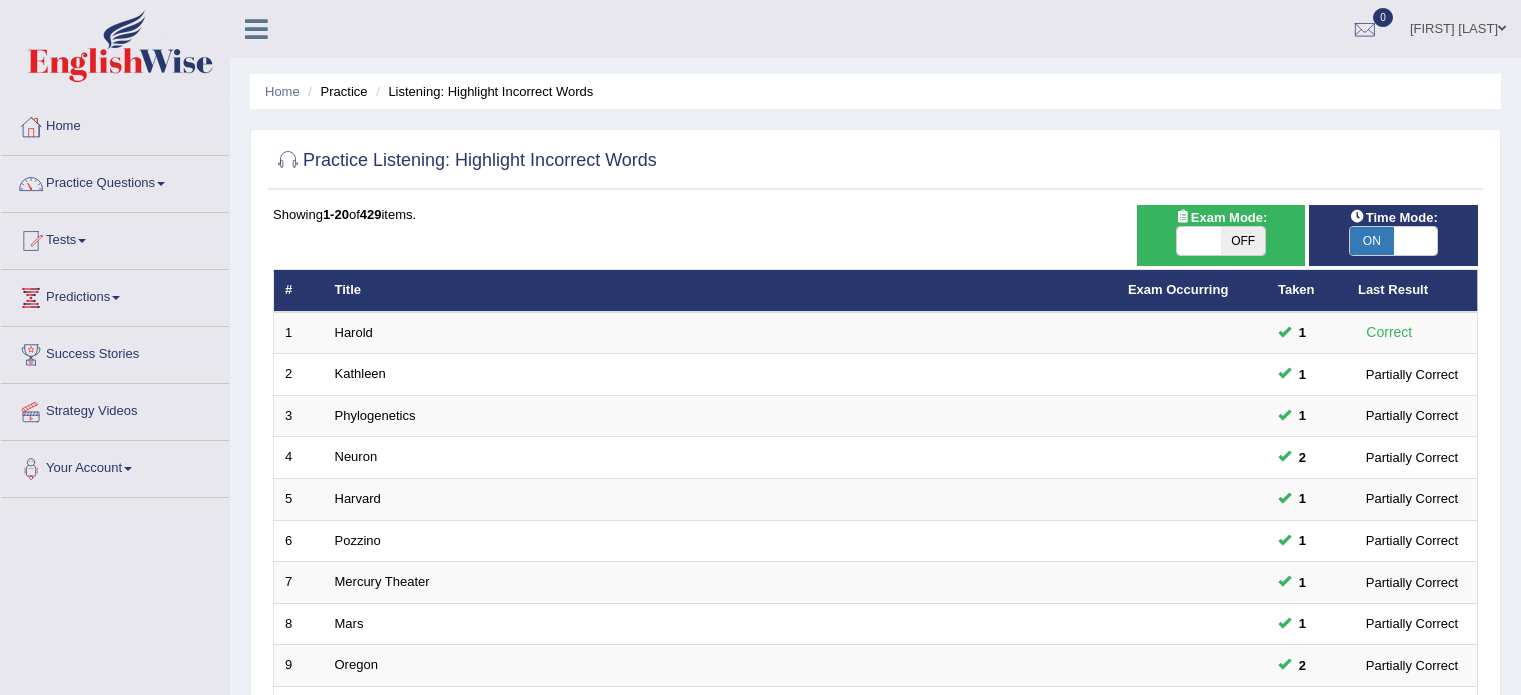 scroll, scrollTop: 400, scrollLeft: 0, axis: vertical 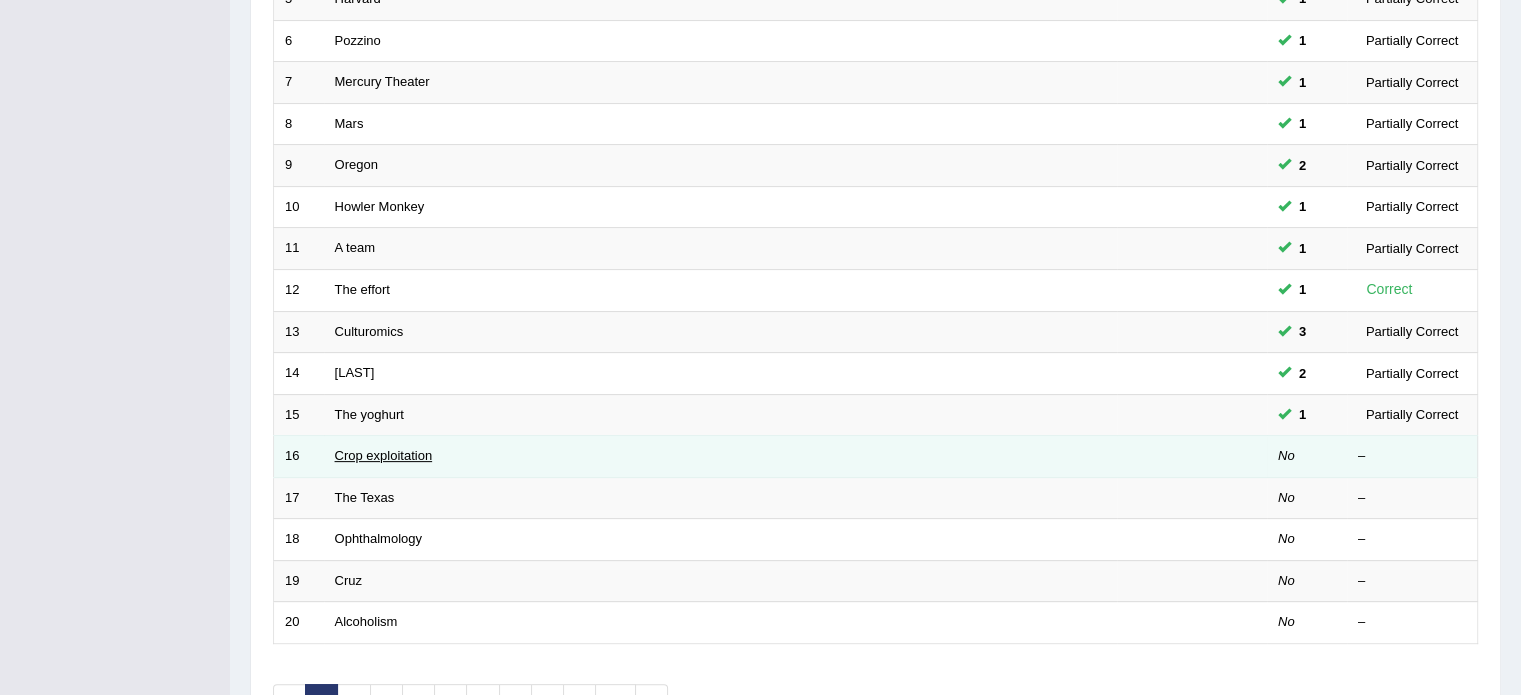 click on "Crop exploitation" at bounding box center [384, 455] 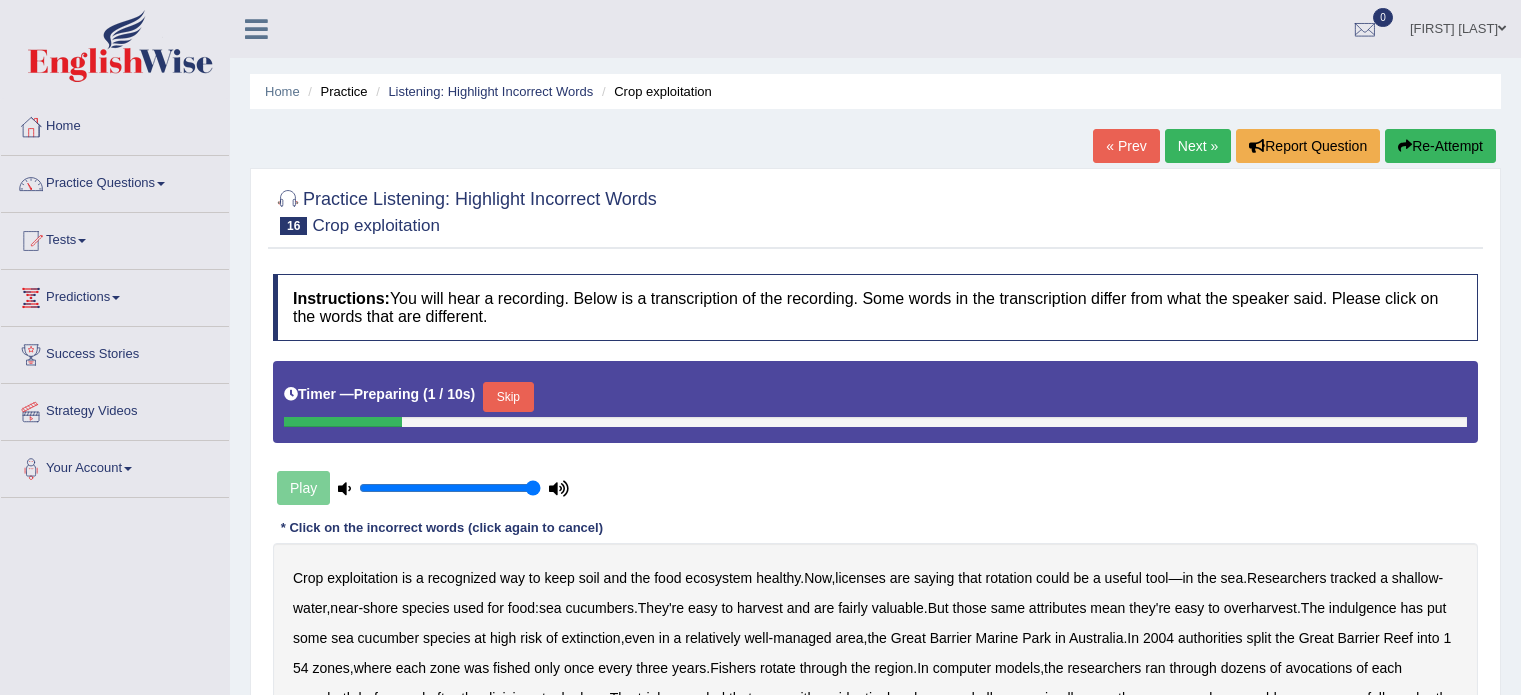 scroll, scrollTop: 200, scrollLeft: 0, axis: vertical 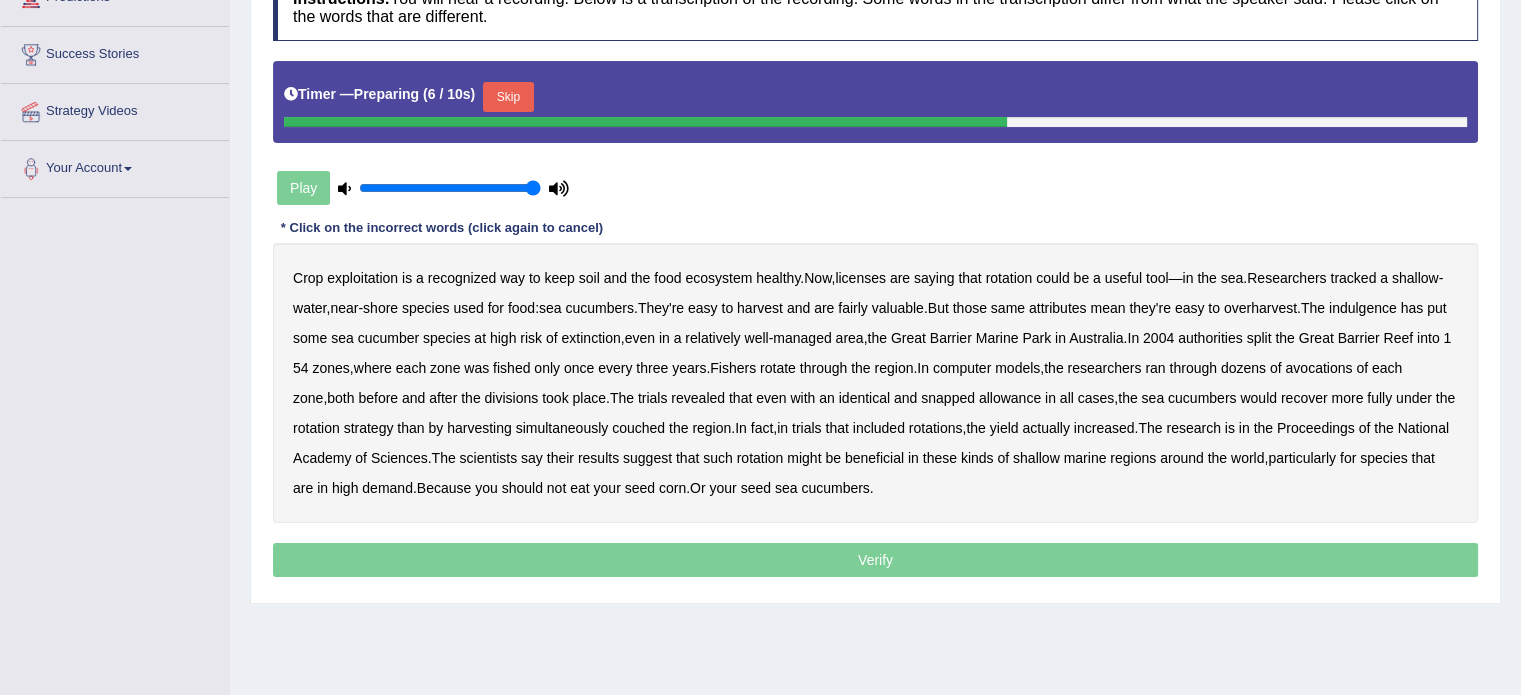 click on "Skip" at bounding box center [508, 97] 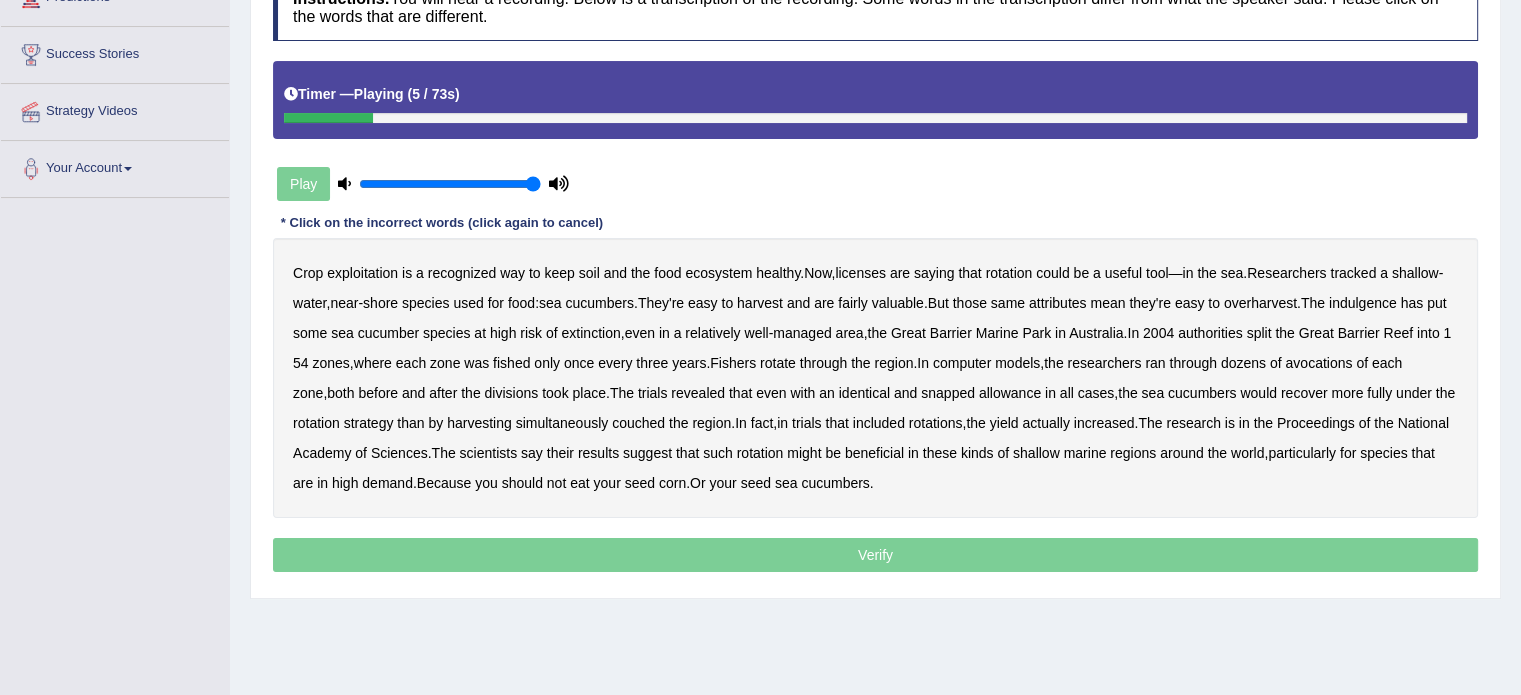 click on "licenses" at bounding box center (860, 273) 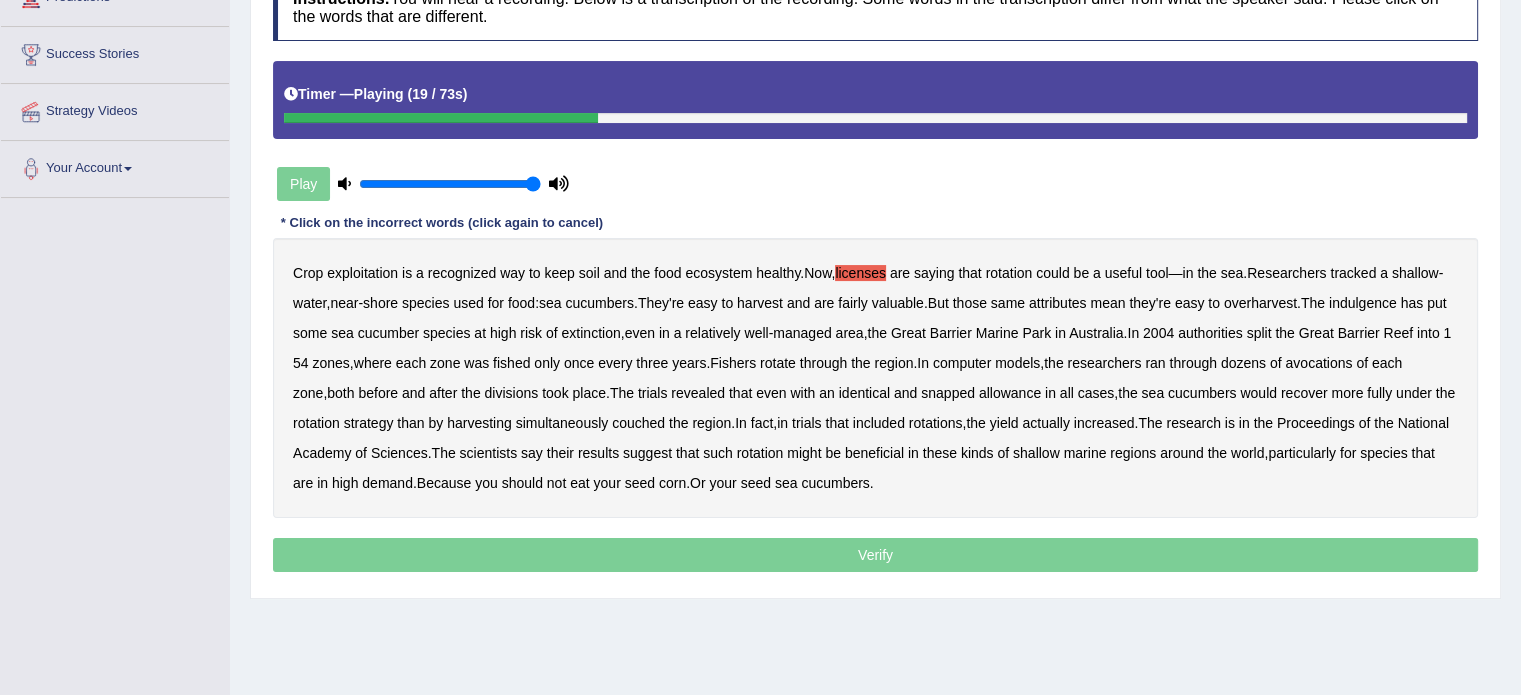 click on "indulgence" at bounding box center (1363, 303) 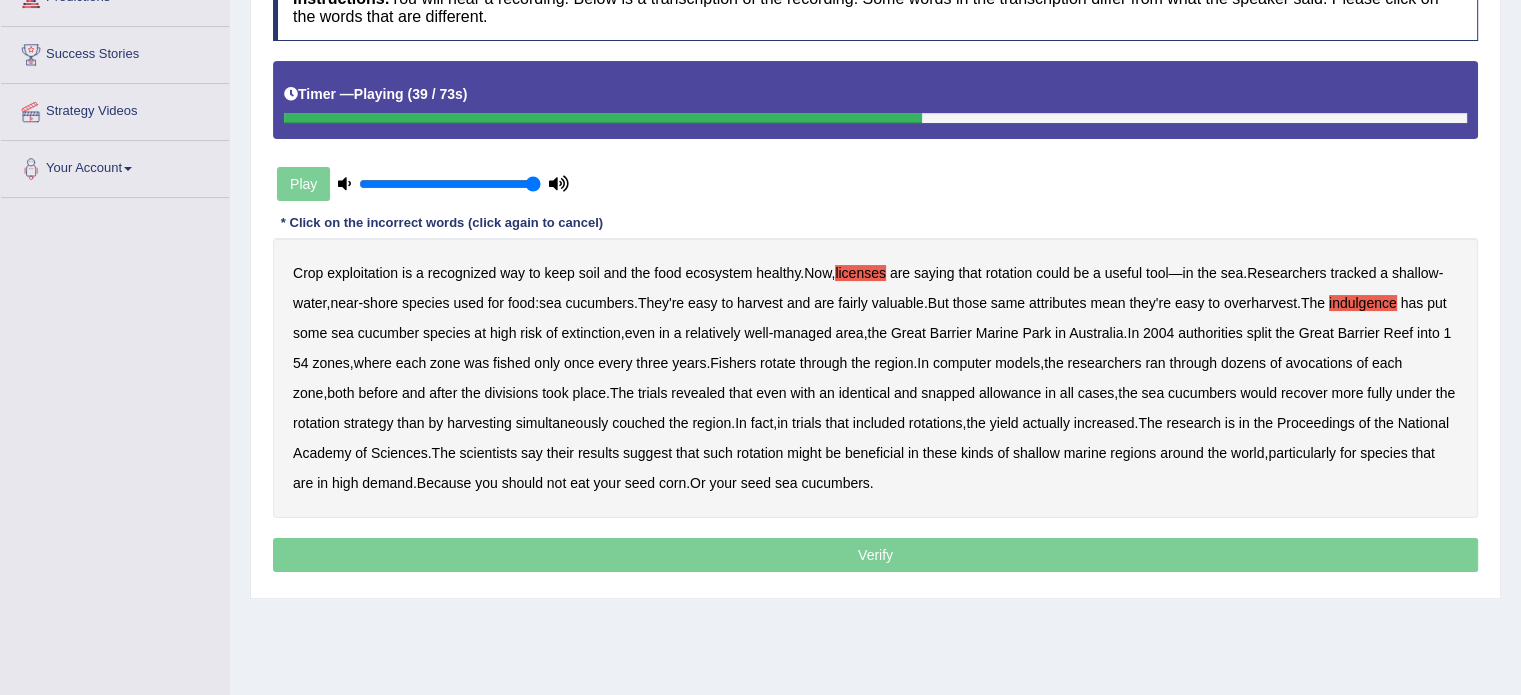 click on "avocations" at bounding box center (1318, 363) 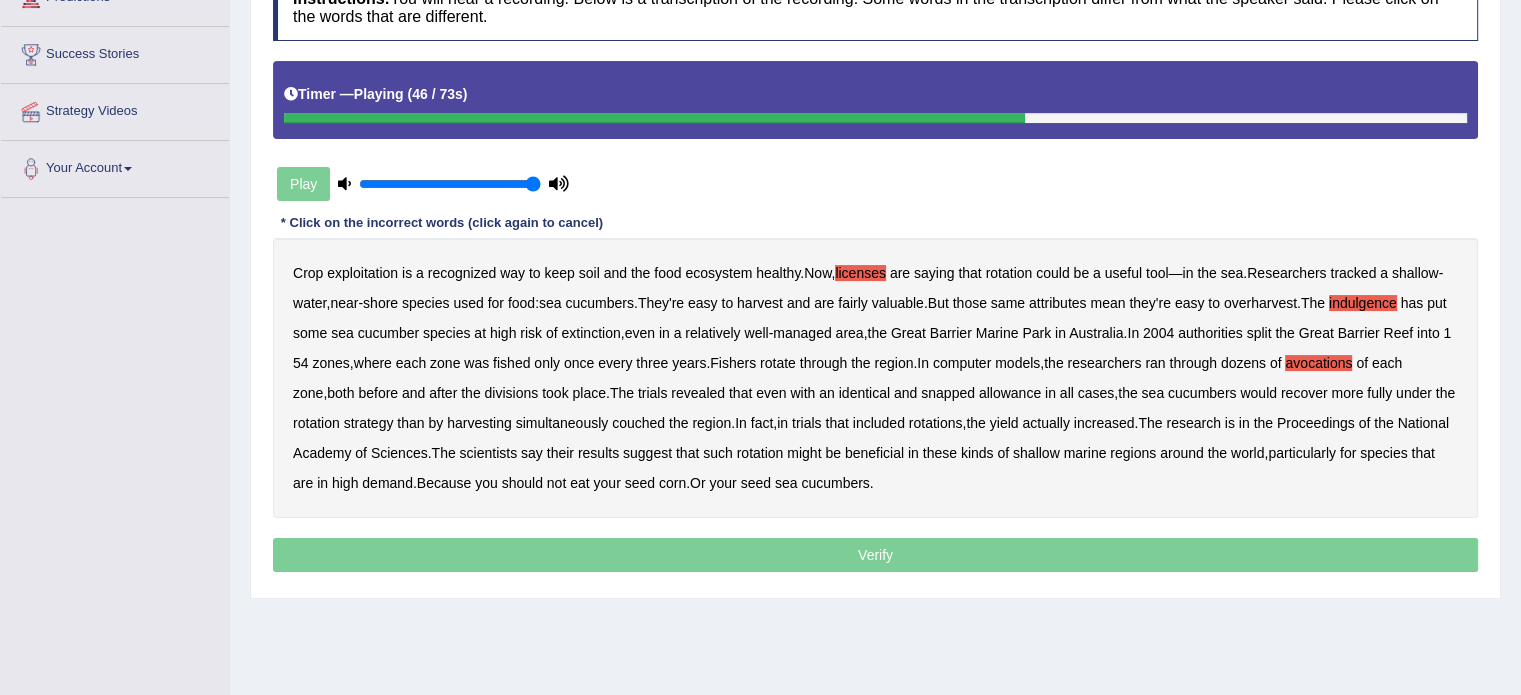click on "snapped" at bounding box center (948, 393) 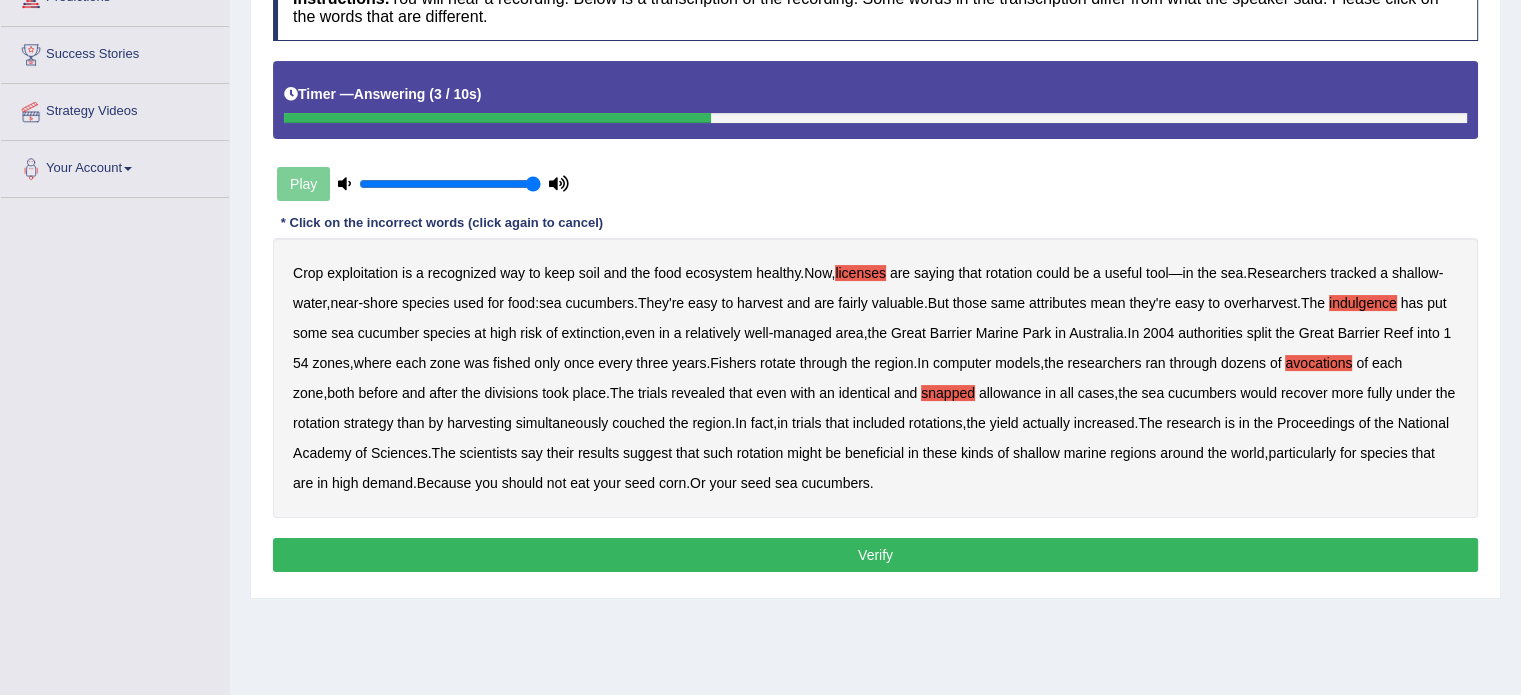 click on "exploitation" at bounding box center (362, 273) 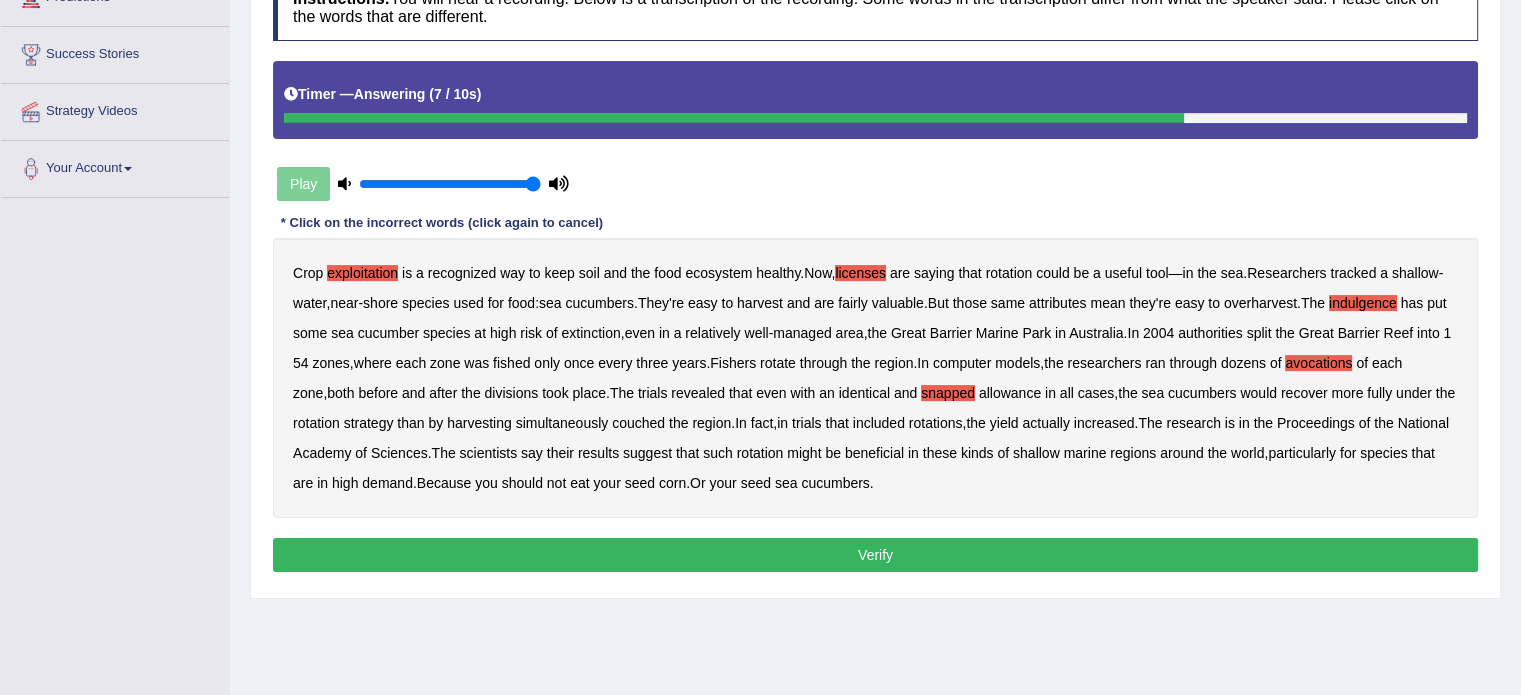 click on "Verify" at bounding box center (875, 555) 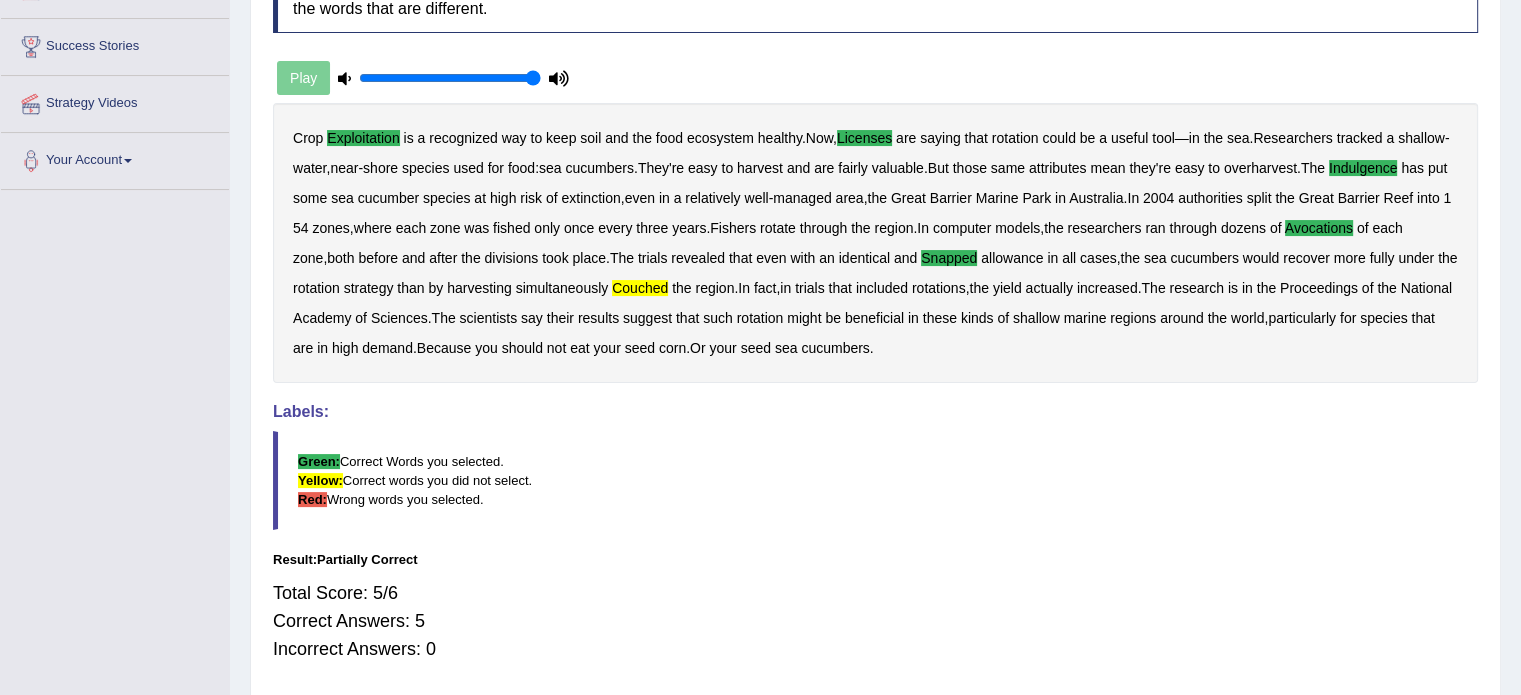 scroll, scrollTop: 276, scrollLeft: 0, axis: vertical 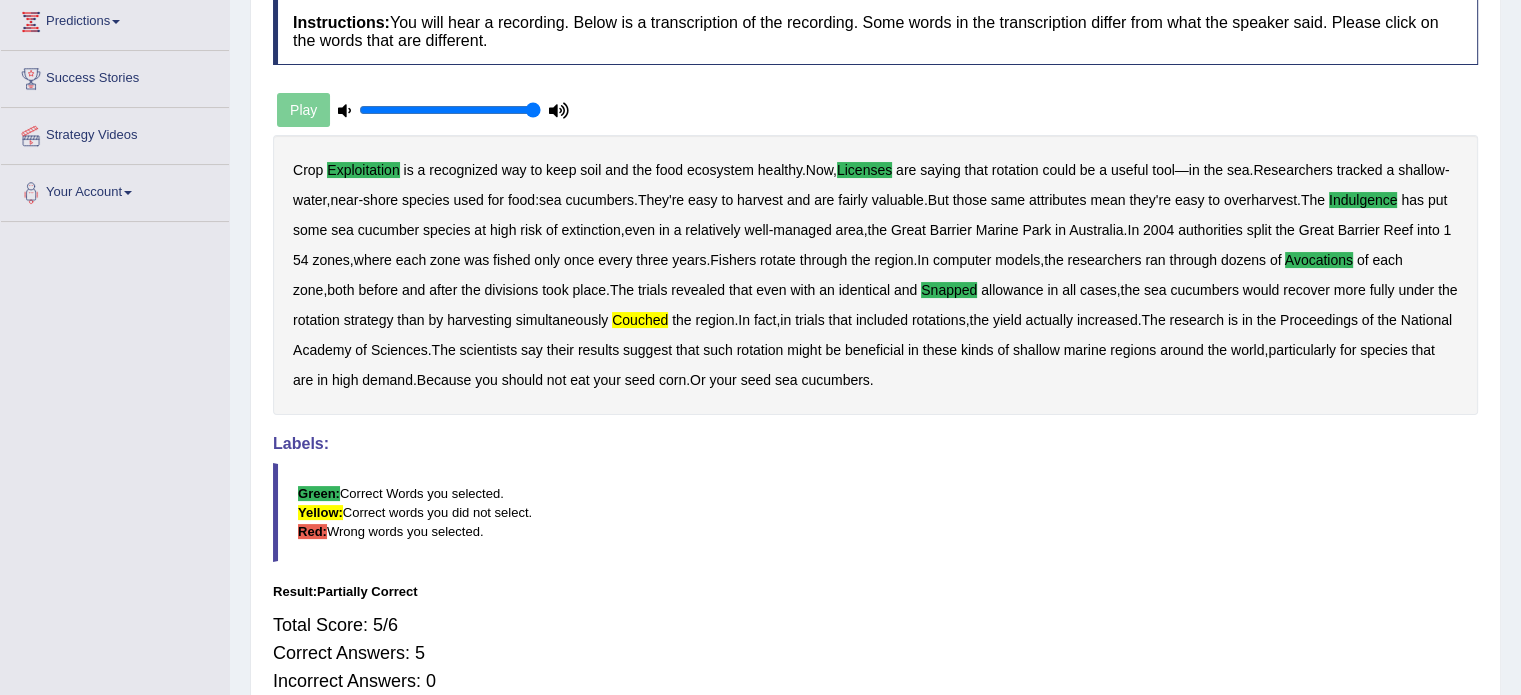 click on "couched" at bounding box center (640, 320) 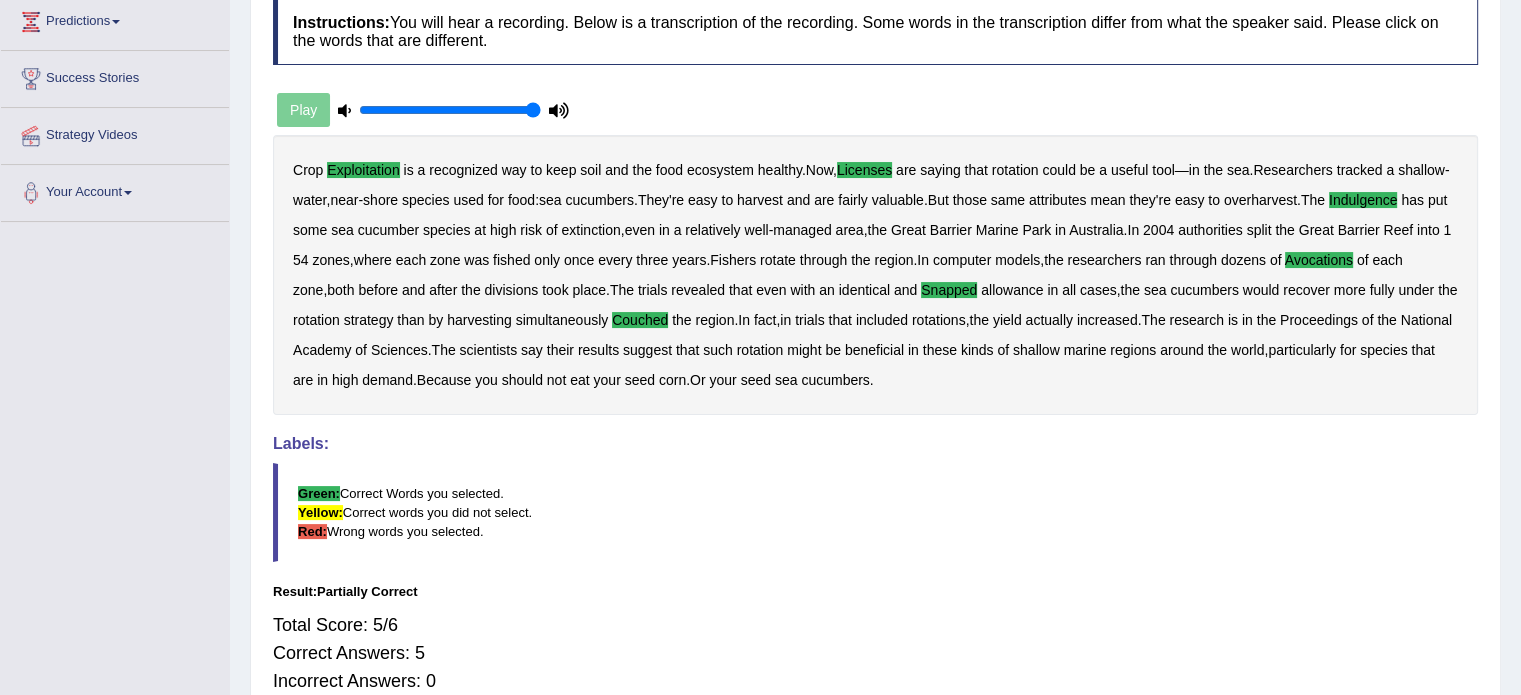 click on "couched" at bounding box center [640, 320] 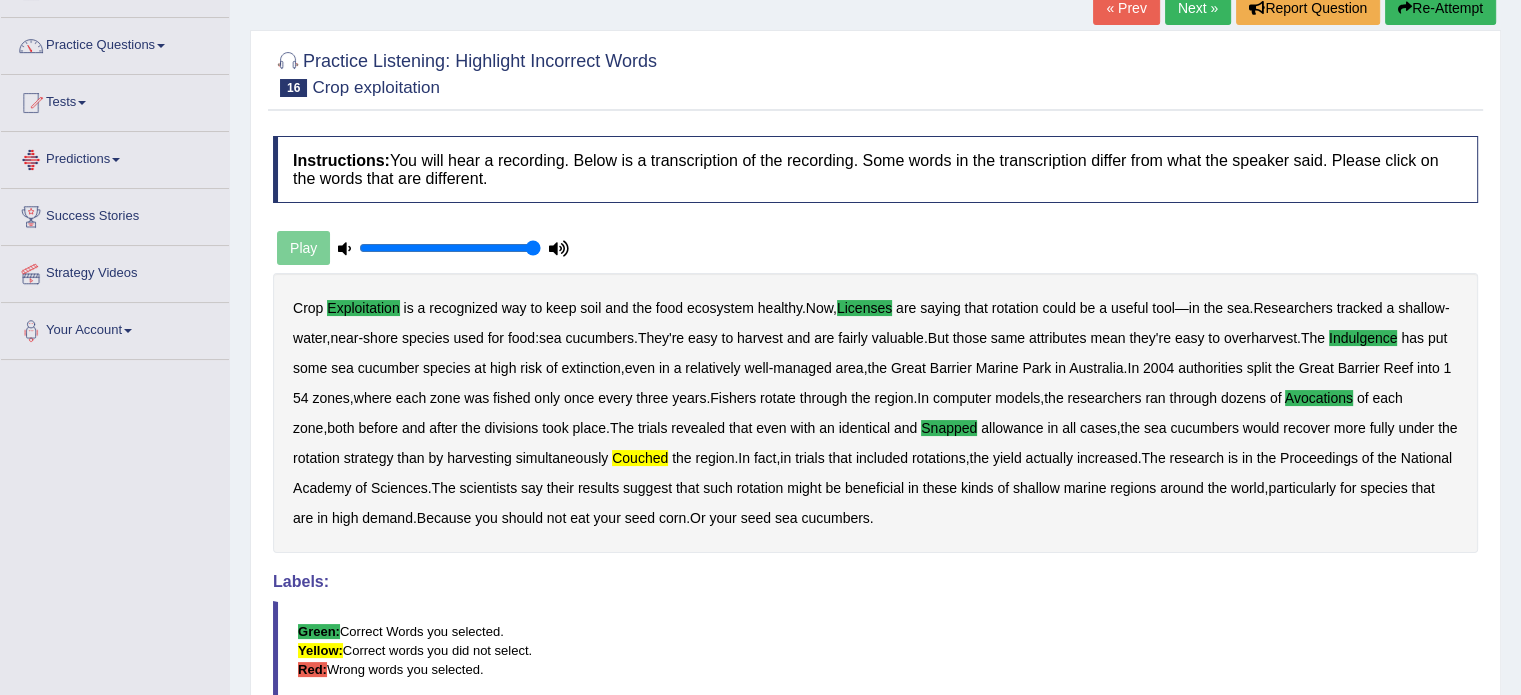 scroll, scrollTop: 0, scrollLeft: 0, axis: both 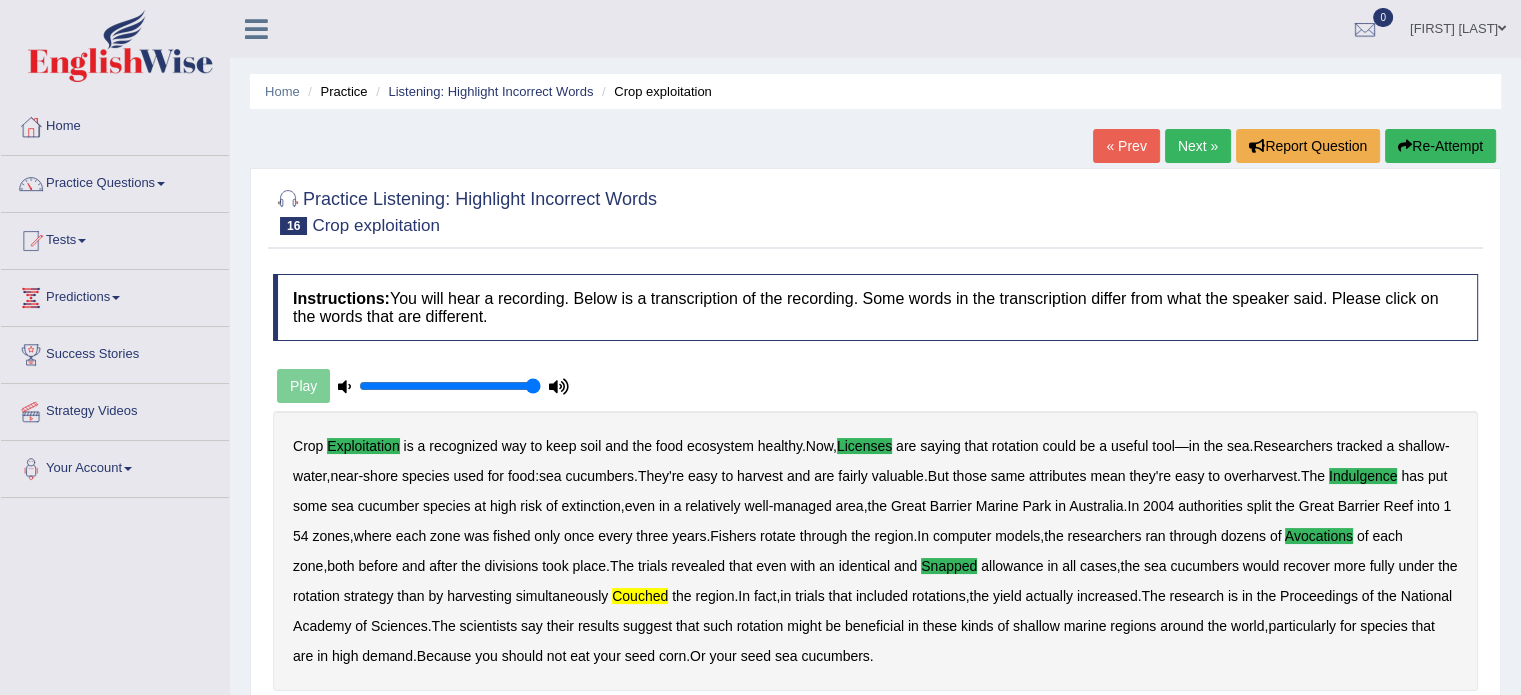 click on "Next »" at bounding box center (1198, 146) 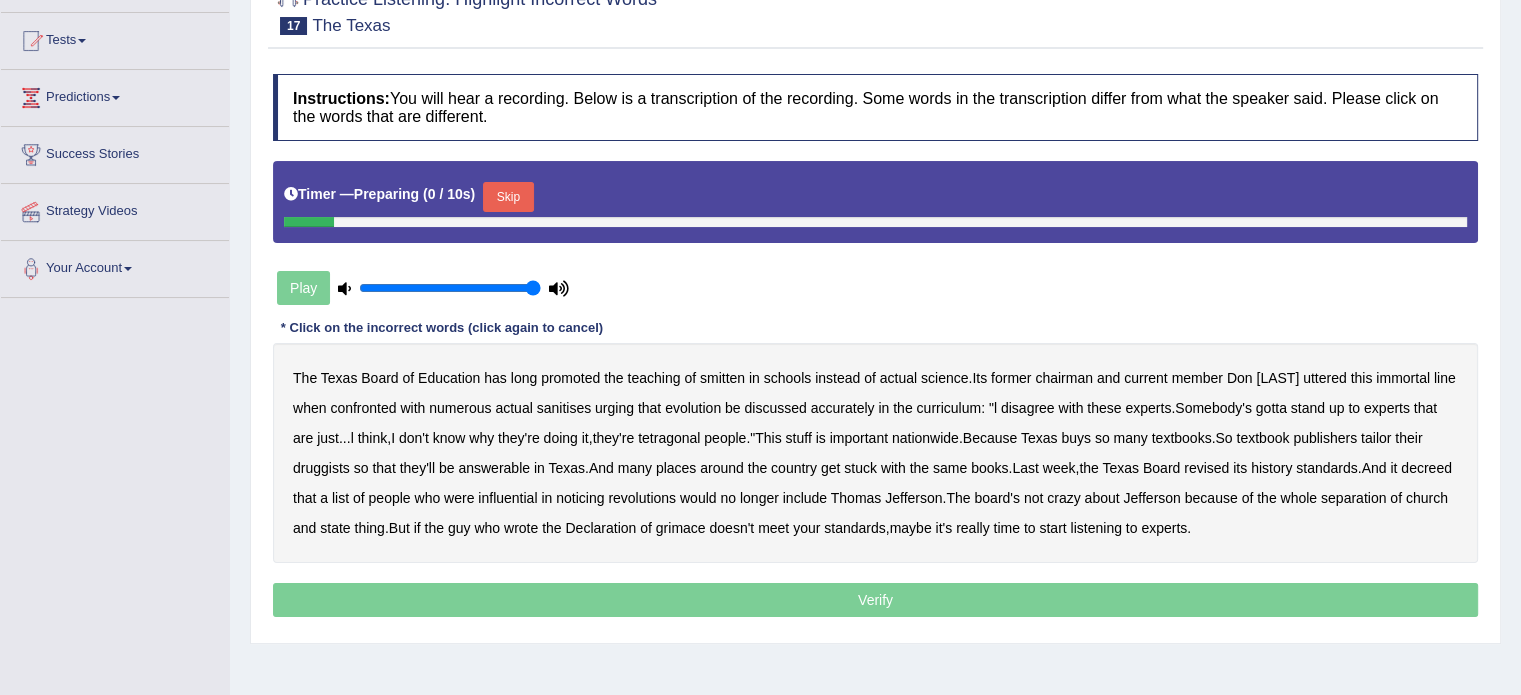 scroll, scrollTop: 0, scrollLeft: 0, axis: both 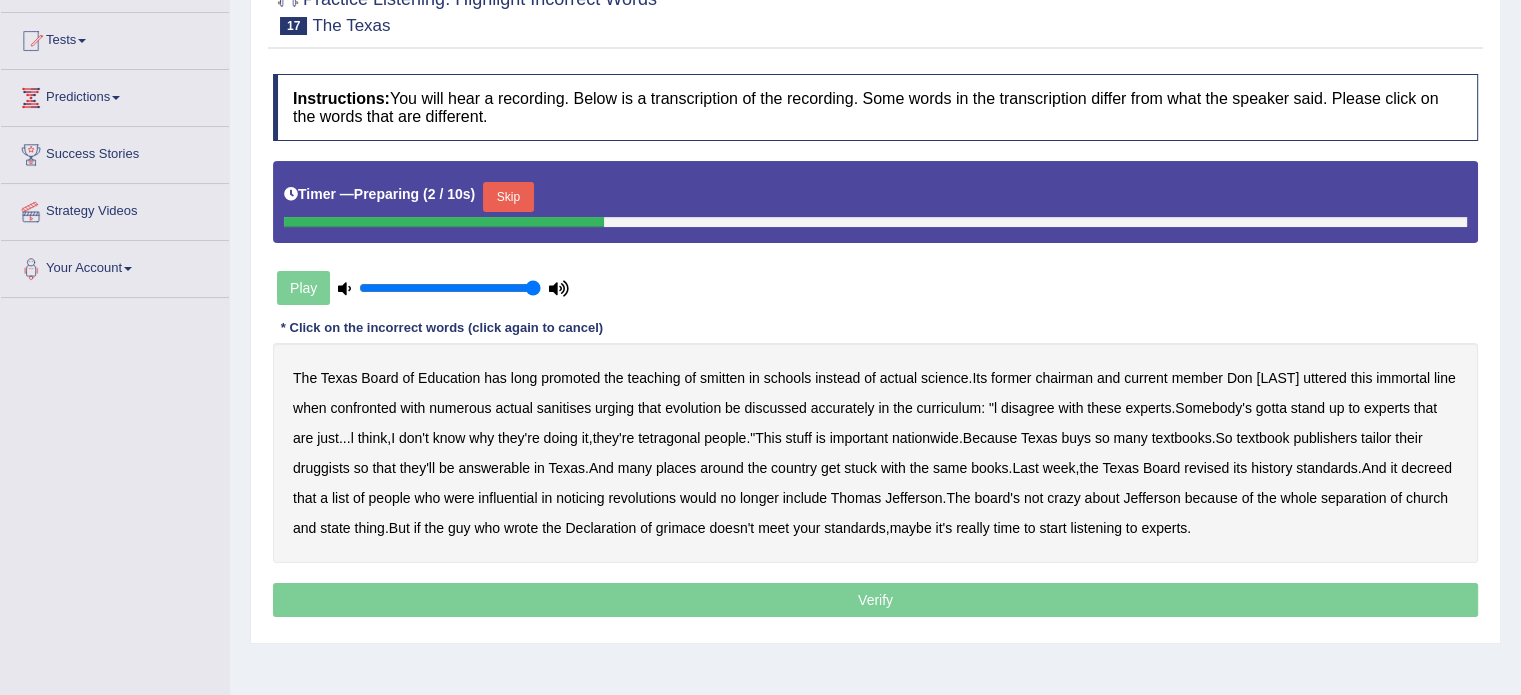 click on "Skip" at bounding box center [508, 197] 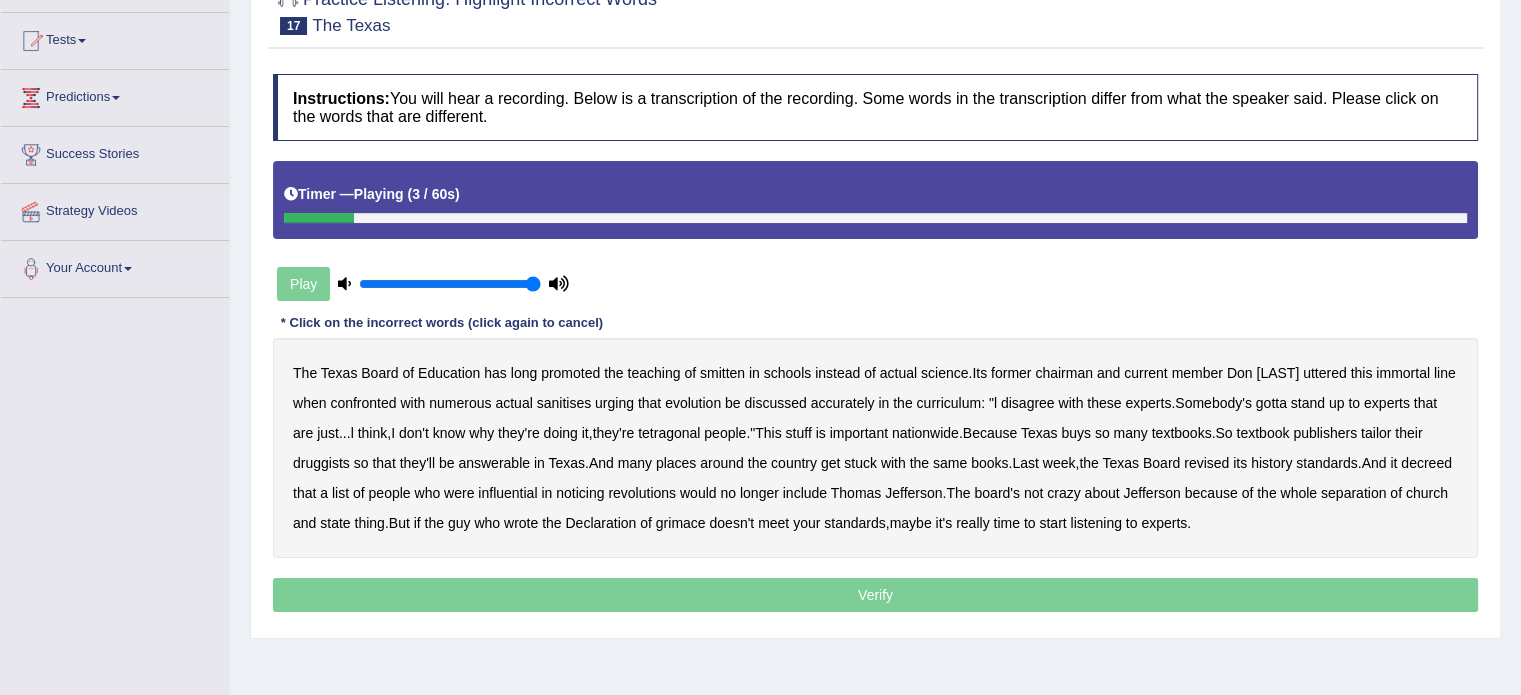click on "smitten" at bounding box center [722, 373] 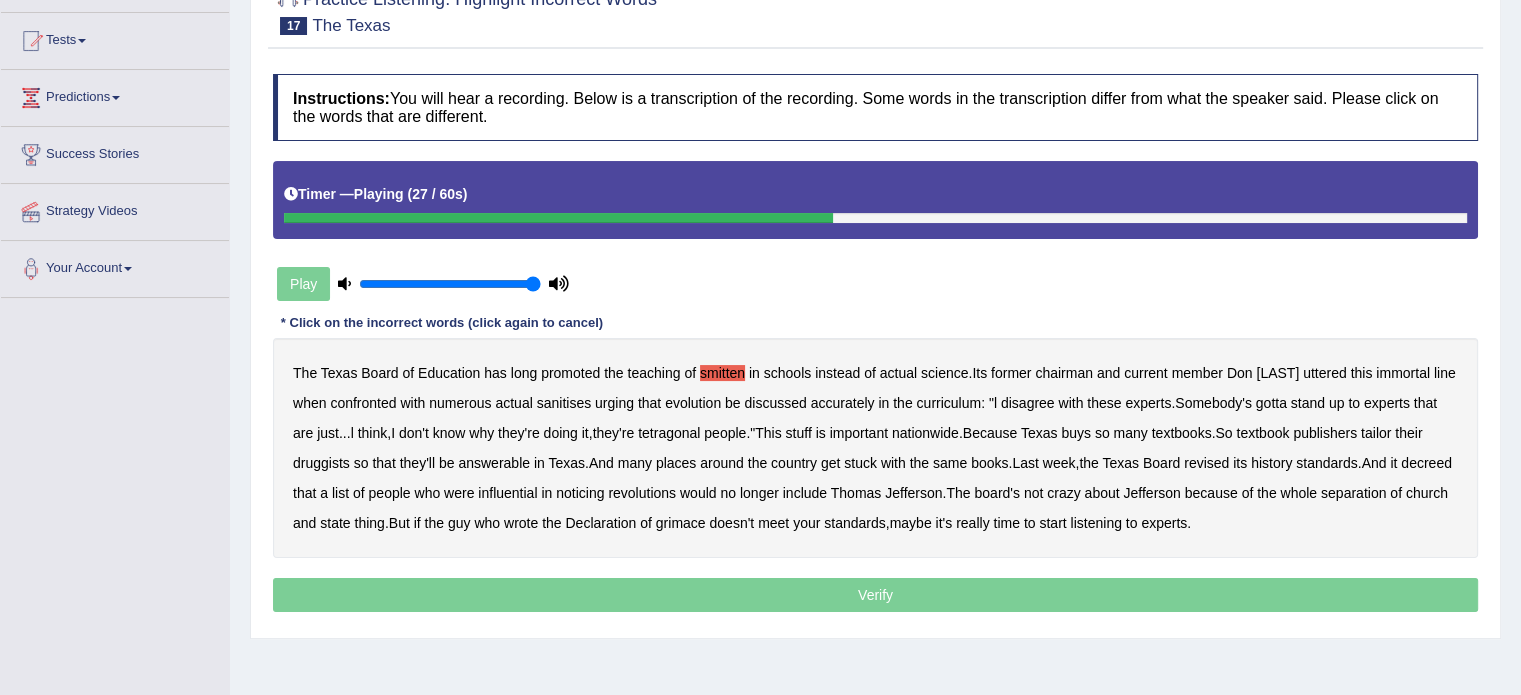 click on "tetragonal" at bounding box center [669, 433] 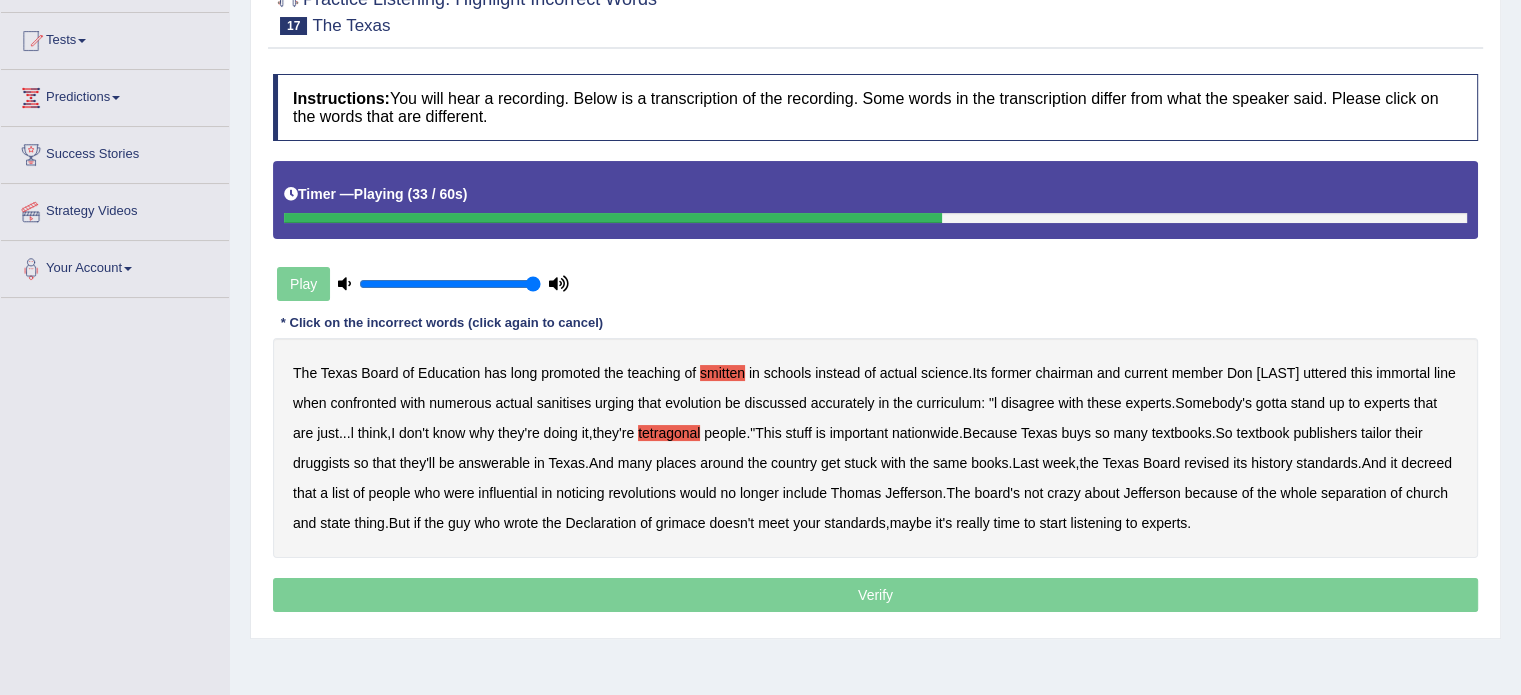 click on "druggists" at bounding box center (321, 463) 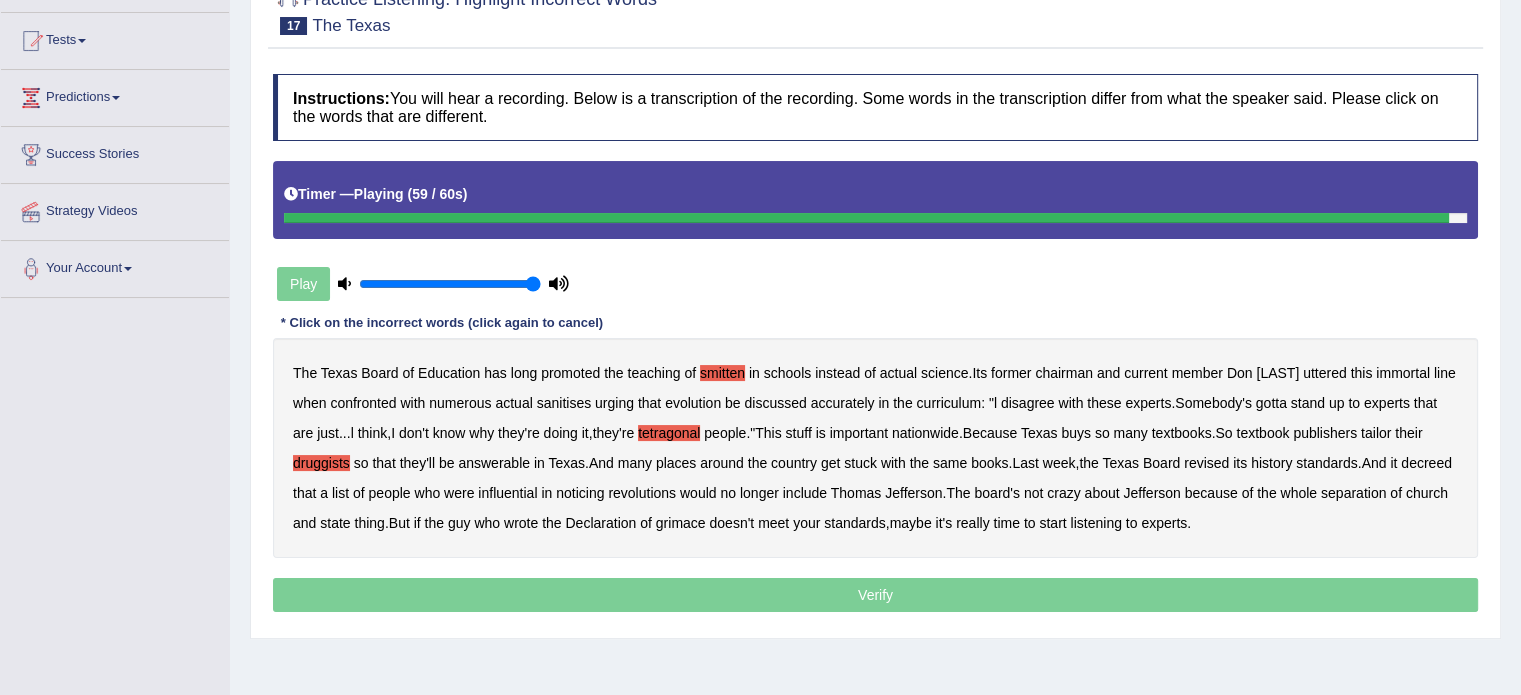 click on "grimace" at bounding box center (681, 523) 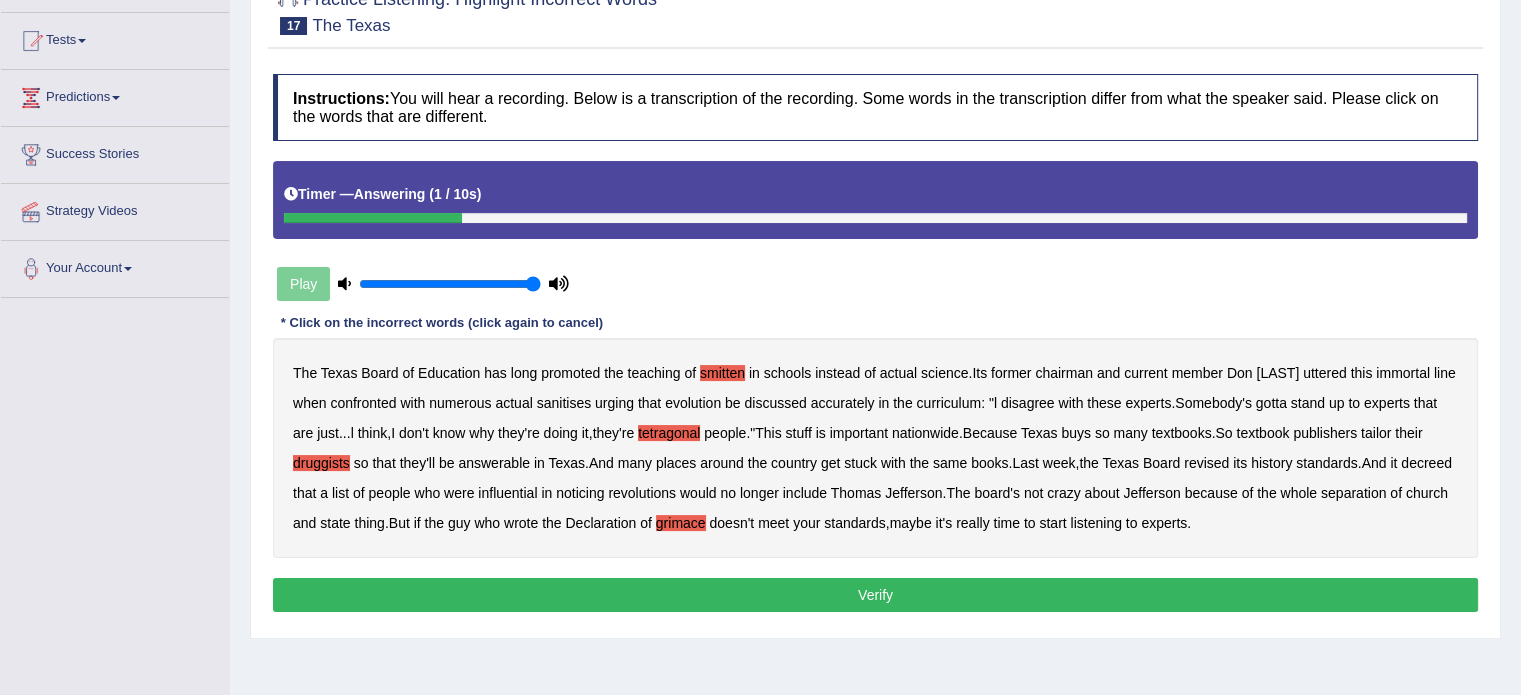 click on "Verify" at bounding box center [875, 595] 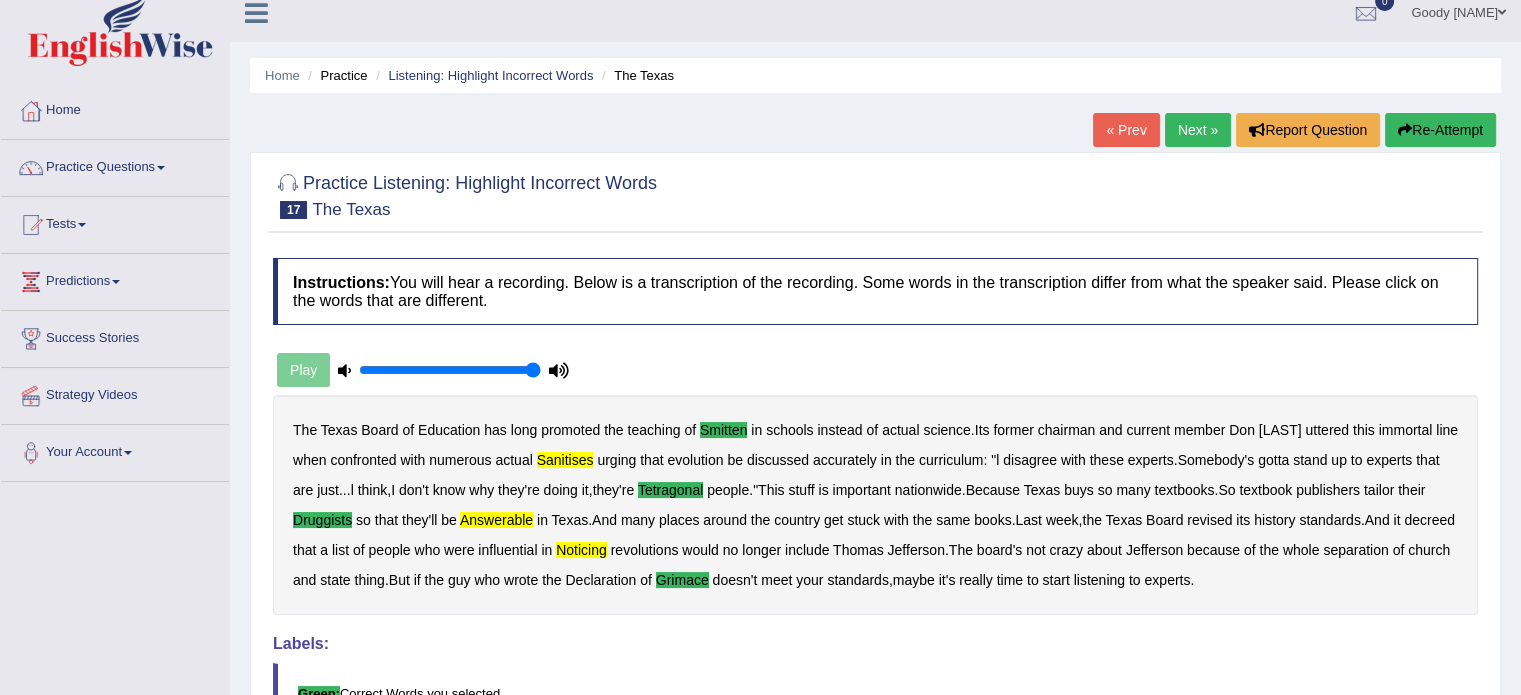 scroll, scrollTop: 0, scrollLeft: 0, axis: both 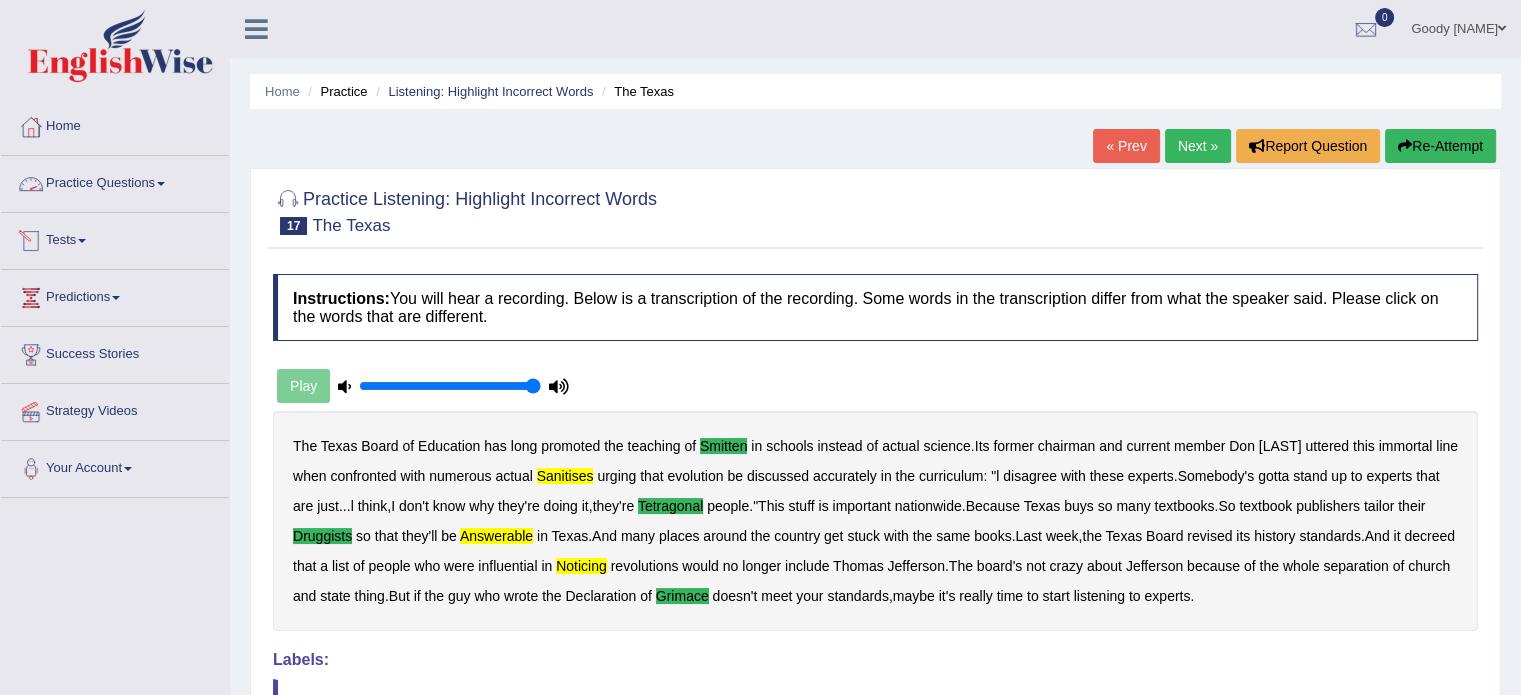click on "Practice Questions" at bounding box center [115, 181] 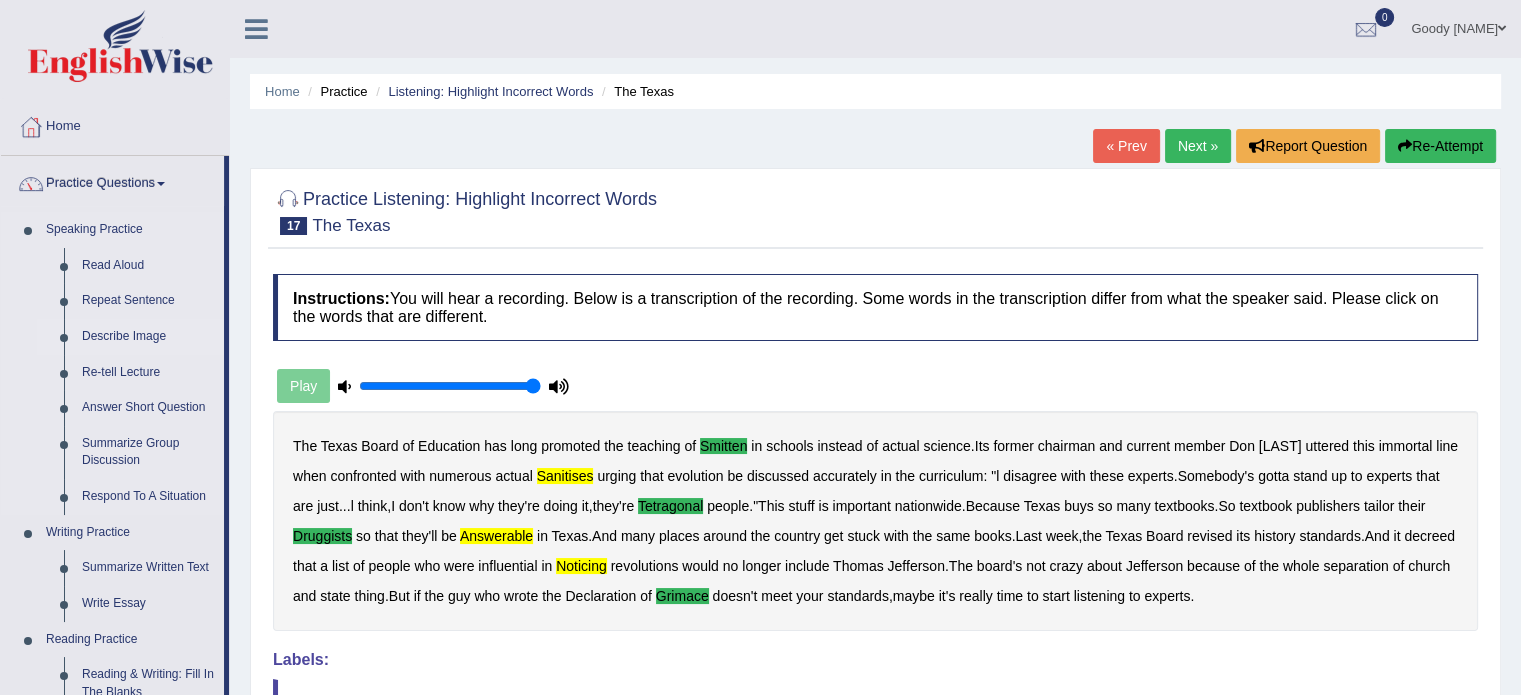 click on "Describe Image" at bounding box center (148, 337) 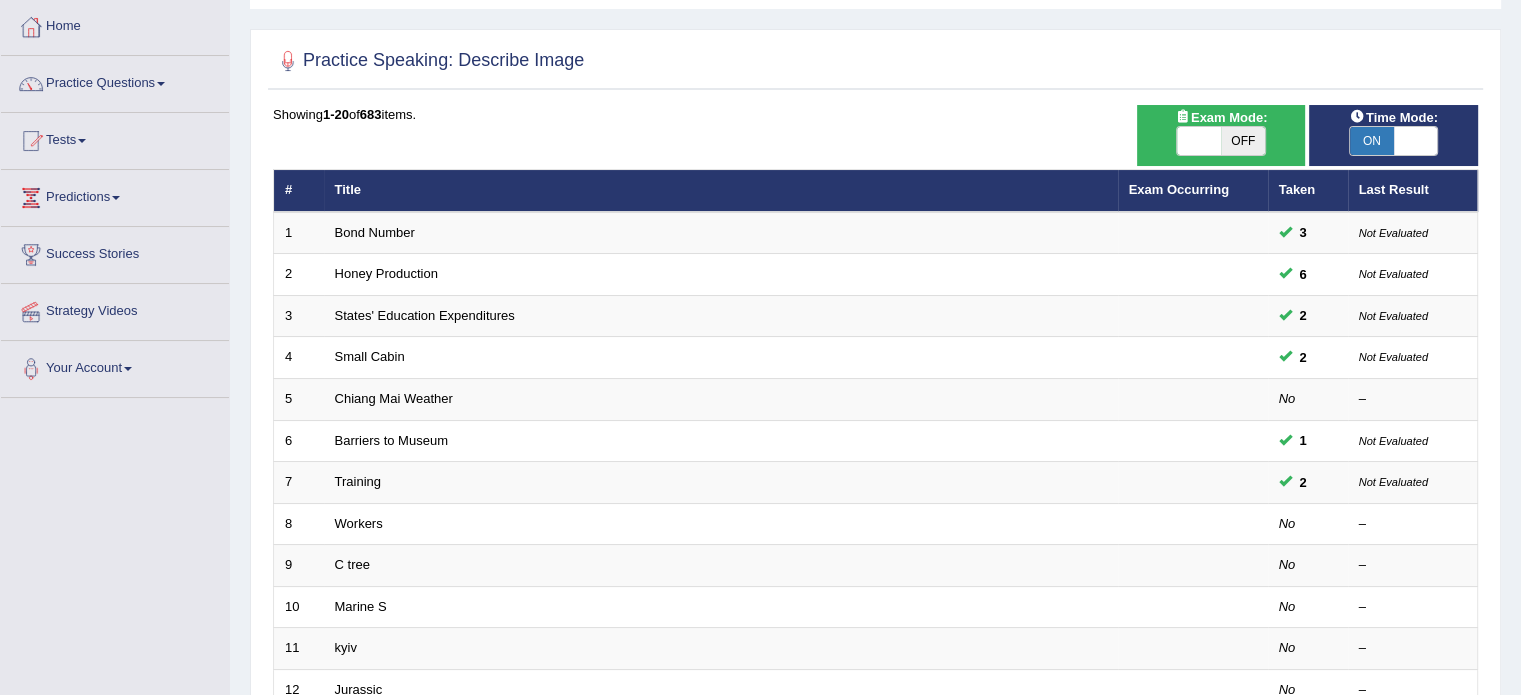 scroll, scrollTop: 100, scrollLeft: 0, axis: vertical 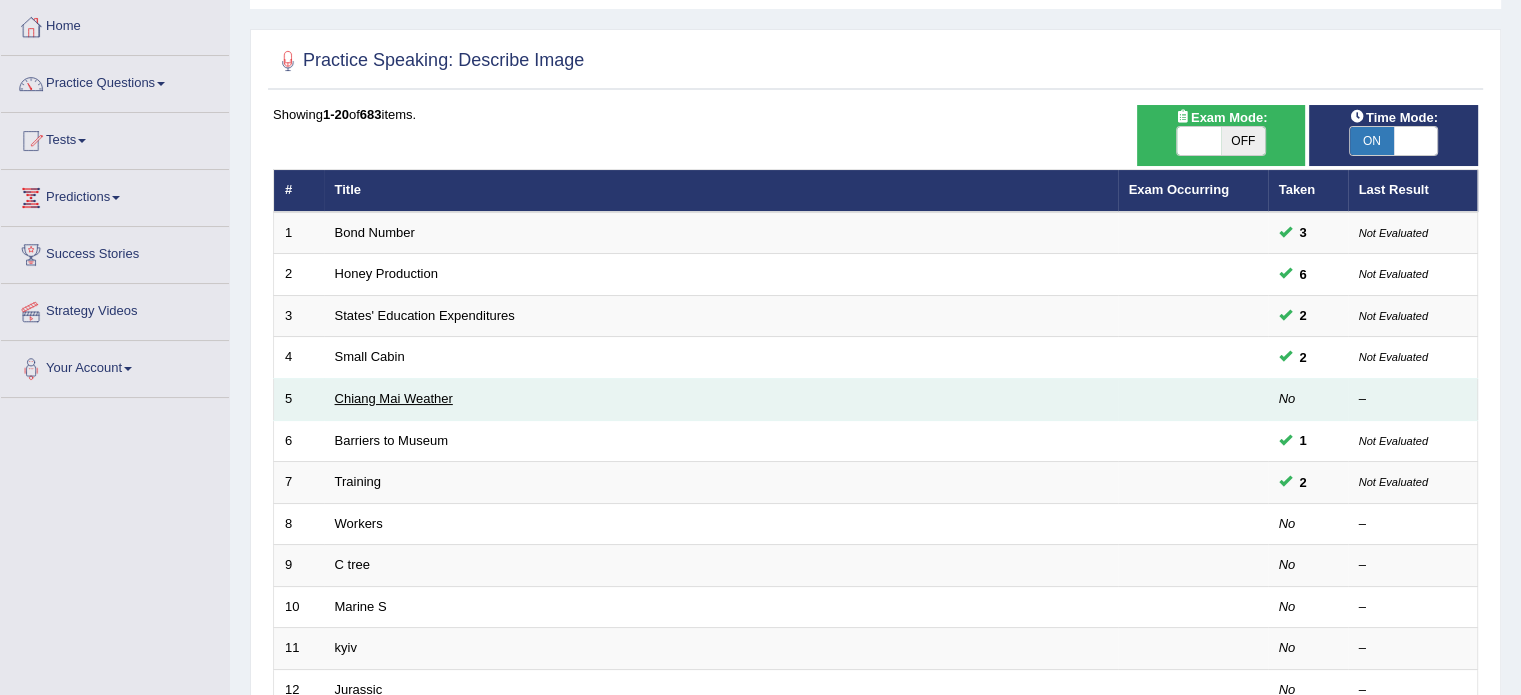 click on "Chiang Mai Weather" at bounding box center (394, 398) 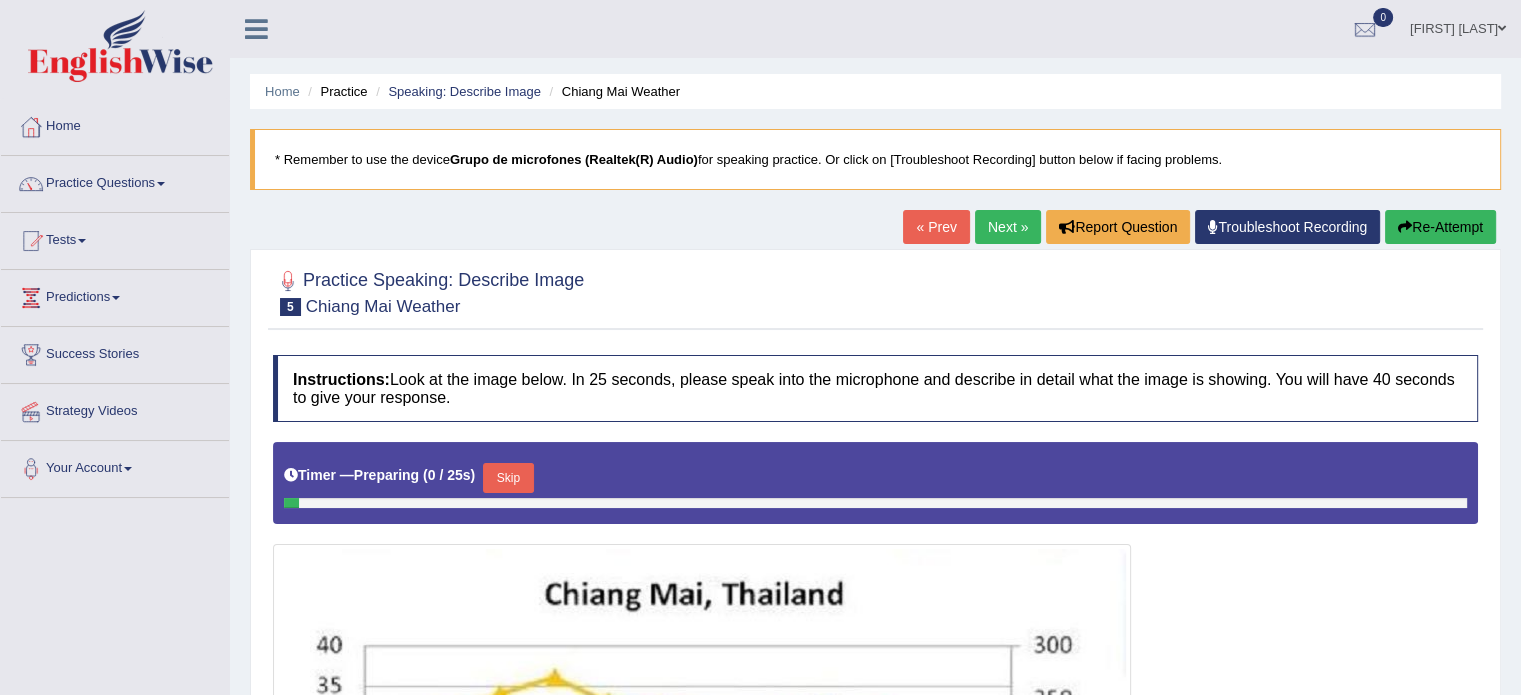 scroll, scrollTop: 100, scrollLeft: 0, axis: vertical 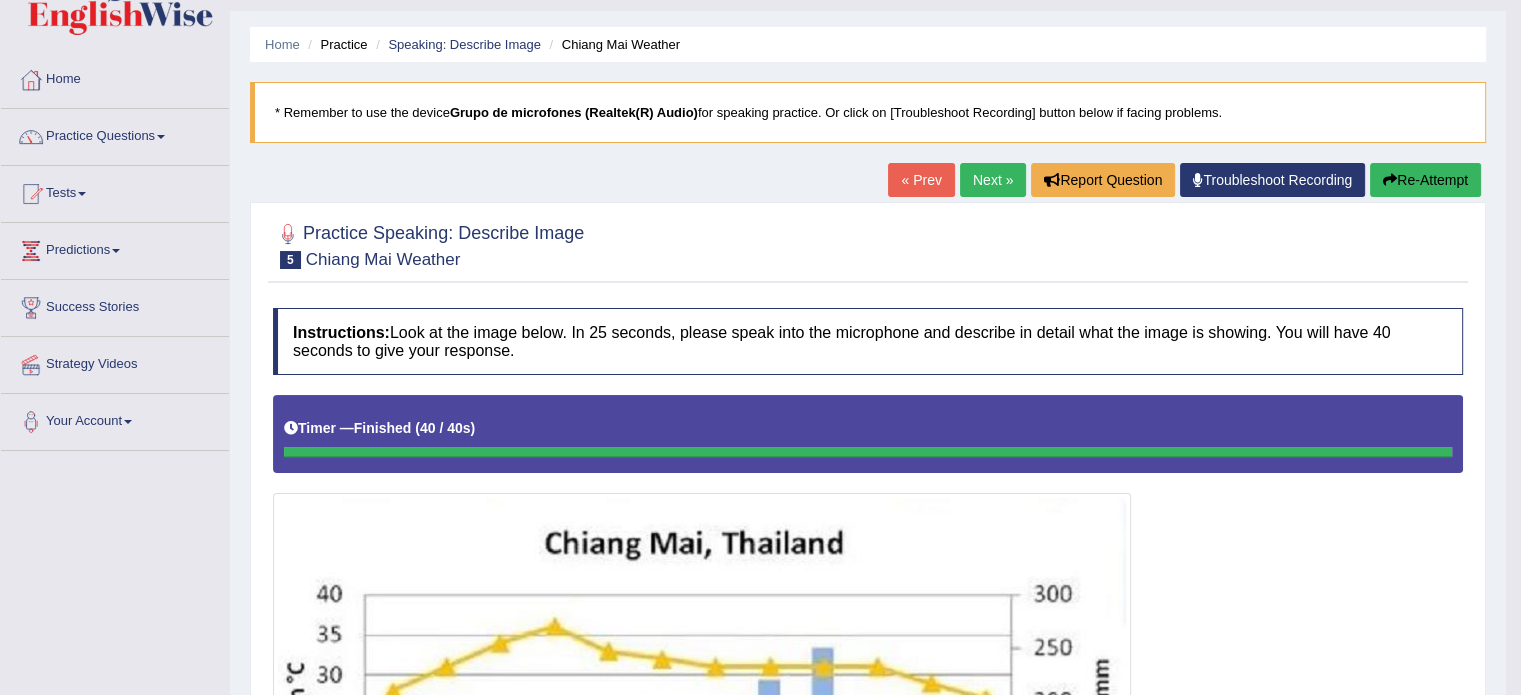 click on "Re-Attempt" at bounding box center [1425, 180] 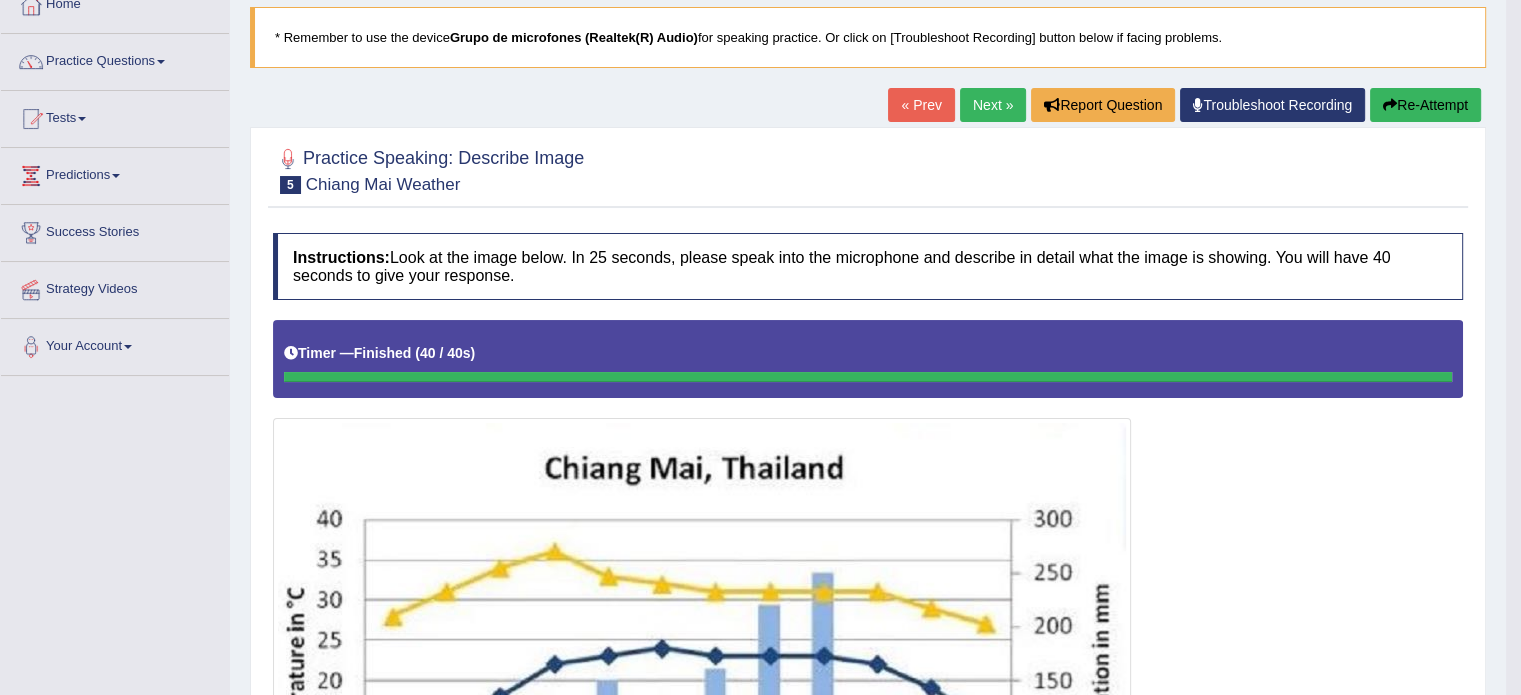 scroll, scrollTop: 246, scrollLeft: 0, axis: vertical 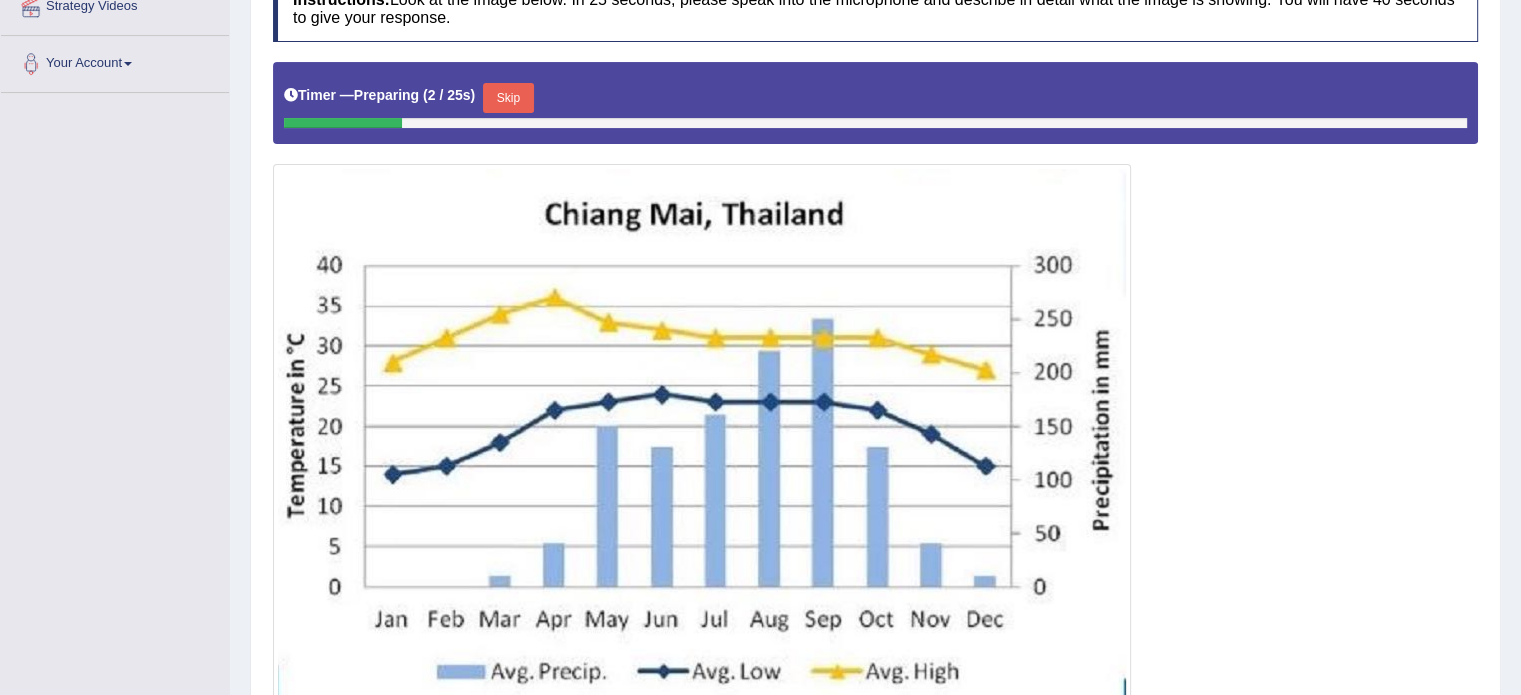 click on "Skip" at bounding box center [508, 98] 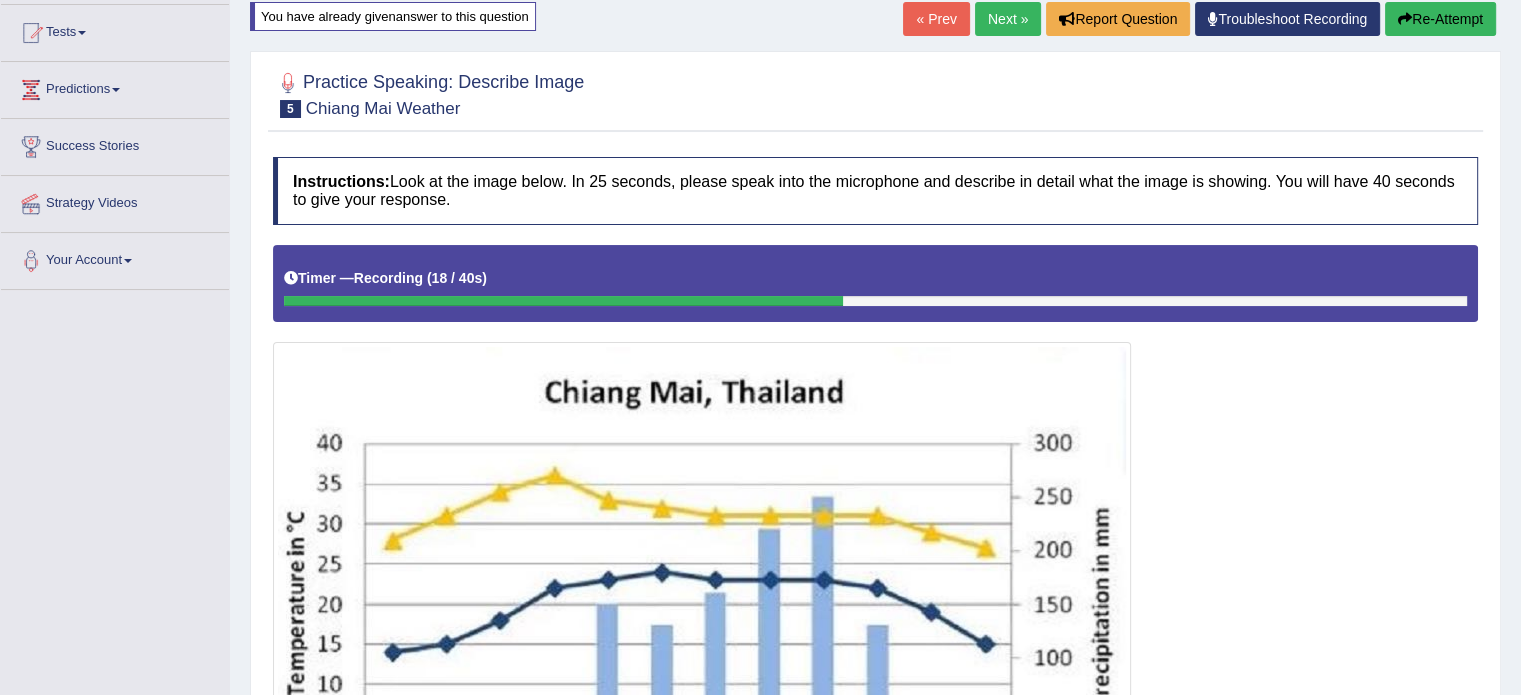 scroll, scrollTop: 205, scrollLeft: 0, axis: vertical 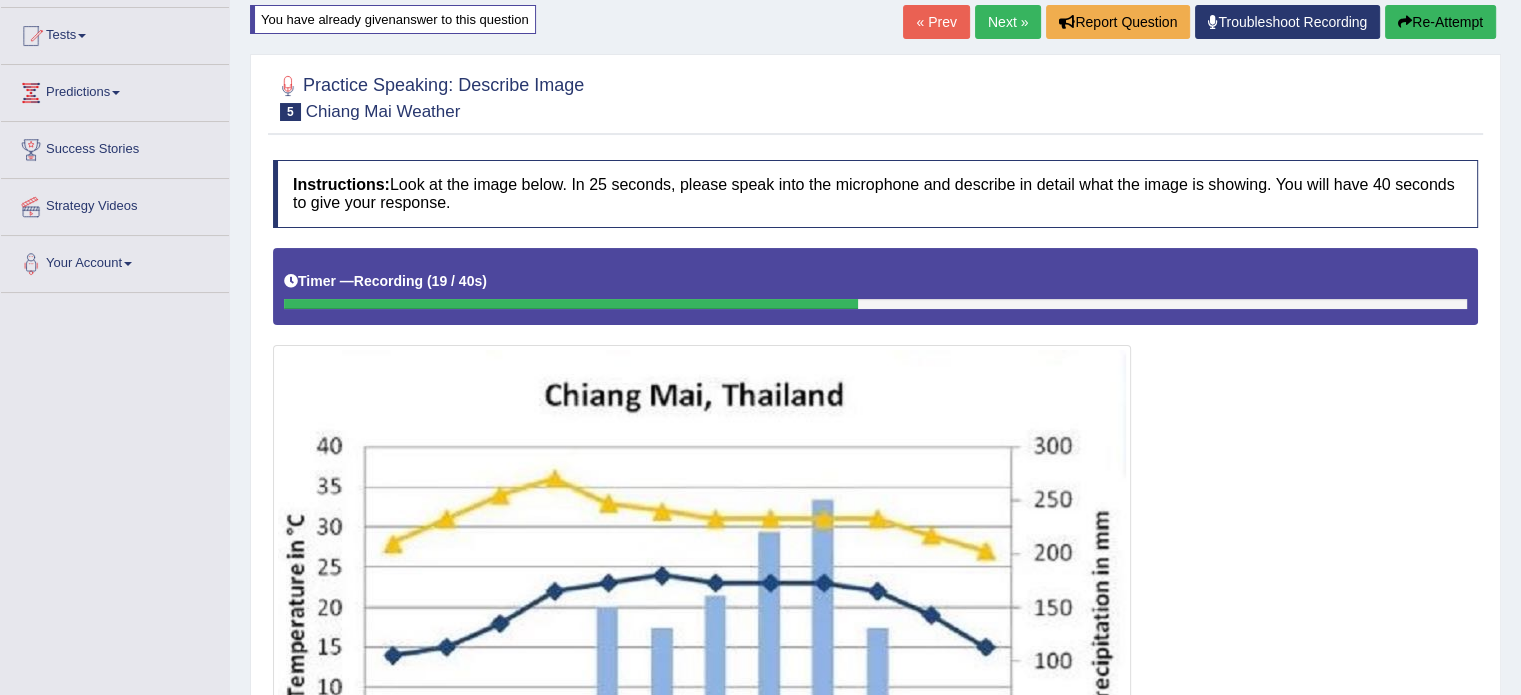 click on "Re-Attempt" at bounding box center [1440, 22] 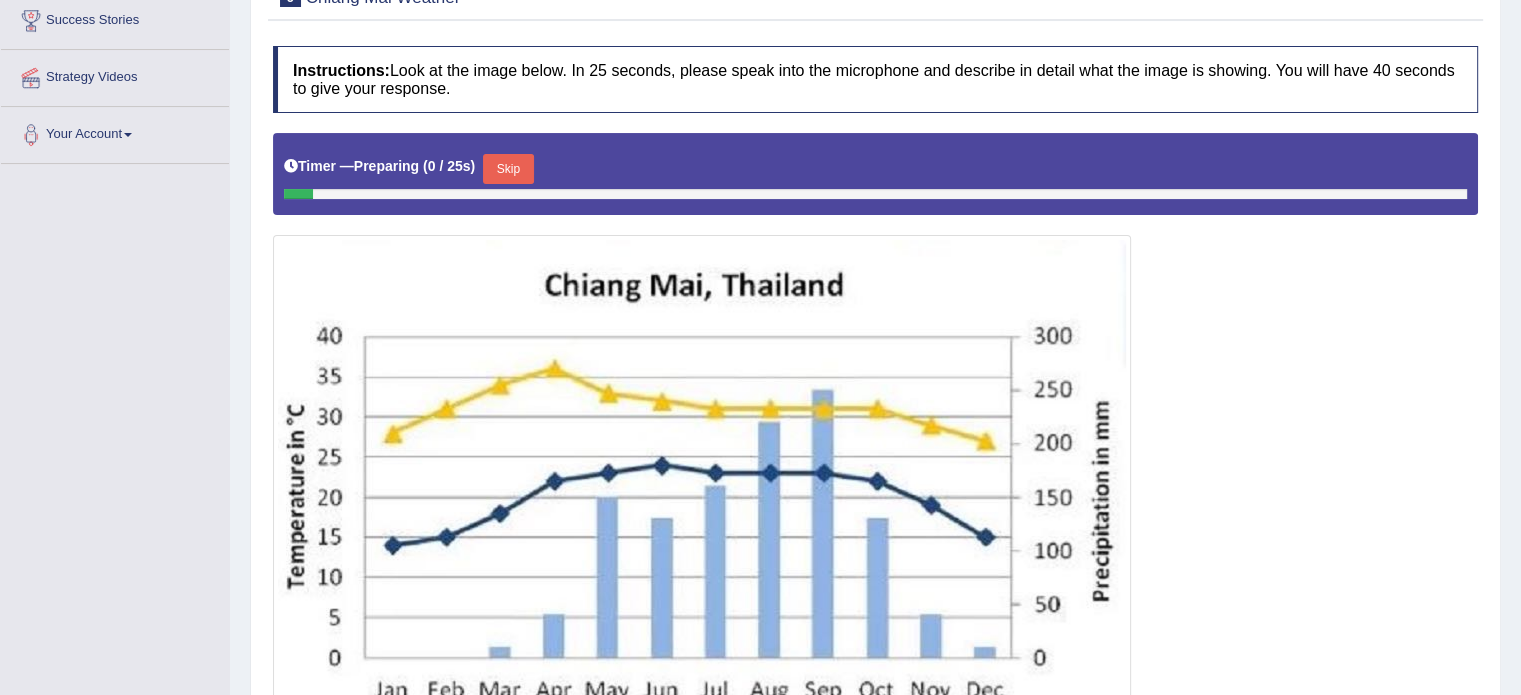 scroll, scrollTop: 420, scrollLeft: 0, axis: vertical 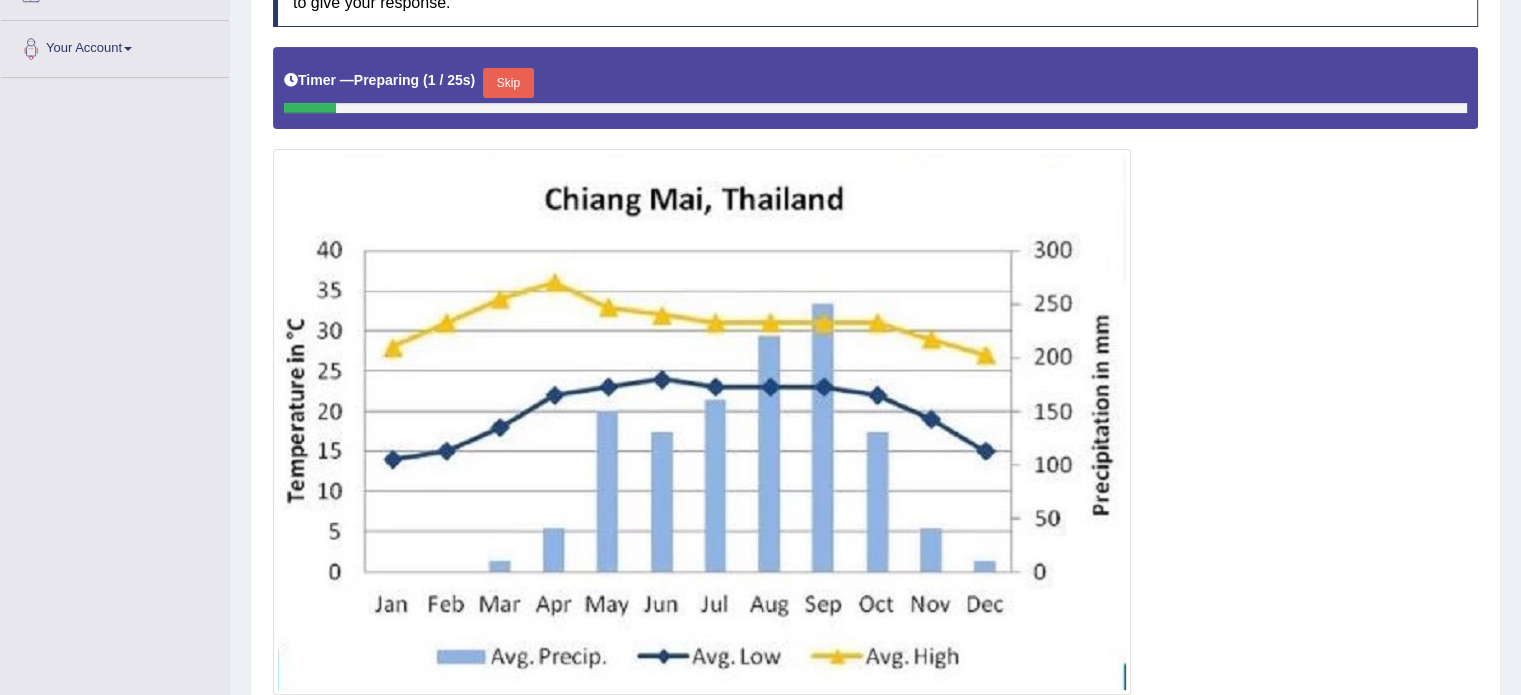 click on "Skip" at bounding box center (508, 83) 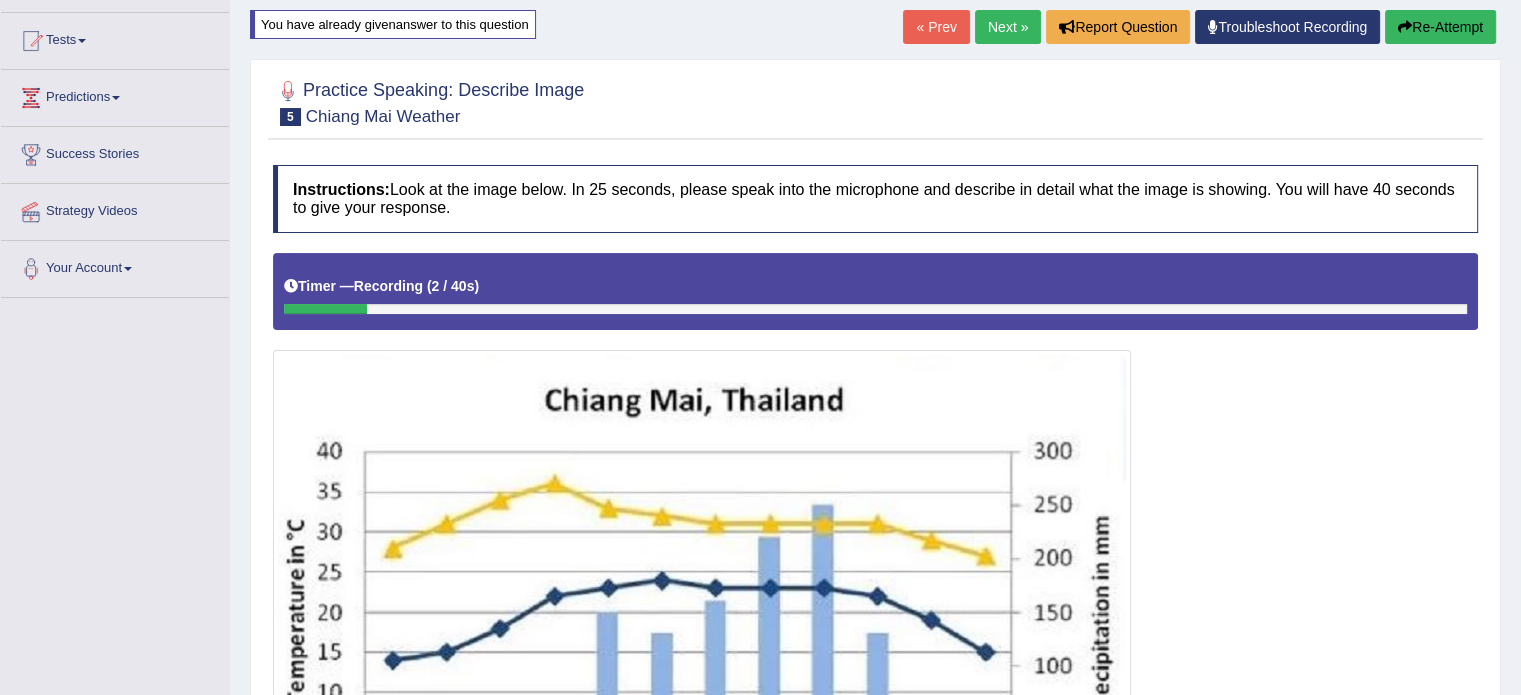 scroll, scrollTop: 420, scrollLeft: 0, axis: vertical 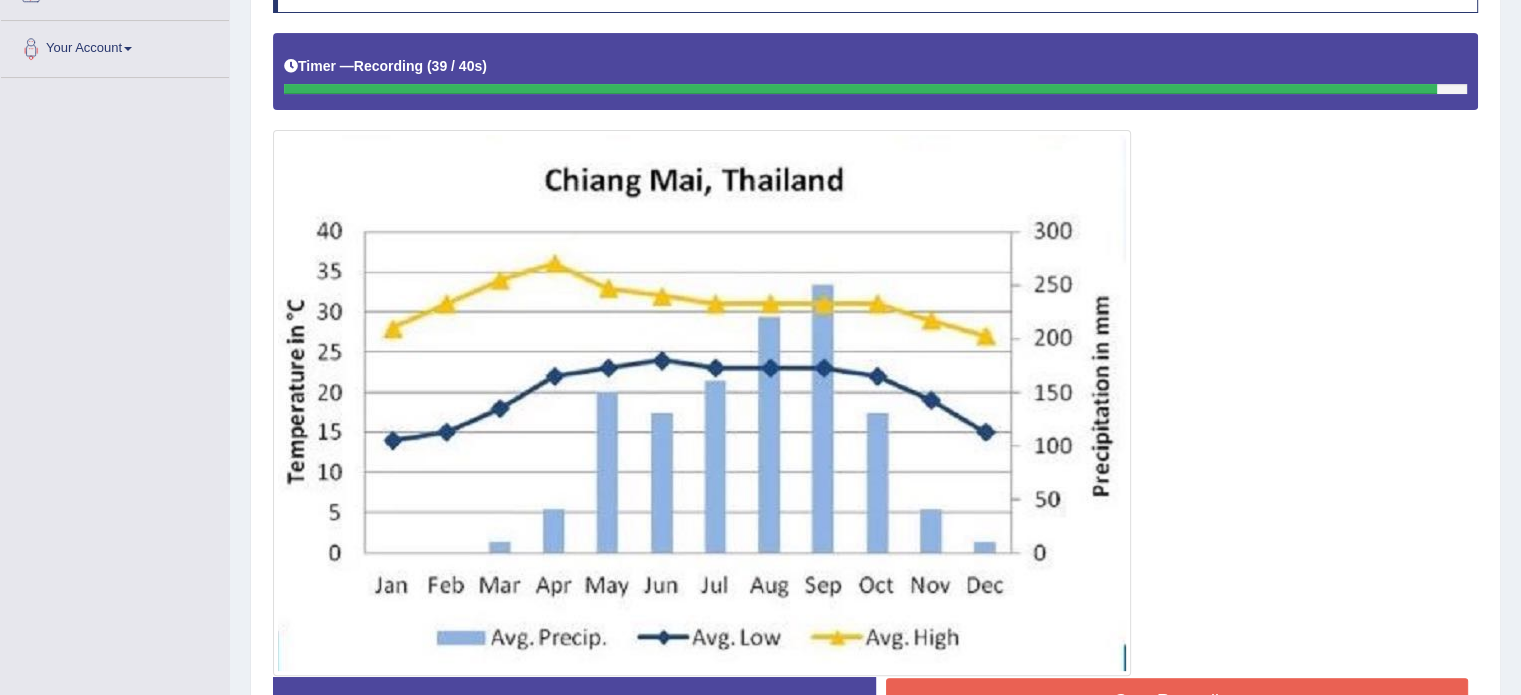 click on "Stop Recording" at bounding box center (1177, 701) 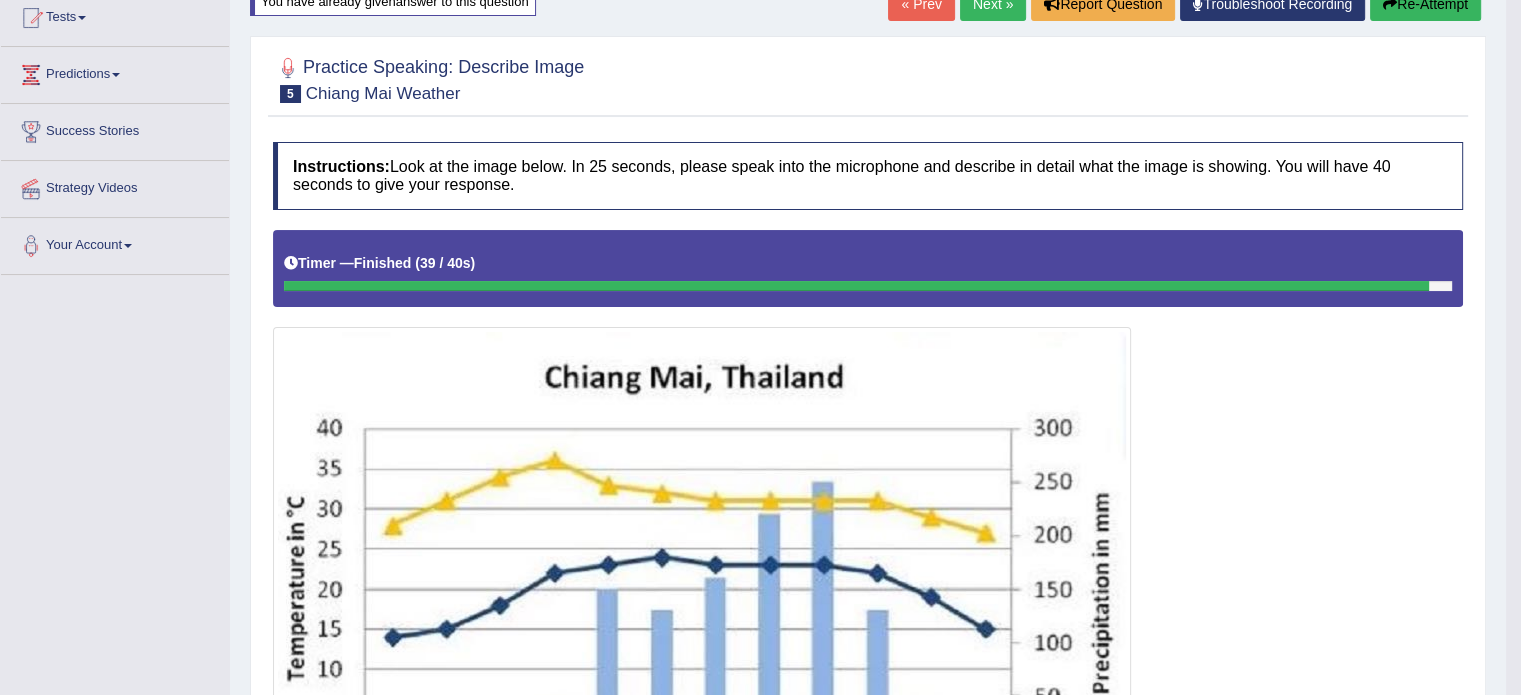 scroll, scrollTop: 220, scrollLeft: 0, axis: vertical 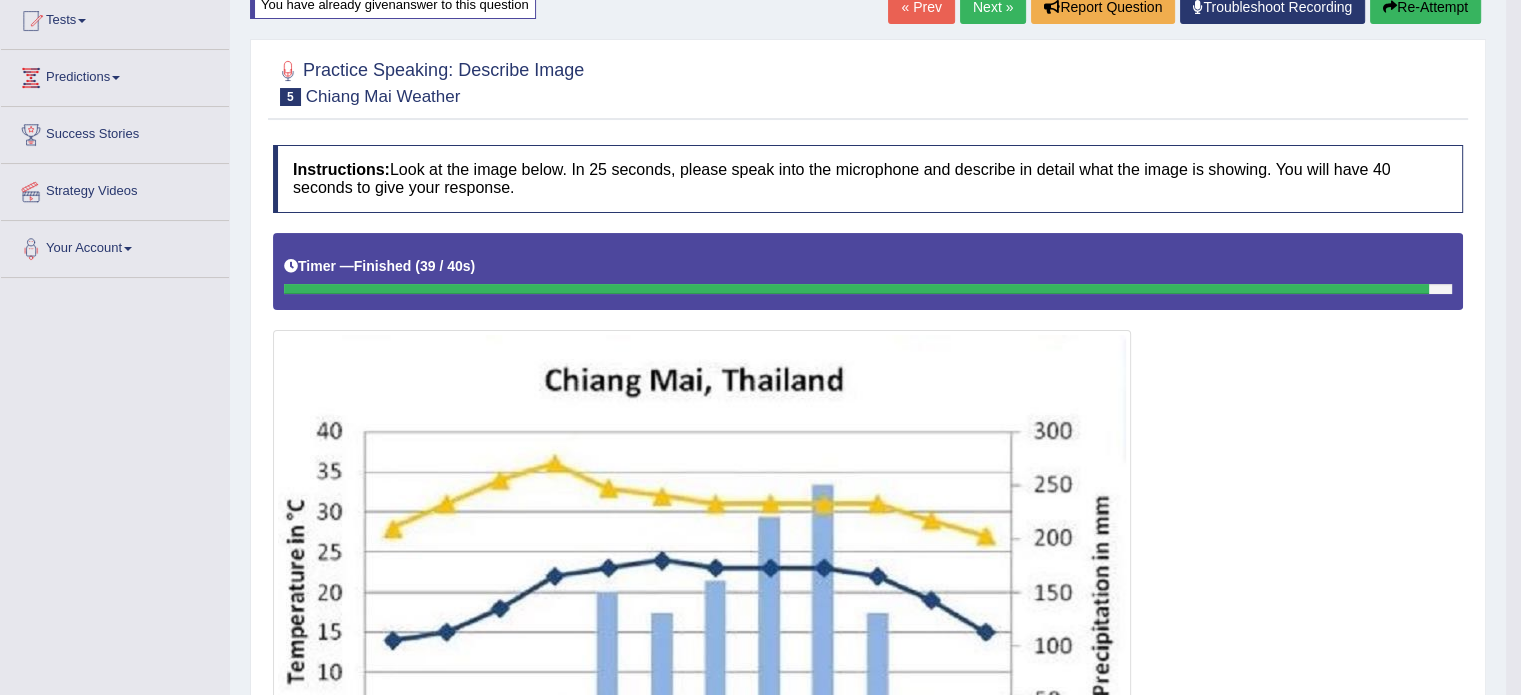 click on "Next »" at bounding box center (993, 7) 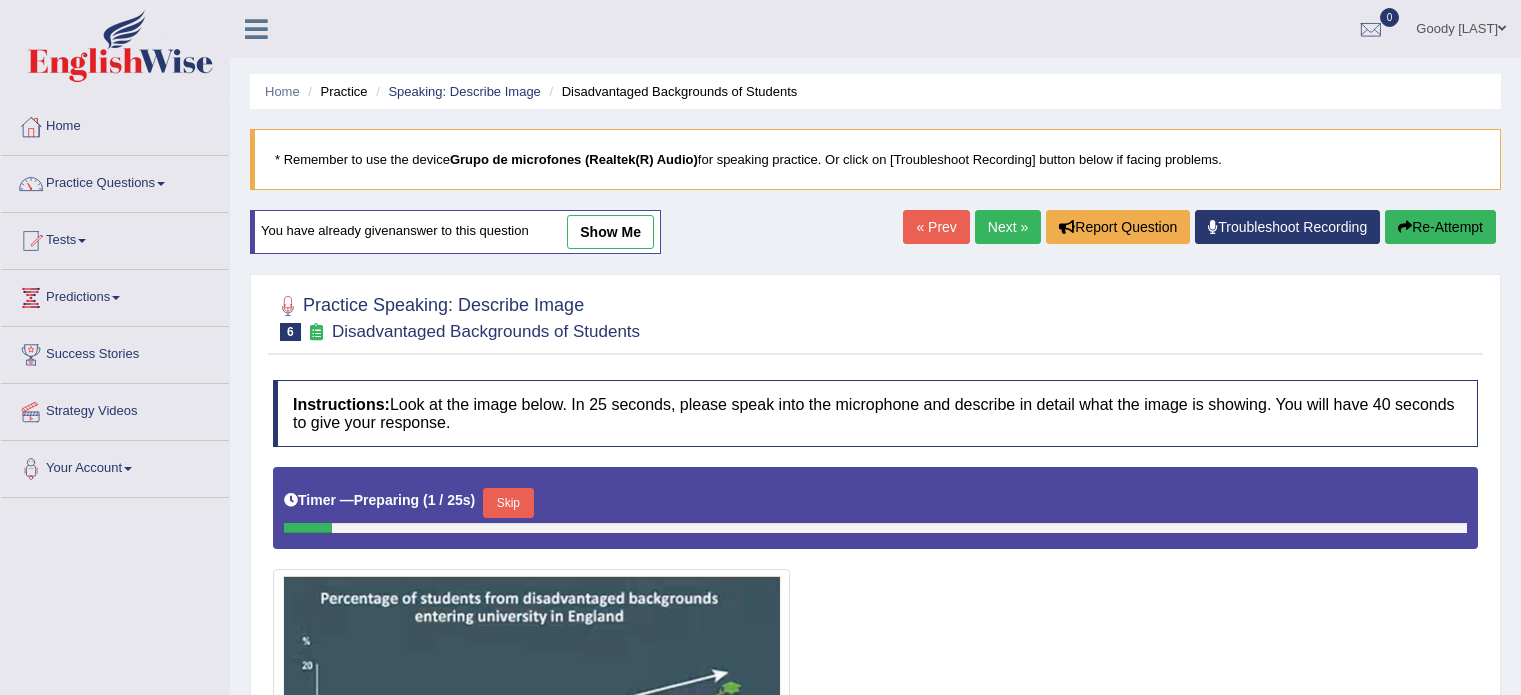 scroll, scrollTop: 300, scrollLeft: 0, axis: vertical 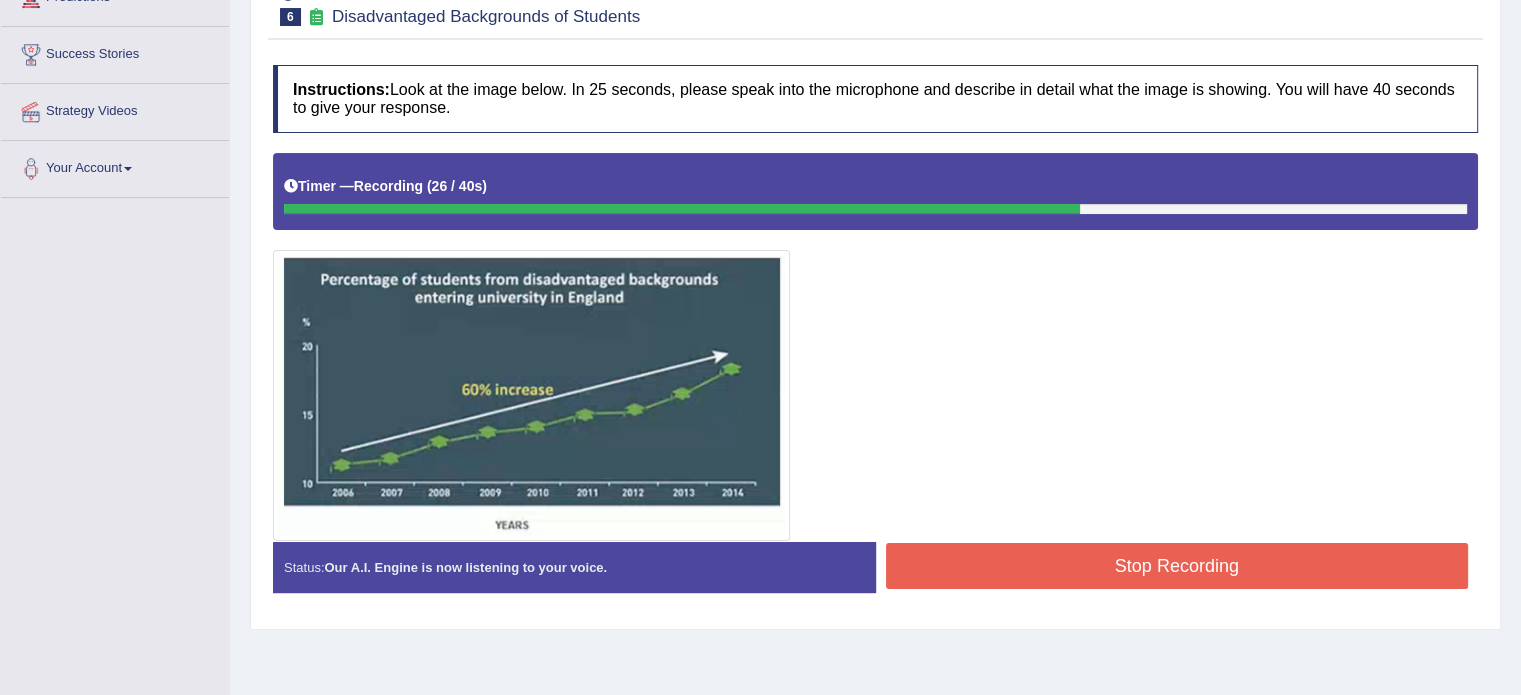 click on "Stop Recording" at bounding box center [1177, 566] 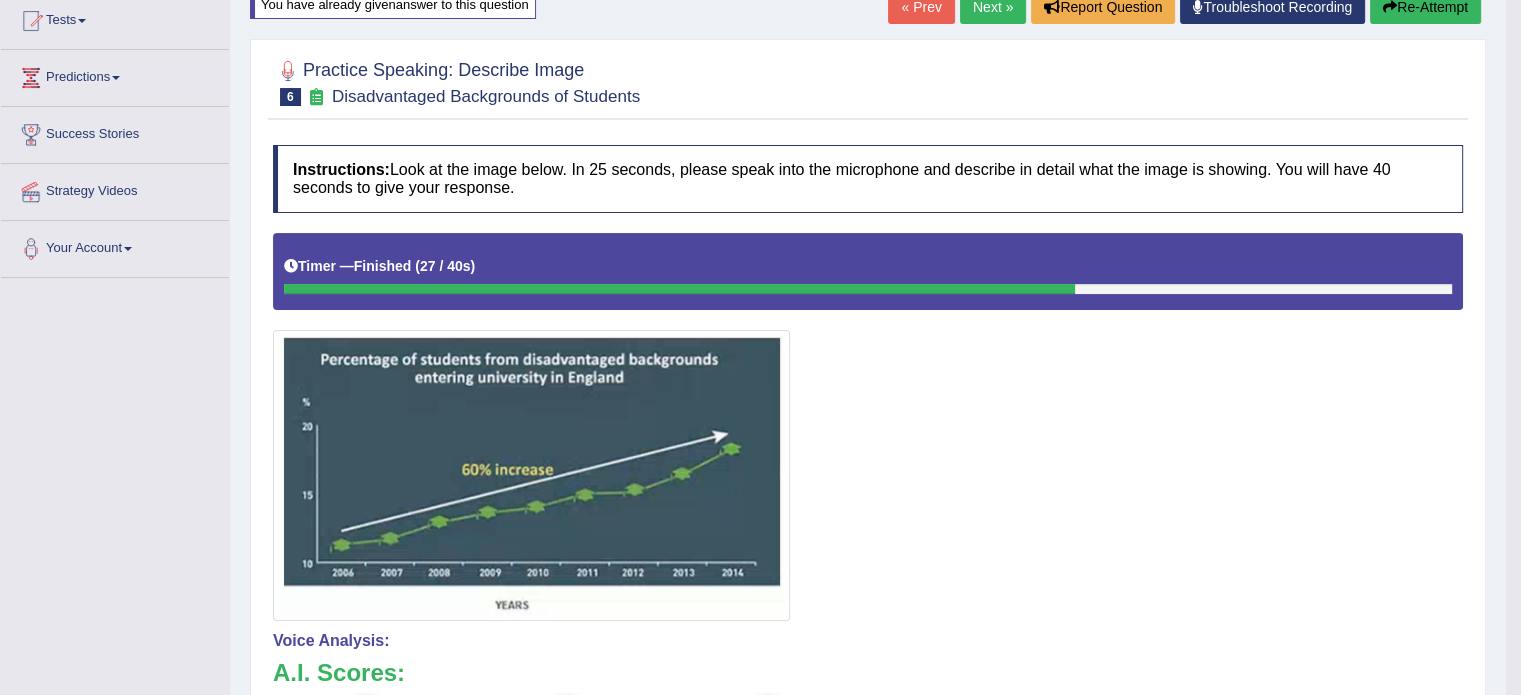 scroll, scrollTop: 200, scrollLeft: 0, axis: vertical 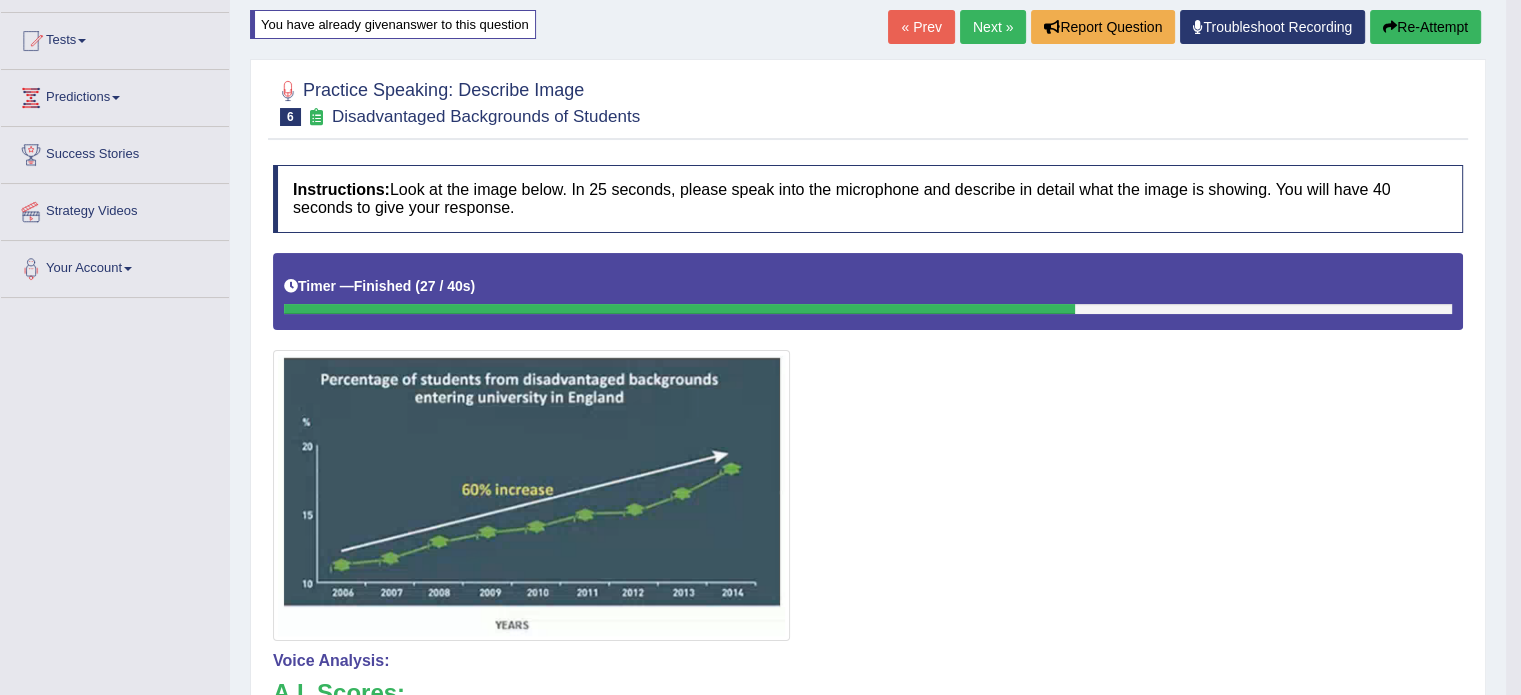 click on "Home
Practice
Speaking: Describe Image
Disadvantaged Backgrounds of Students
* Remember to use the device  Grupo de microfones (Realtek(R) Audio)  for speaking practice. Or click on [Troubleshoot Recording] button below if facing problems.
You have already given   answer to this question
« Prev Next »  Report Question  Troubleshoot Recording  Re-Attempt
Practice Speaking: Describe Image
6
Disadvantaged Backgrounds of Students
Instructions:  Look at the image below. In 25 seconds, please speak into the microphone and describe in detail what the image is showing. You will have 40 seconds to give your response.
Timer —  Finished   ( 27 / 40s ) Created with Highcharts 7.1.2 Too low Too high Time Pitch meter: 0 5 10 15 20 25 30 35 40 Created with Highcharts 7.1.2 Great Too slow 0" at bounding box center (868, 475) 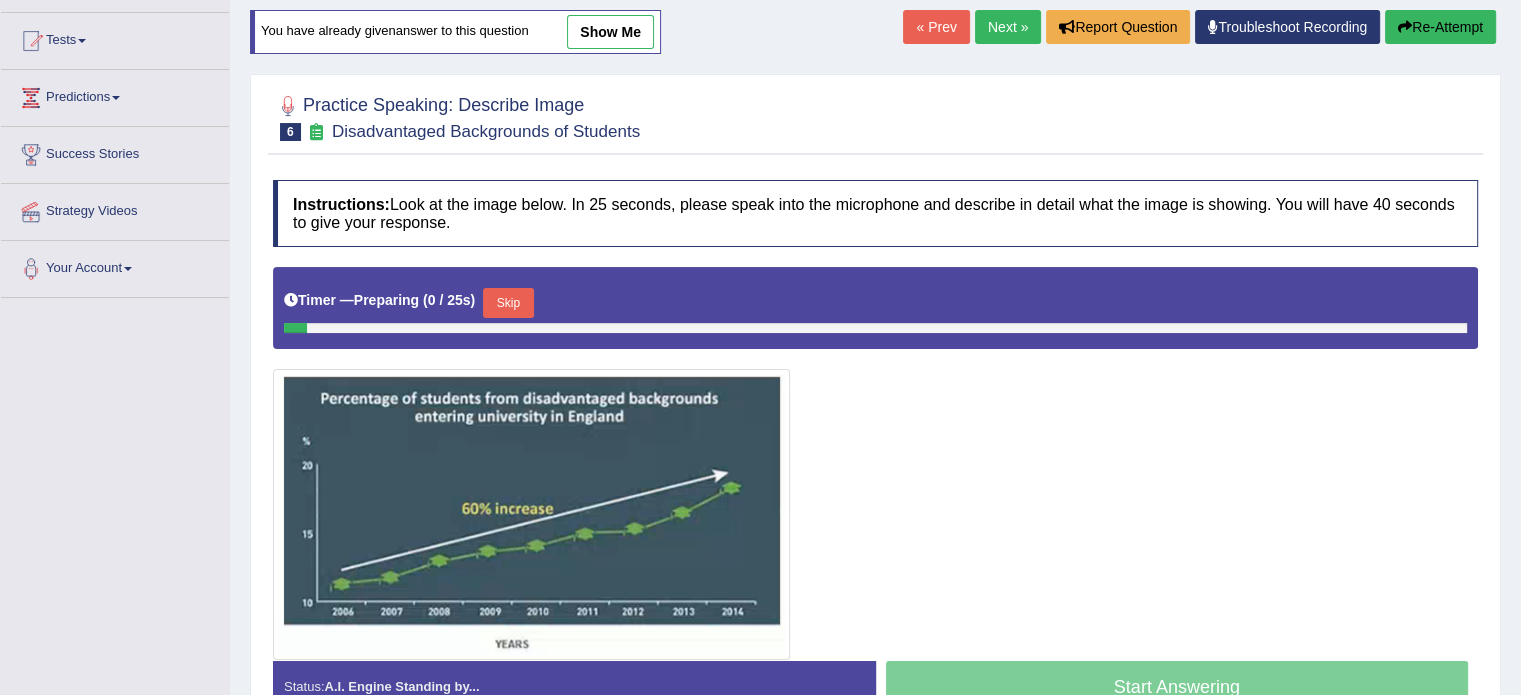 scroll, scrollTop: 200, scrollLeft: 0, axis: vertical 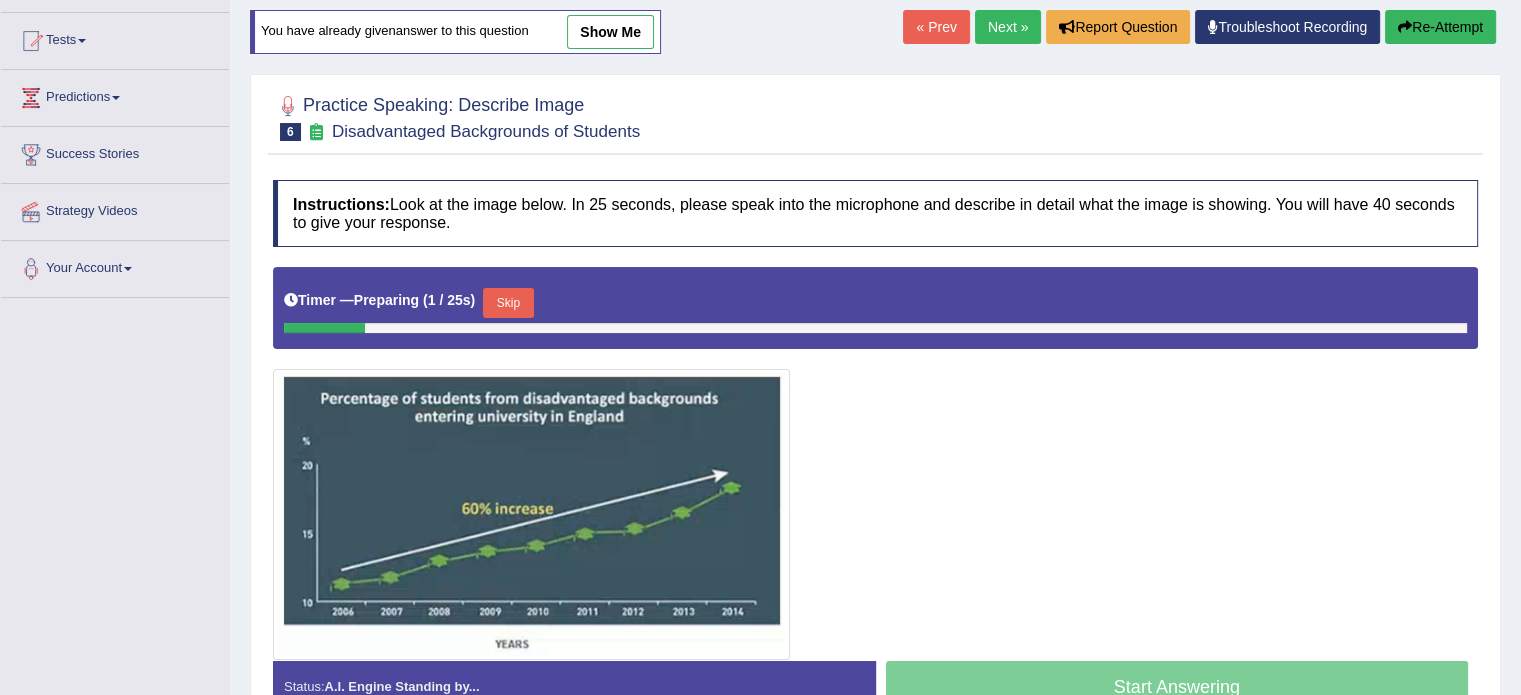 click on "Skip" at bounding box center [508, 303] 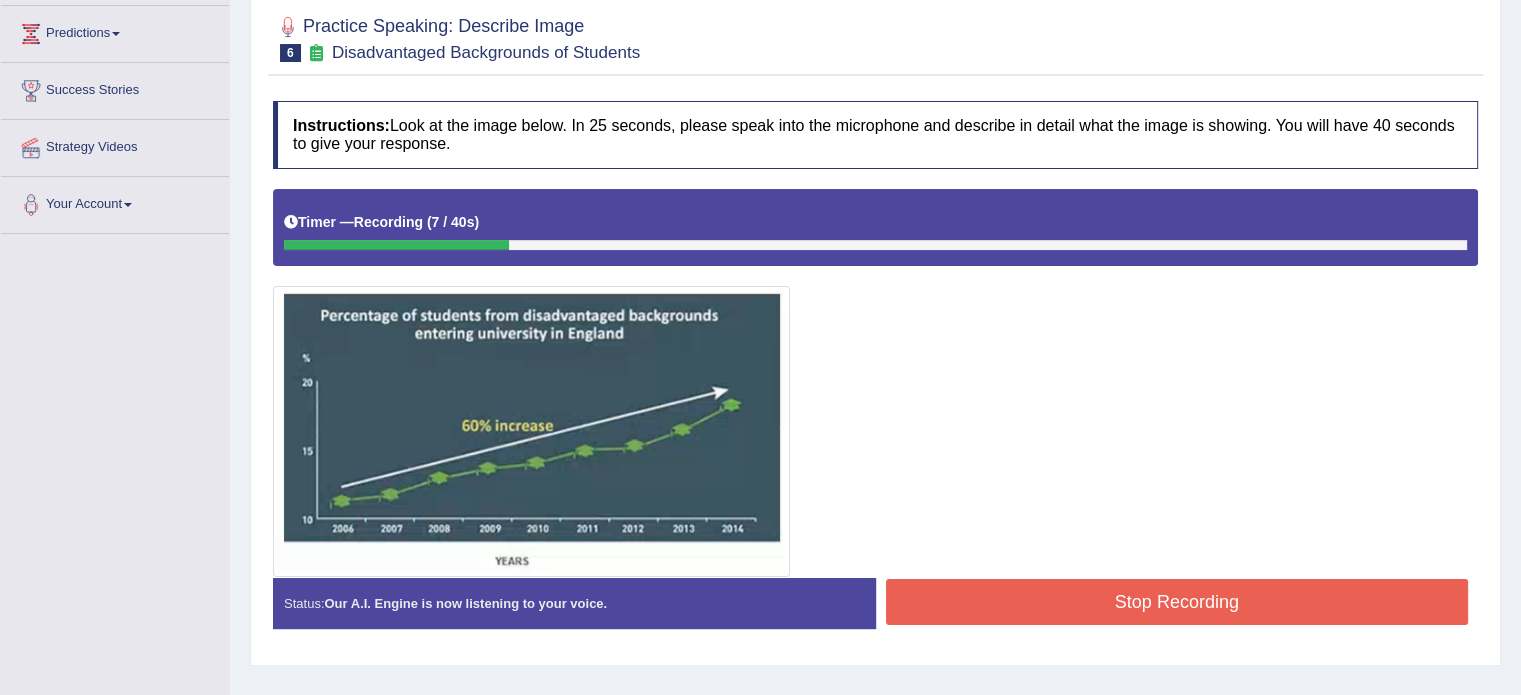 scroll, scrollTop: 300, scrollLeft: 0, axis: vertical 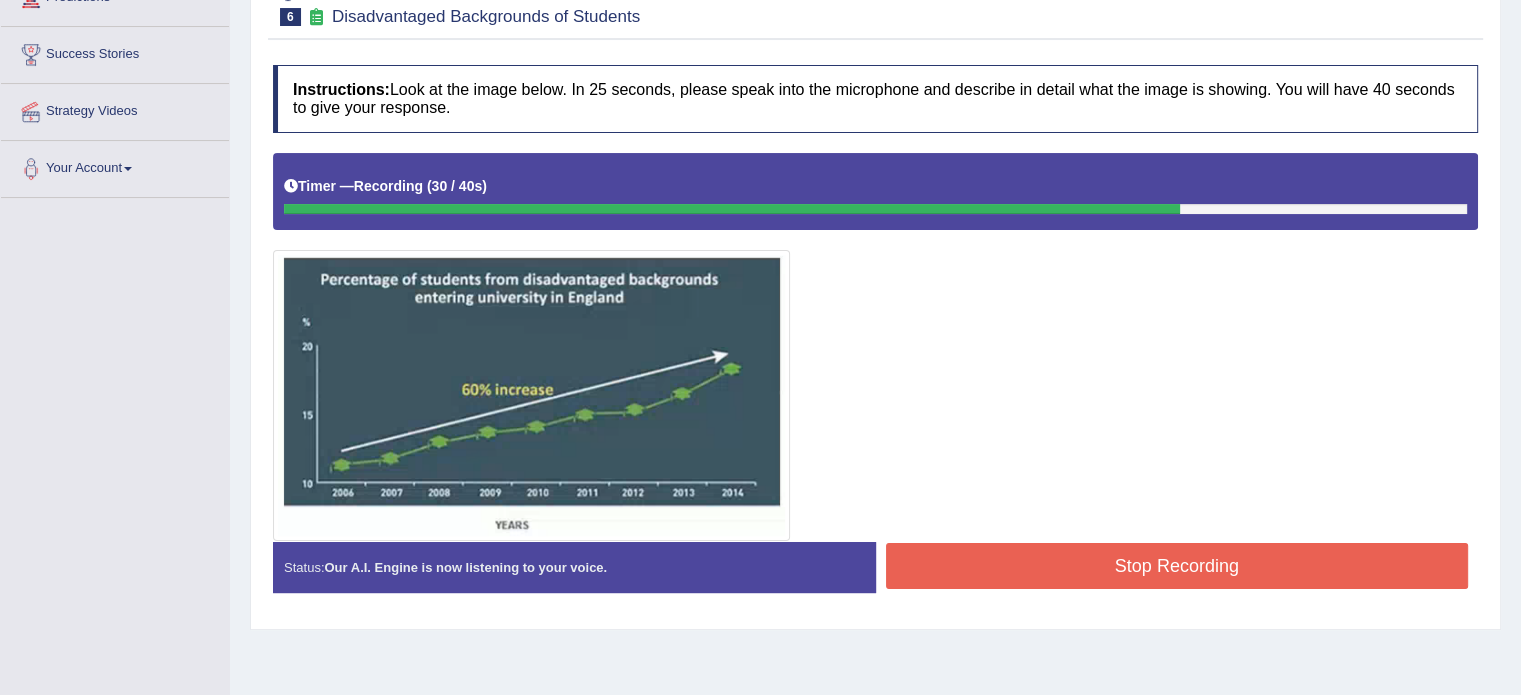 click on "Stop Recording" at bounding box center [1177, 566] 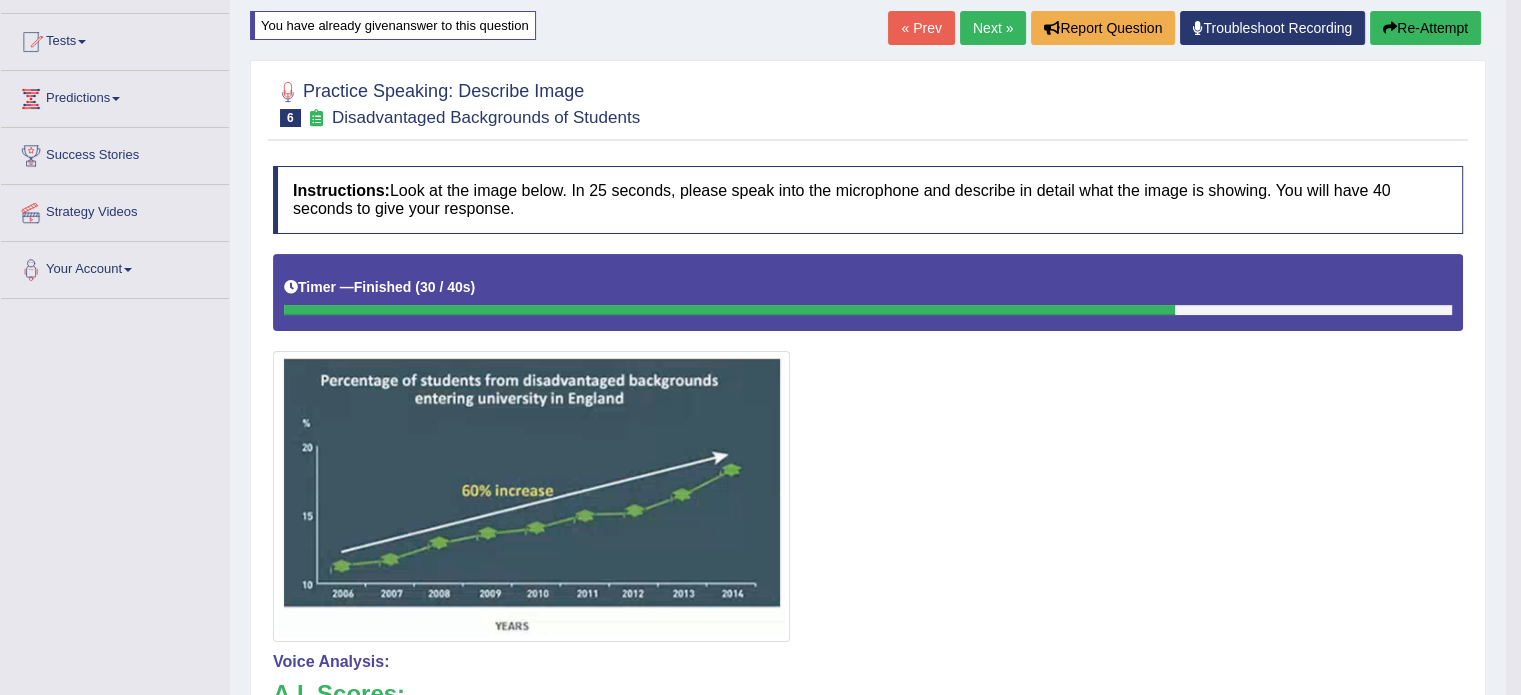 scroll, scrollTop: 200, scrollLeft: 0, axis: vertical 